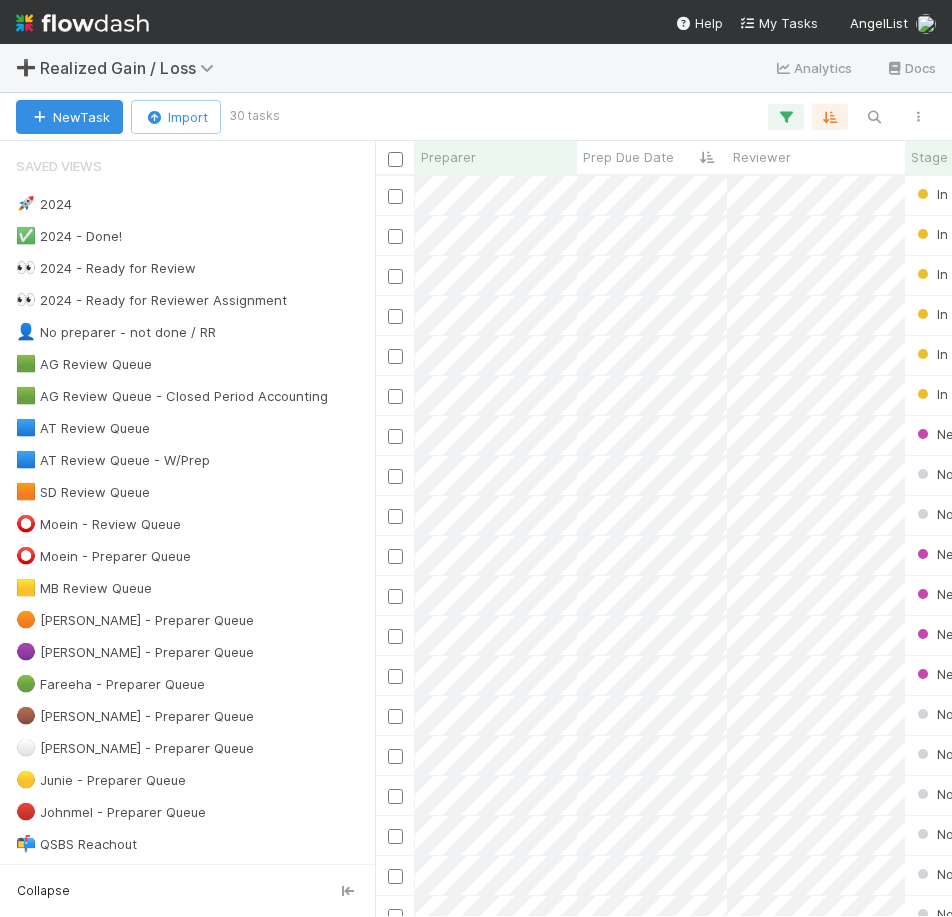 scroll, scrollTop: 0, scrollLeft: 0, axis: both 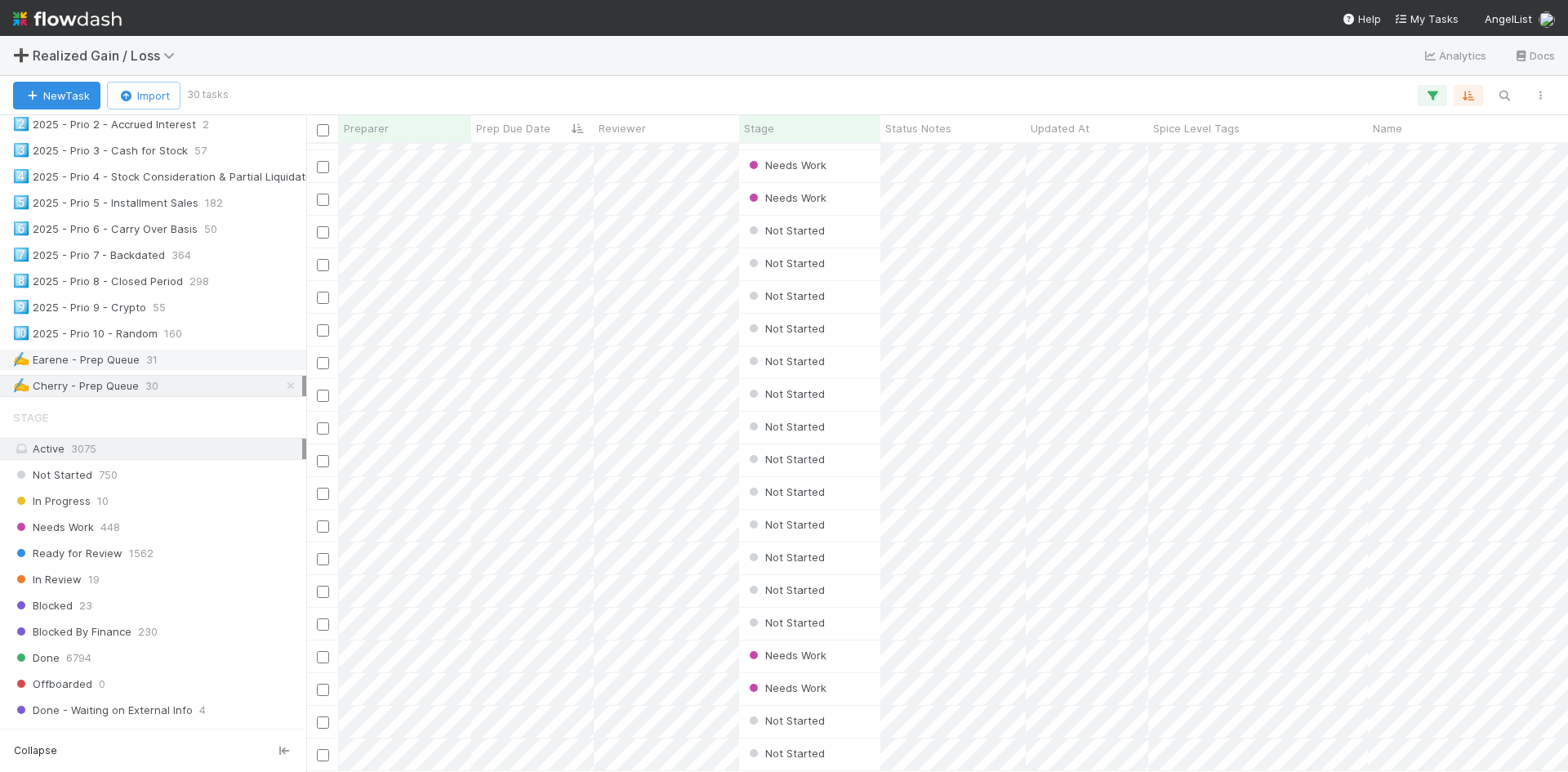 click on "31" at bounding box center (152, 359) 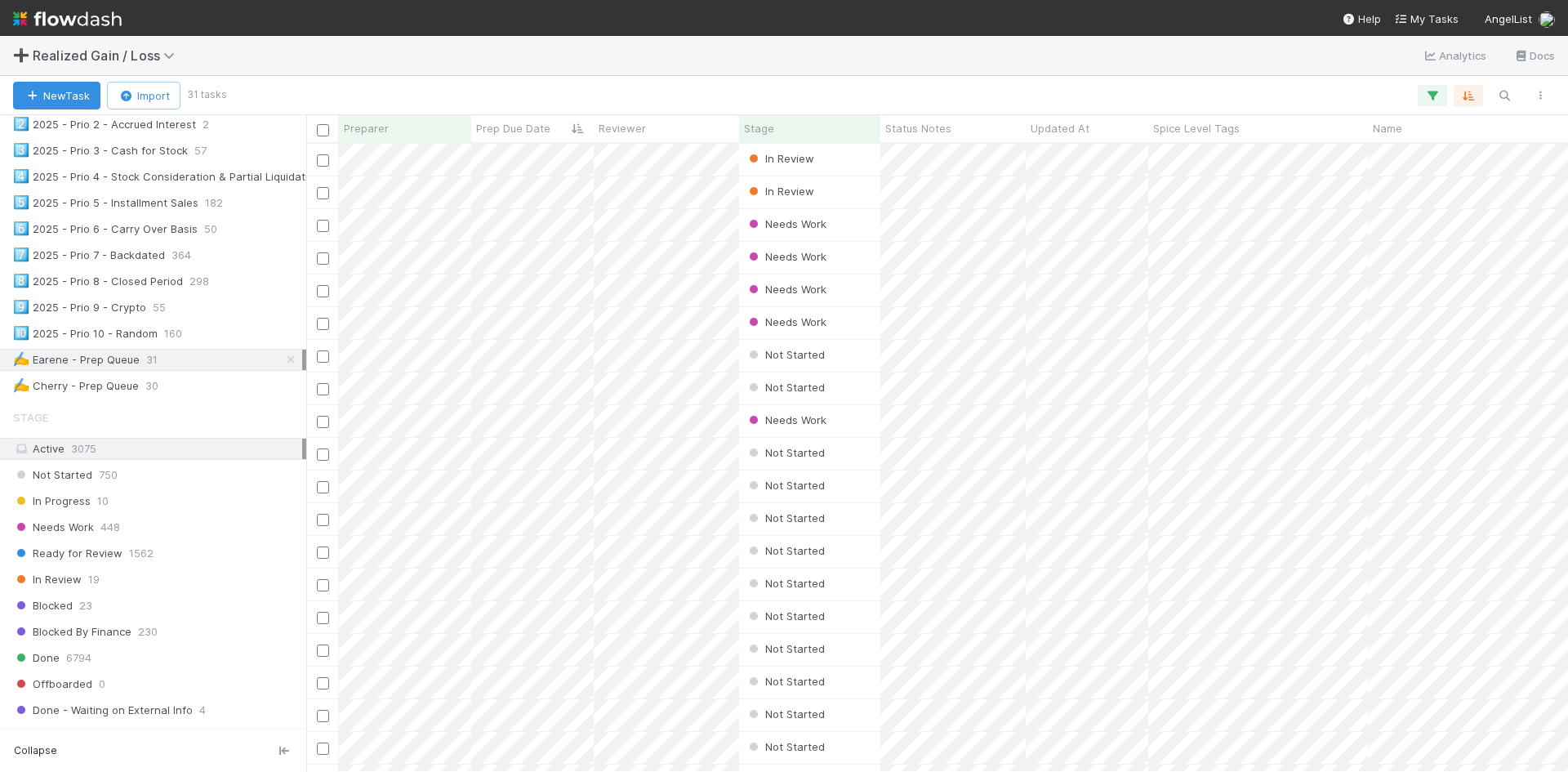 scroll, scrollTop: 13, scrollLeft: 13, axis: both 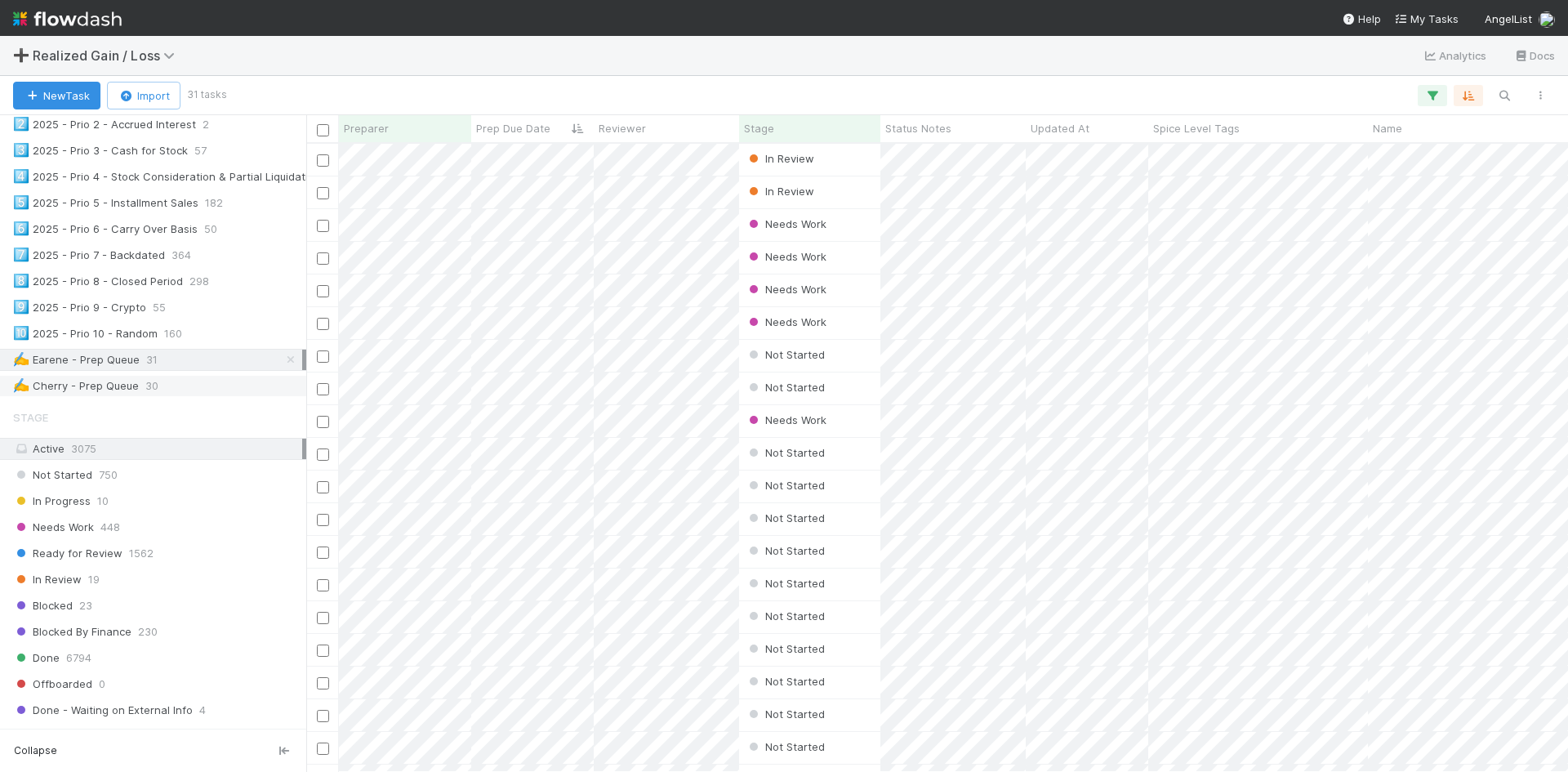 click on "30" at bounding box center (152, 386) 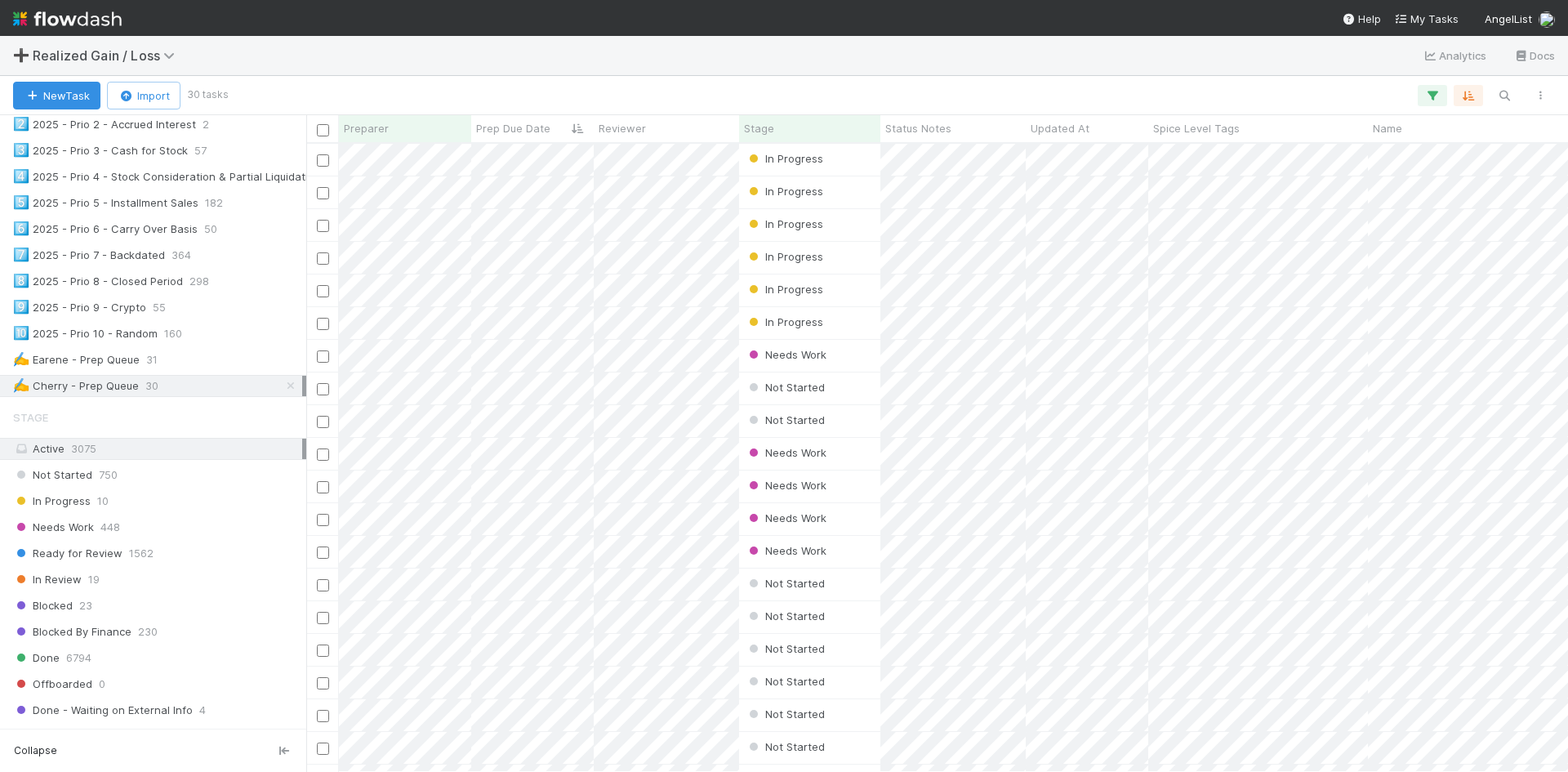 scroll, scrollTop: 13, scrollLeft: 13, axis: both 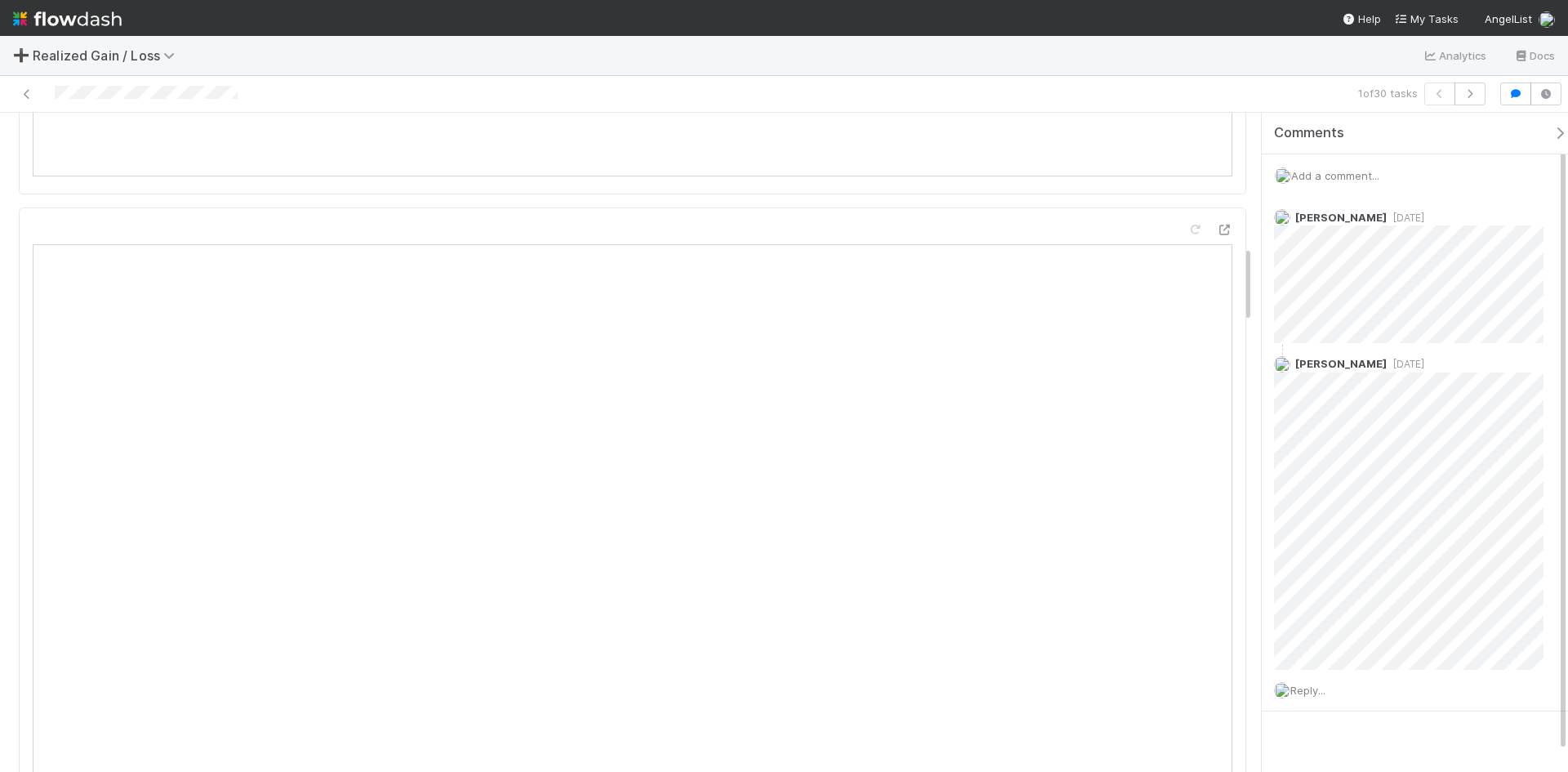 click on "Comments   Add a comment... [PERSON_NAME] [DATE]   [PERSON_NAME] [DATE]     Reply..." at bounding box center [1421, 453] 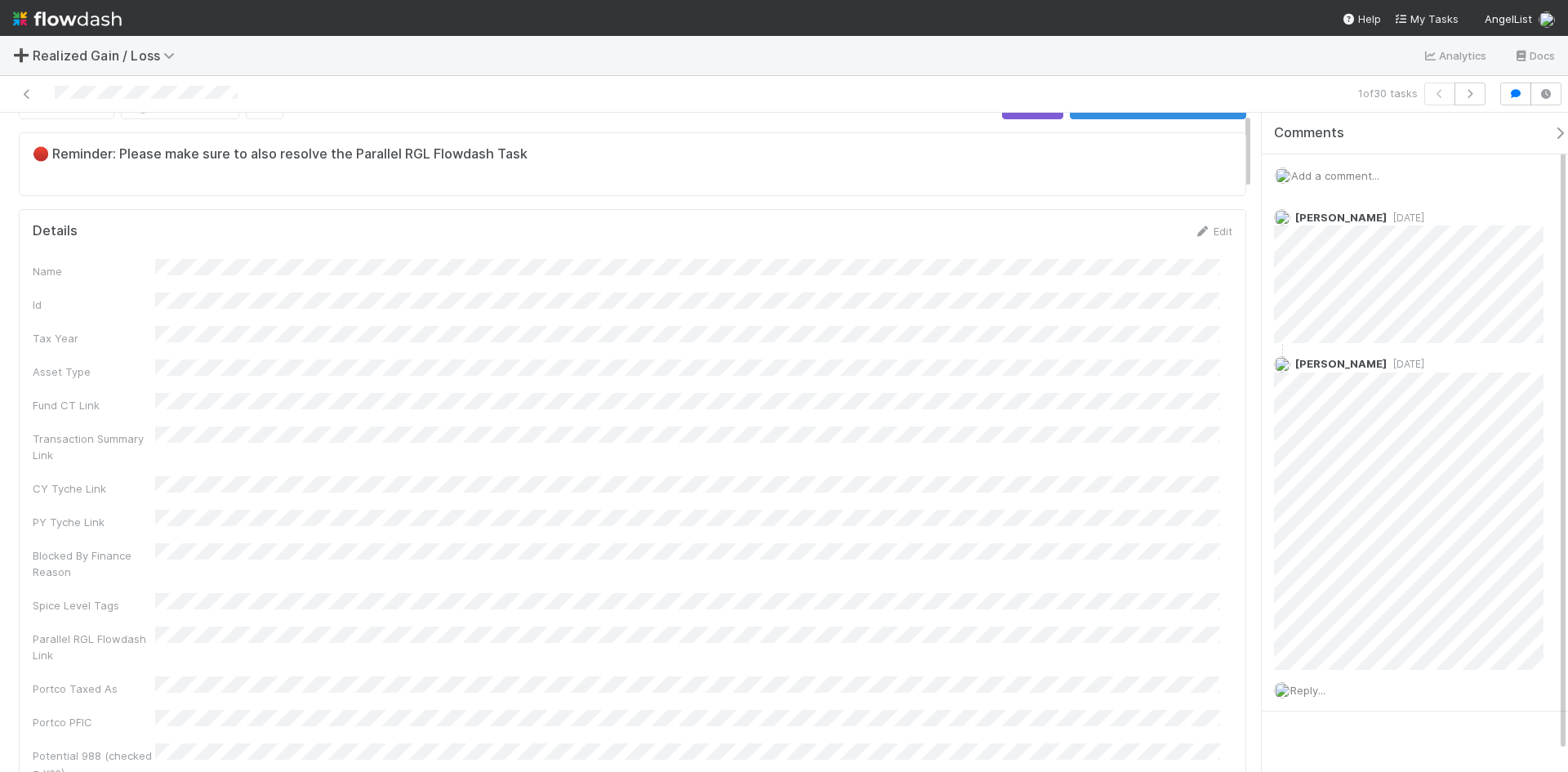 scroll, scrollTop: 0, scrollLeft: 0, axis: both 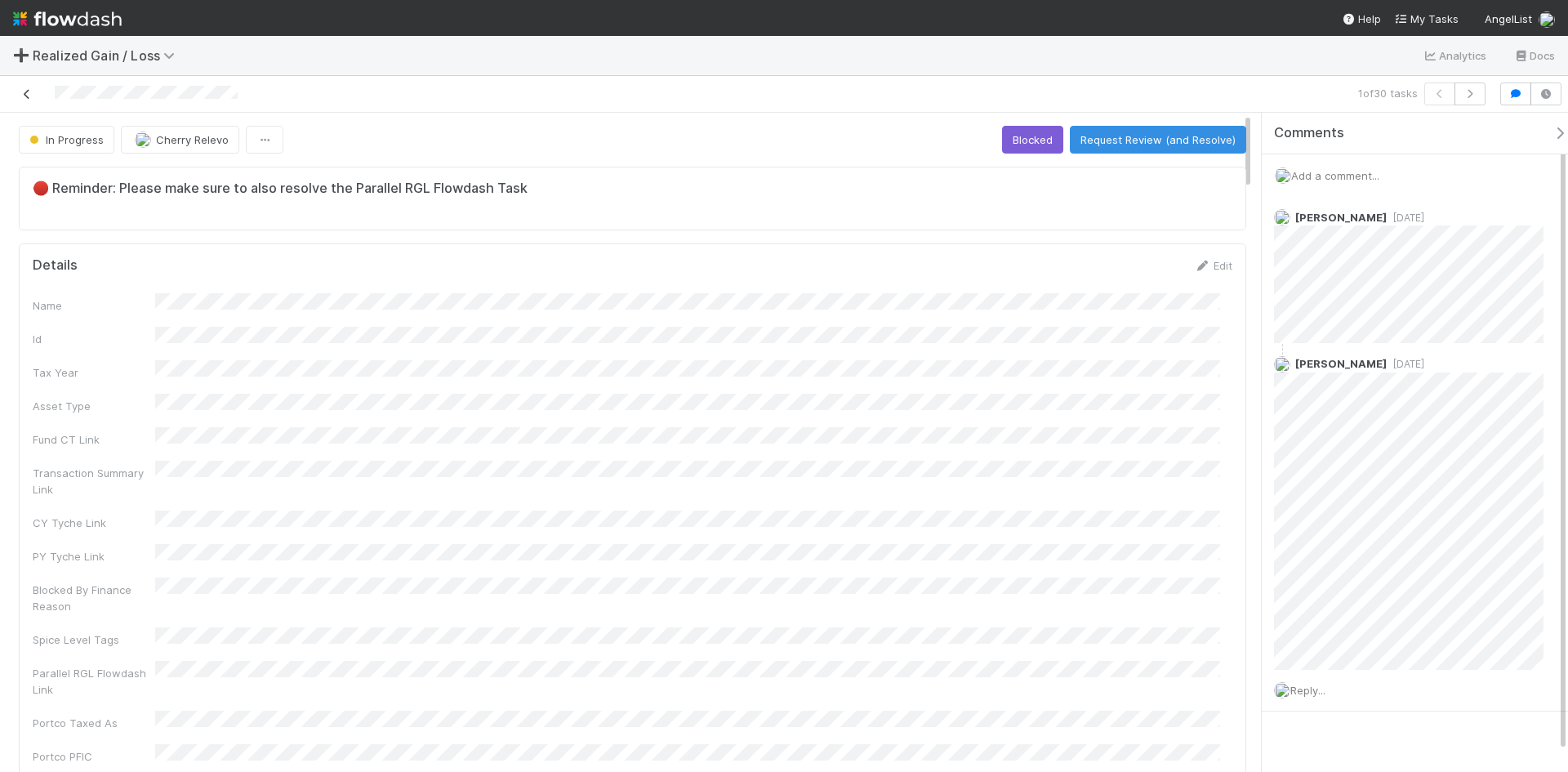 click at bounding box center (27, 94) 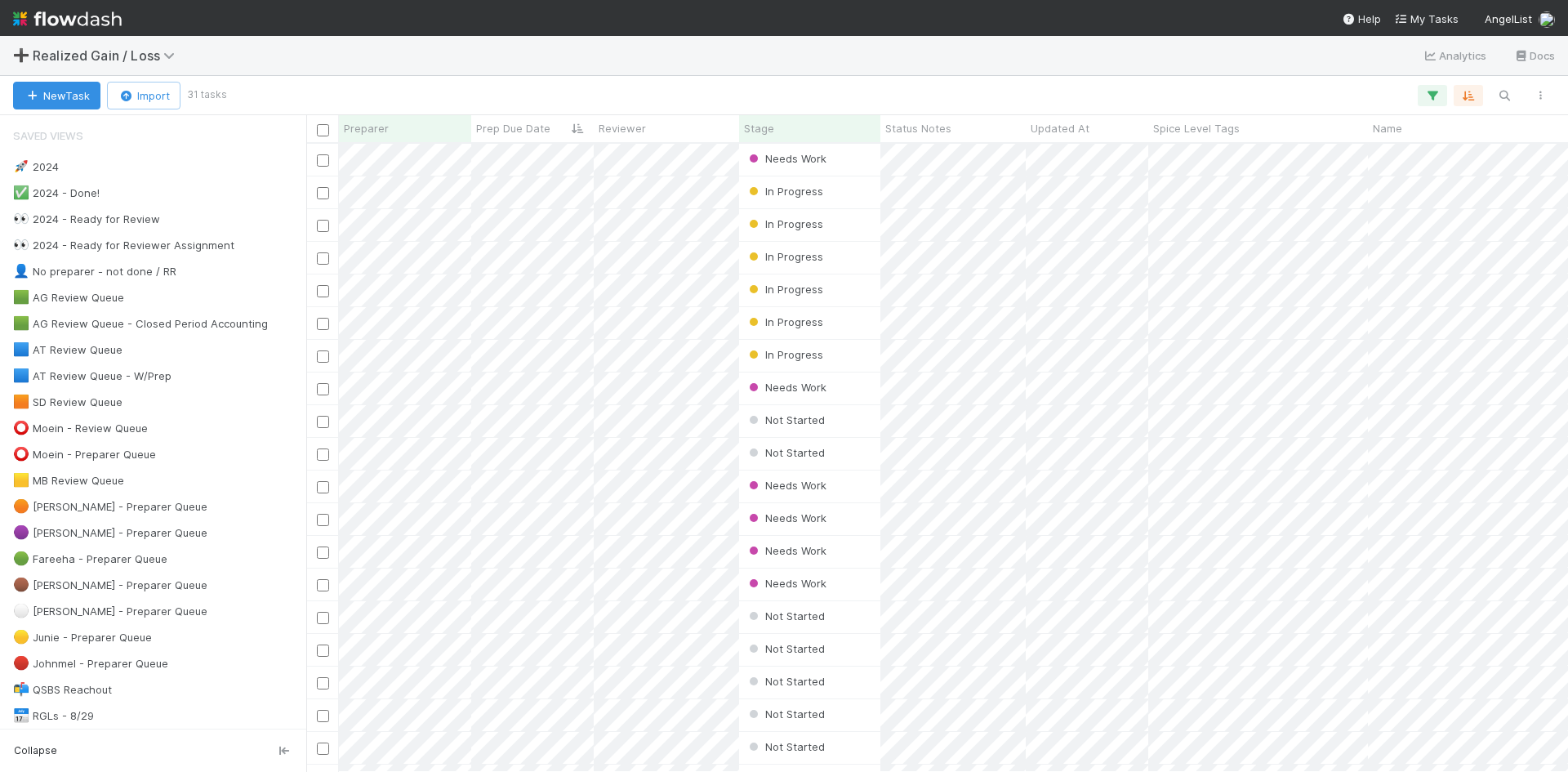 scroll, scrollTop: 13, scrollLeft: 13, axis: both 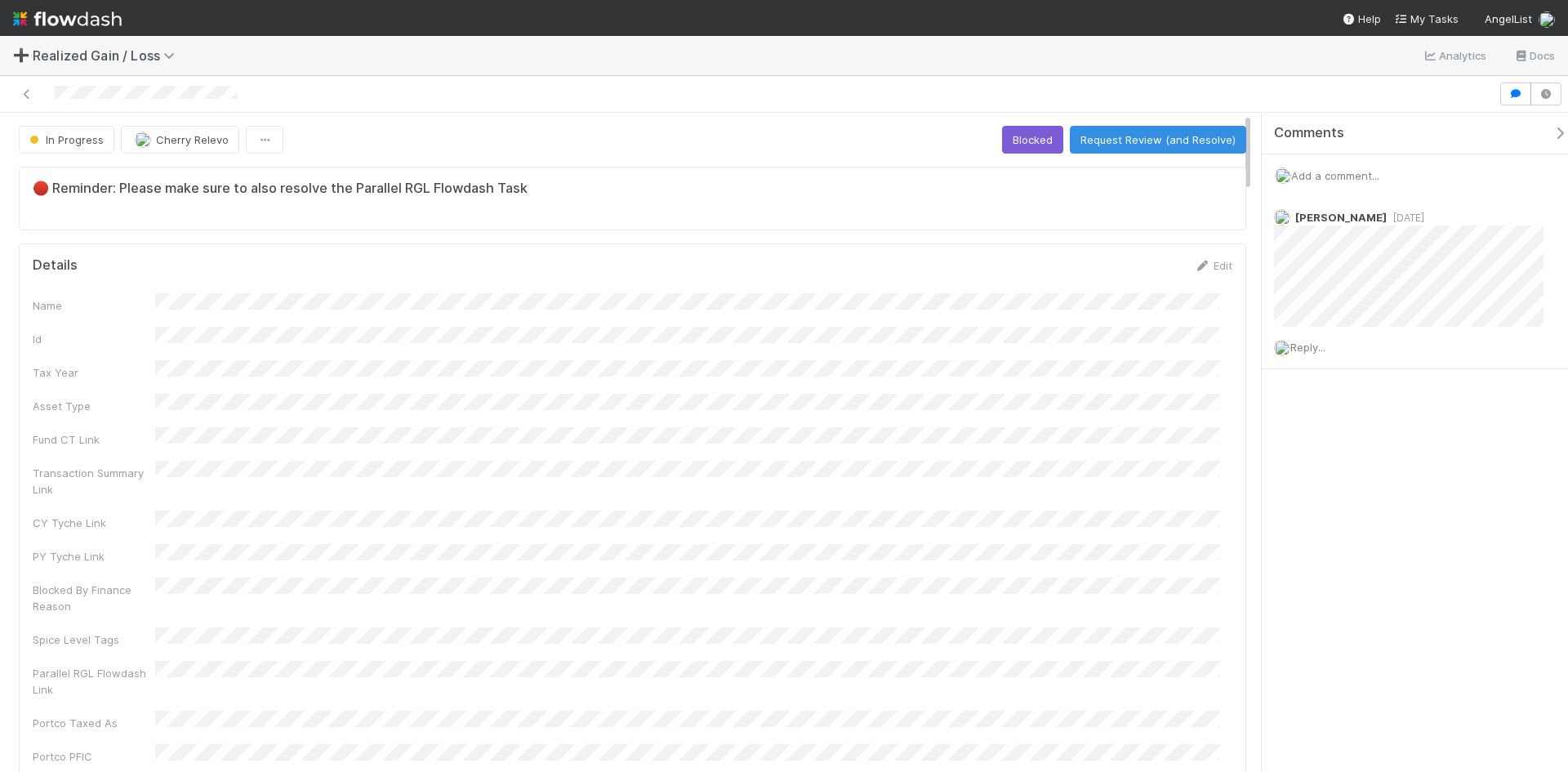 click on "Name  Id  Tax Year  Asset Type  Fund CT Link  Transaction Summary Link  CY Tyche Link  PY Tyche Link  Blocked By Finance Reason  Spice Level Tags  Parallel RGL Flowdash Link  Portco Taxed As  Portco PFIC  Potential 988 (checked = yes)  1099 Form Type" at bounding box center [632, 570] 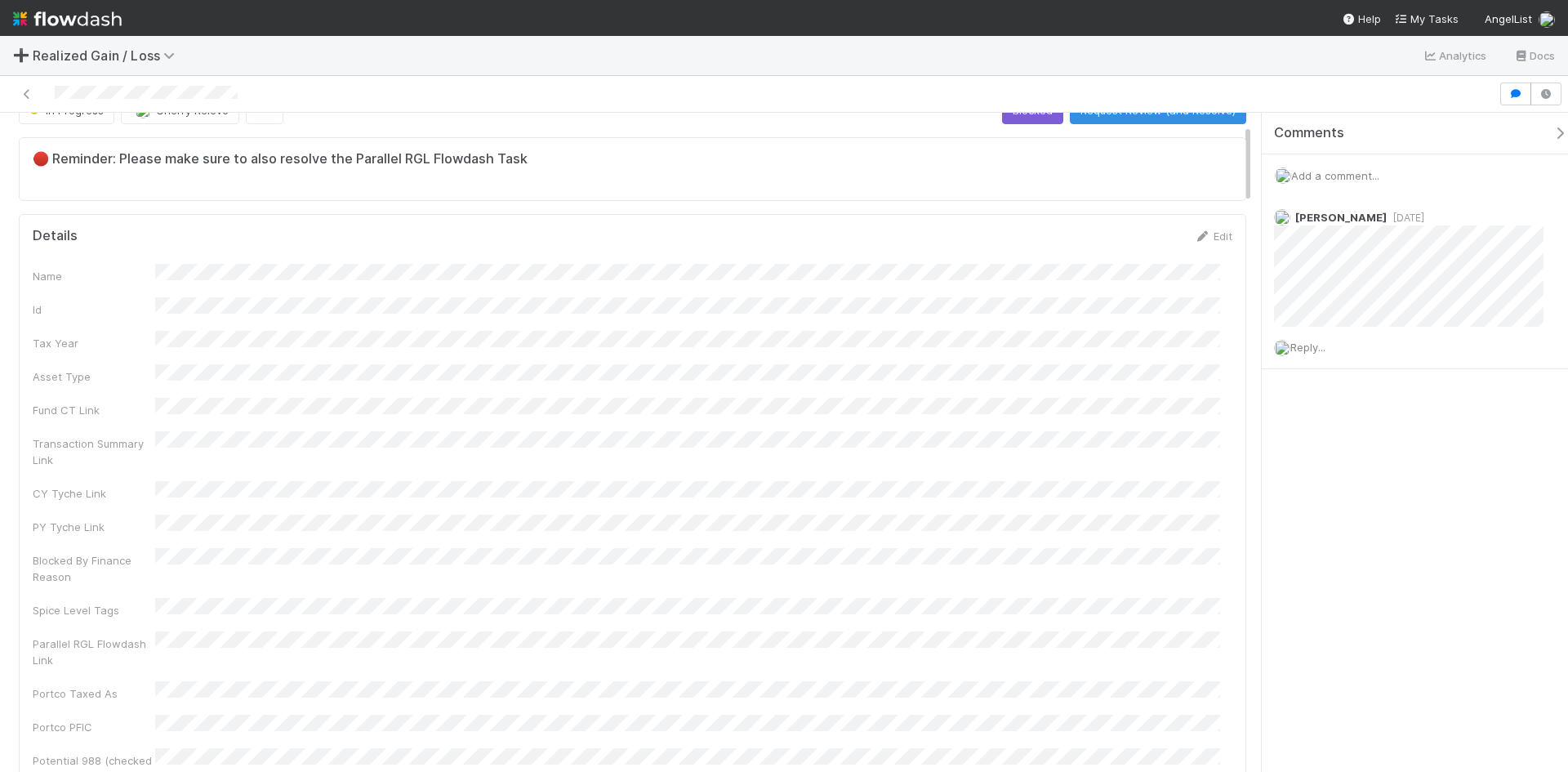 scroll, scrollTop: 0, scrollLeft: 0, axis: both 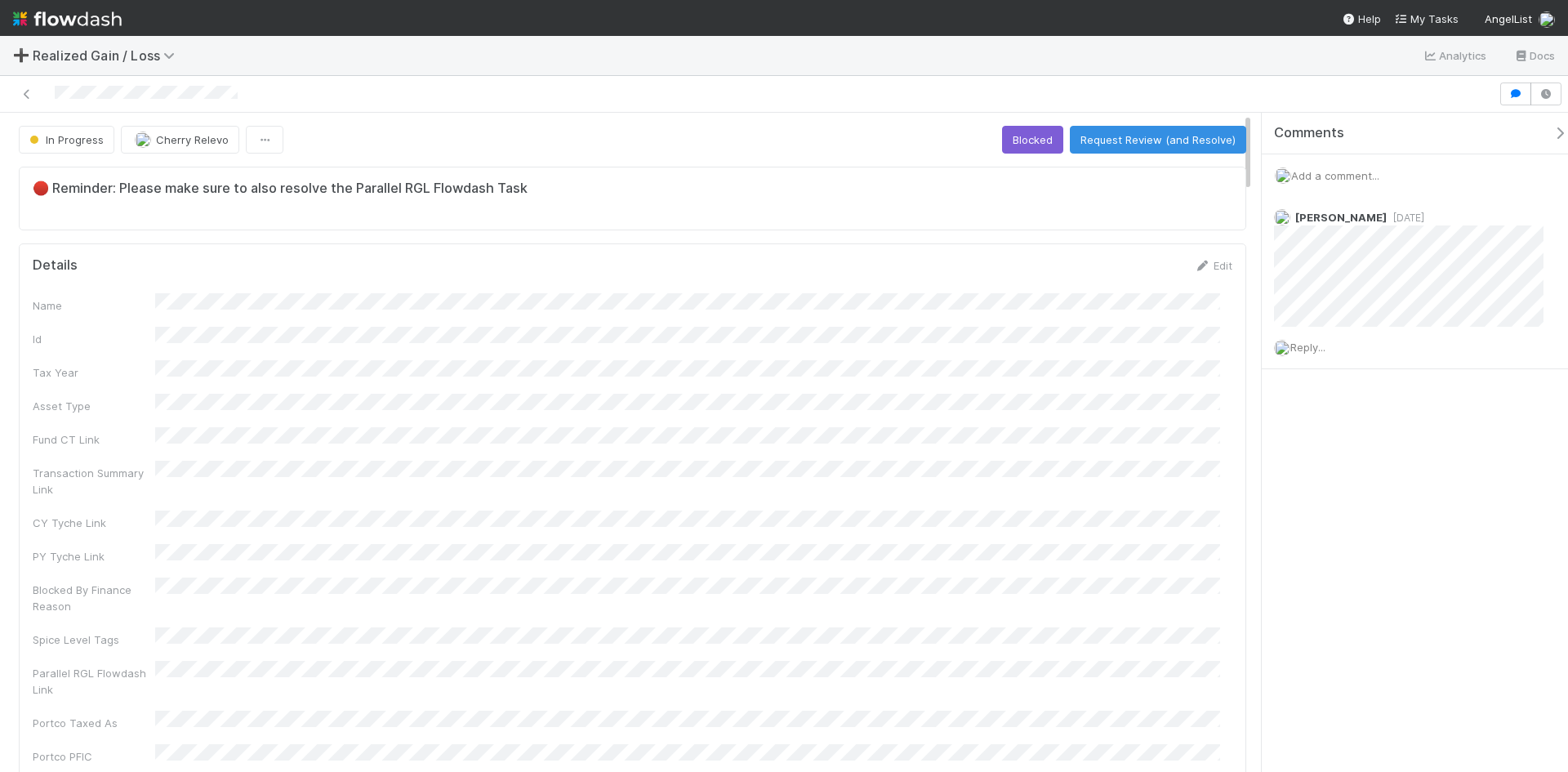 click at bounding box center (749, 94) 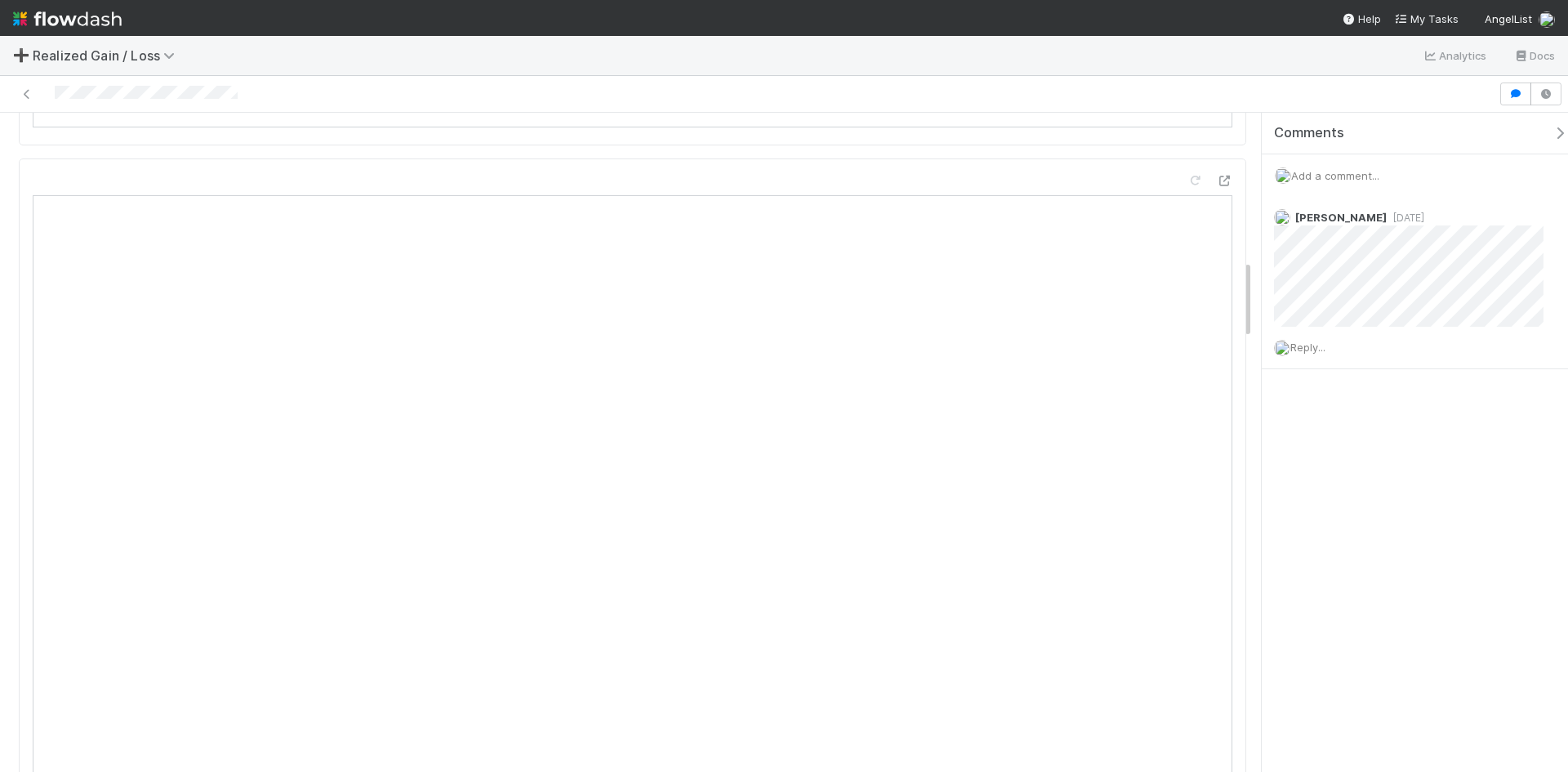 scroll, scrollTop: 1225, scrollLeft: 0, axis: vertical 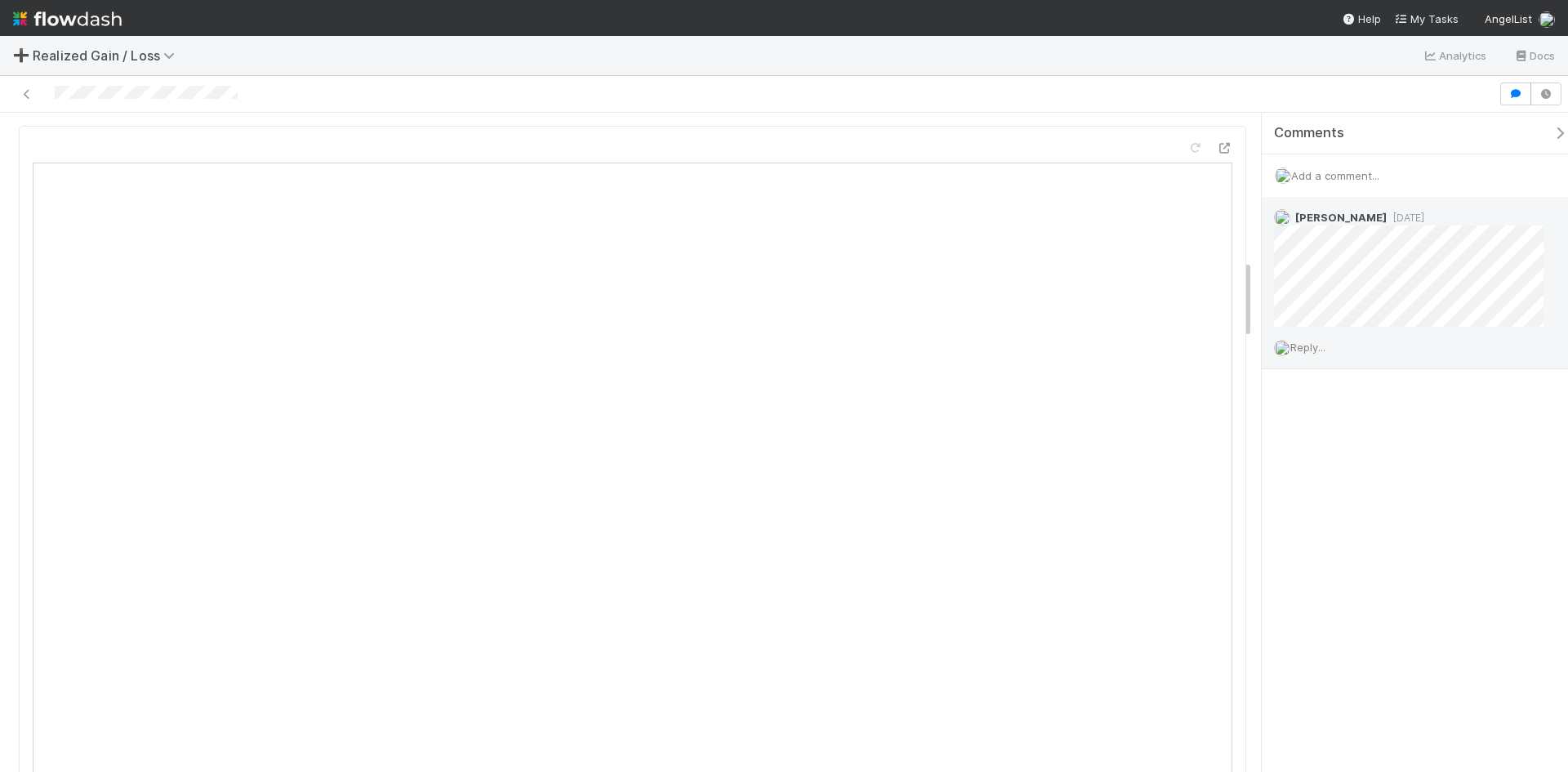 click on "Reply..." at bounding box center (1307, 347) 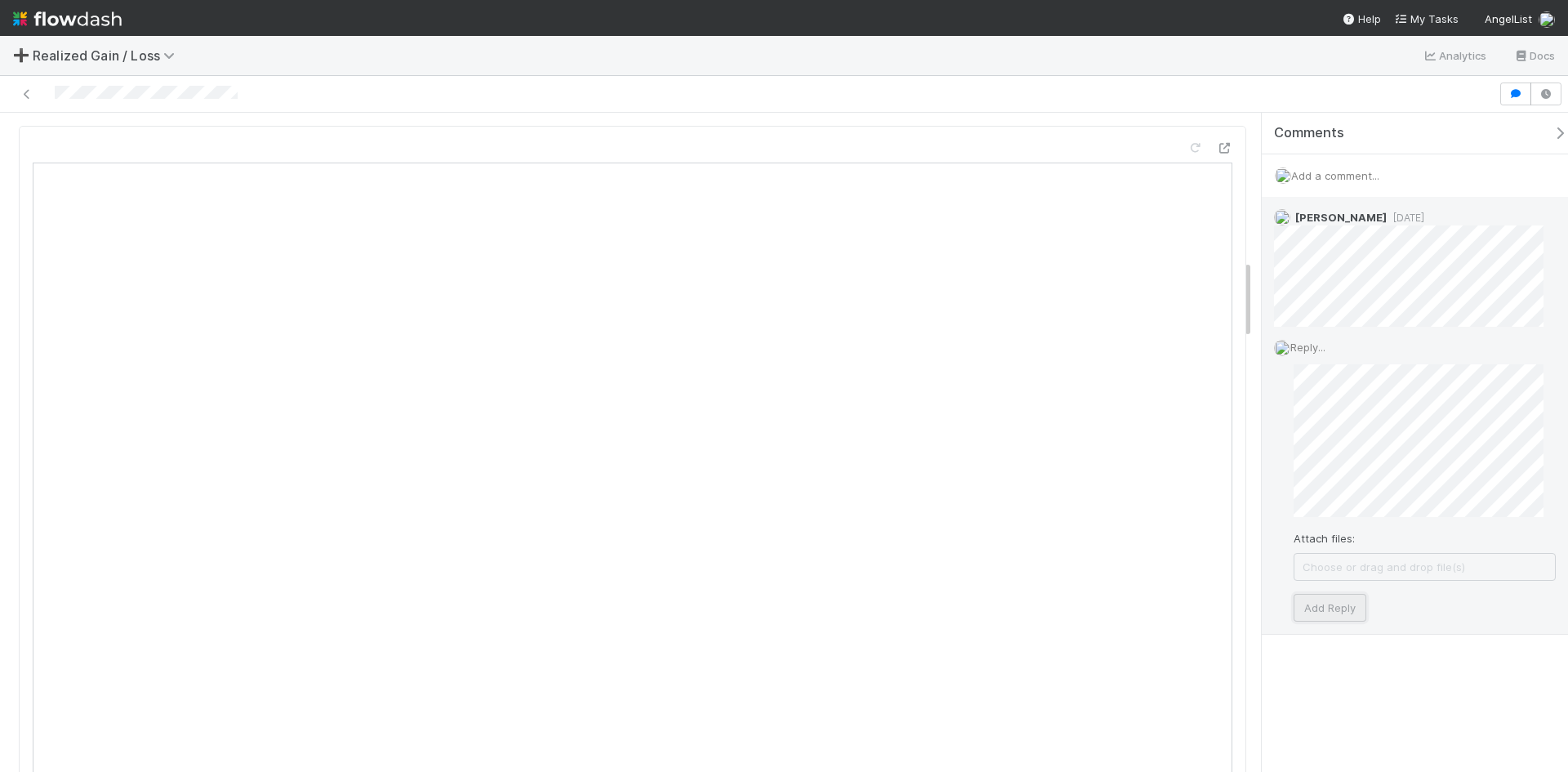 click on "Add Reply" at bounding box center (1330, 608) 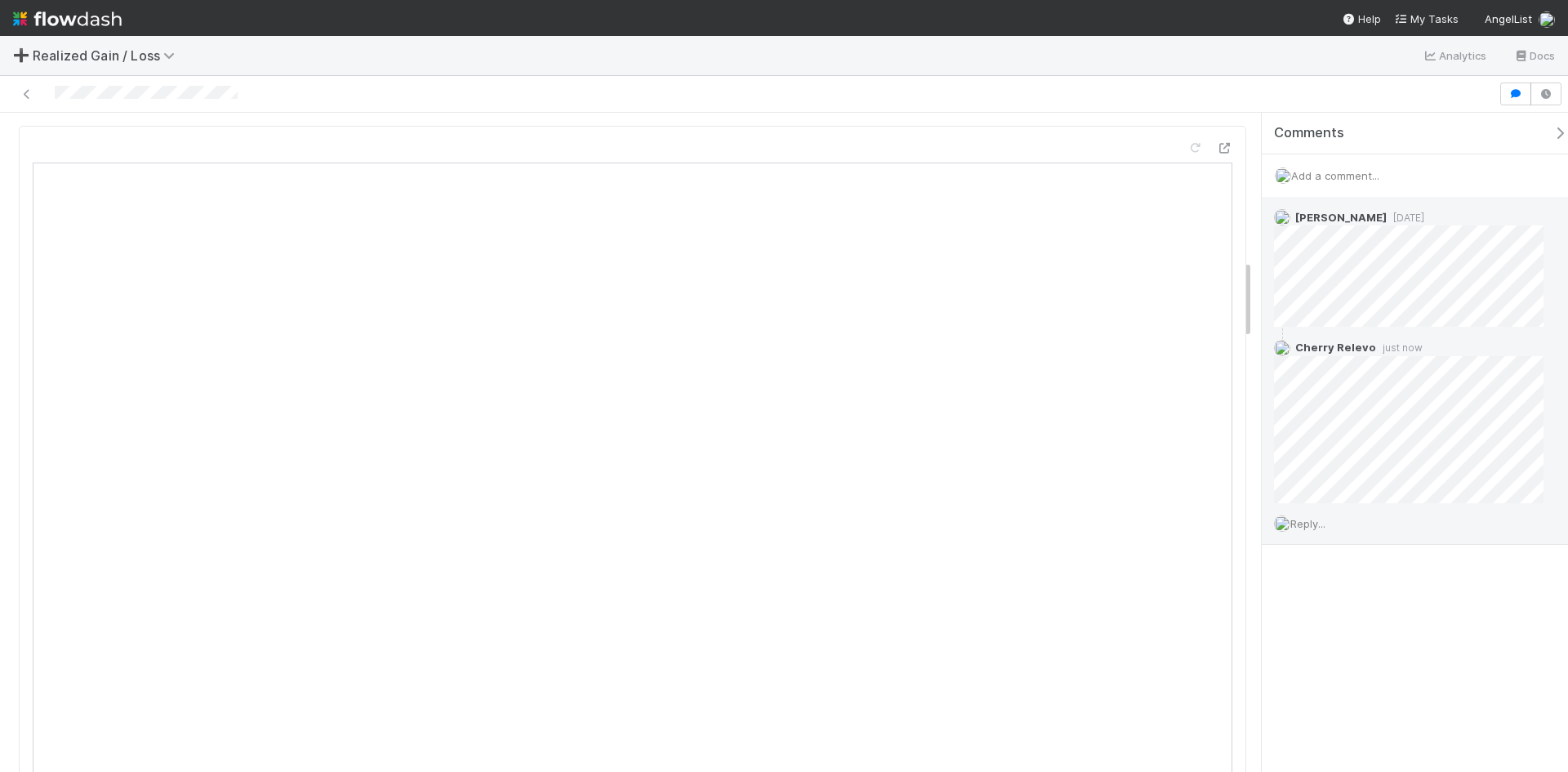 click on "Comments   Add a comment... Andrea Tidrow 3 days ago   Cherry Relevo just now       Reply..." at bounding box center (1414, 442) 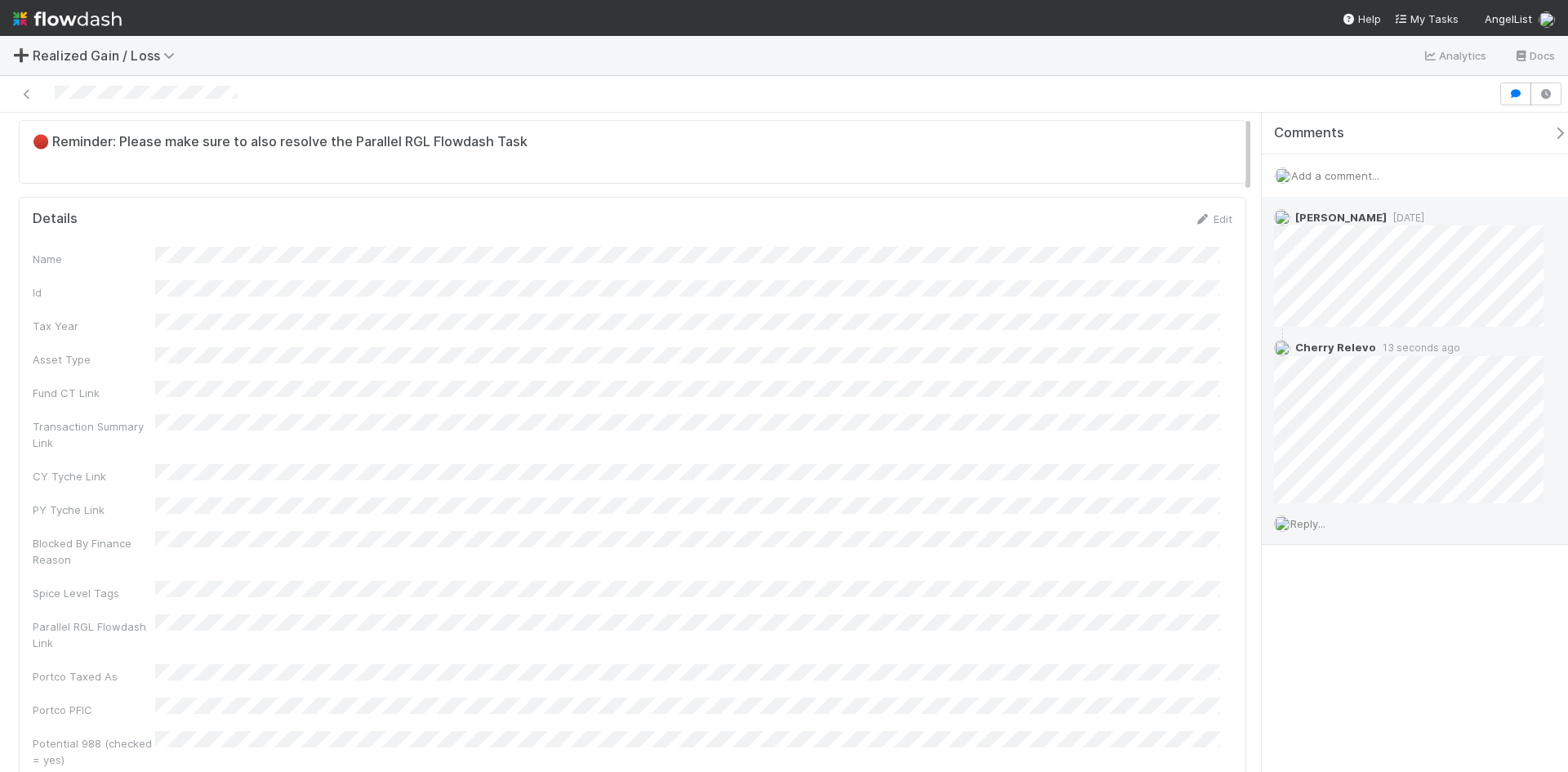 scroll, scrollTop: 0, scrollLeft: 0, axis: both 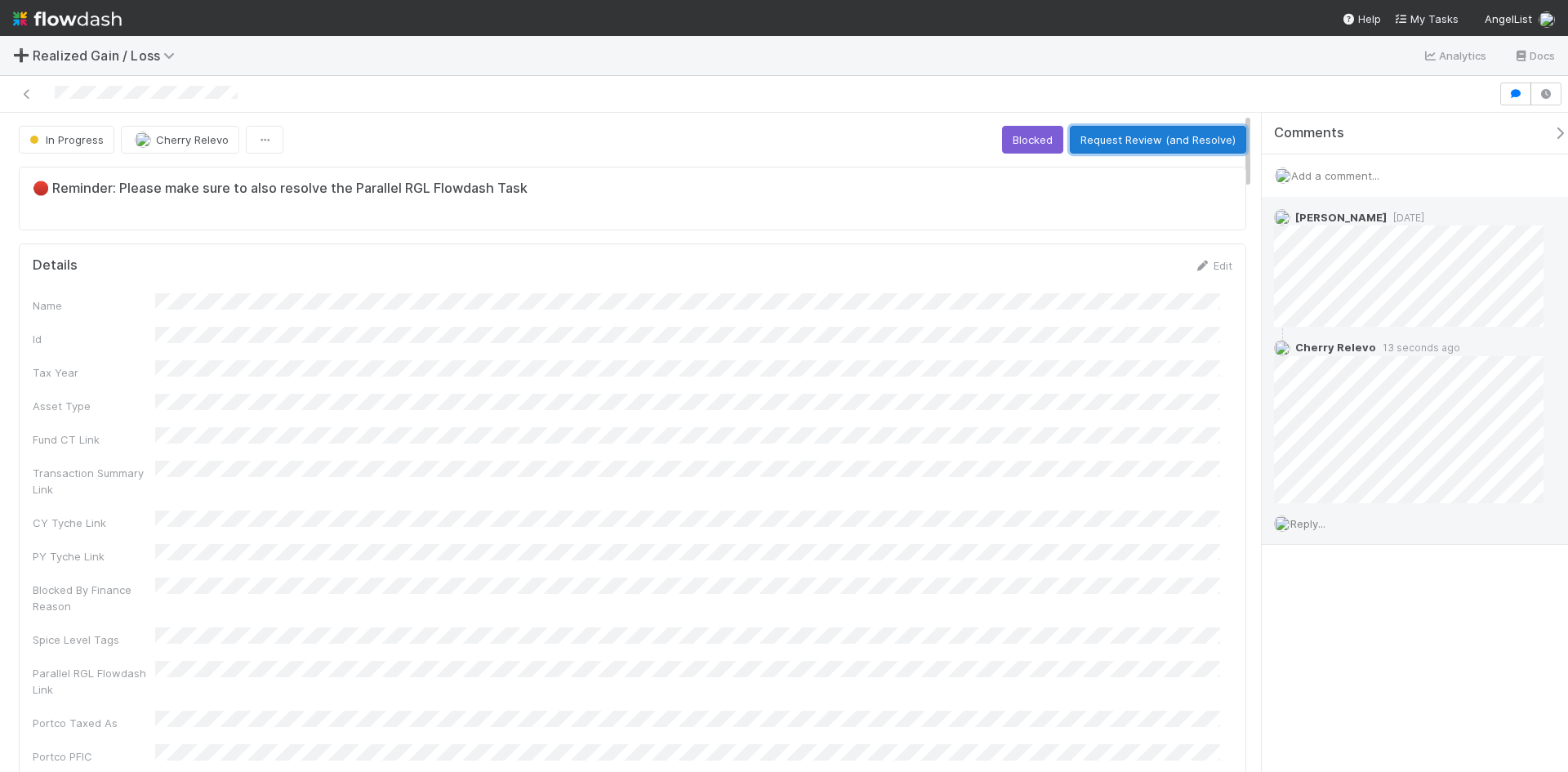 click on "Request Review (and Resolve)" at bounding box center [1158, 140] 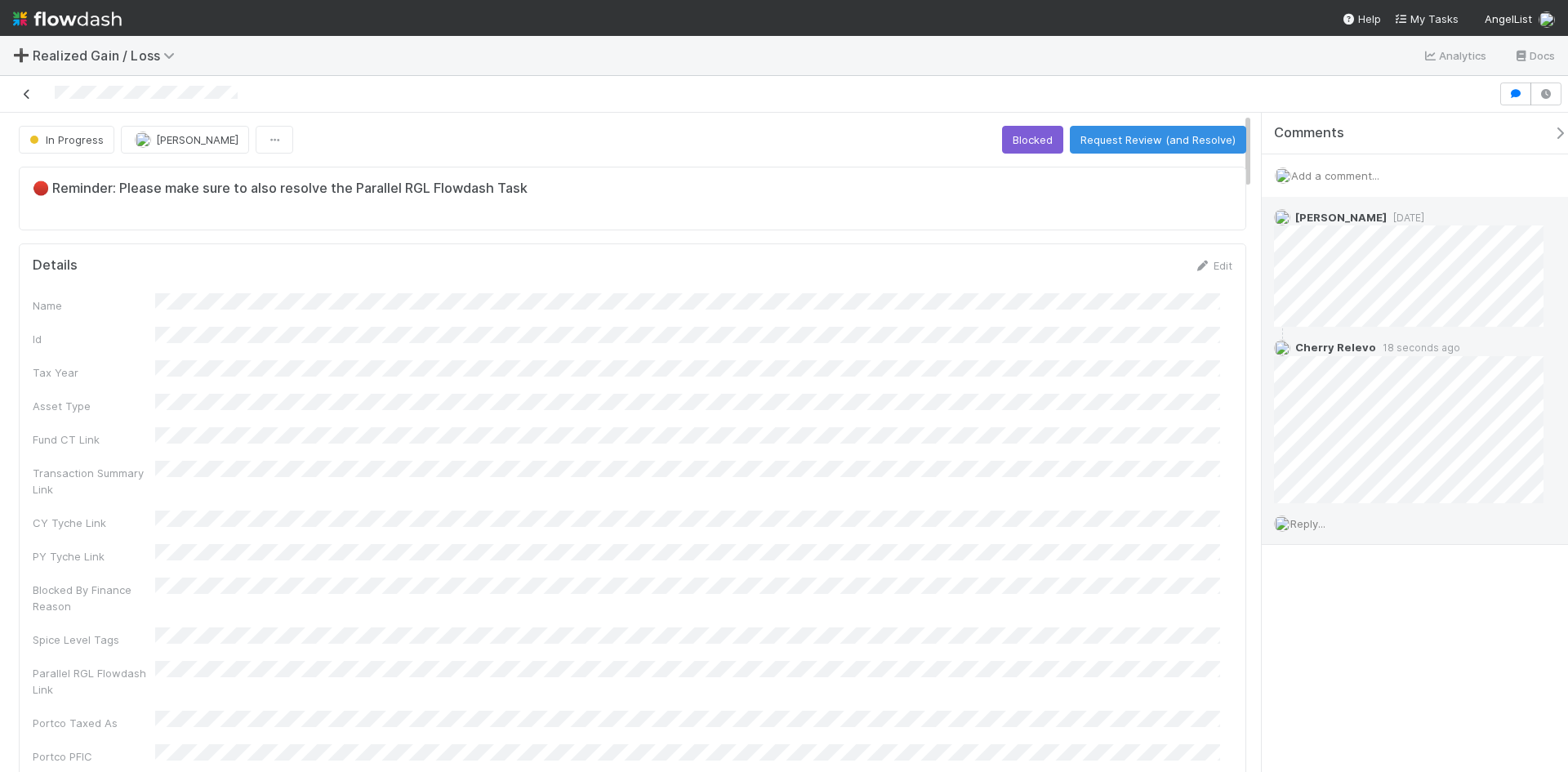 click at bounding box center [27, 94] 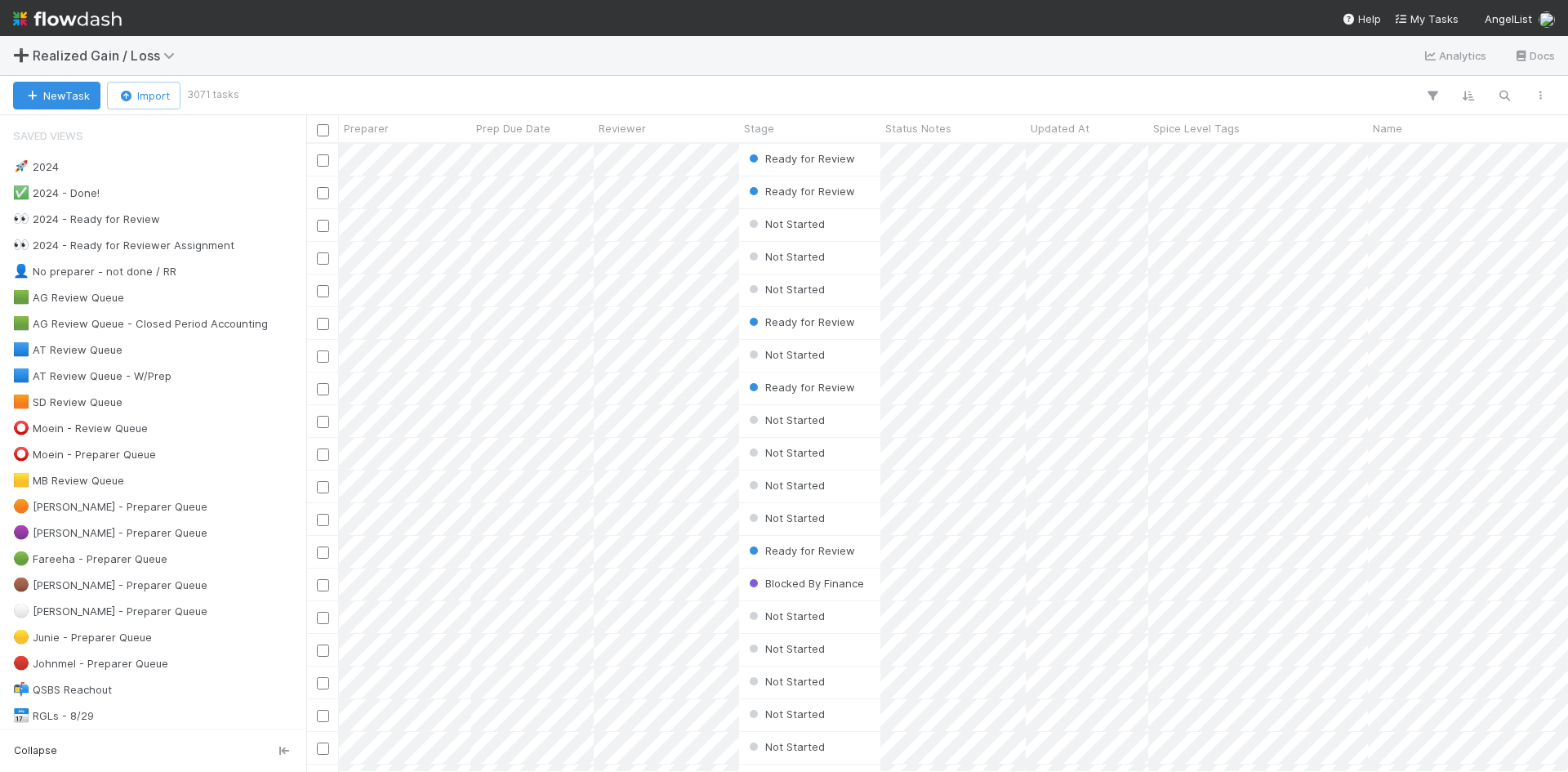 scroll, scrollTop: 13, scrollLeft: 13, axis: both 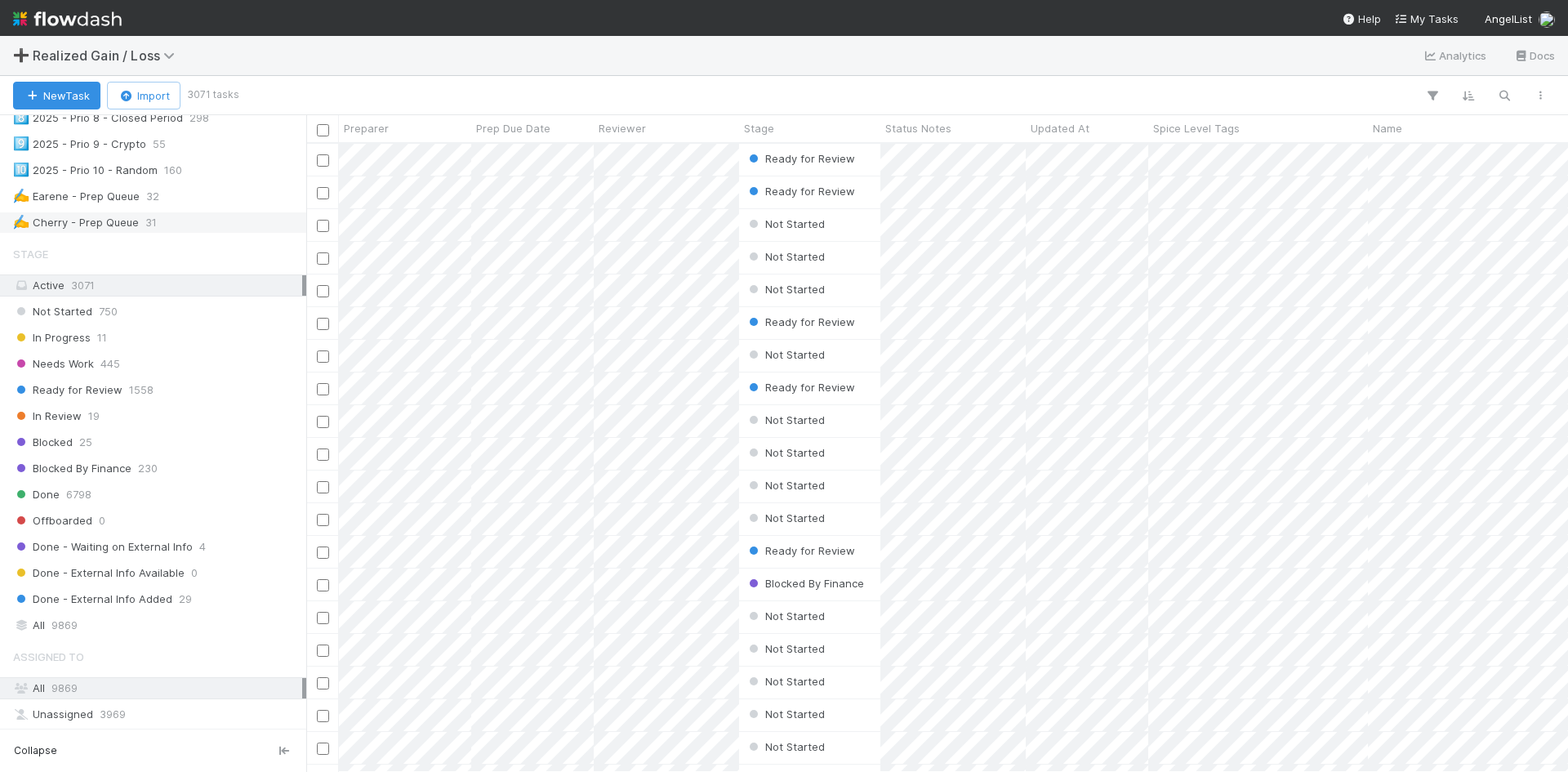 click on "✍️ Cherry - Prep Queue" at bounding box center [76, 222] 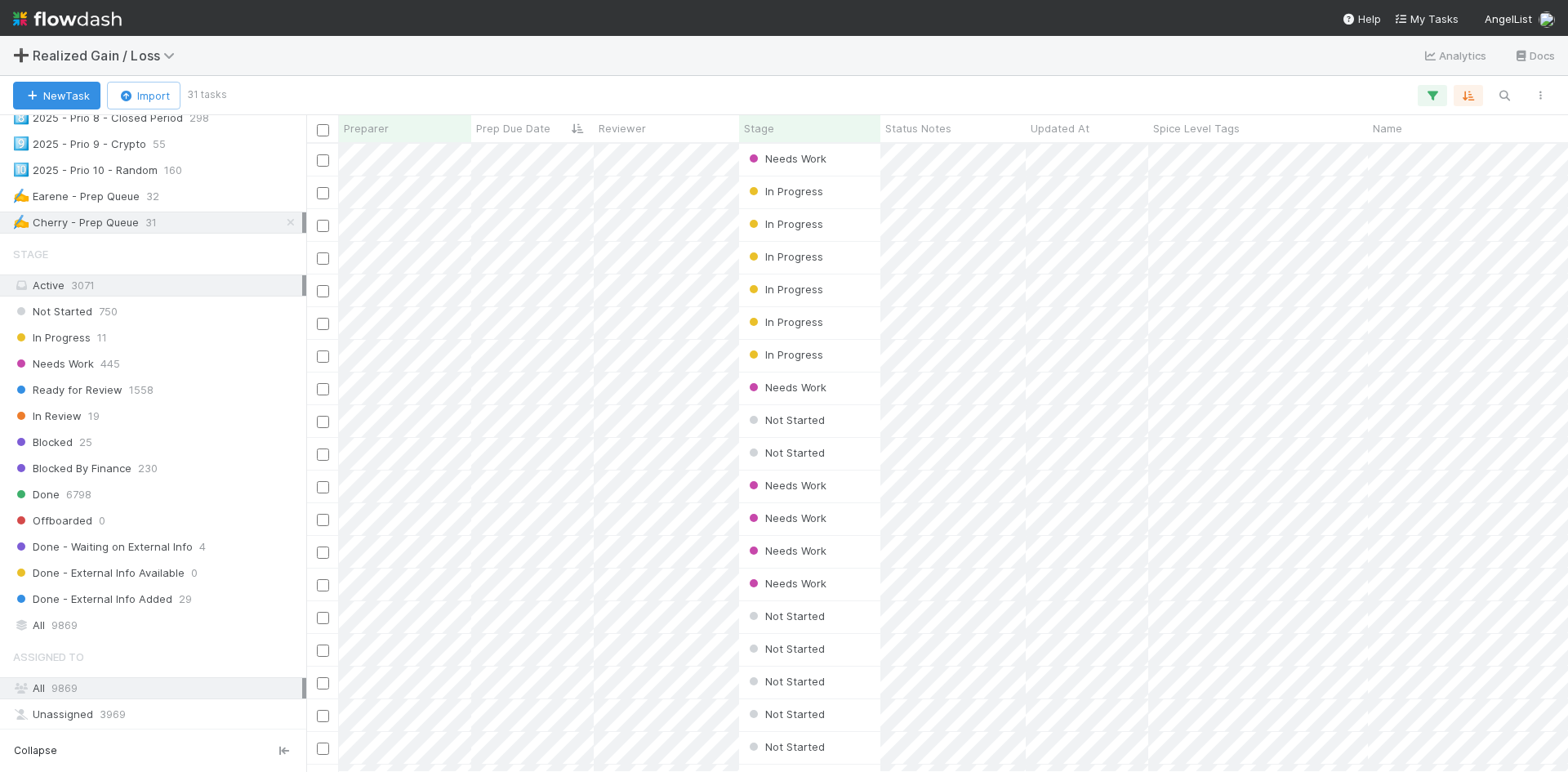 scroll, scrollTop: 13, scrollLeft: 13, axis: both 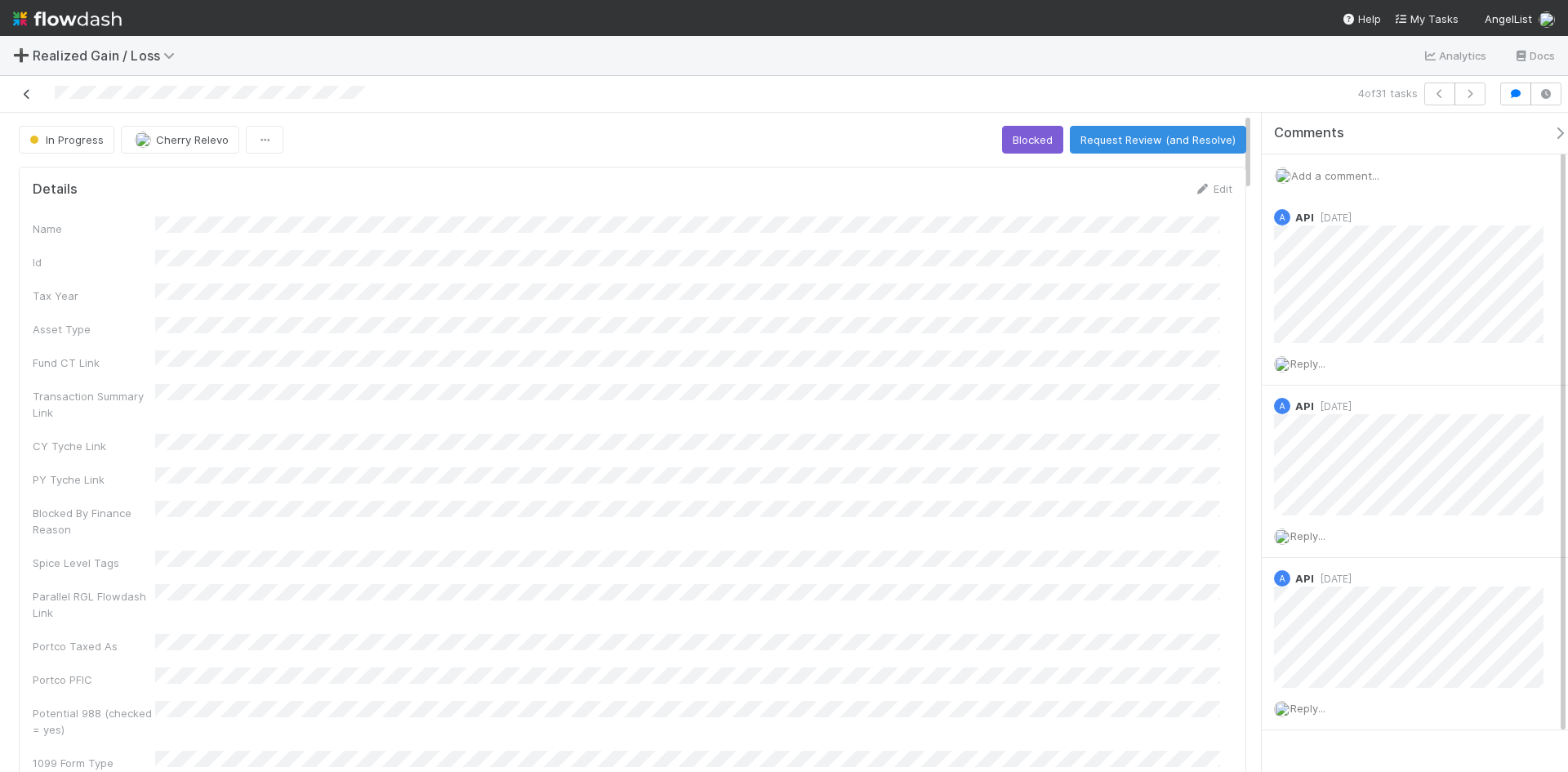click at bounding box center [27, 94] 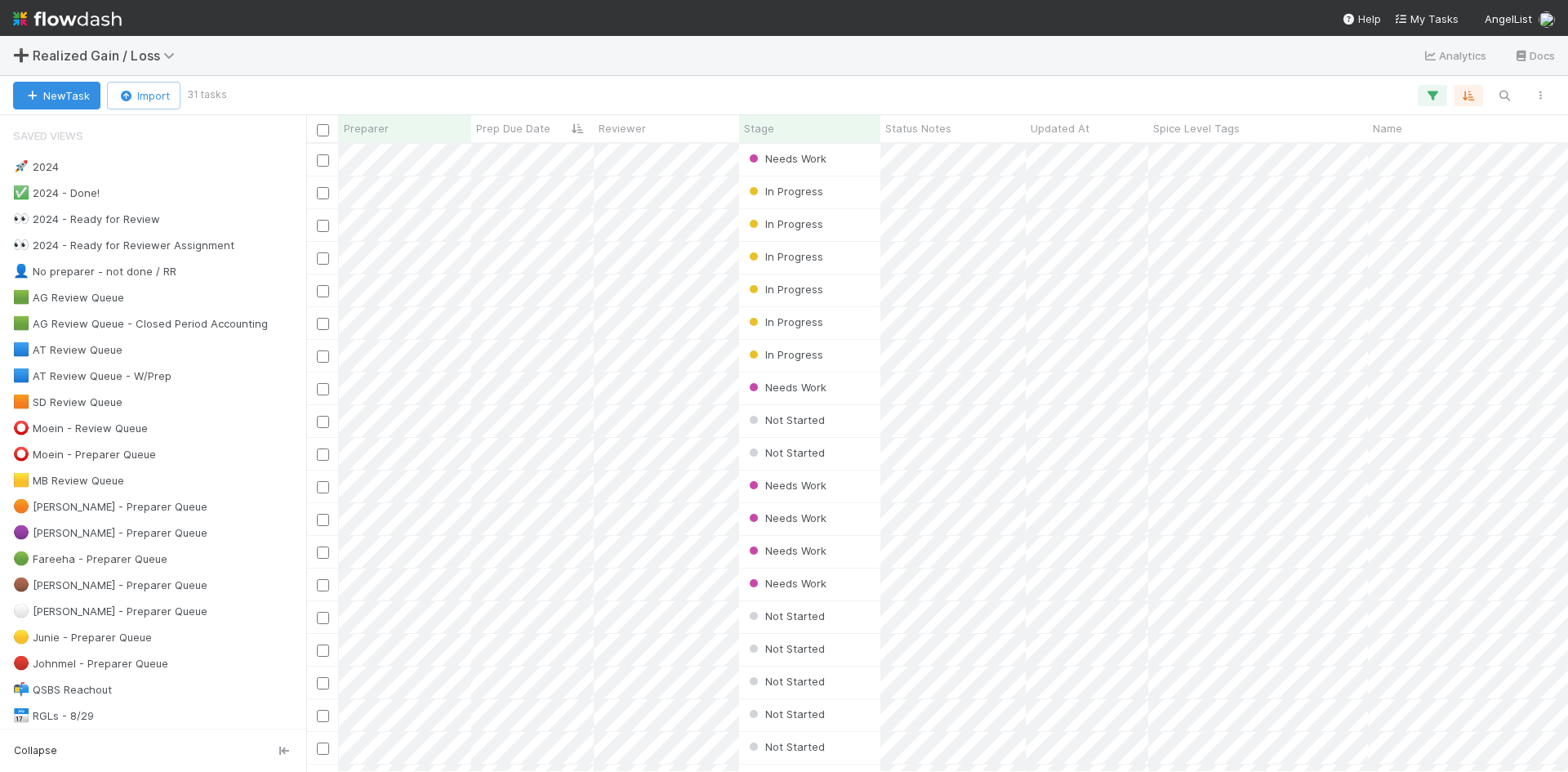 scroll, scrollTop: 13, scrollLeft: 13, axis: both 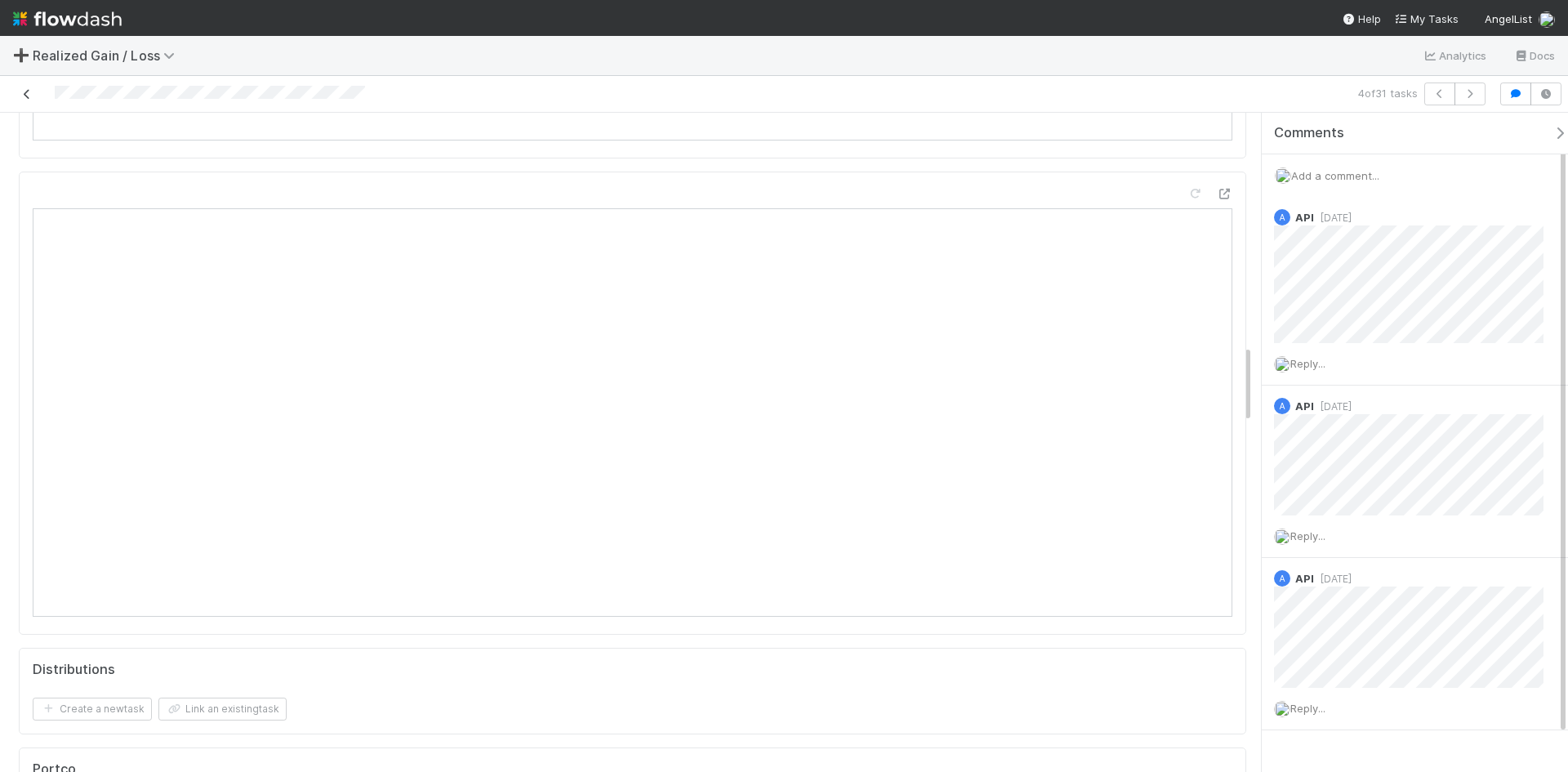 click at bounding box center (27, 94) 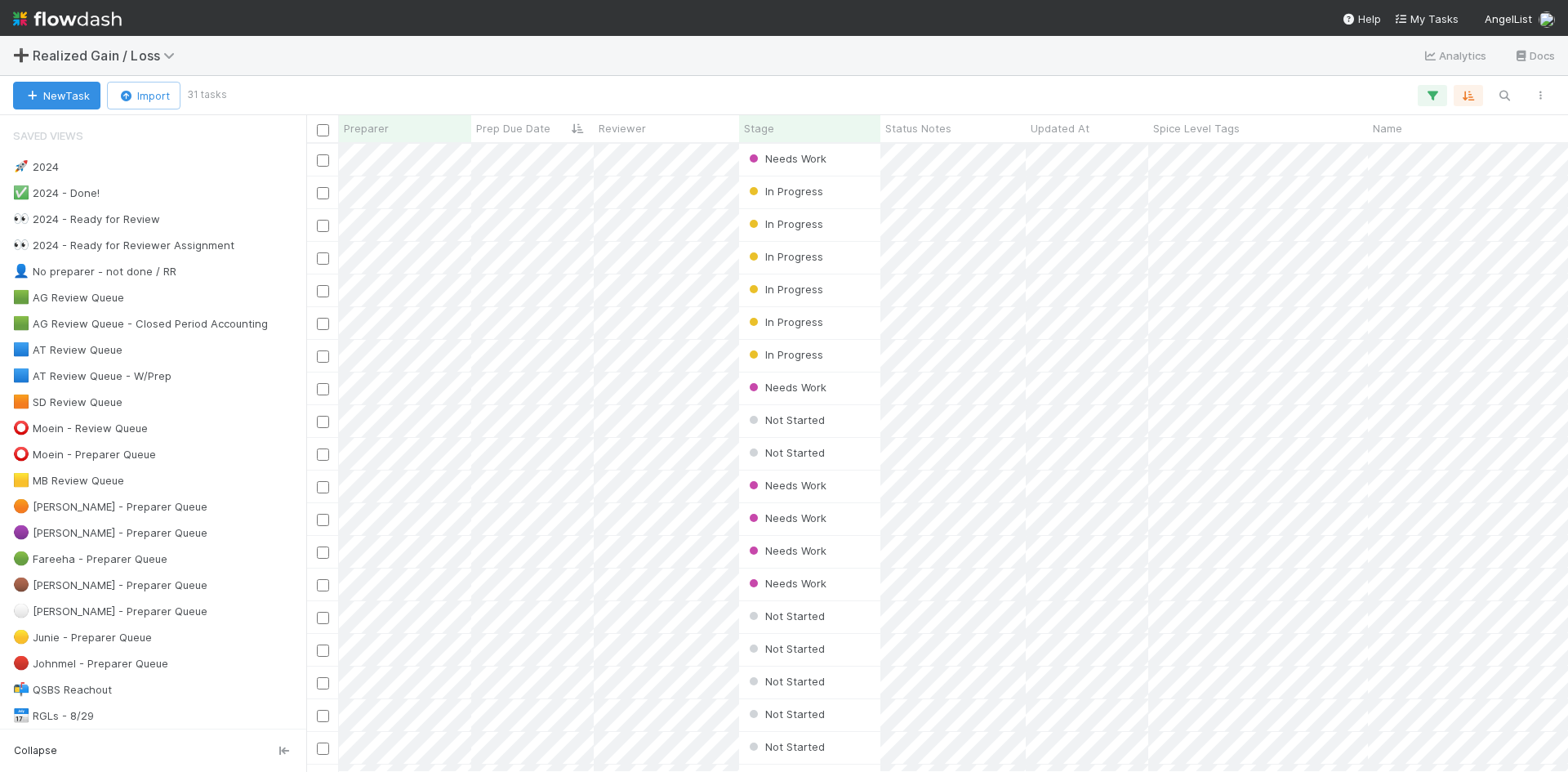 scroll, scrollTop: 13, scrollLeft: 13, axis: both 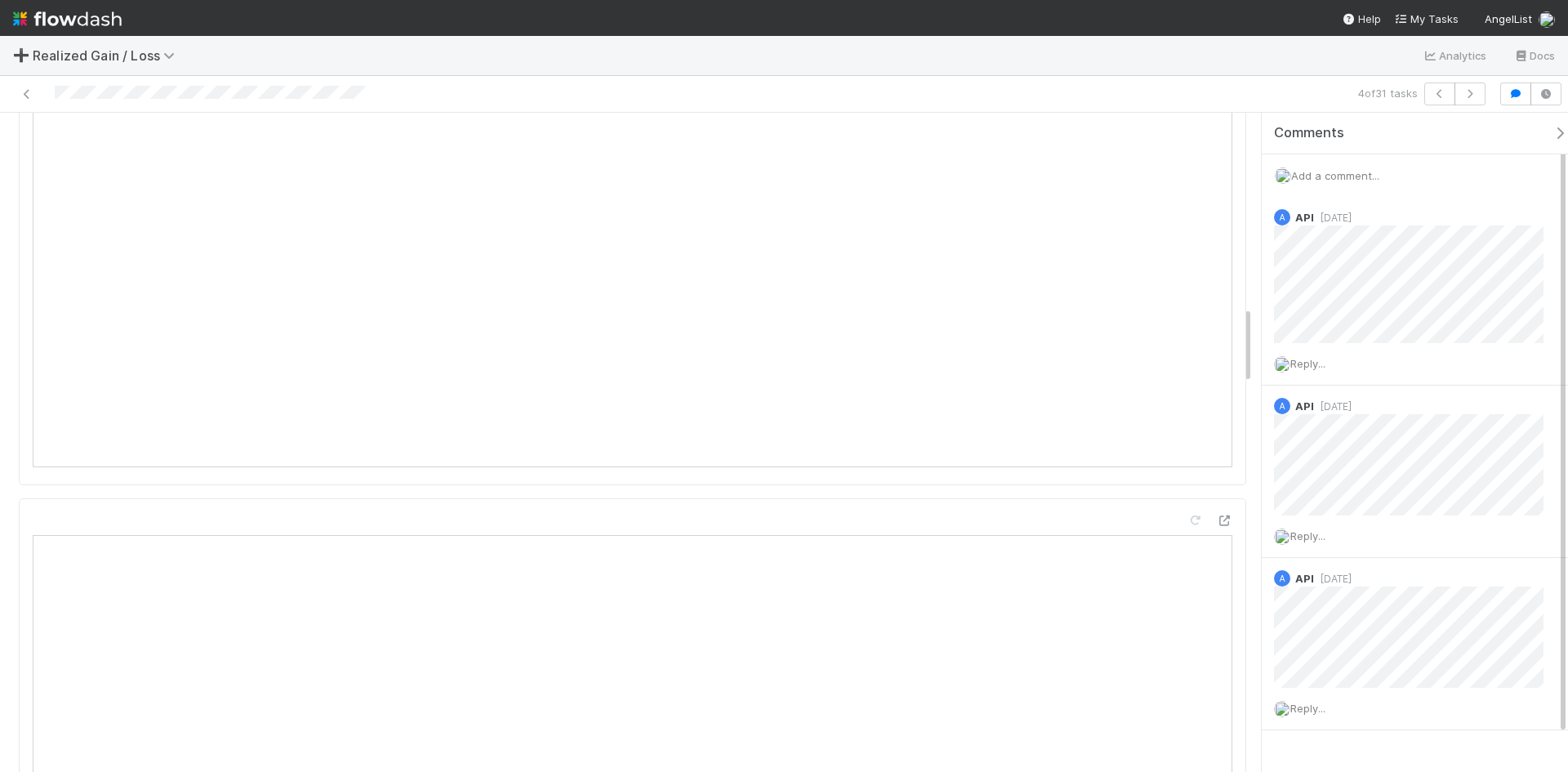 click on "Details Edit Name  Id  Tax Year  Asset Type  Fund CT Link  Transaction Summary Link  CY Tyche Link  PY Tyche Link  Blocked By Finance Reason  Spice Level Tags  Parallel RGL Flowdash Link  Portco Taxed As  Portco PFIC  Potential 988 (checked = yes)  1099 Form Type   is not a valid URL. Distributions   Create a new  task Link an existing  task Portco   Create a new  task Link an existing  task Portco for assignment (prep)   Create a new  task Link an existing  task Portco for assignment (review)   Create a new  task Link an existing  task Activity Log Undo Last Action Export as CSV 7/11/25, 12:25:19 AM GMT+8 Andrea Tidrow   updated: Prep Due Date   from   (empty)   to   7/8/25, 10:25:40 AM GMT+8 Cherry Relevo   moved this  task  from     Needs Work   to     In Progress 7/8/25, 10:25:40 AM GMT+8 Cherry Relevo  performed the  Start  action. 7/8/25, 12:39:34 AM GMT+8 update_comptroller_assigned_to  was triggered 7/8/25, 12:39:34 AM GMT+8   assigned this  task  to   Cherry Relevo 7/8/25, 12:39:34 AM GMT+8     from" at bounding box center (632, 1336) 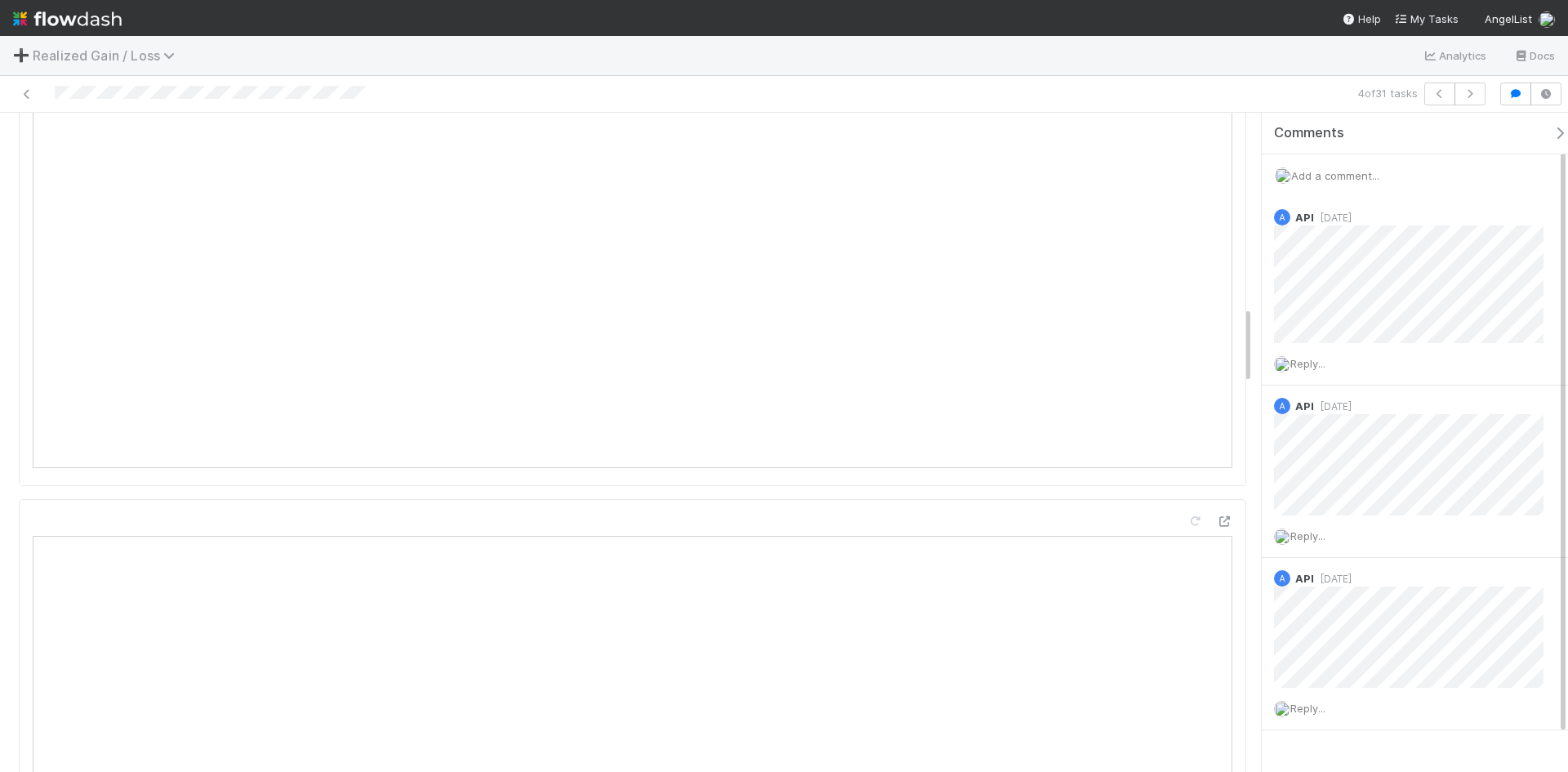 scroll, scrollTop: 1634, scrollLeft: 0, axis: vertical 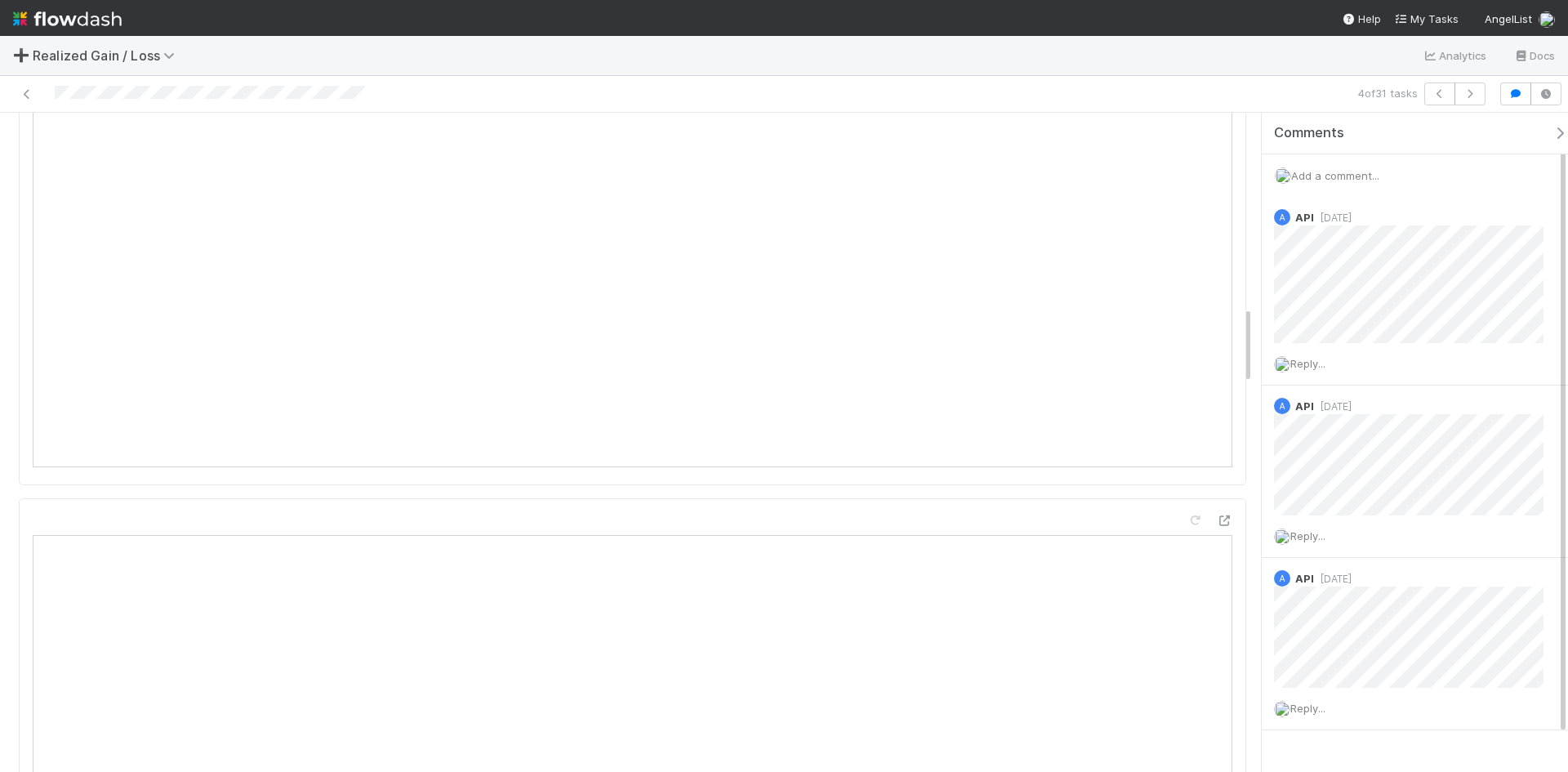 click on "Add a comment..." at bounding box center (1335, 176) 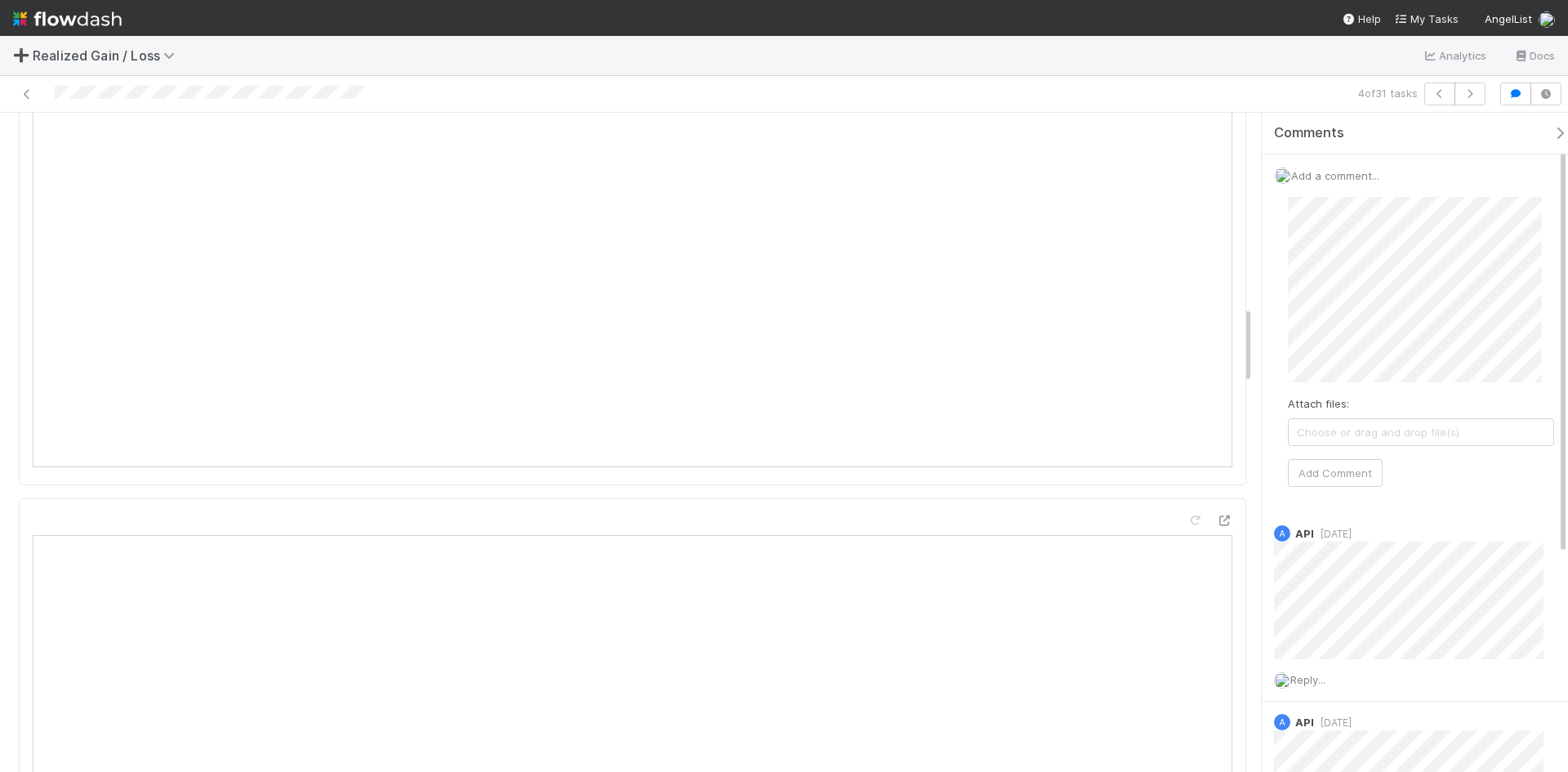 click on "Attach files: Choose or drag and drop file(s) Add Comment" at bounding box center [1421, 341] 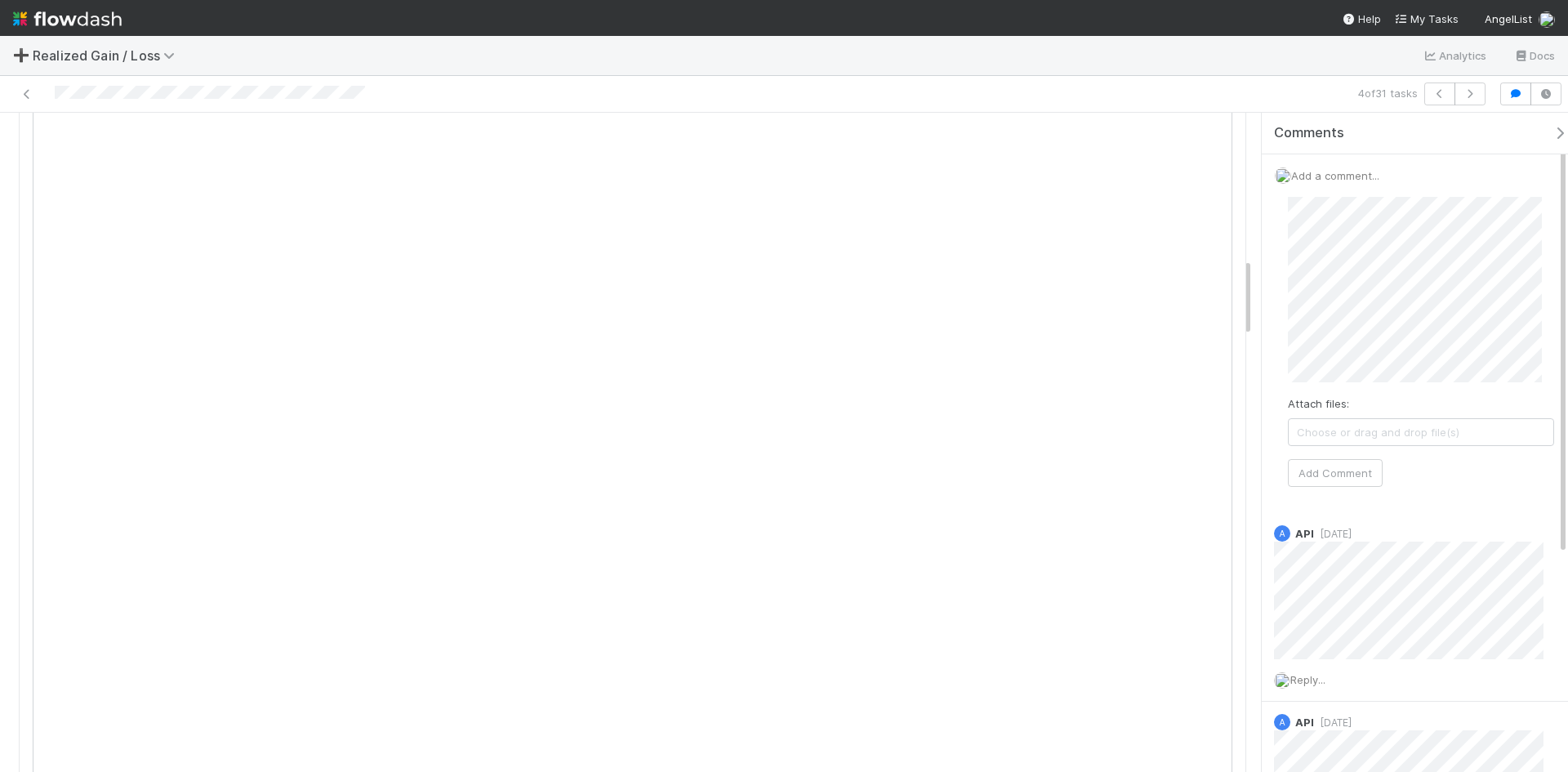 scroll, scrollTop: 1225, scrollLeft: 0, axis: vertical 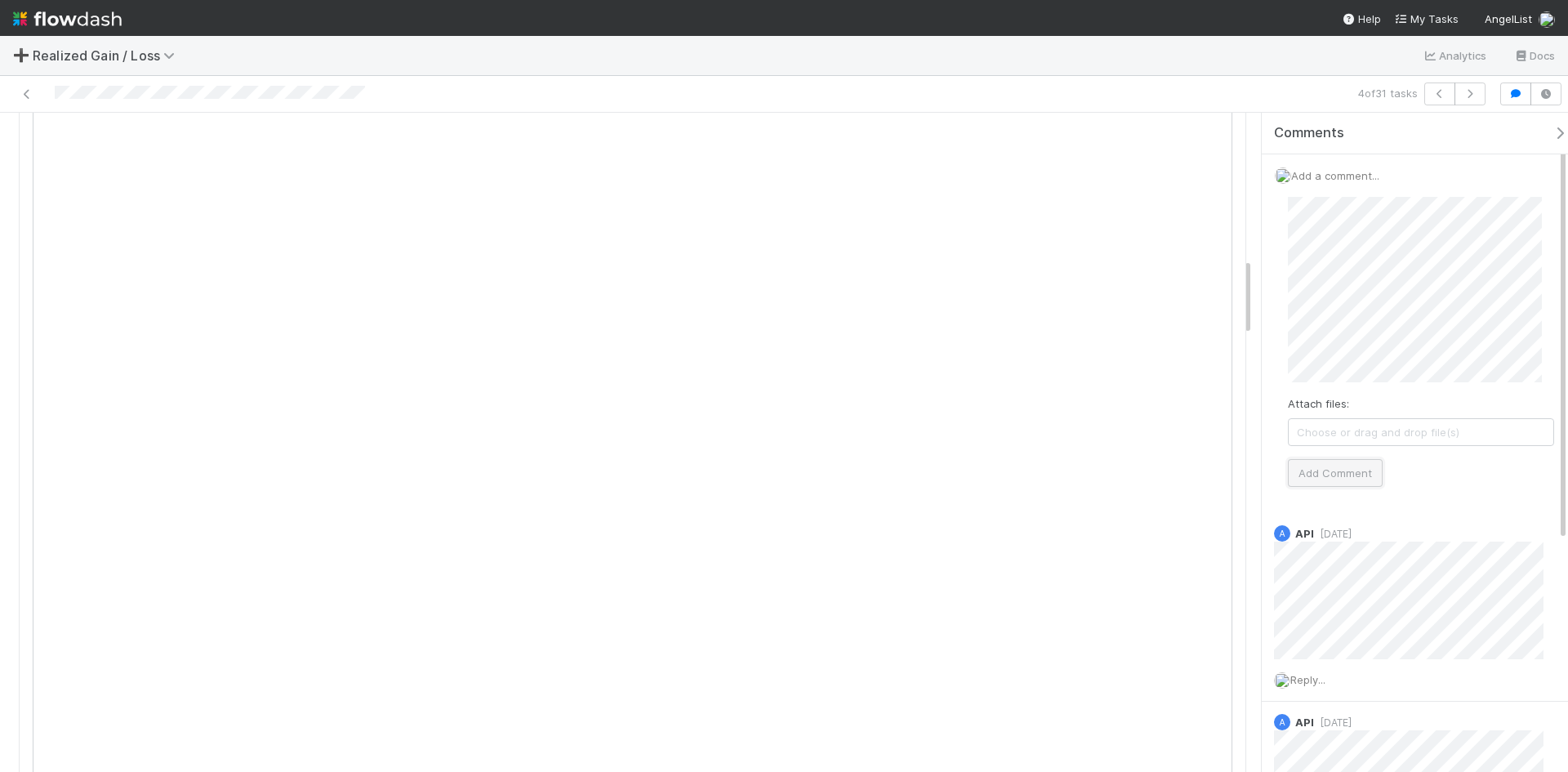 click on "Add Comment" at bounding box center [1335, 473] 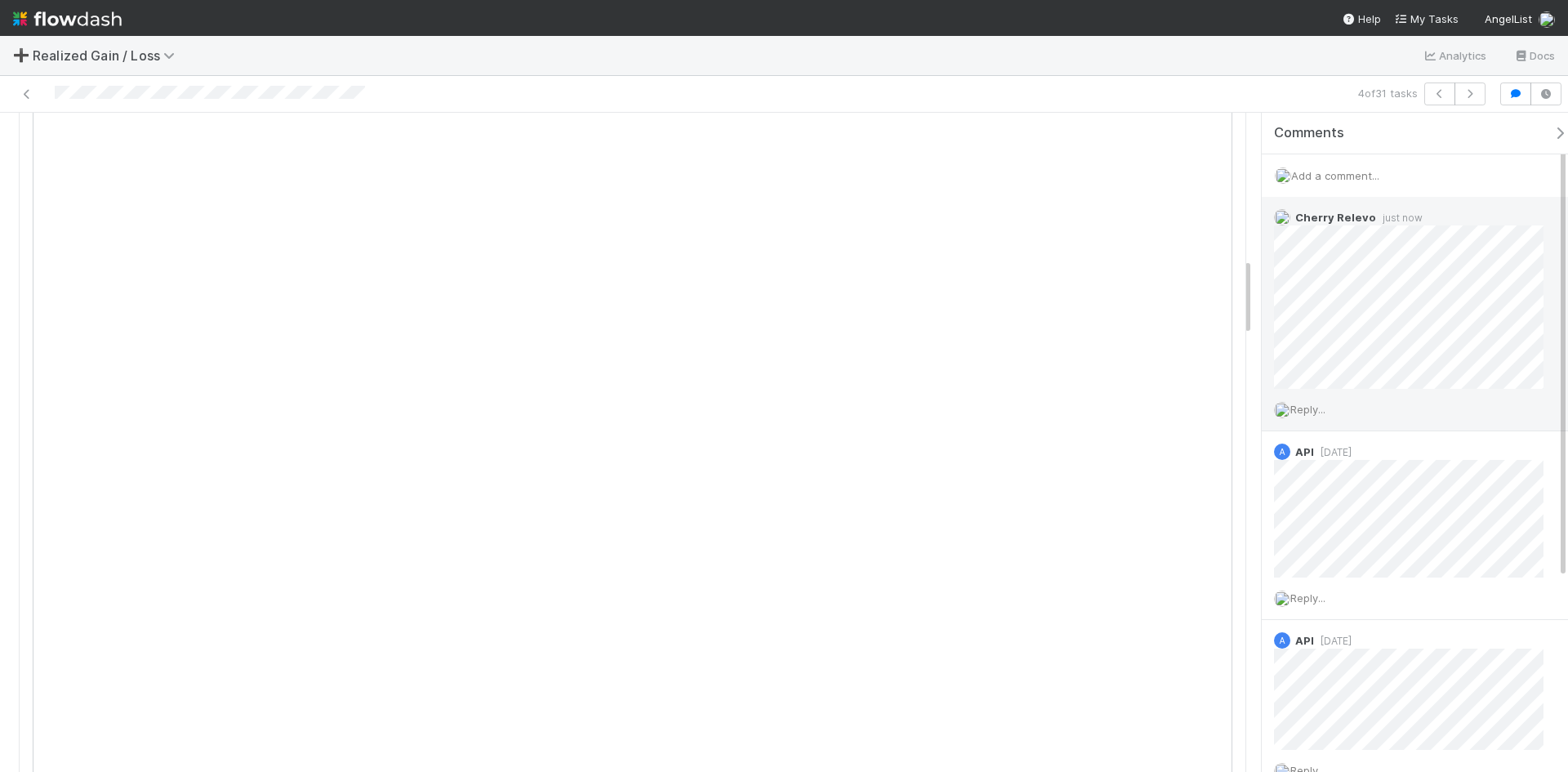 click on "Reply..." at bounding box center [1307, 409] 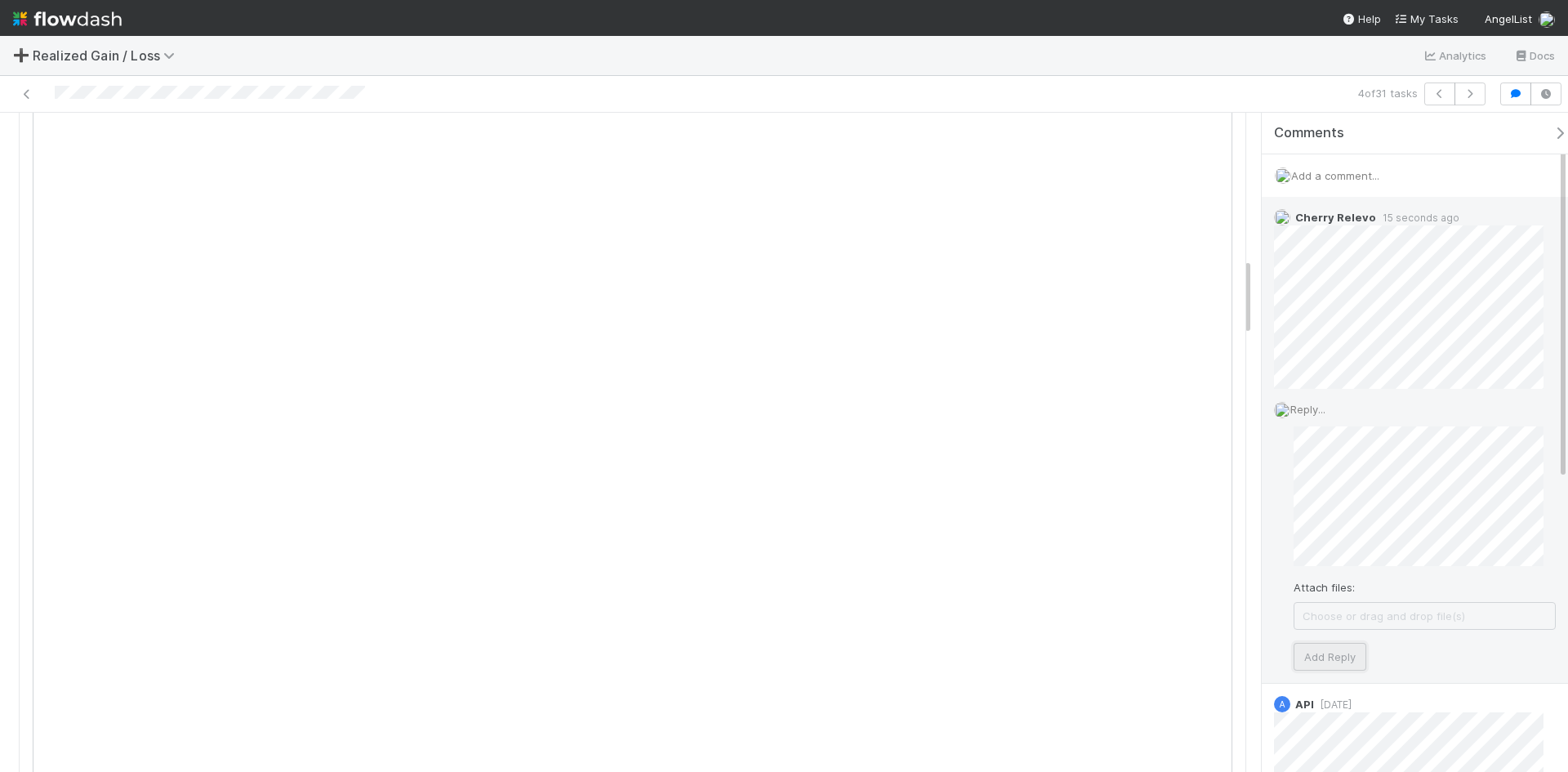 click on "Add Reply" at bounding box center [1330, 657] 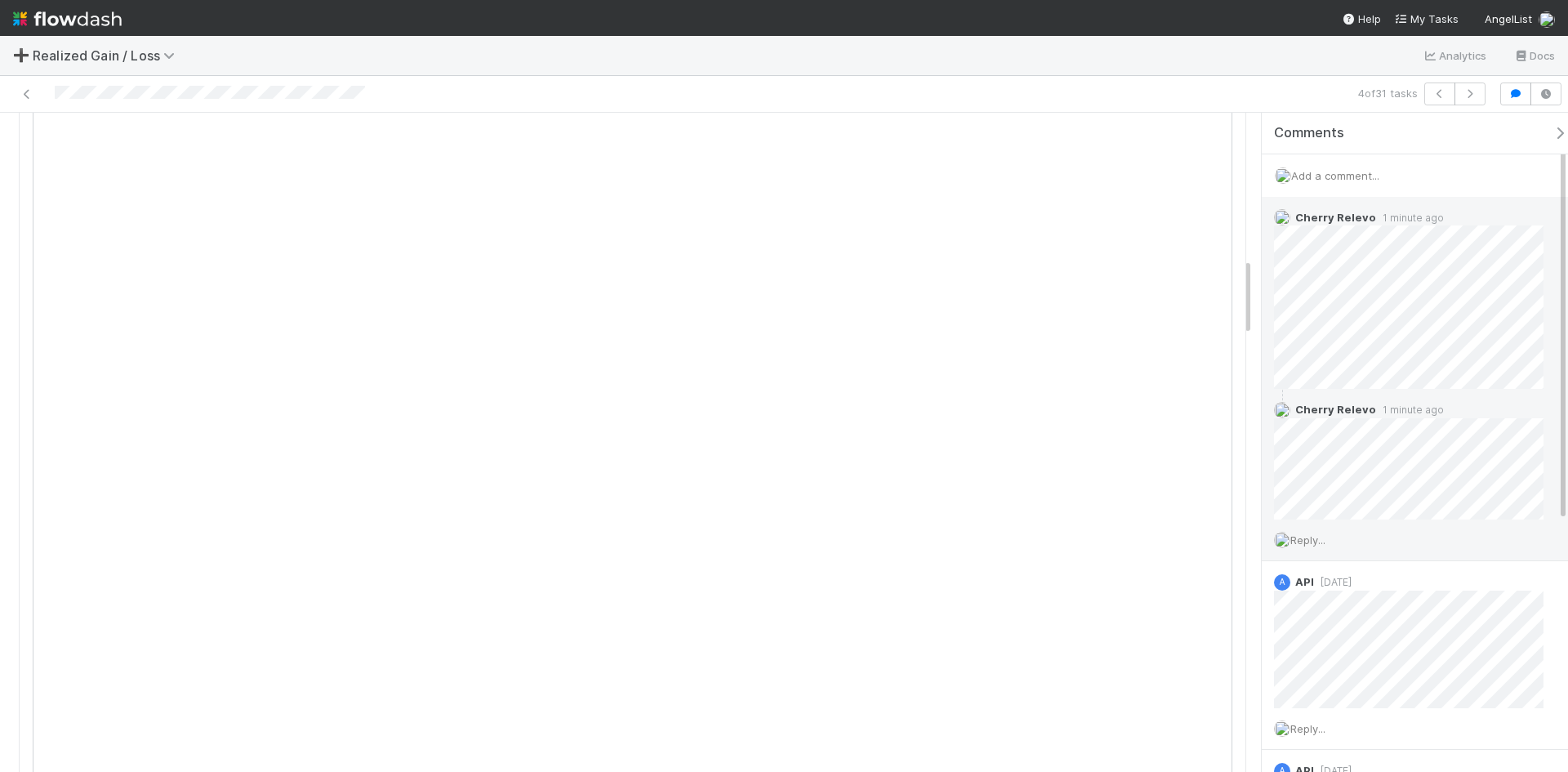 click on "Details Edit Name  Id  Tax Year  Asset Type  Fund CT Link  Transaction Summary Link  CY Tyche Link  PY Tyche Link  Blocked By Finance Reason  Spice Level Tags  Parallel RGL Flowdash Link  Portco Taxed As  Portco PFIC  Potential 988 (checked = yes)  1099 Form Type   is not a valid URL. Distributions   Create a new  task Link an existing  task Portco   Create a new  task Link an existing  task Portco for assignment (prep)   Create a new  task Link an existing  task Portco for assignment (review)   Create a new  task Link an existing  task Activity Log Undo Last Action Export as CSV 7/11/25, 9:51:06 AM GMT+8 Database Sync   updated: Purchase Price Cents   from     to   Cost Basis Cents   from     to   Realized Gain Cents   from     to   Allocable Income Cents   from     to   Updated At   from     to   7/11/25, 9:46:46 AM GMT+8 Database Sync   updated: Purchase Price Cents   from     to   Cost Basis Cents   from     to   Realized Gain Cents   from     to   Tax Free Gain Limit Cents   from     to     from     to" at bounding box center [632, 1745] 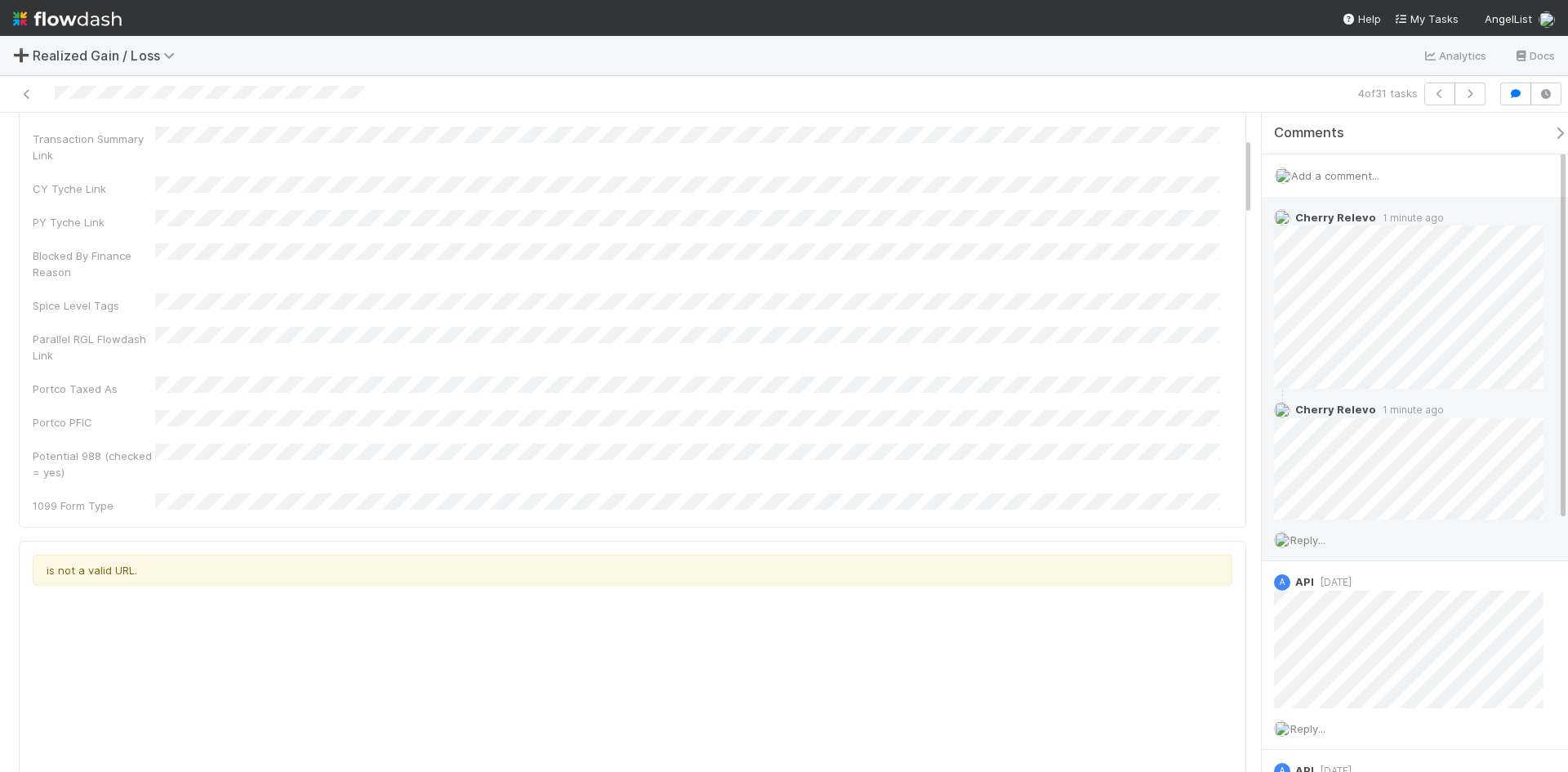 scroll, scrollTop: 0, scrollLeft: 0, axis: both 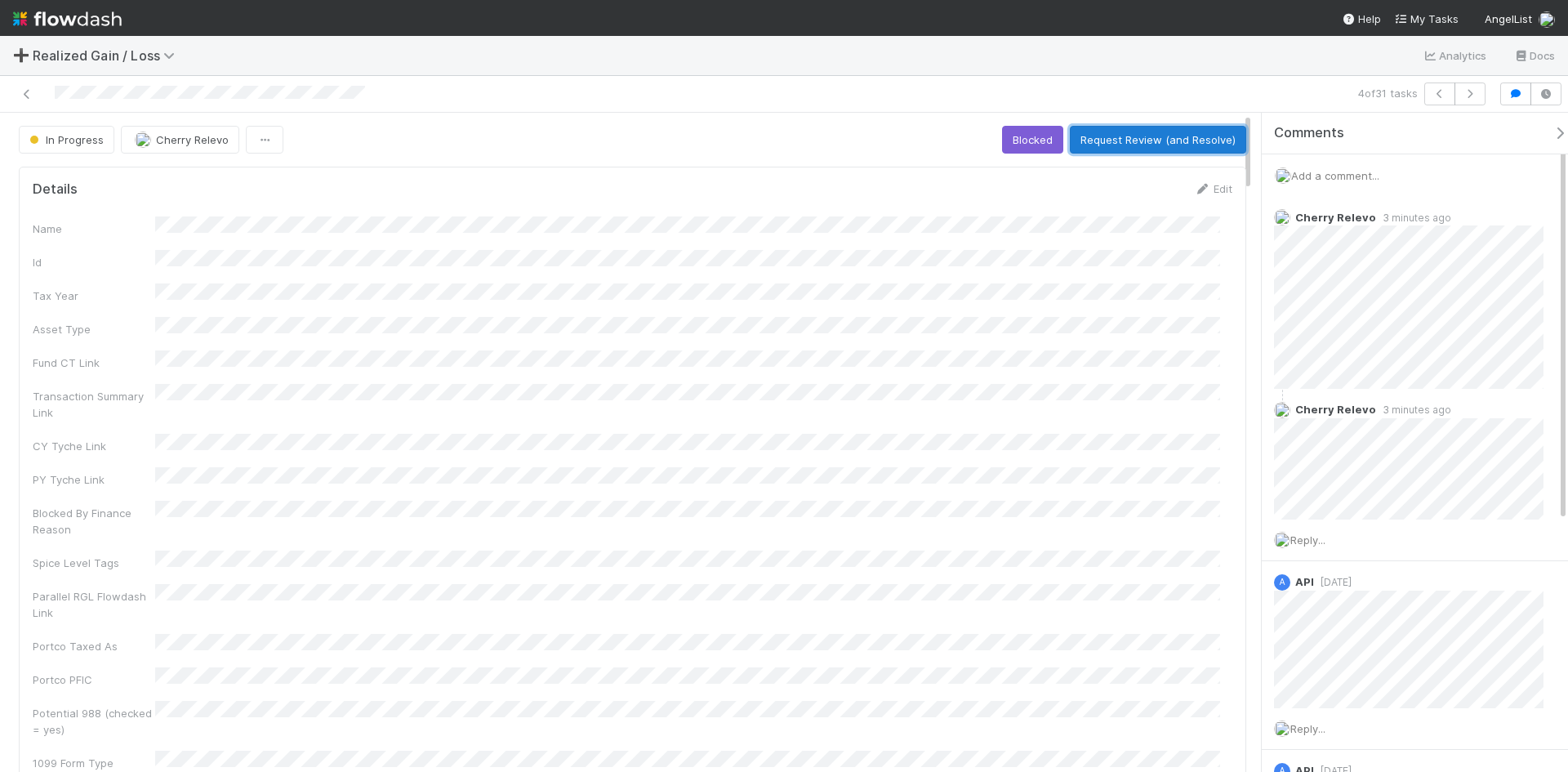 click on "Request Review (and Resolve)" at bounding box center (1158, 140) 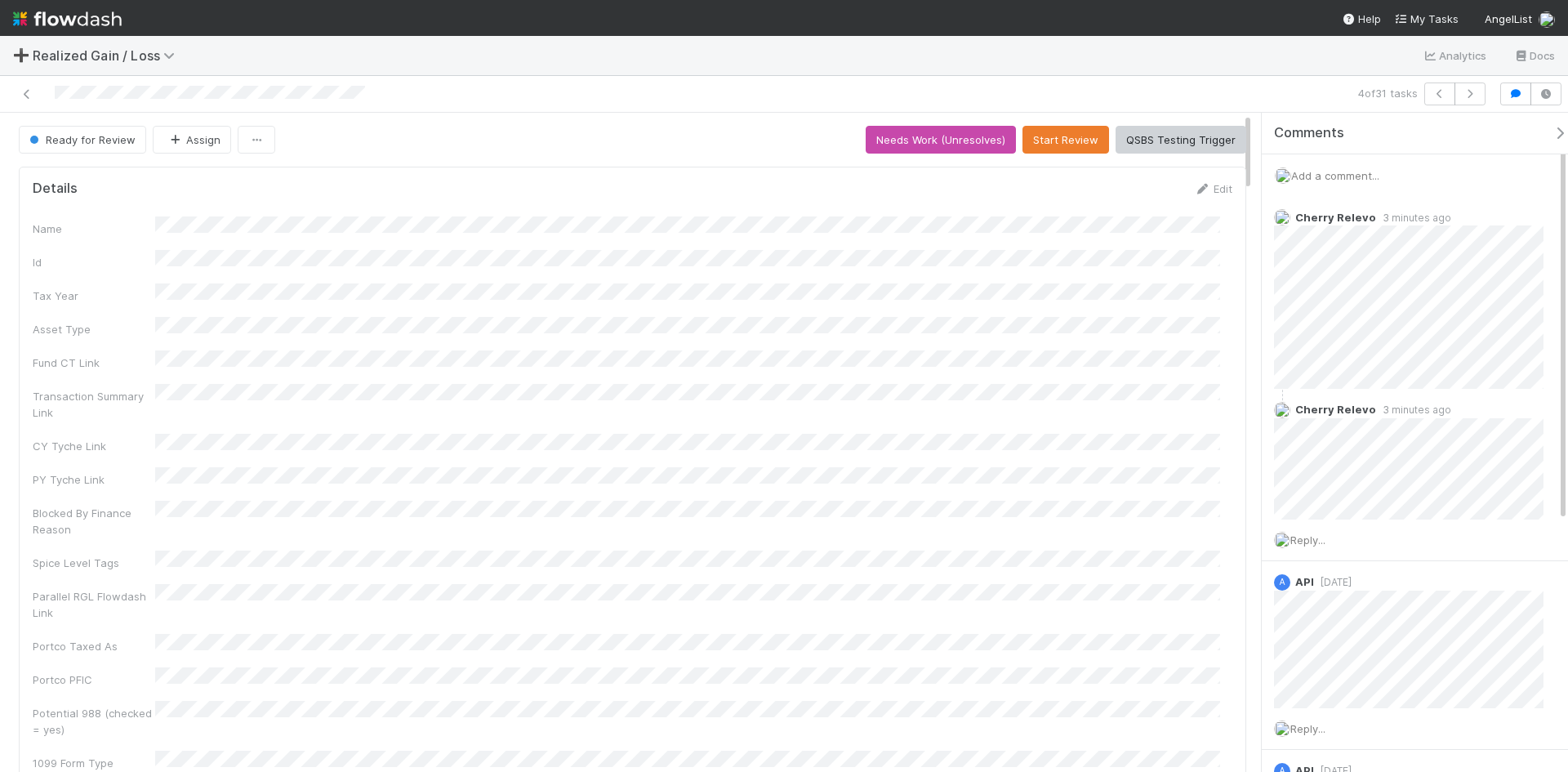 click on "Reply..." at bounding box center [1307, 540] 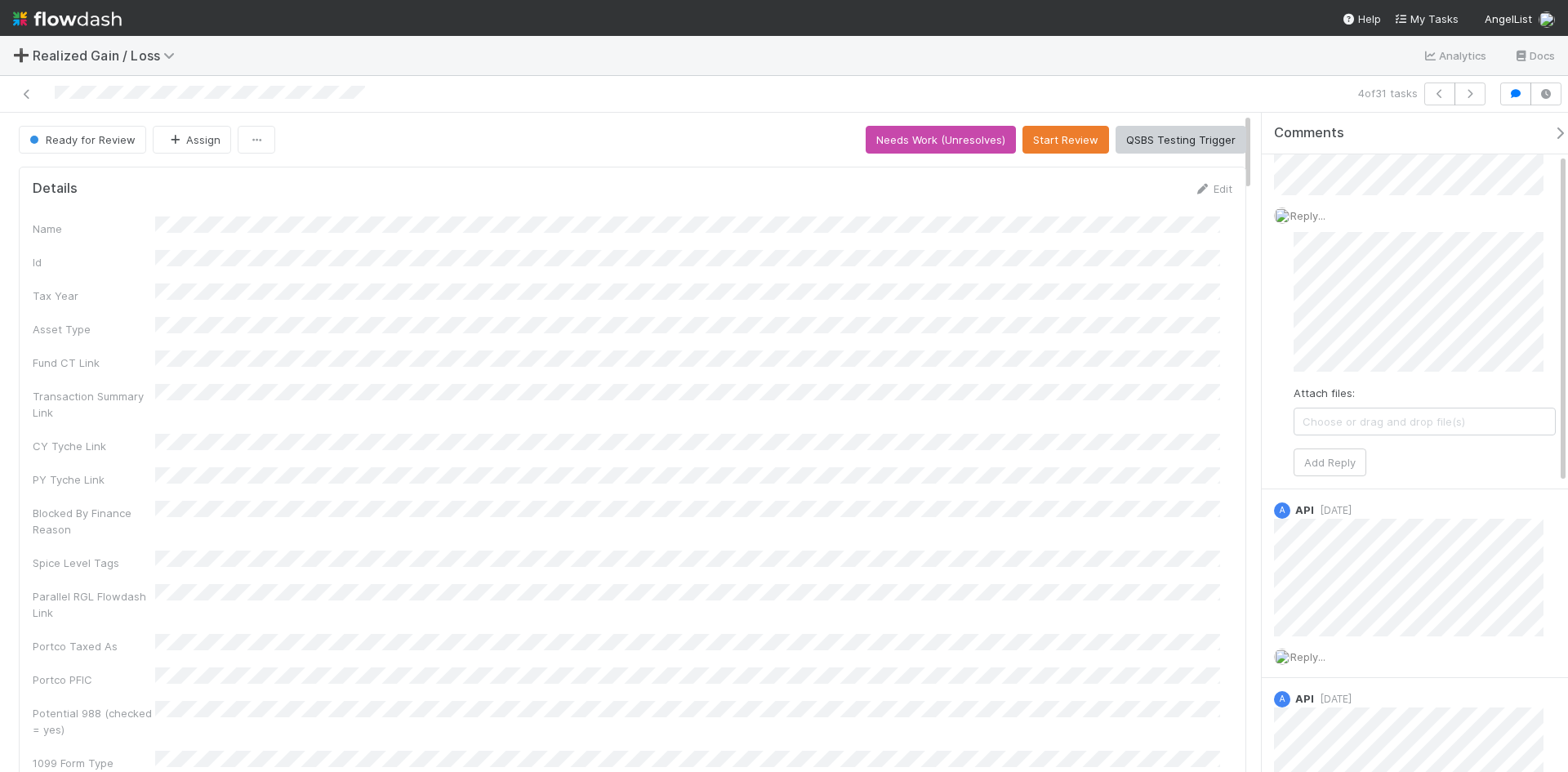 scroll, scrollTop: 327, scrollLeft: 0, axis: vertical 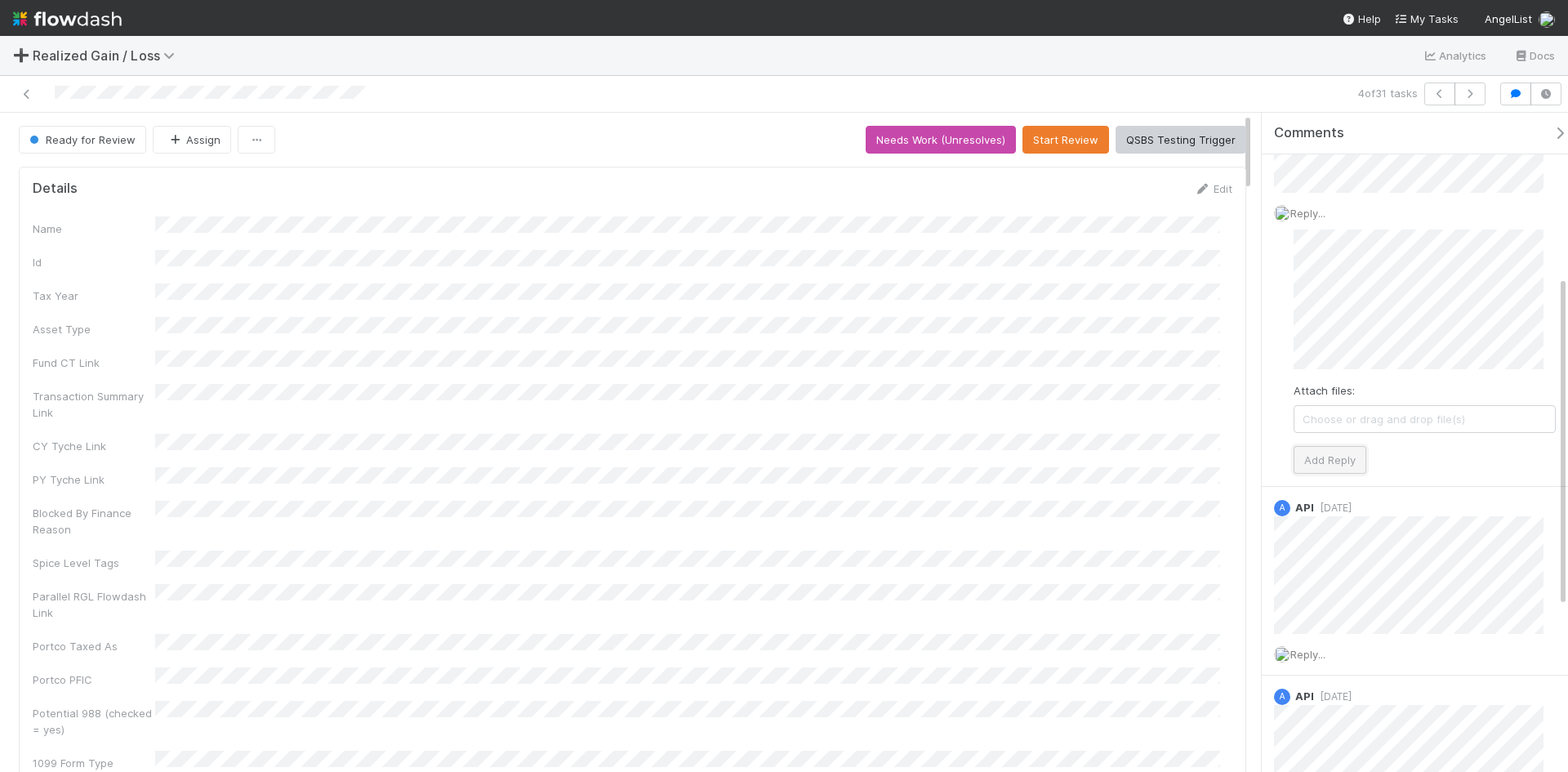 click on "Add Reply" at bounding box center [1330, 460] 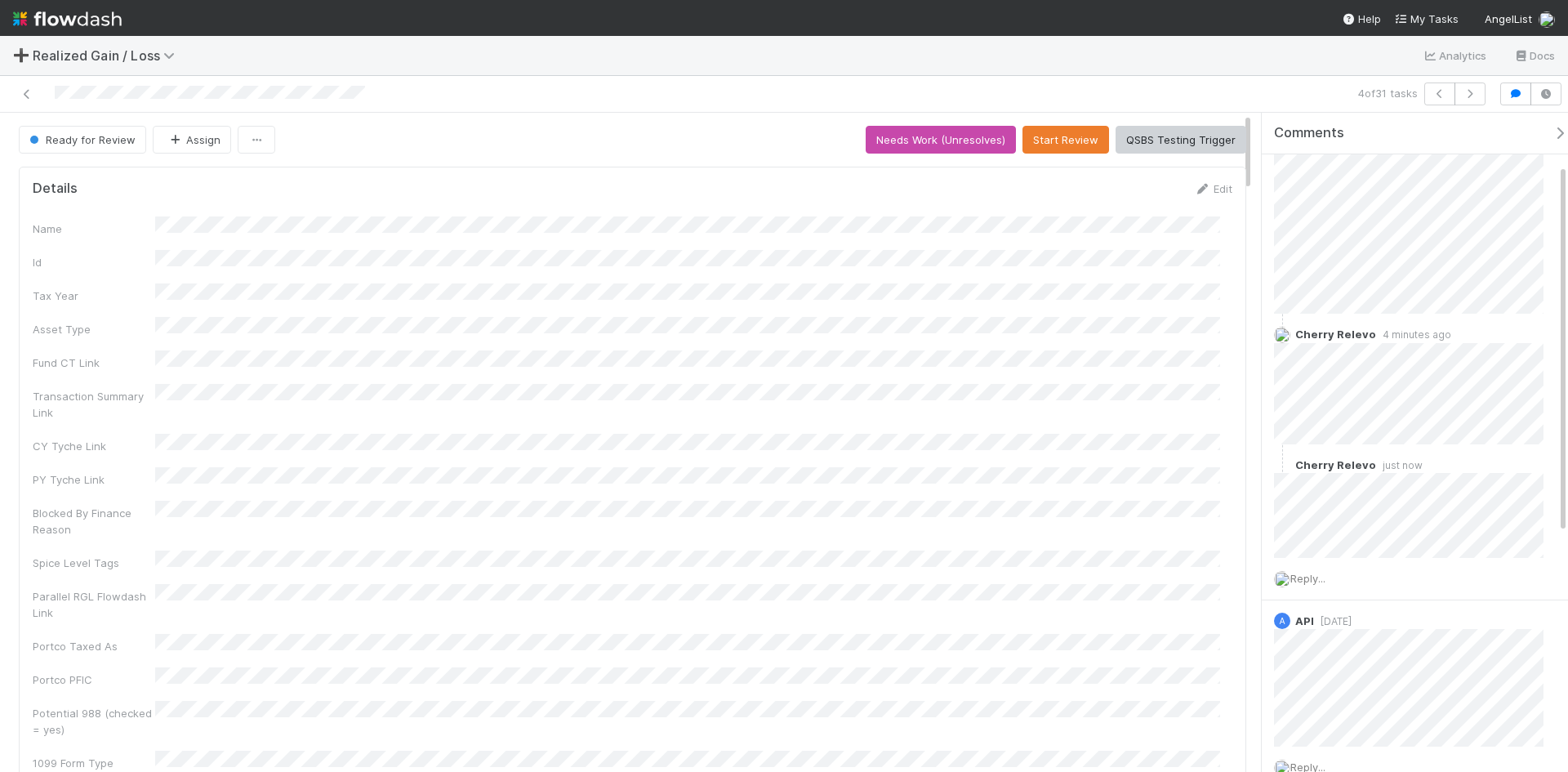 scroll, scrollTop: 0, scrollLeft: 0, axis: both 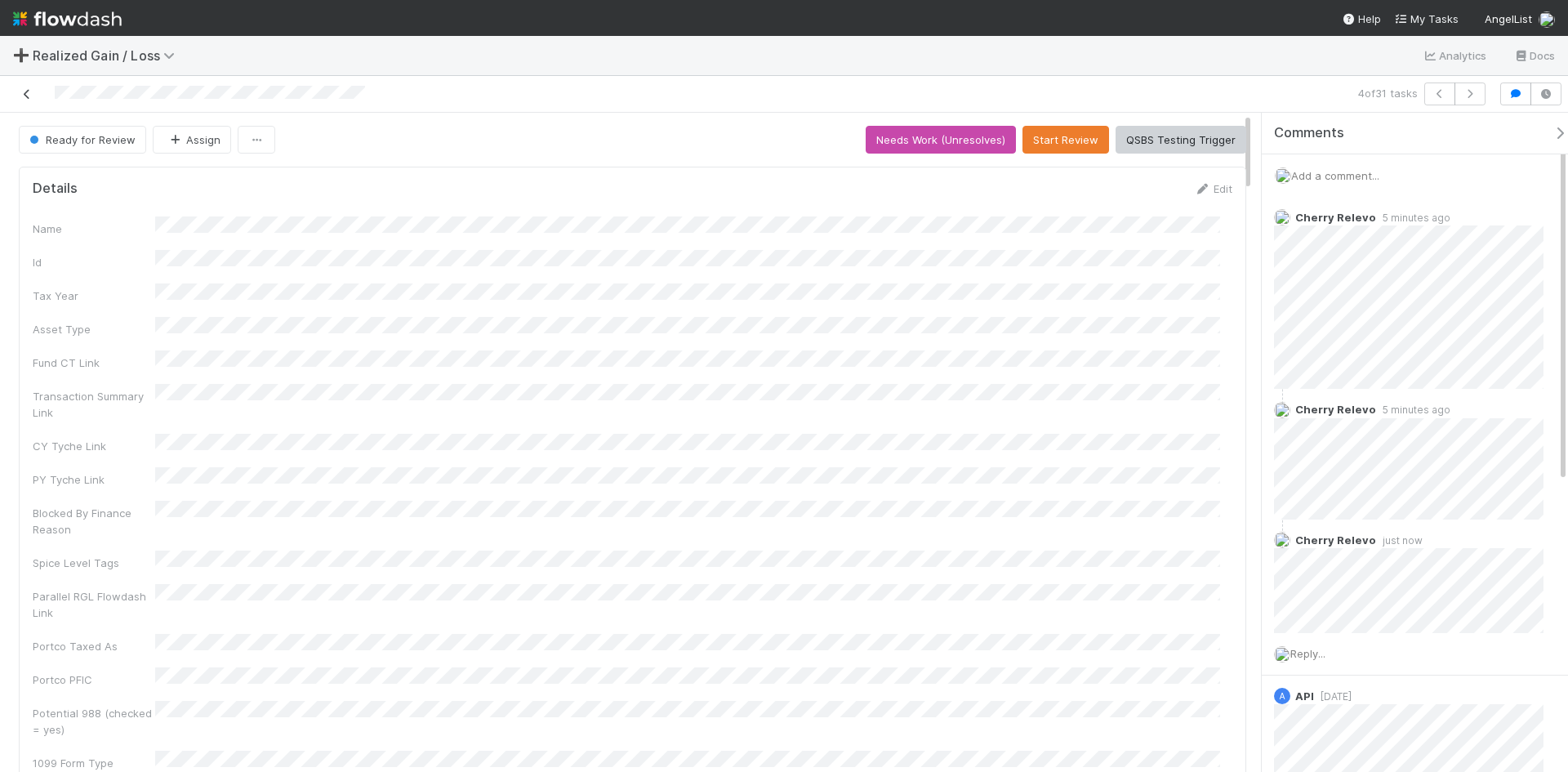 click at bounding box center (27, 94) 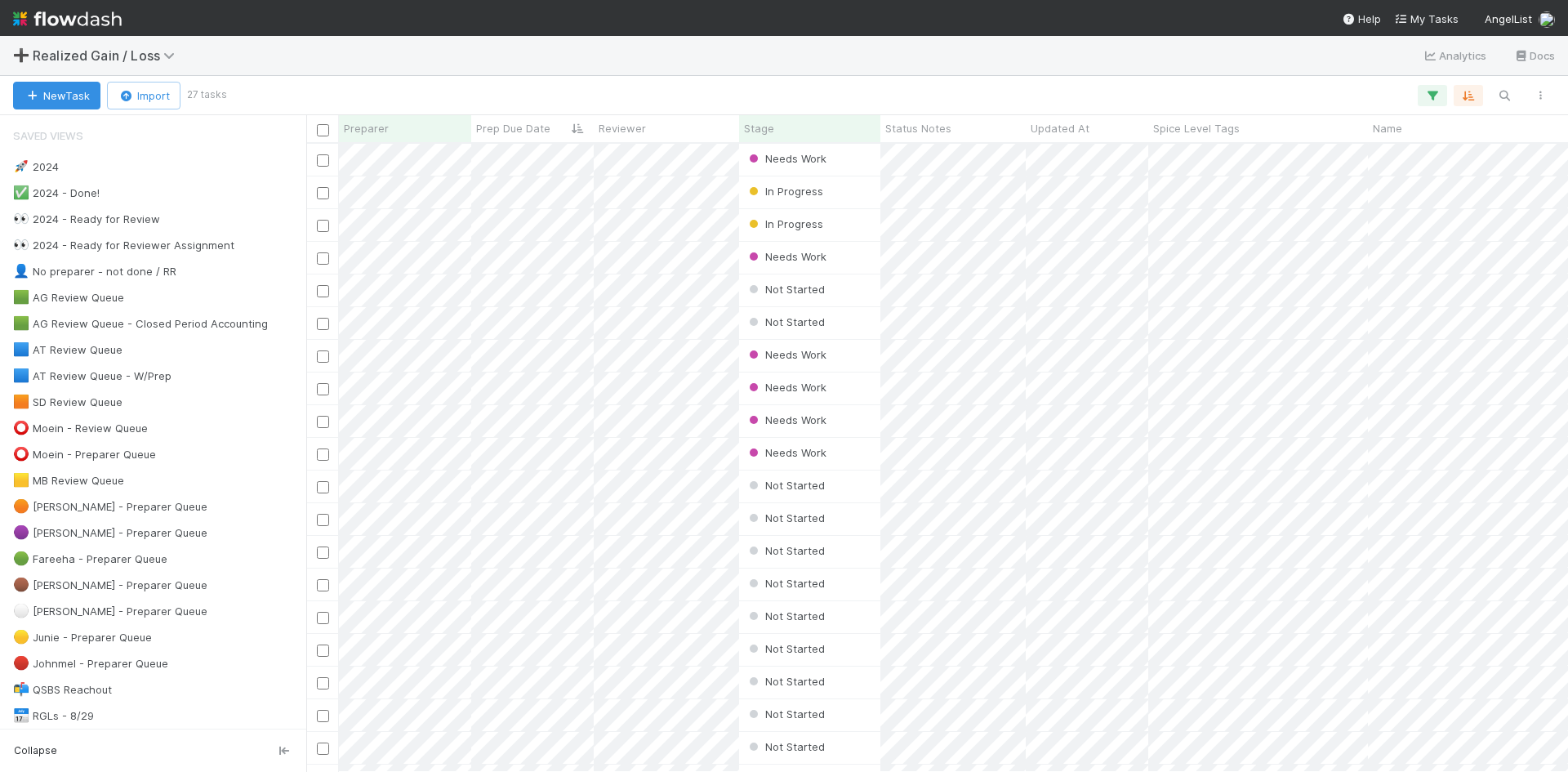scroll, scrollTop: 13, scrollLeft: 13, axis: both 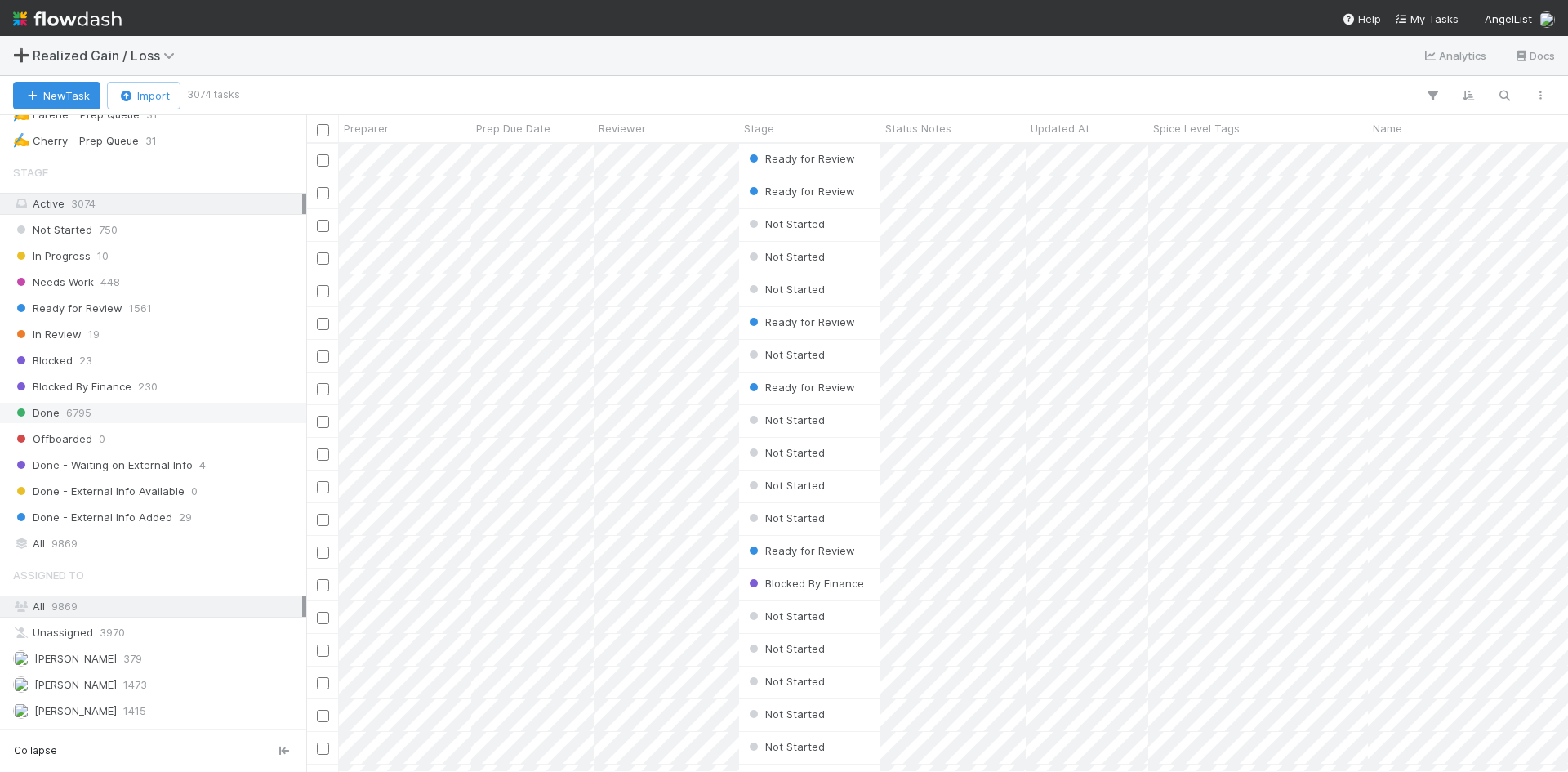 click on "6795" at bounding box center [78, 413] 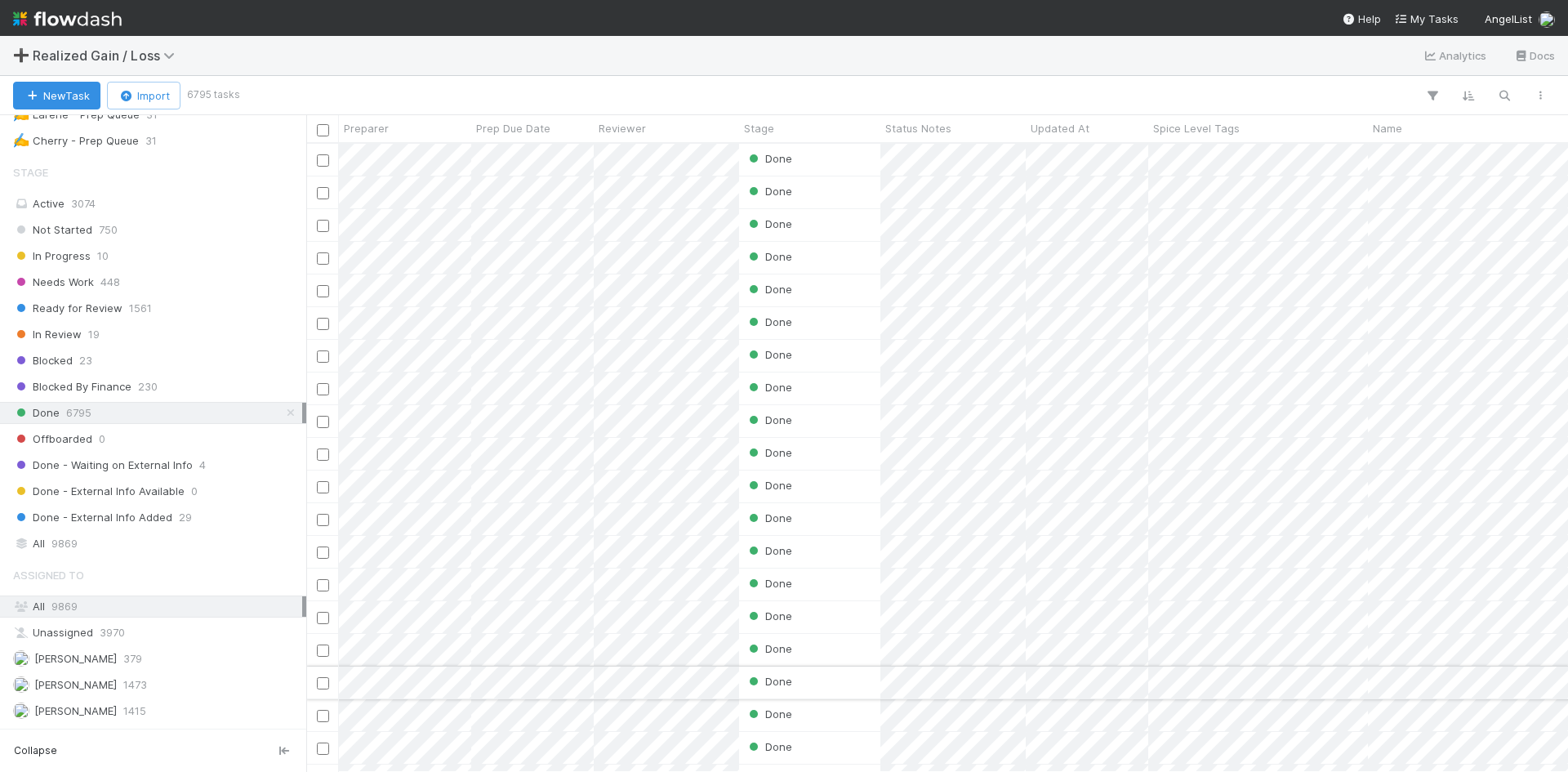 scroll, scrollTop: 13, scrollLeft: 13, axis: both 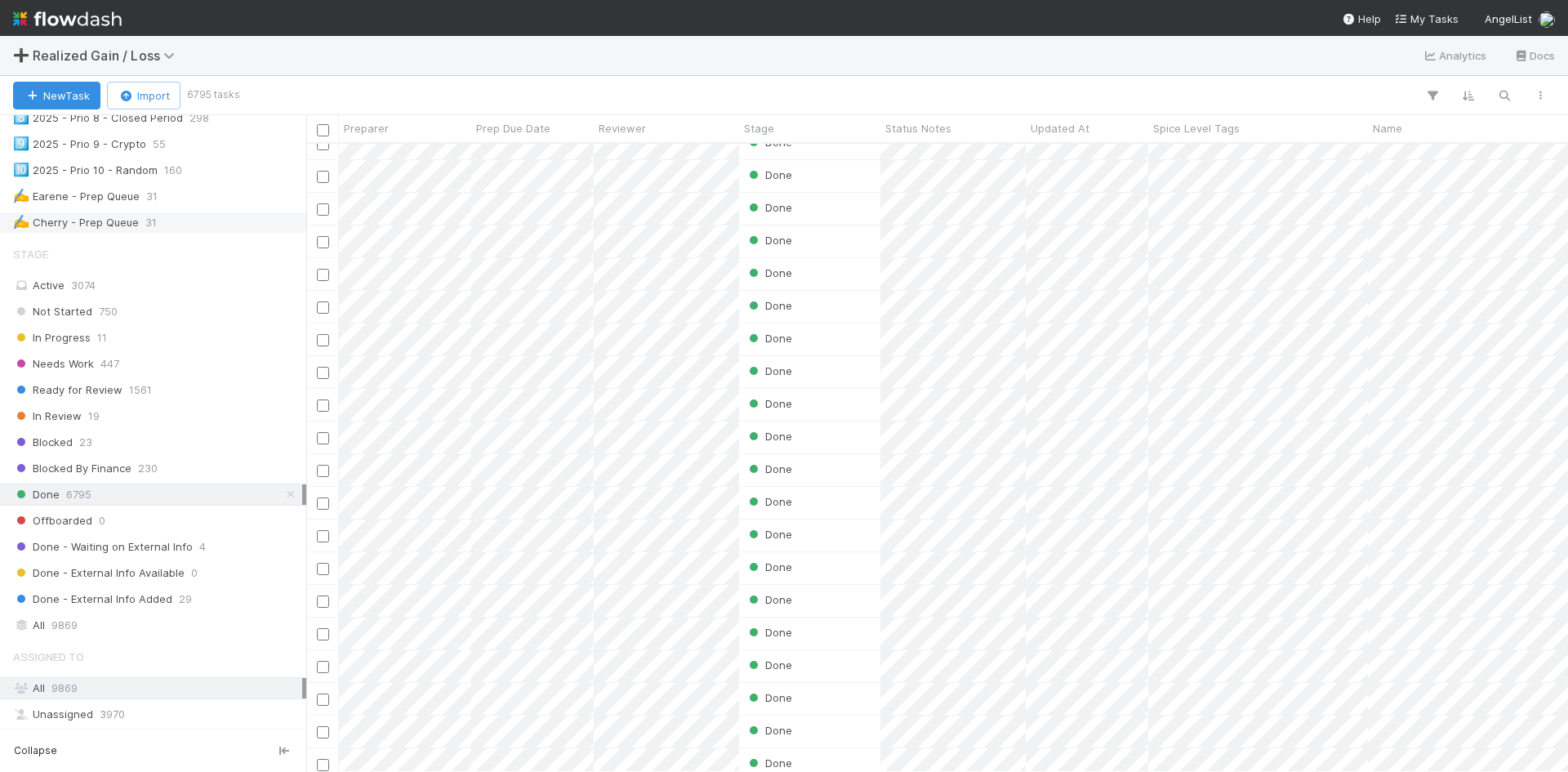 click on "31" at bounding box center [151, 222] 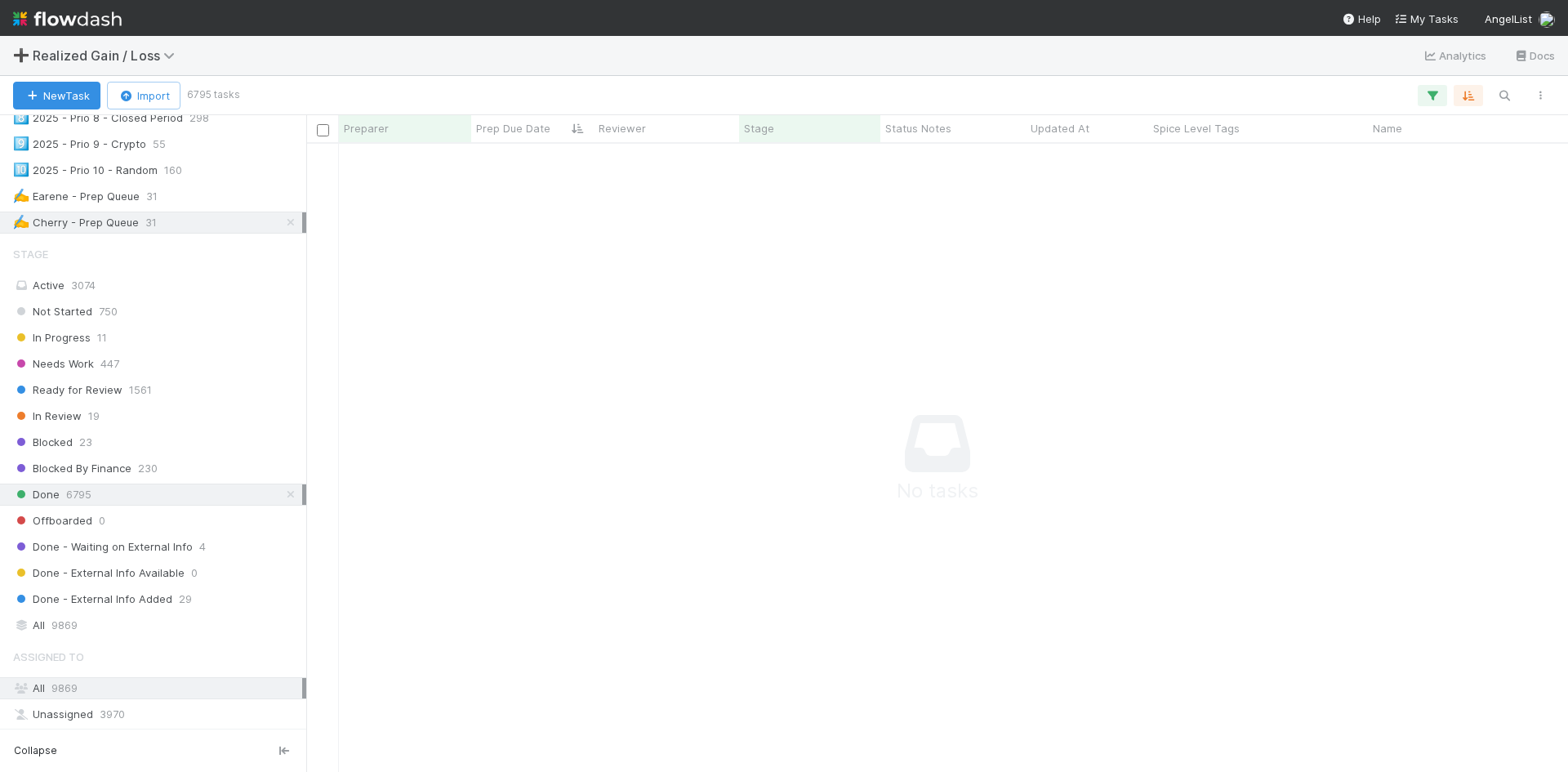 scroll, scrollTop: 13, scrollLeft: 13, axis: both 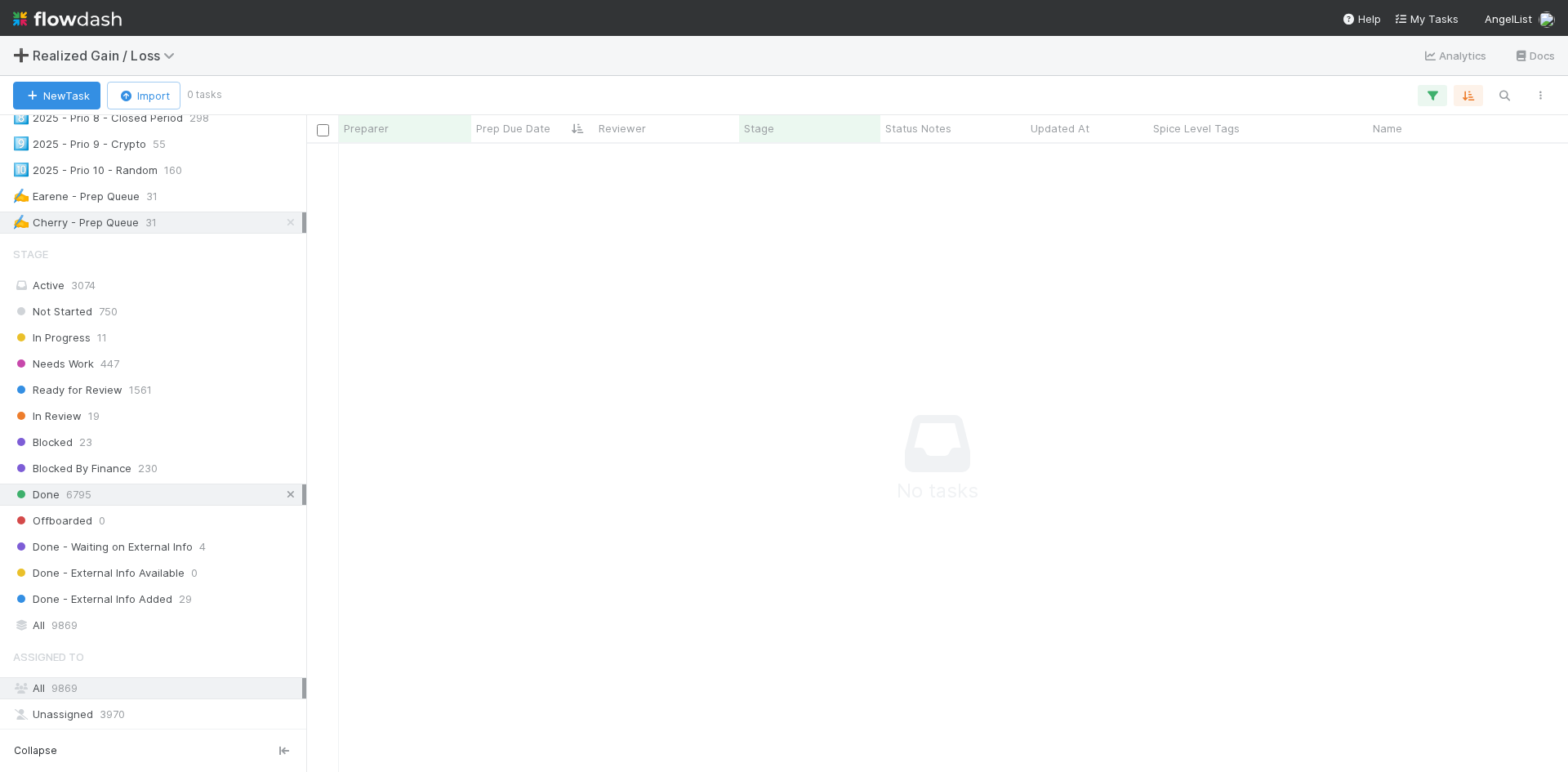 click at bounding box center (291, 494) 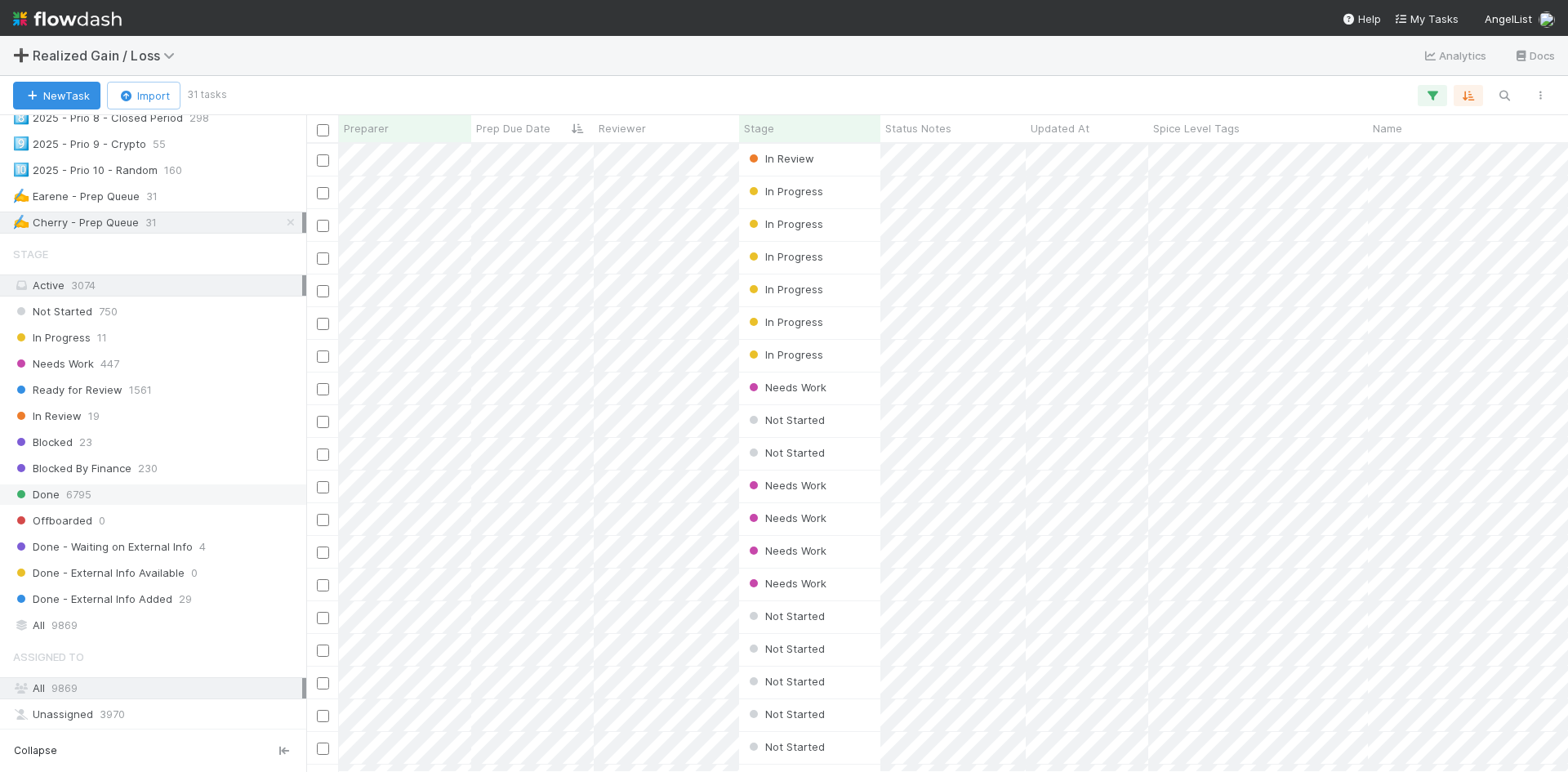 scroll, scrollTop: 13, scrollLeft: 13, axis: both 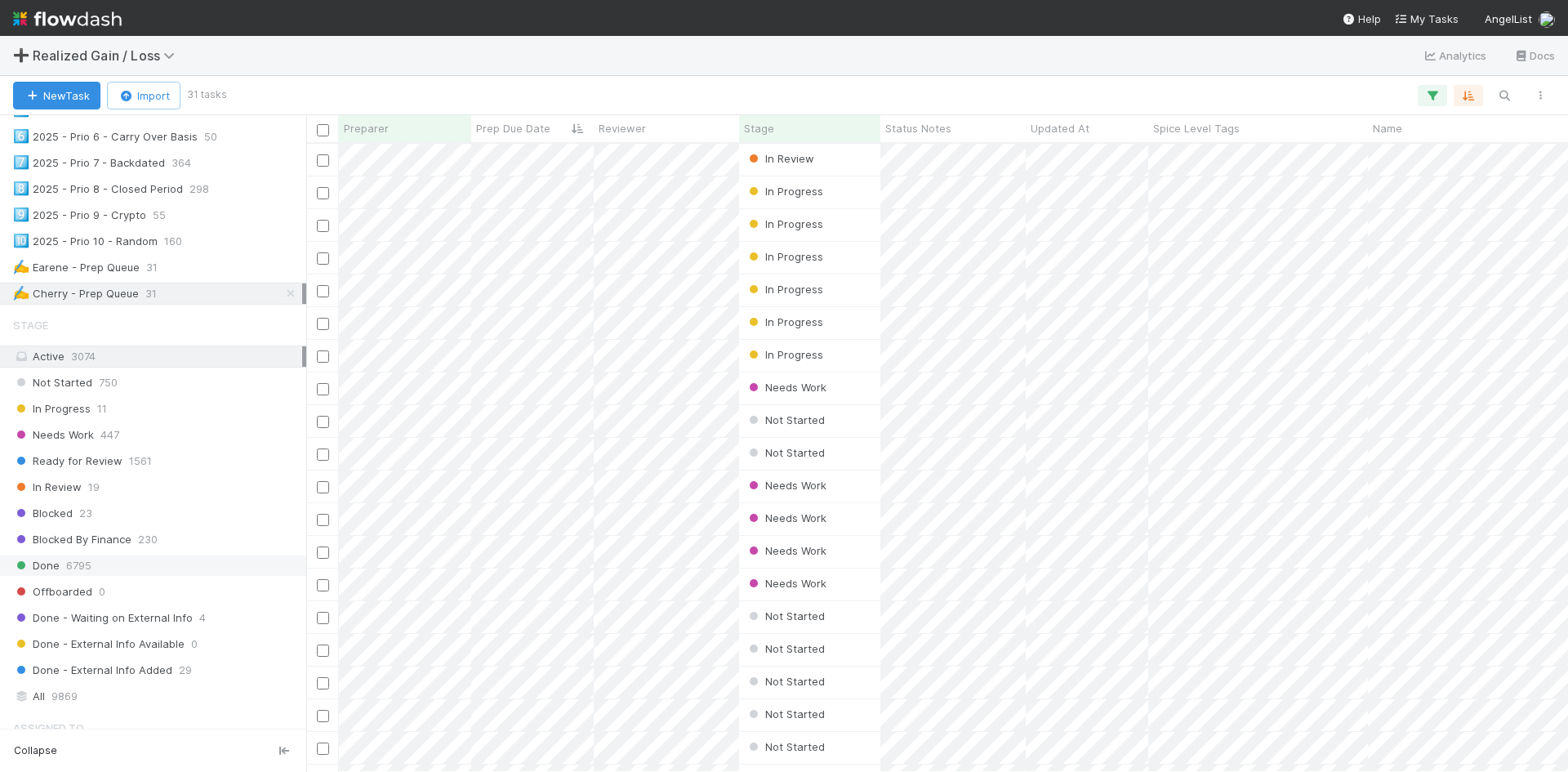 click on "Done   6795" at bounding box center [158, 565] 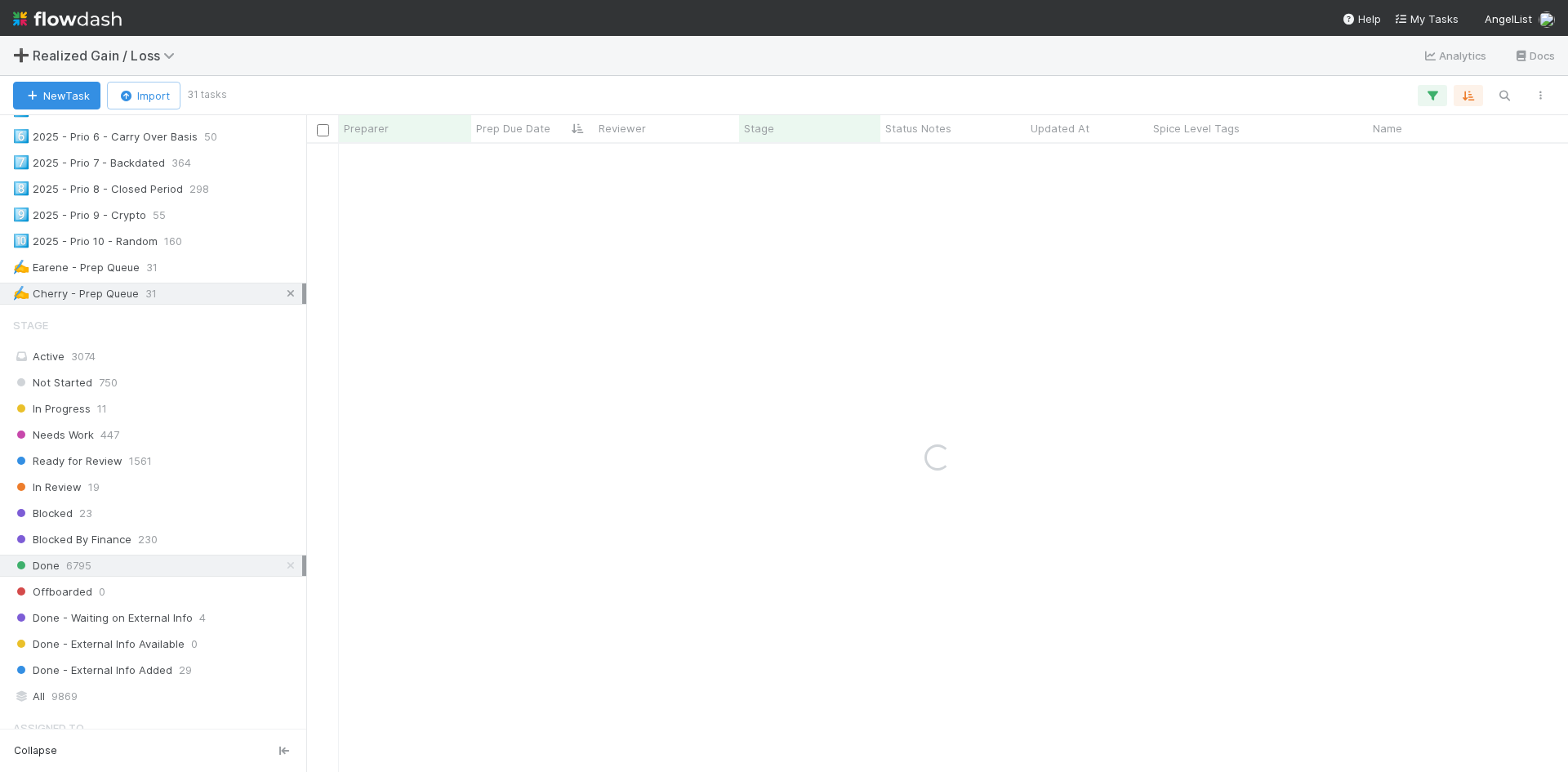 click at bounding box center (291, 293) 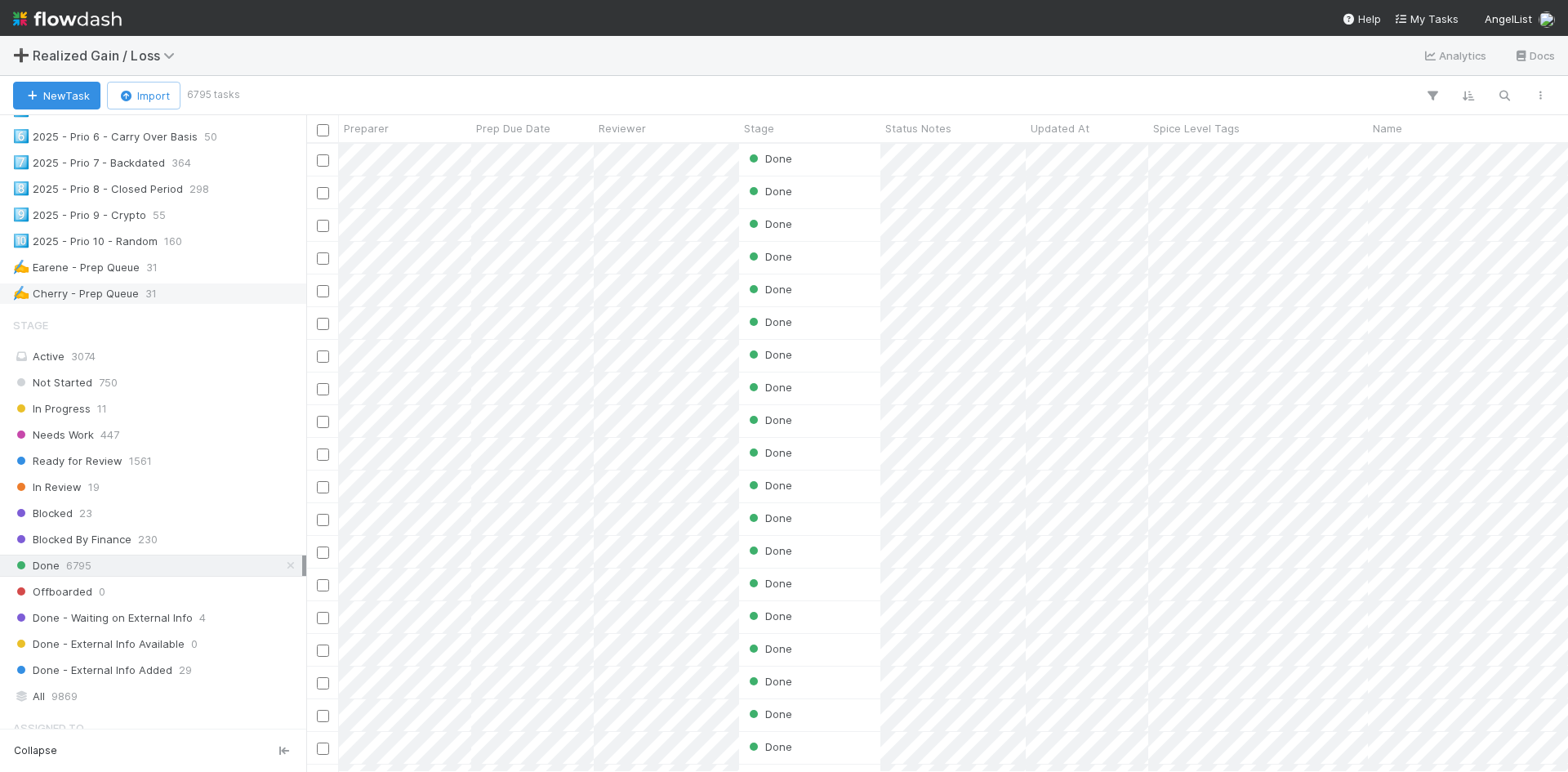 scroll, scrollTop: 13, scrollLeft: 13, axis: both 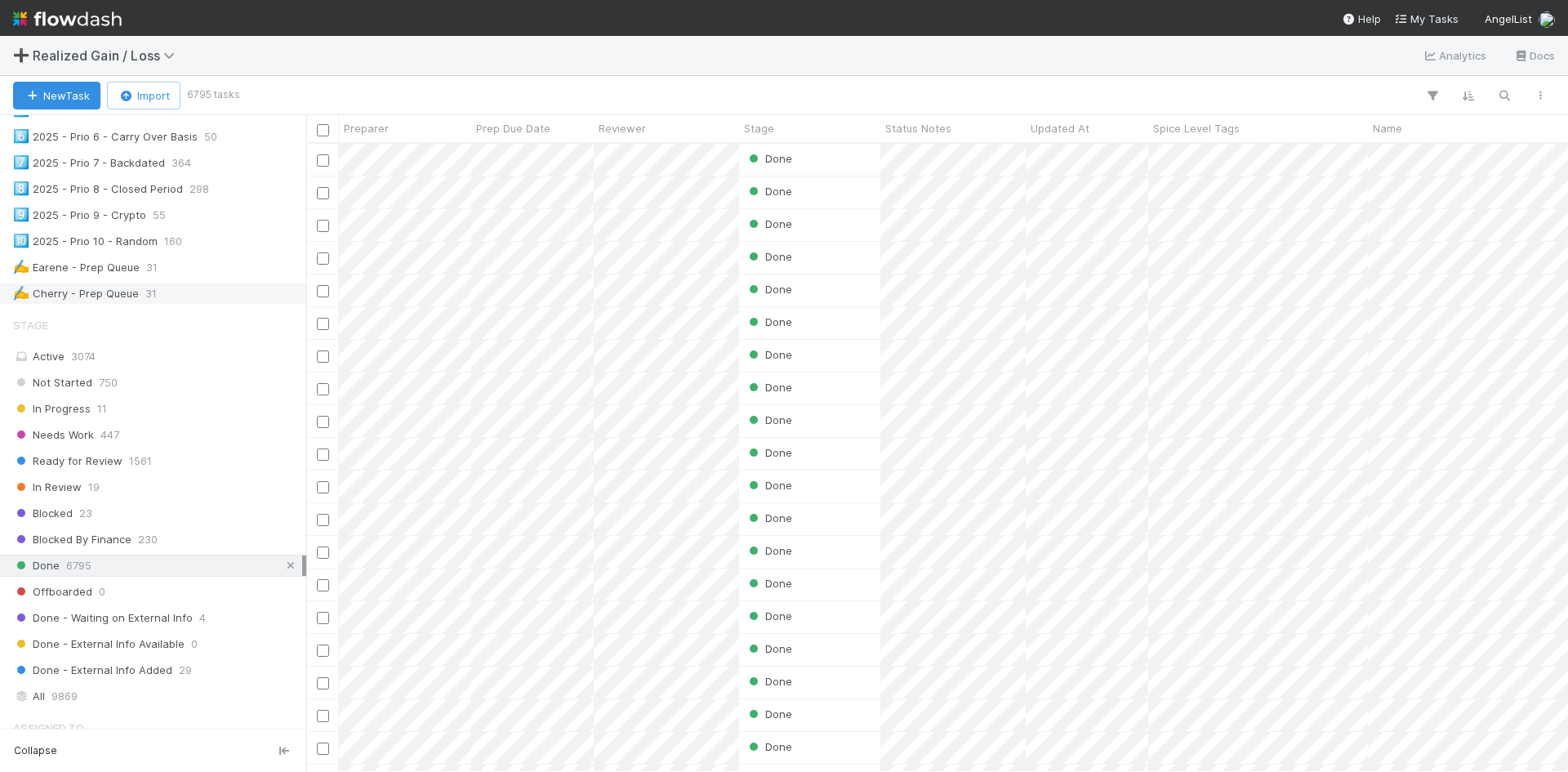 click at bounding box center [291, 565] 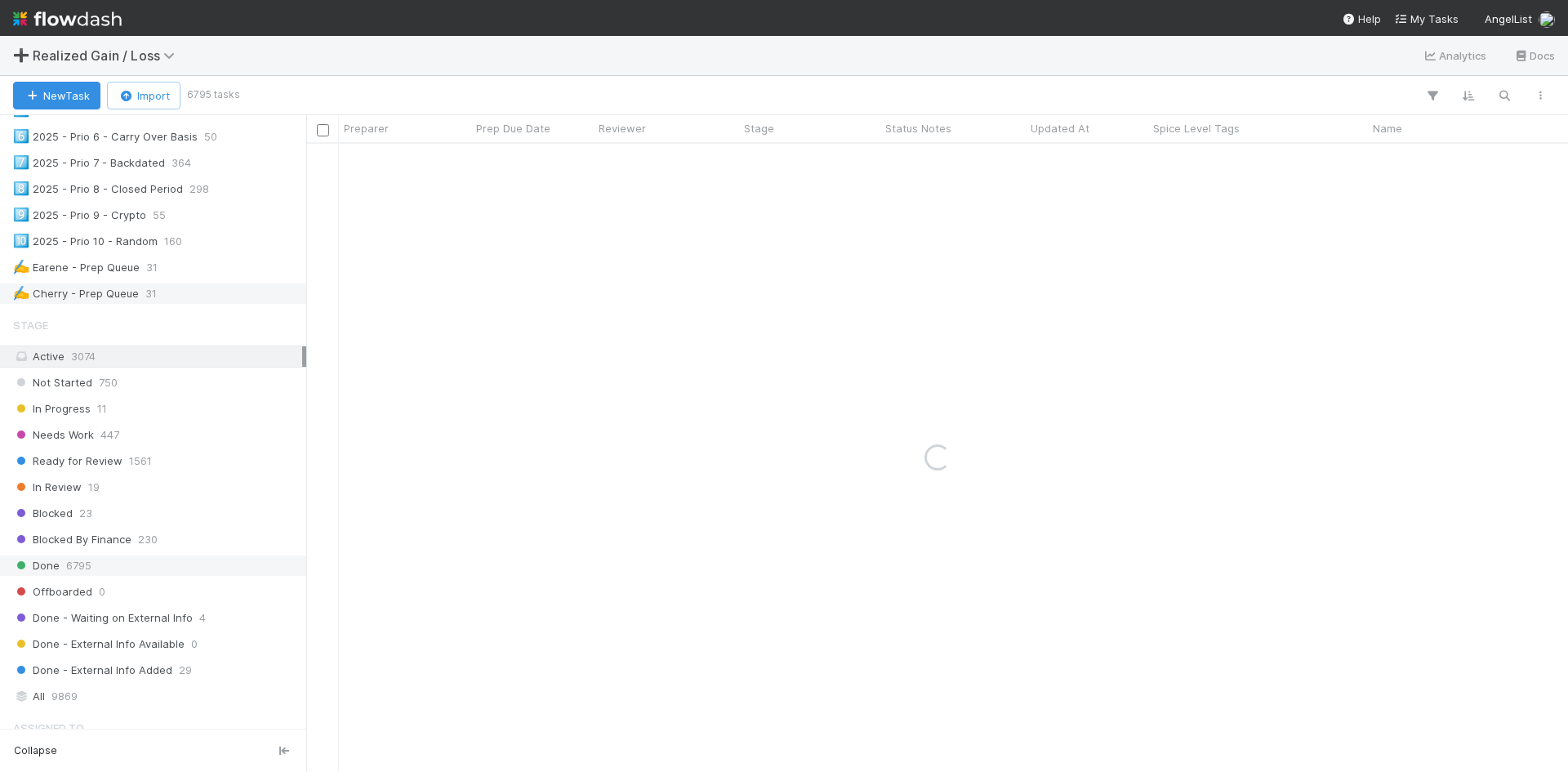 drag, startPoint x: 198, startPoint y: 296, endPoint x: 210, endPoint y: 299, distance: 12.36932 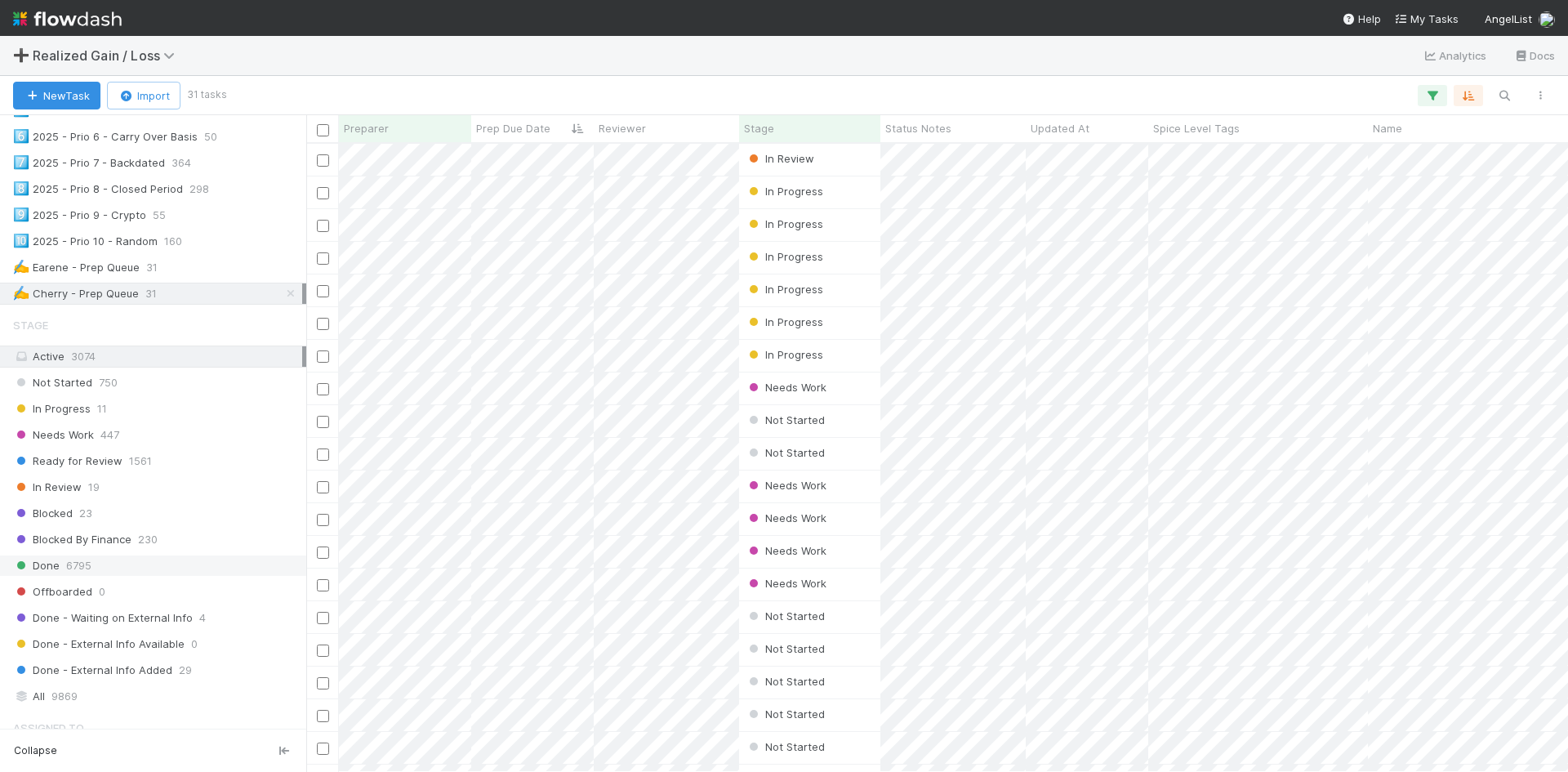 scroll, scrollTop: 13, scrollLeft: 13, axis: both 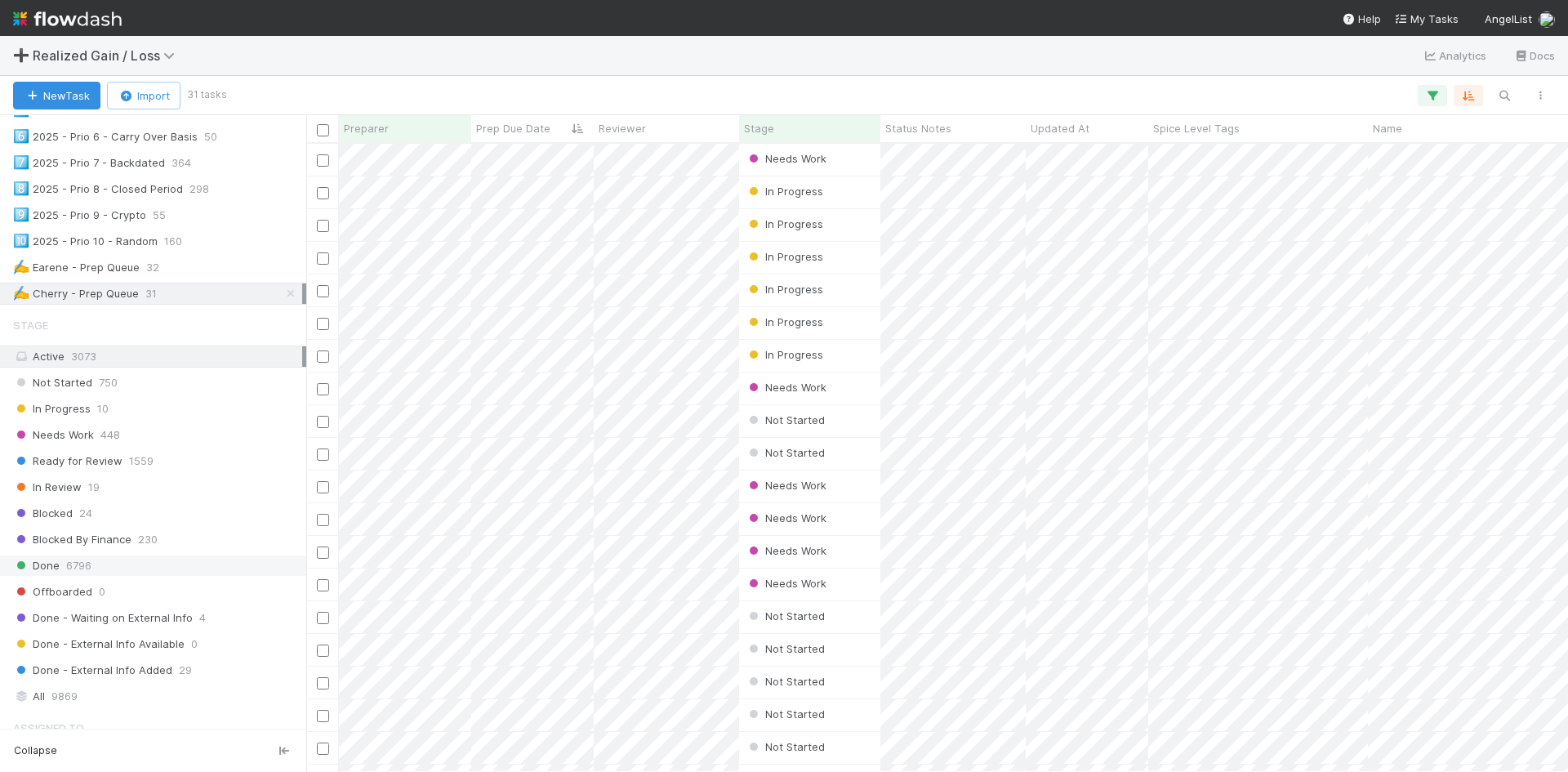 click on "Done   6796" at bounding box center [158, 565] 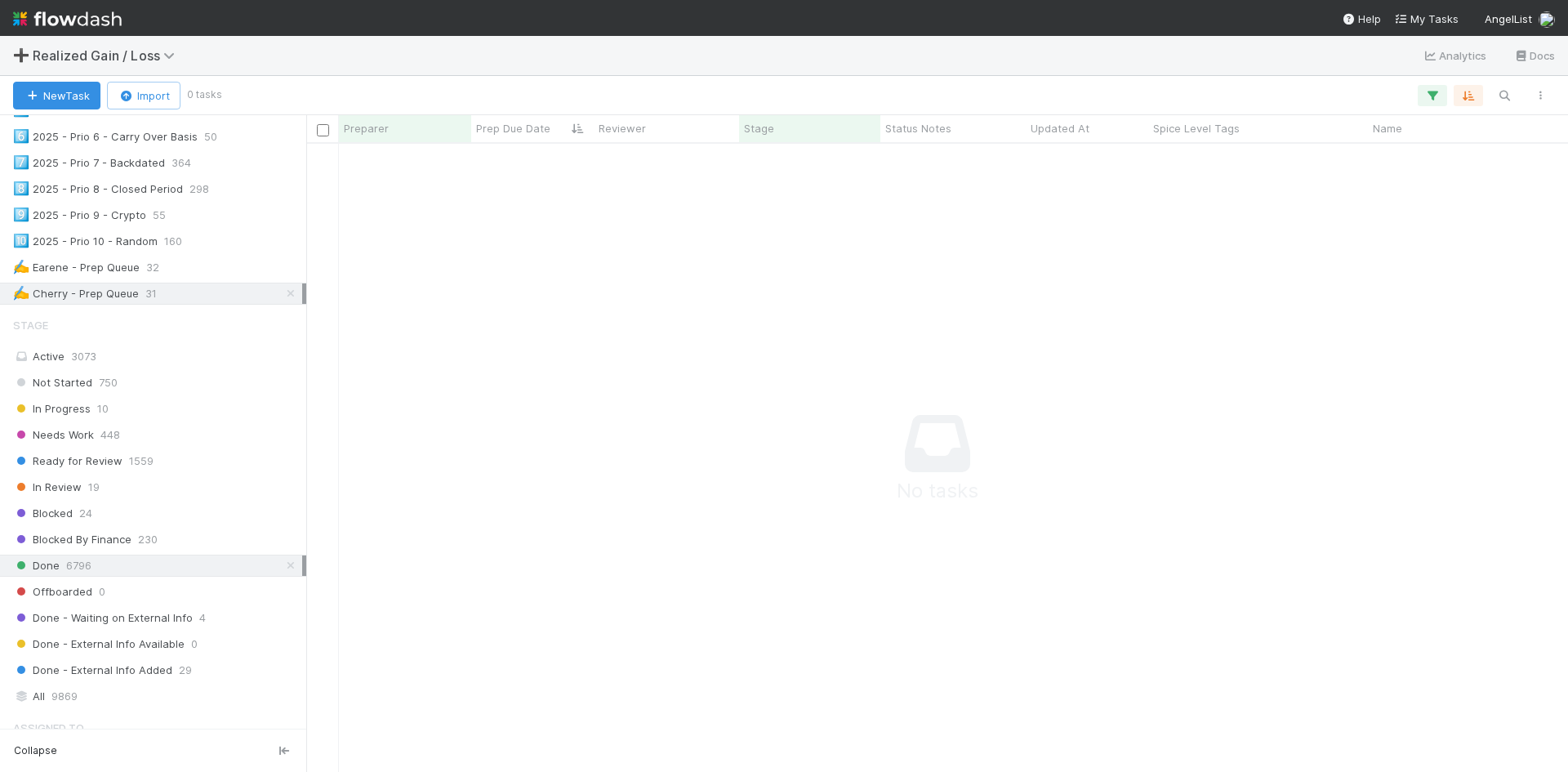 scroll, scrollTop: 13, scrollLeft: 13, axis: both 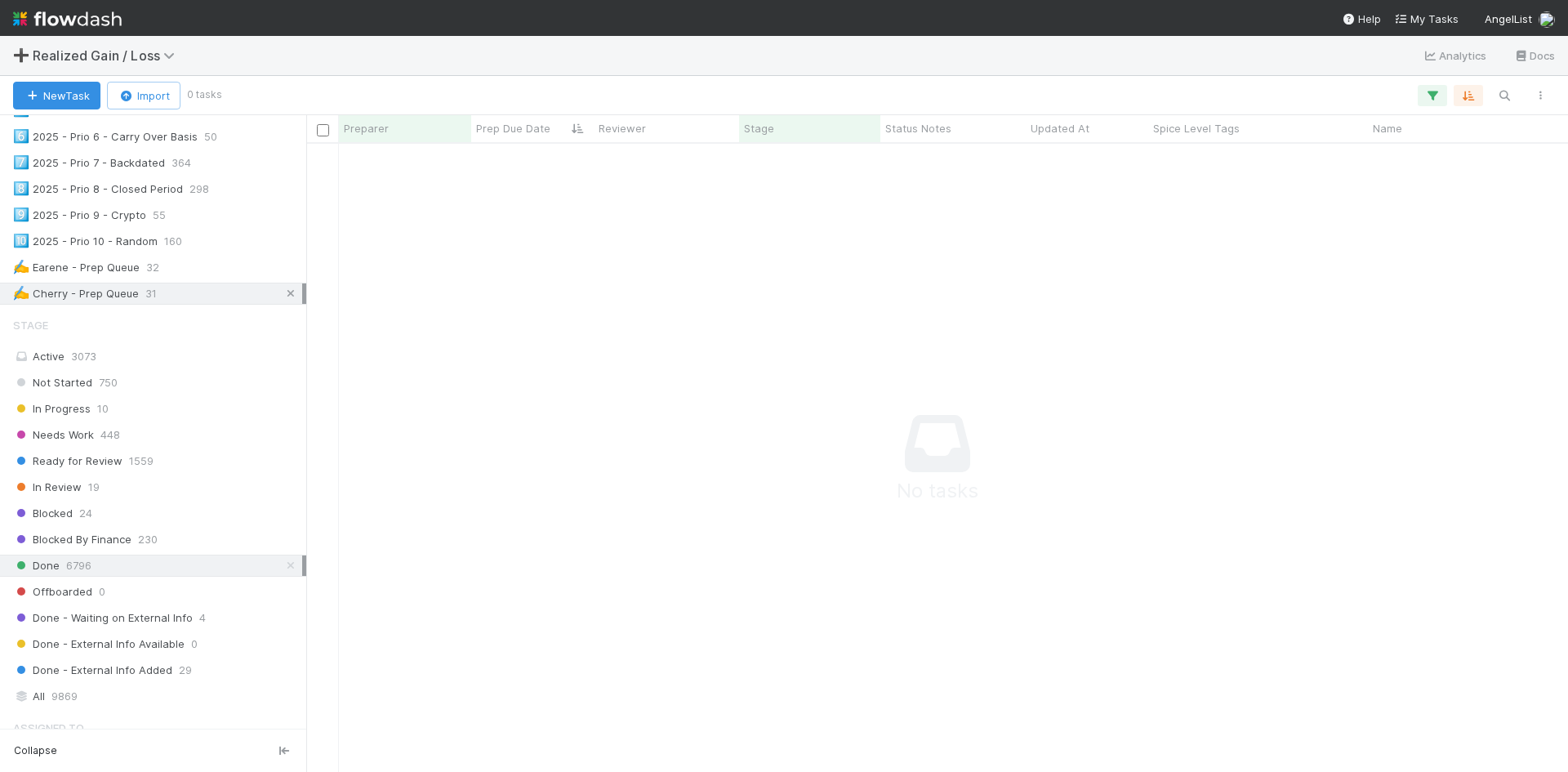 click at bounding box center [291, 293] 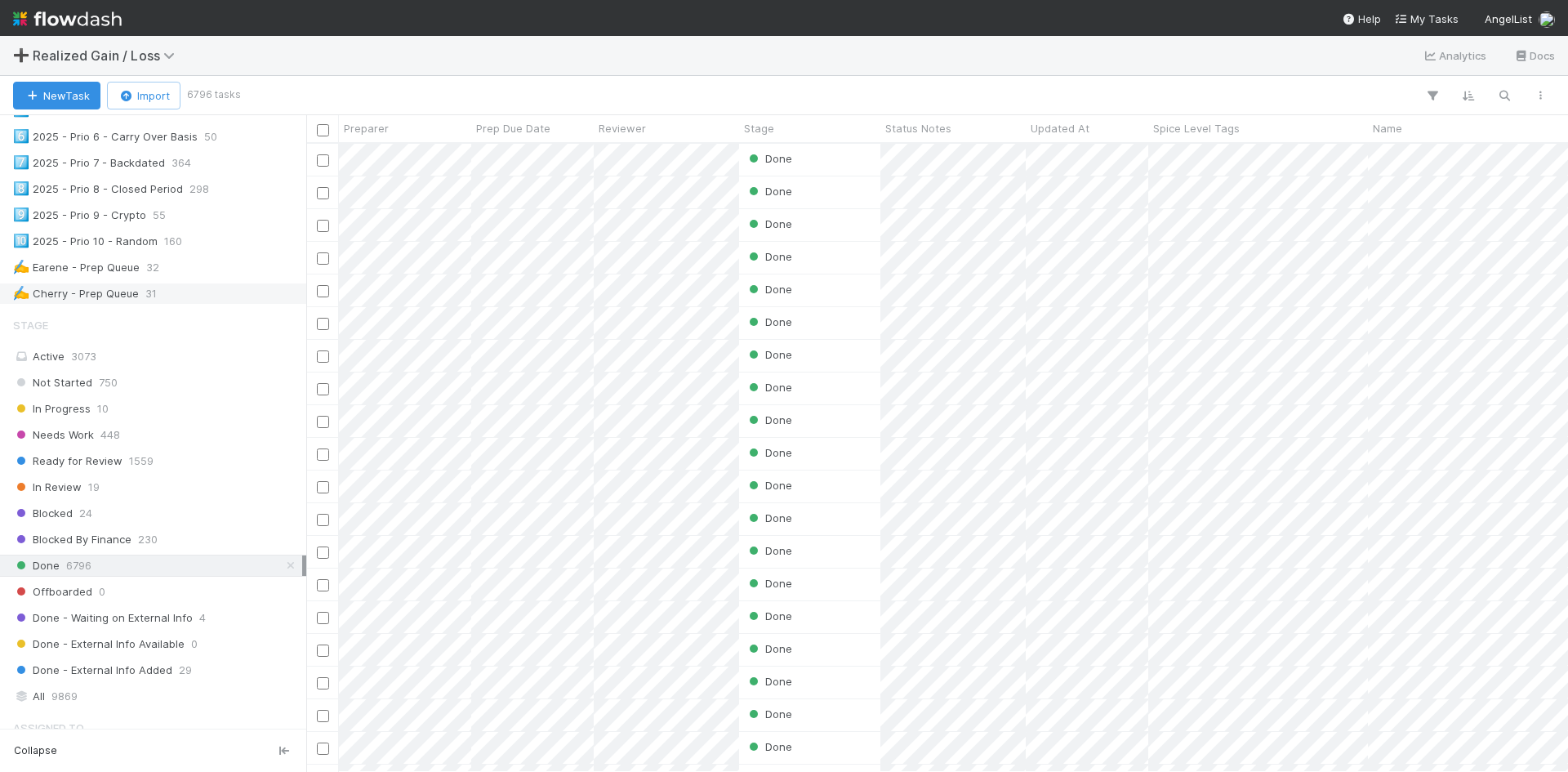scroll, scrollTop: 13, scrollLeft: 13, axis: both 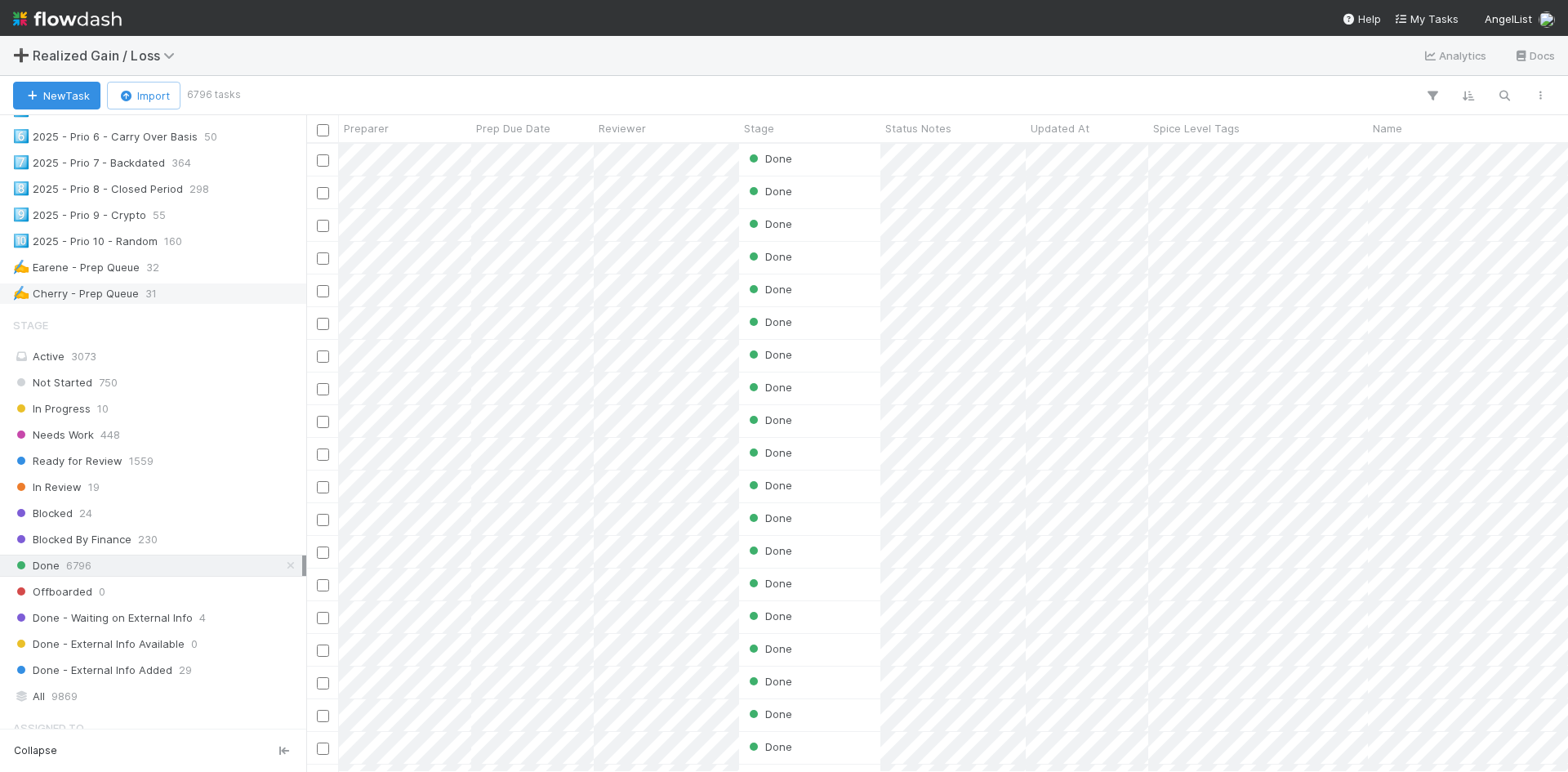 click on "✍️ Cherry - Prep Queue 31" at bounding box center [158, 293] 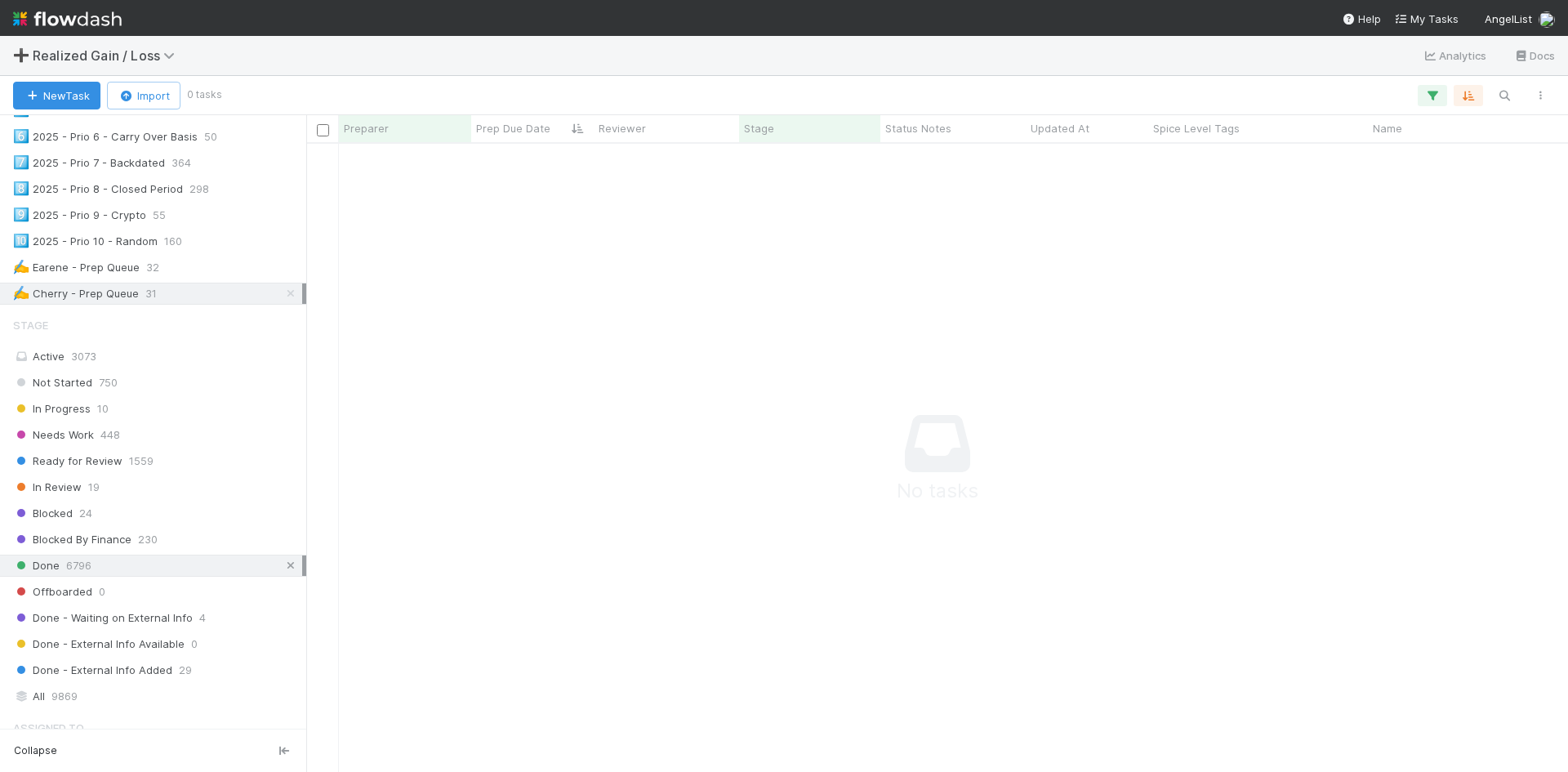 scroll, scrollTop: 13, scrollLeft: 13, axis: both 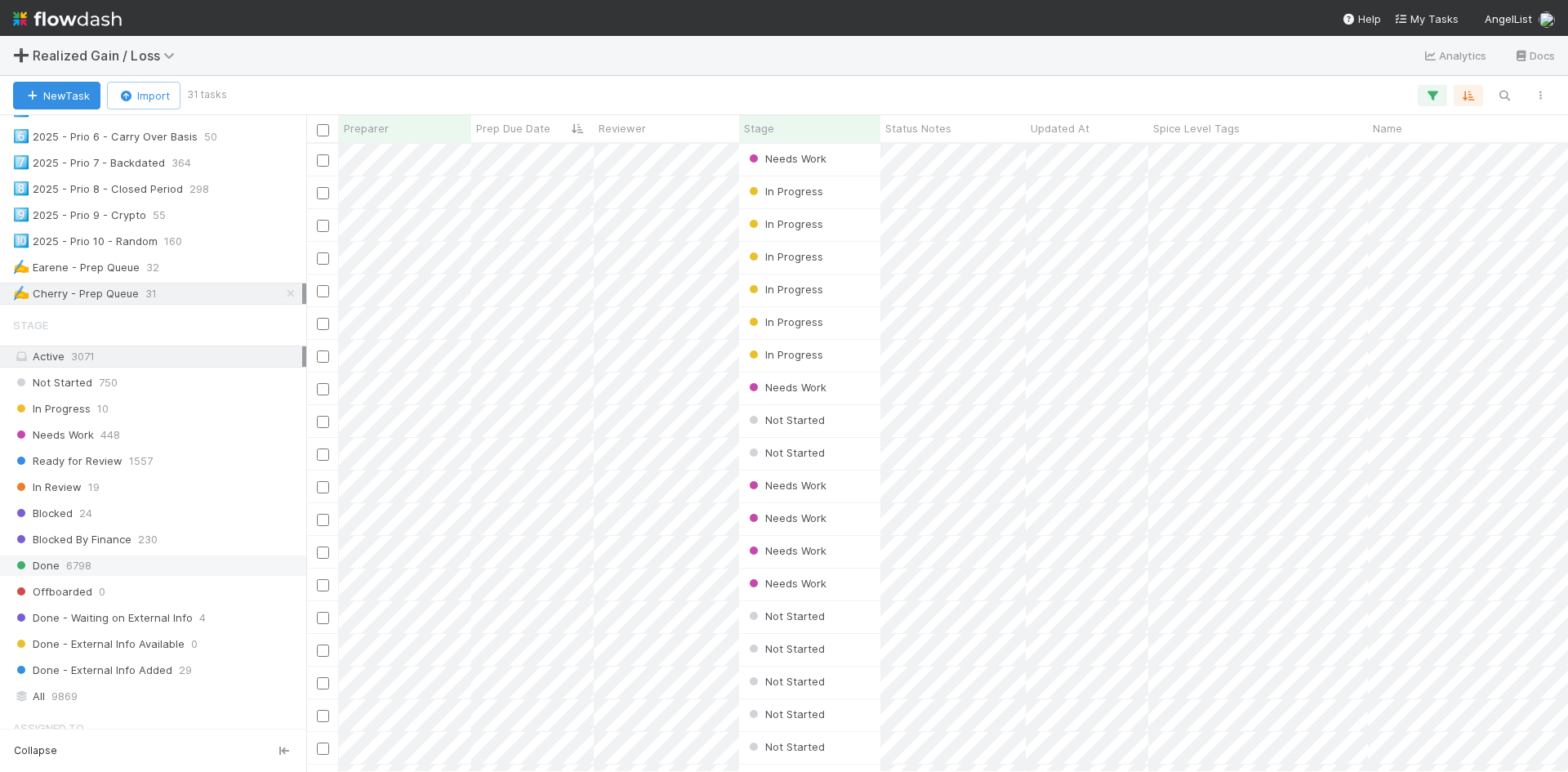 click on "6798" at bounding box center [78, 565] 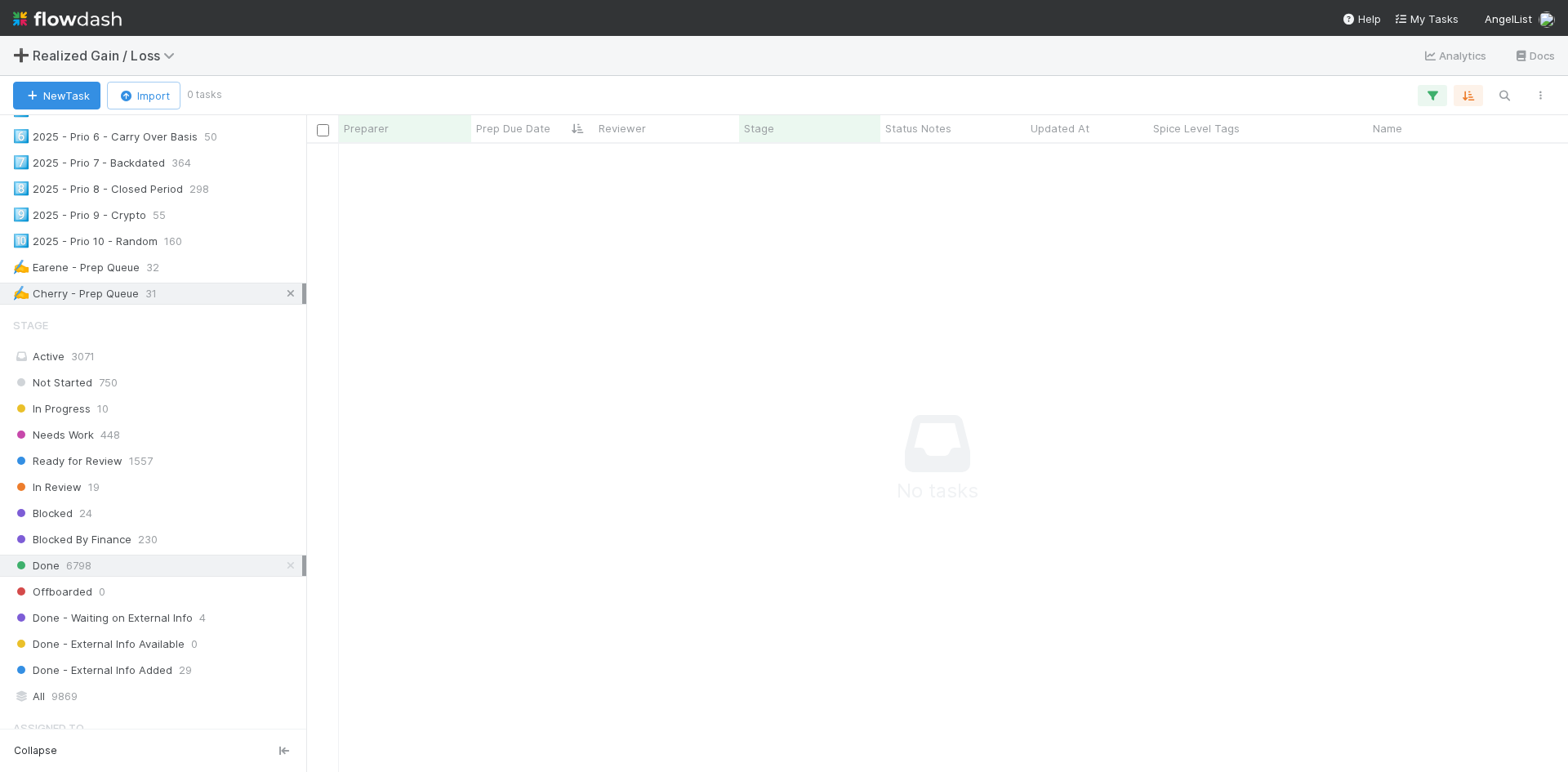 scroll, scrollTop: 13, scrollLeft: 13, axis: both 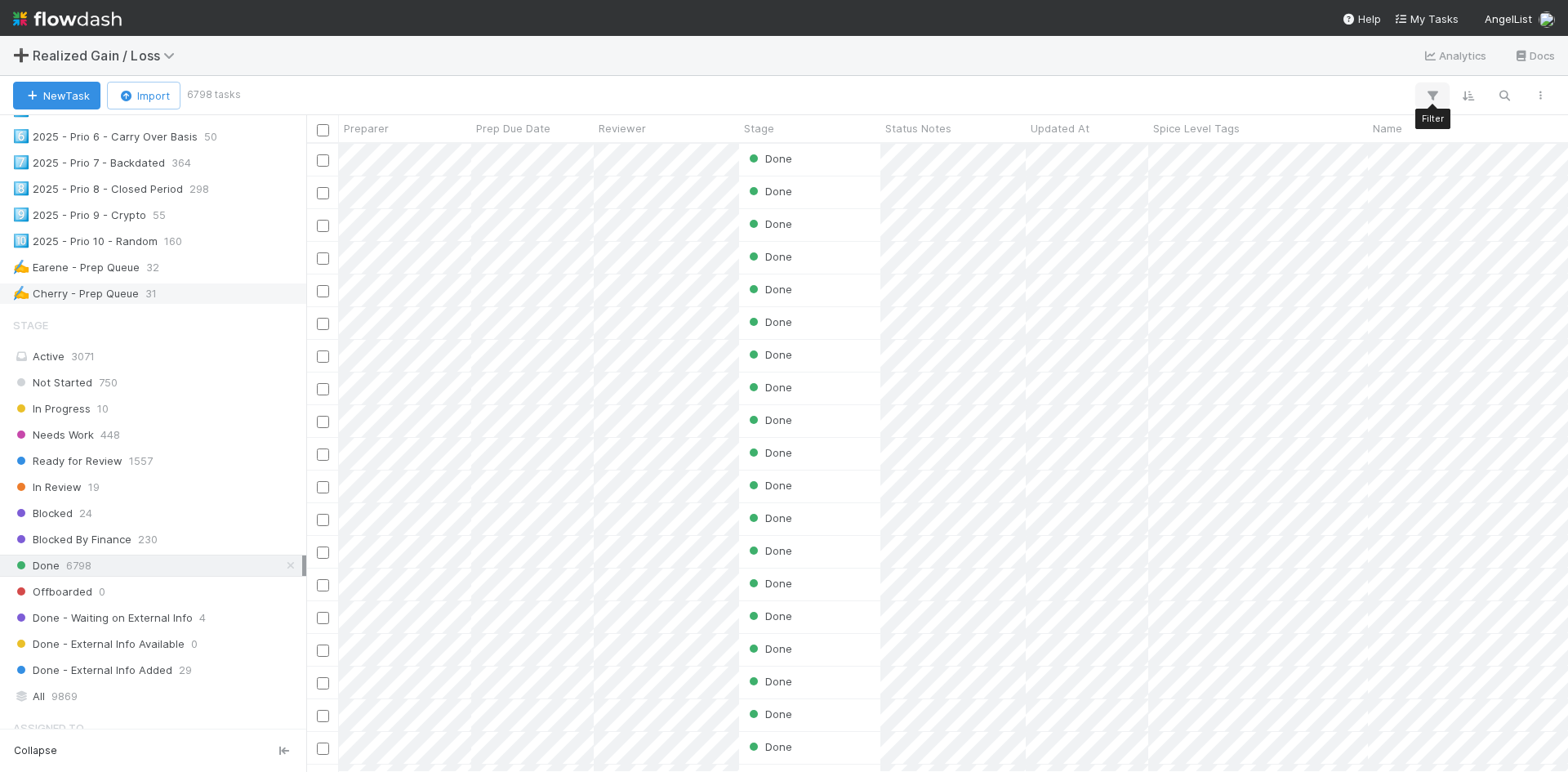 click at bounding box center (1432, 96) 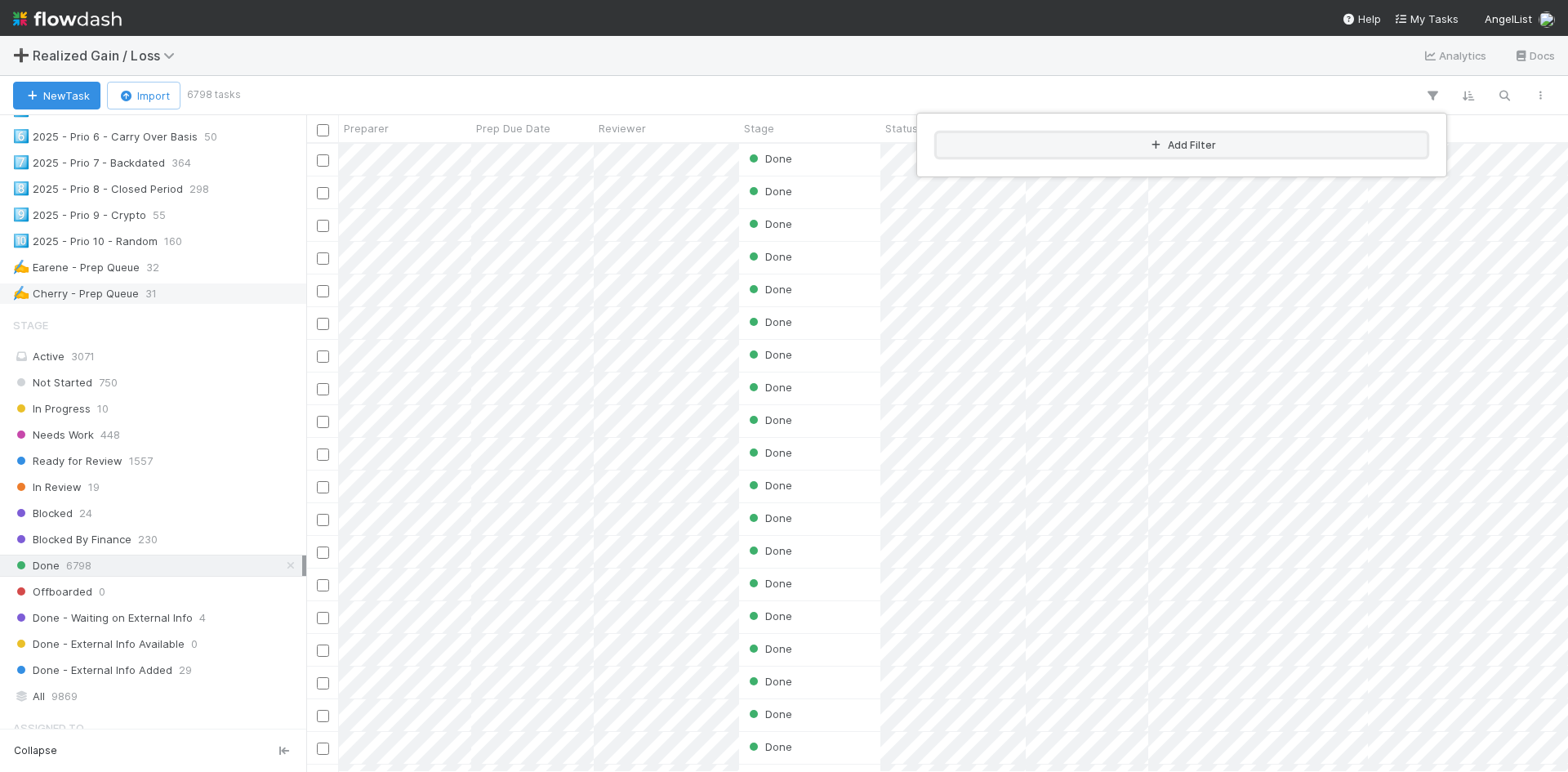 click on "Add Filter" at bounding box center [1182, 145] 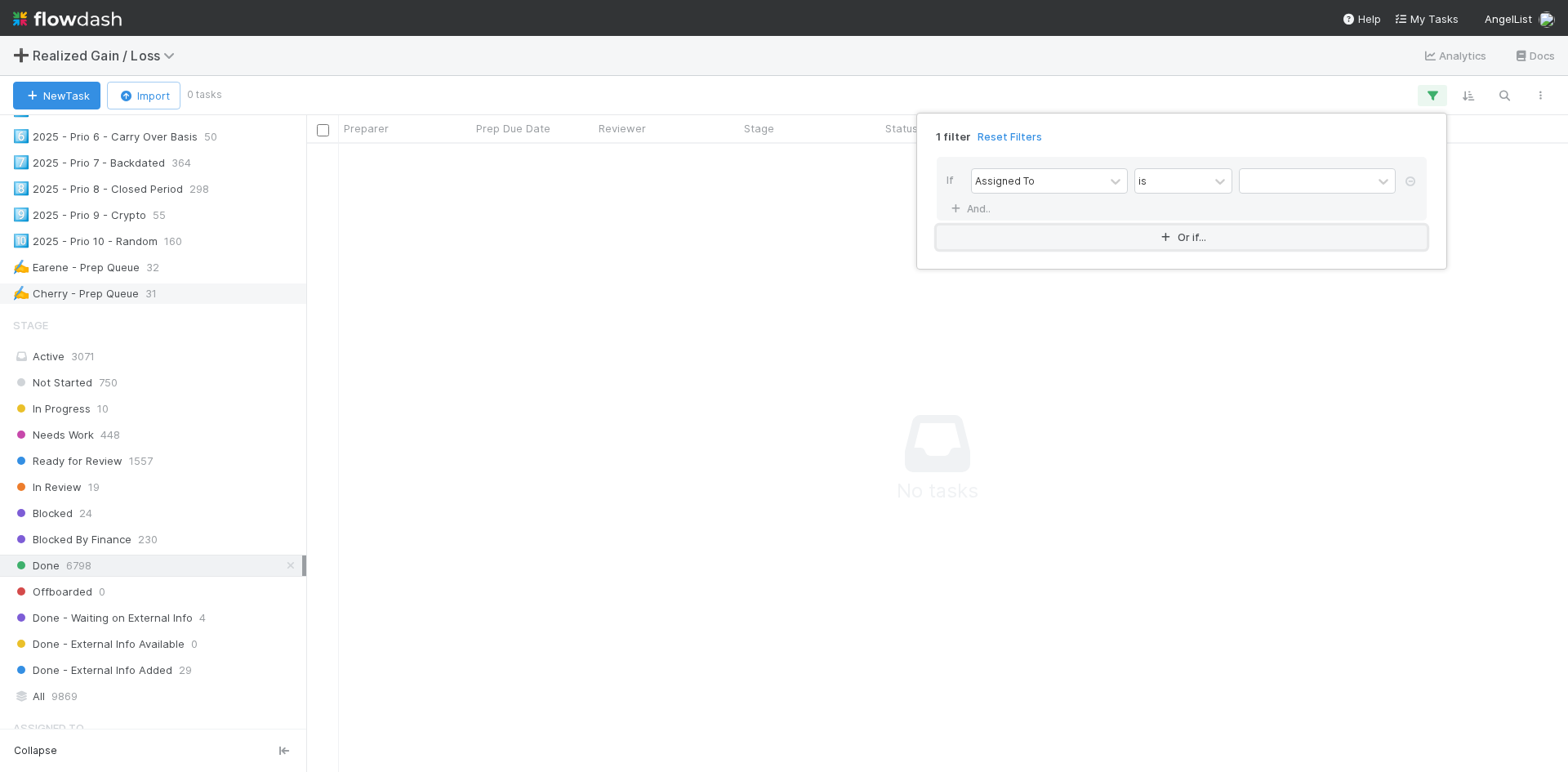 scroll, scrollTop: 13, scrollLeft: 13, axis: both 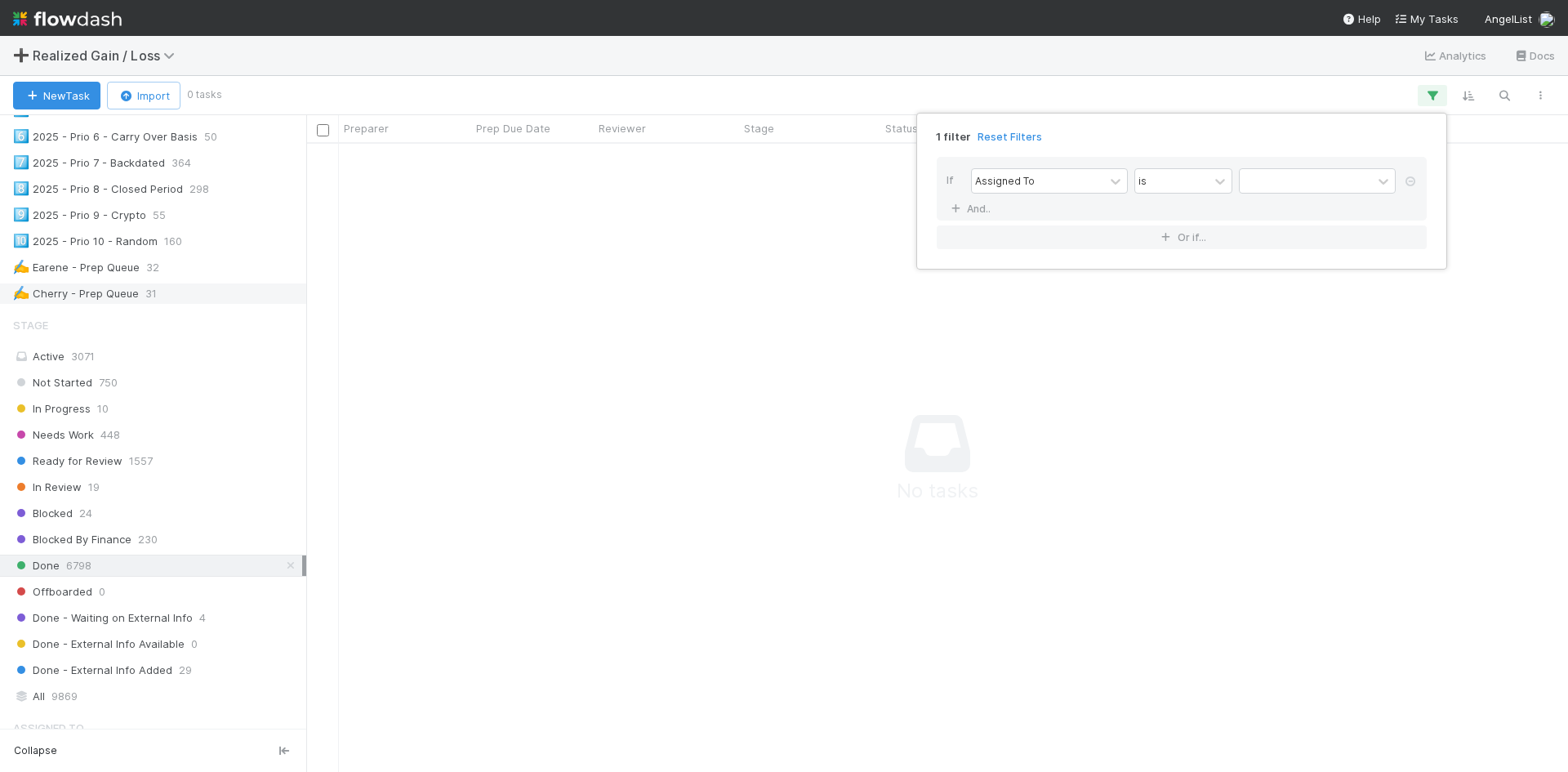 click on "1 filter Reset Filters If Assigned To is And.. Or if..." at bounding box center [784, 386] 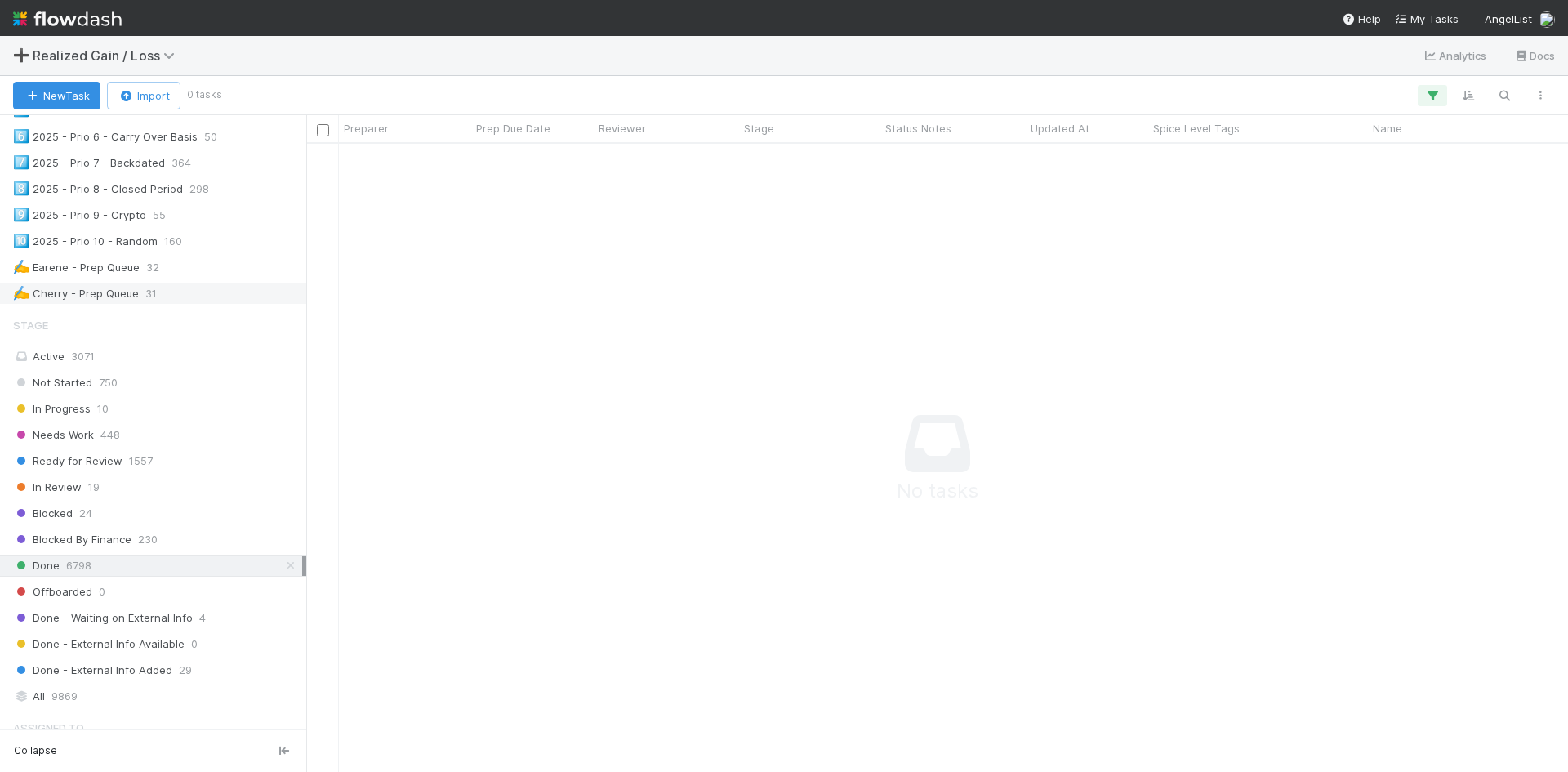 click on "✍️ Cherry - Prep Queue" at bounding box center [76, 293] 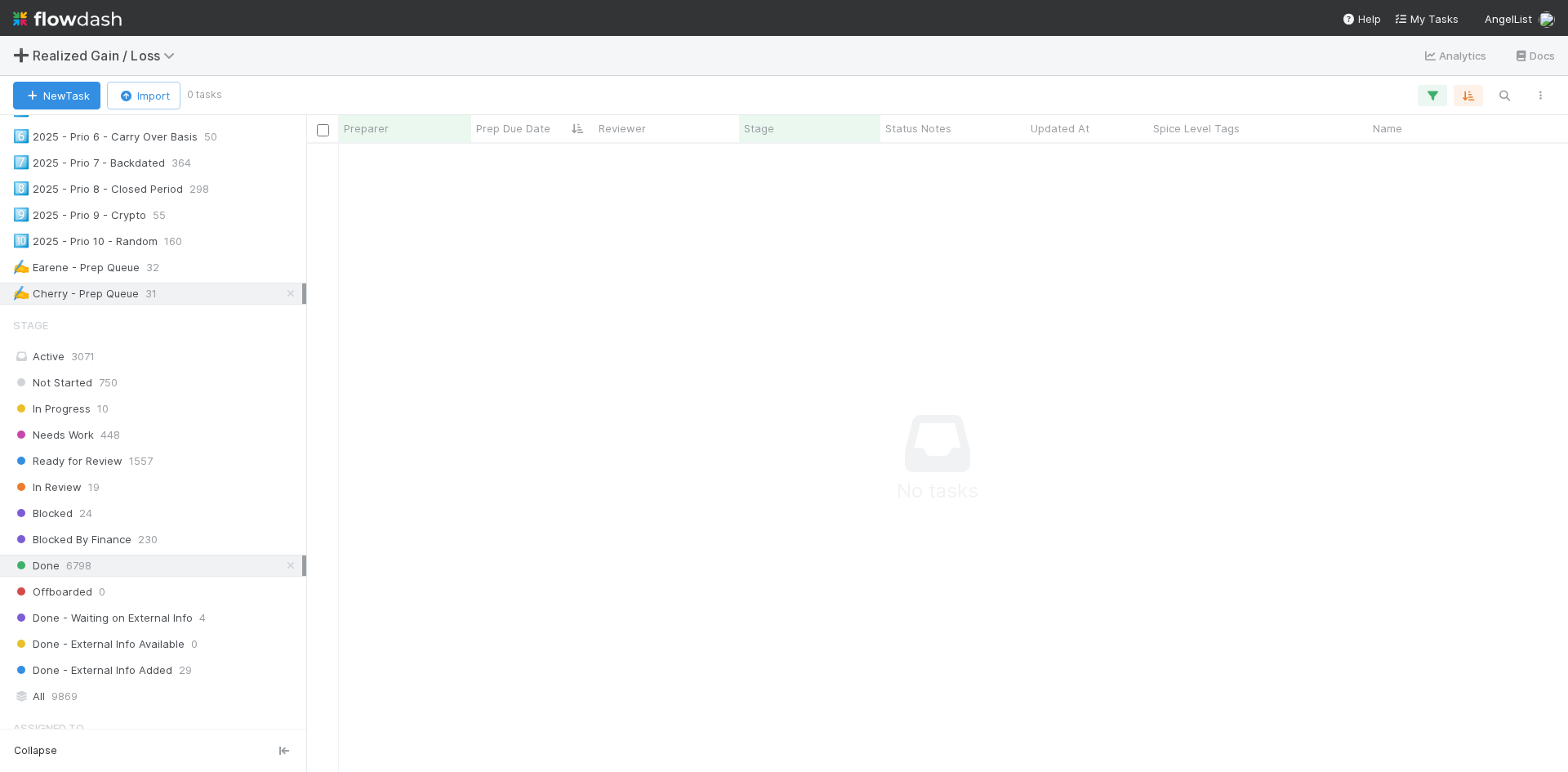 scroll, scrollTop: 13, scrollLeft: 13, axis: both 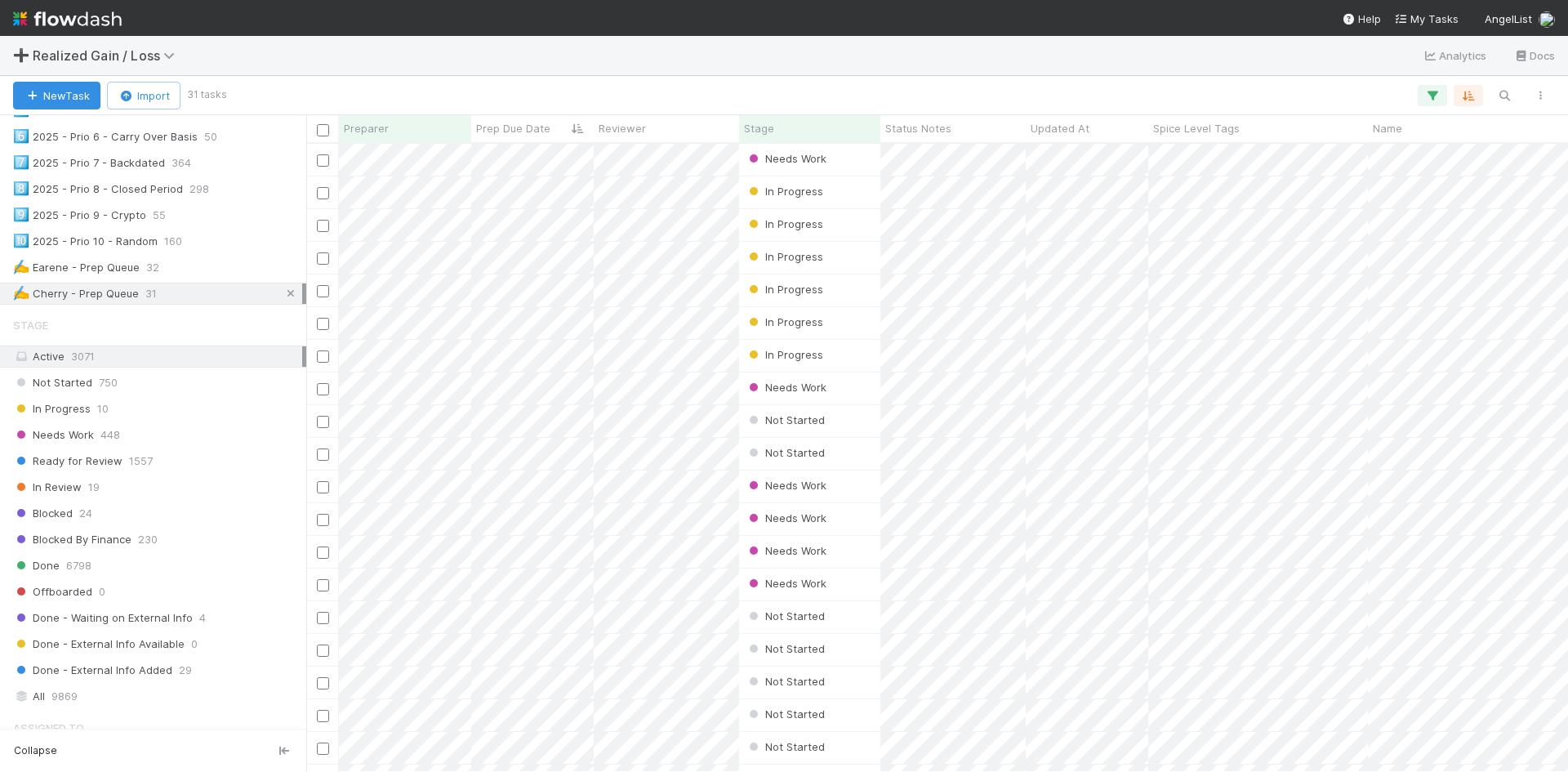 click at bounding box center (291, 293) 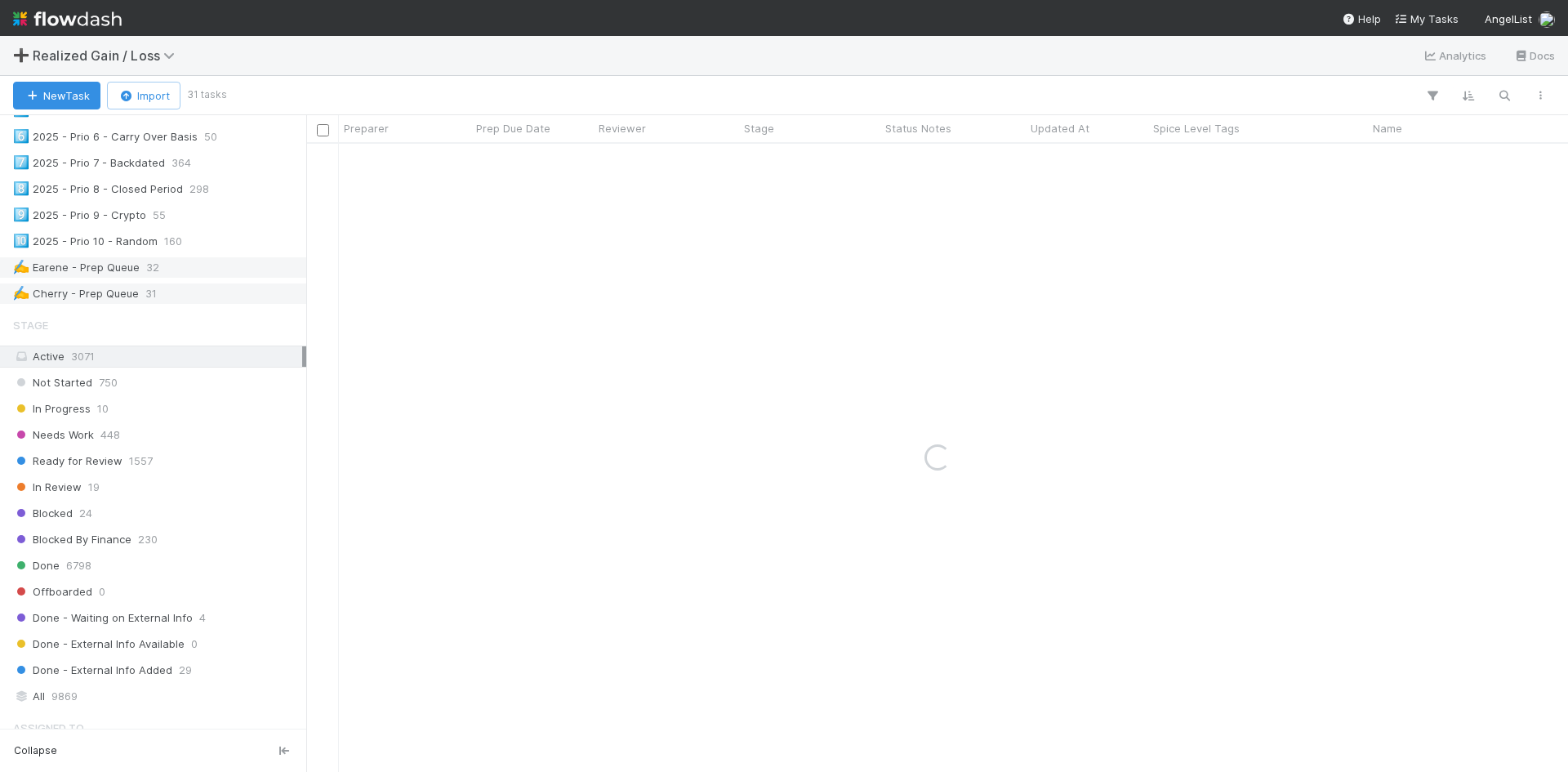click on "✍️ Earene - Prep Queue 32" at bounding box center (158, 267) 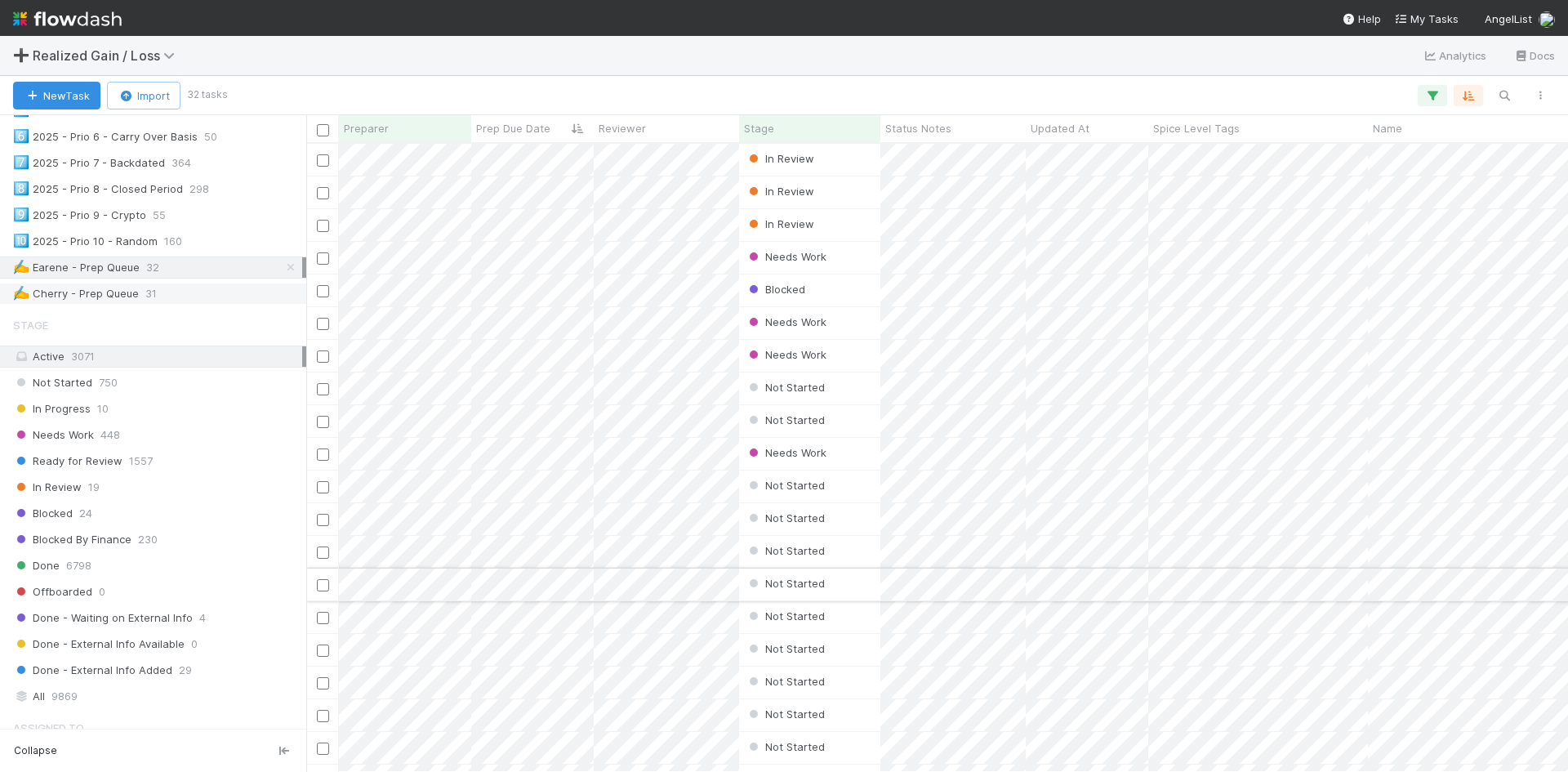 scroll, scrollTop: 13, scrollLeft: 13, axis: both 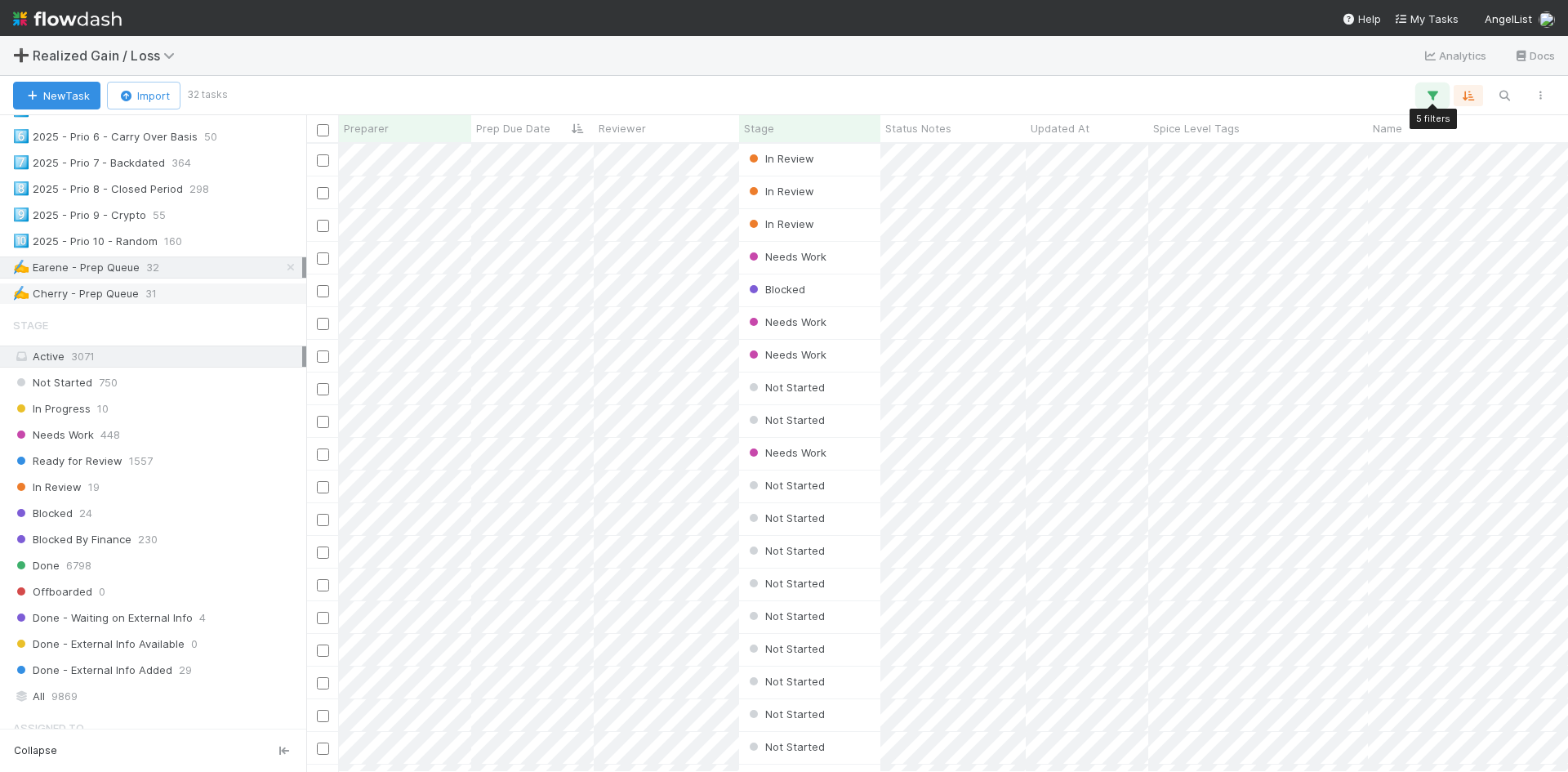 click at bounding box center [1432, 96] 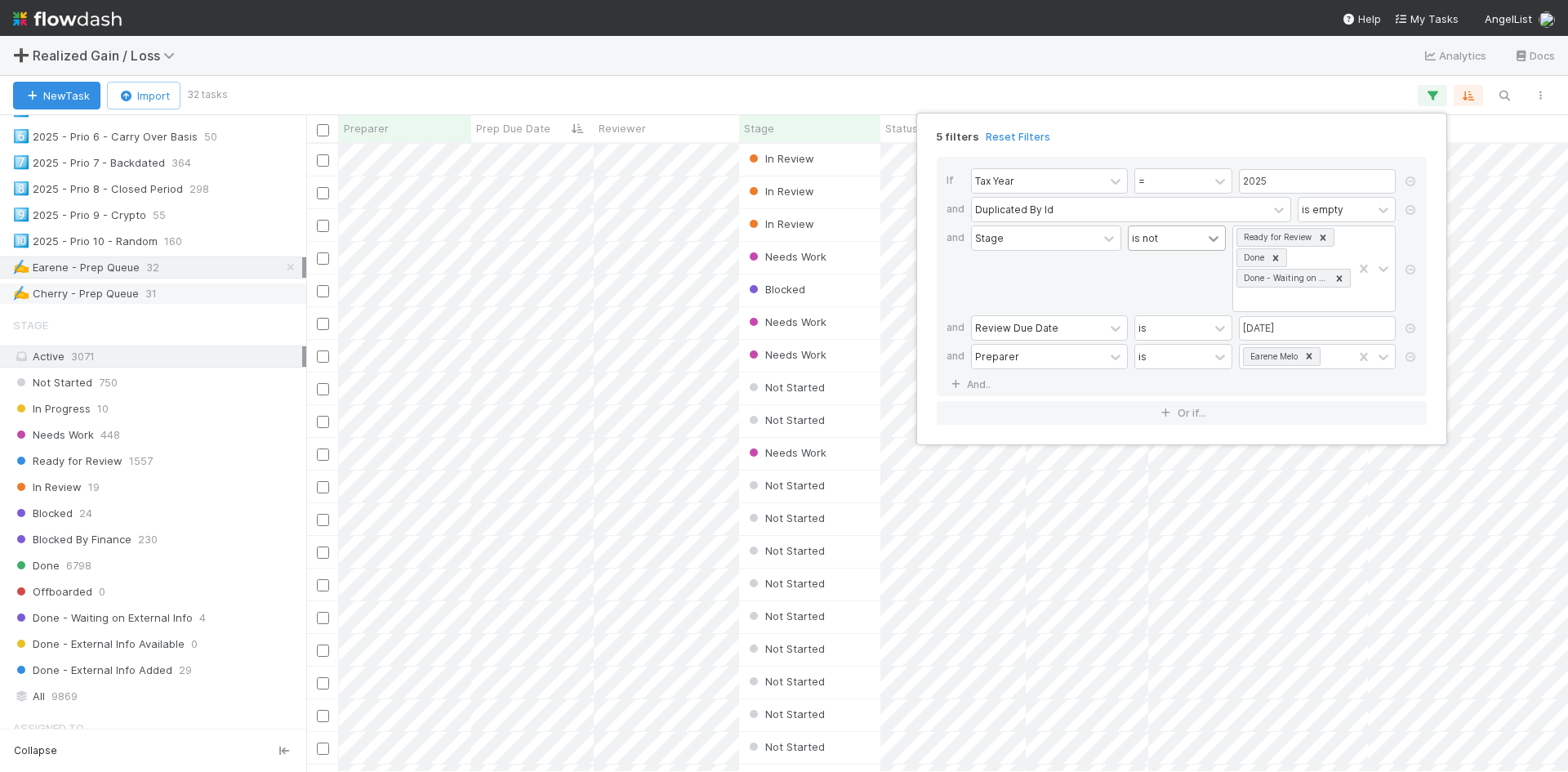 click 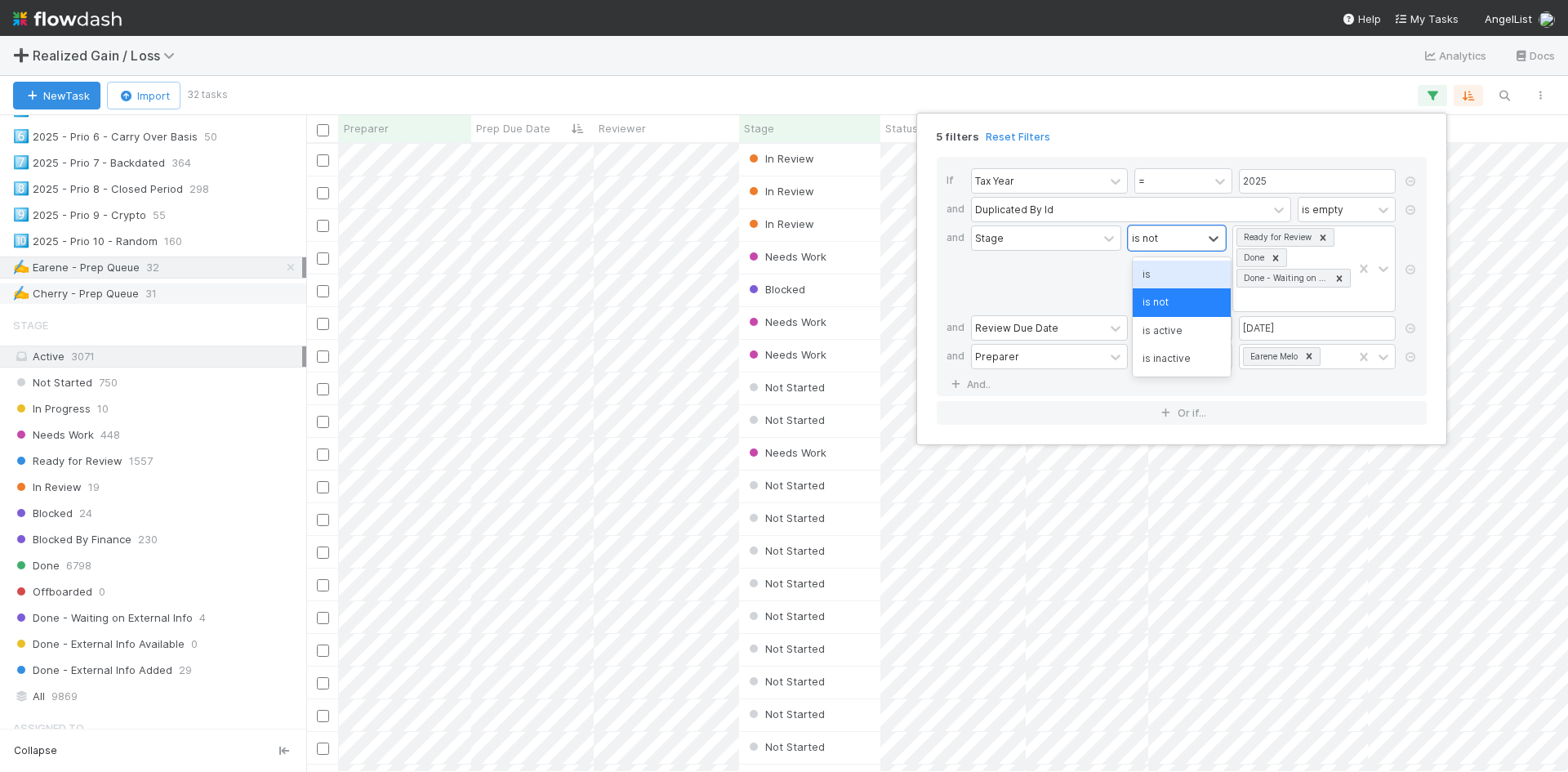 click on "is" at bounding box center (1182, 274) 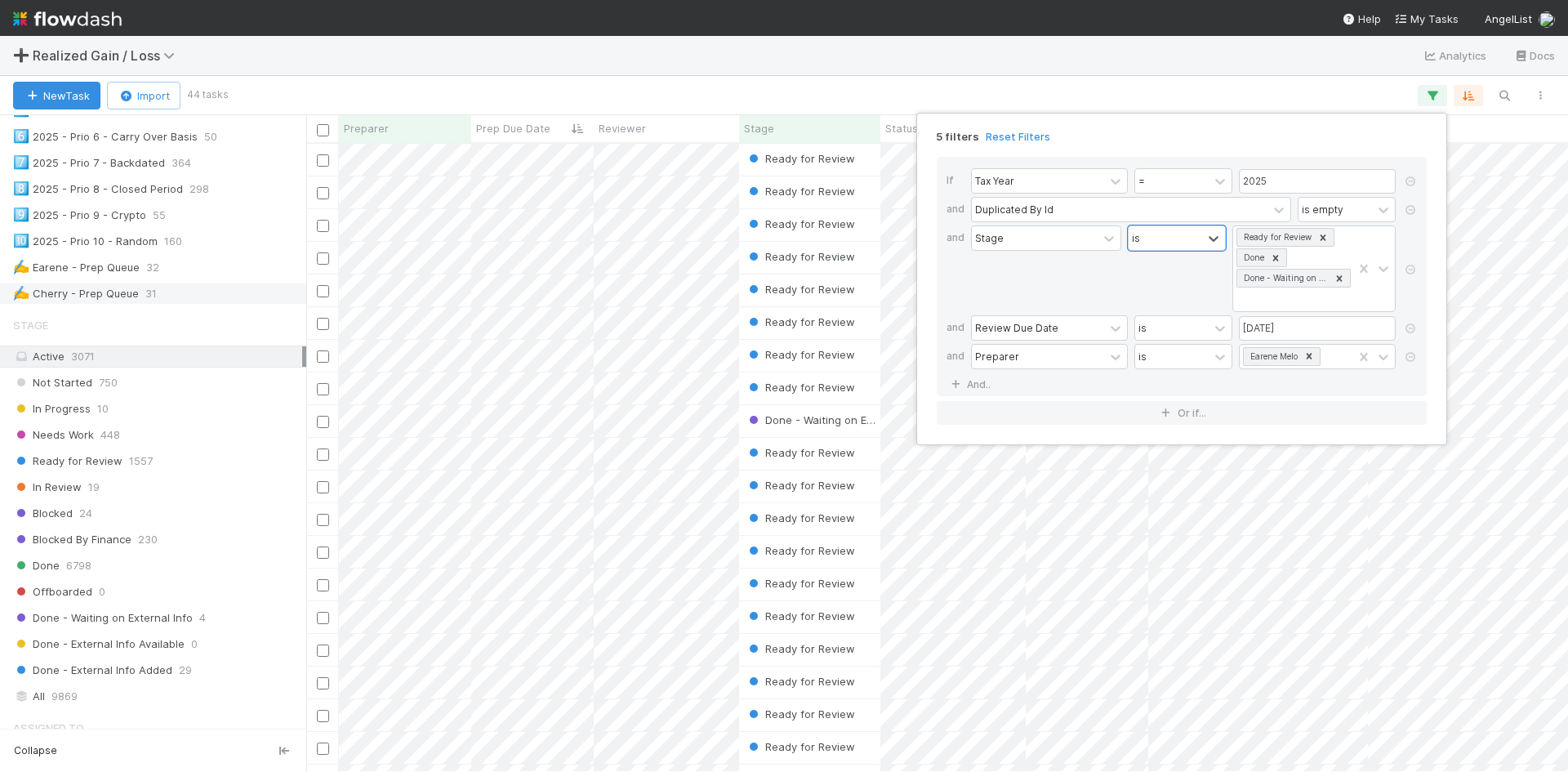 scroll, scrollTop: 13, scrollLeft: 13, axis: both 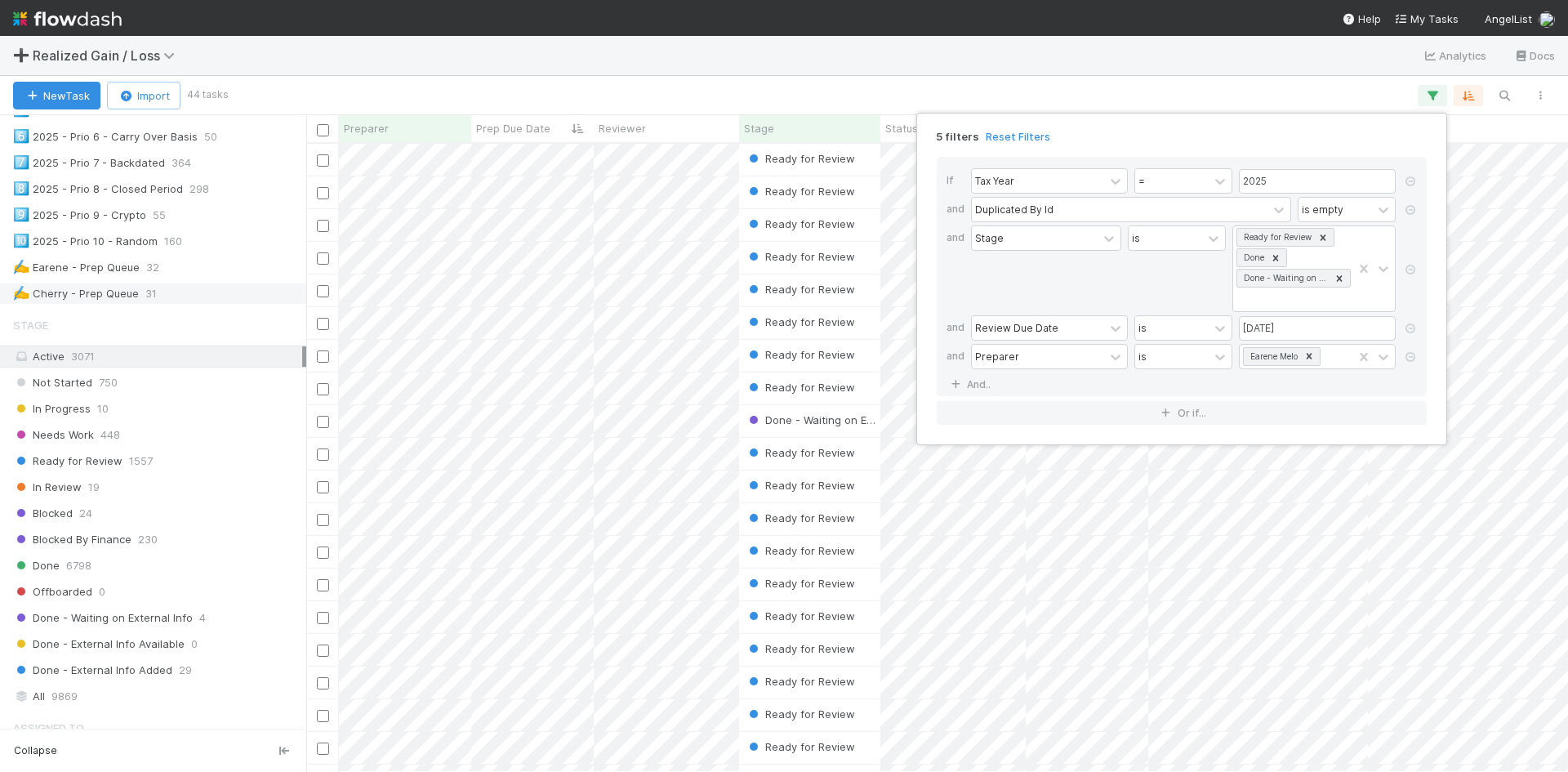 click on "5 filters Reset Filters If Tax Year = 2025 and Duplicated By Id is empty and Stage is Ready for Review Done Done - Waiting on External Info and Review Due Date is 10/24/2025 and Preparer is Earene Melo And.. Or if..." at bounding box center [784, 386] 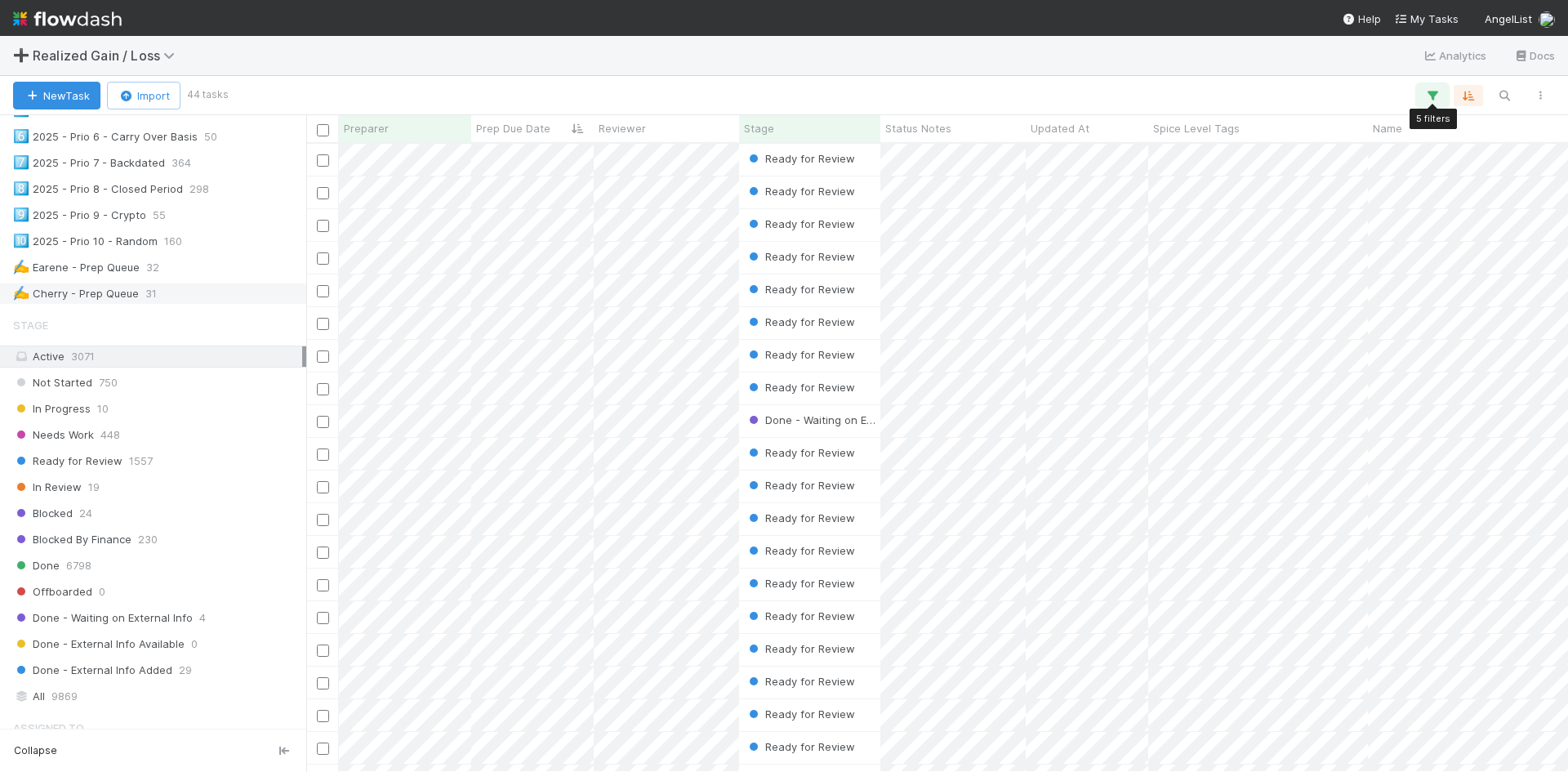 click at bounding box center [1432, 96] 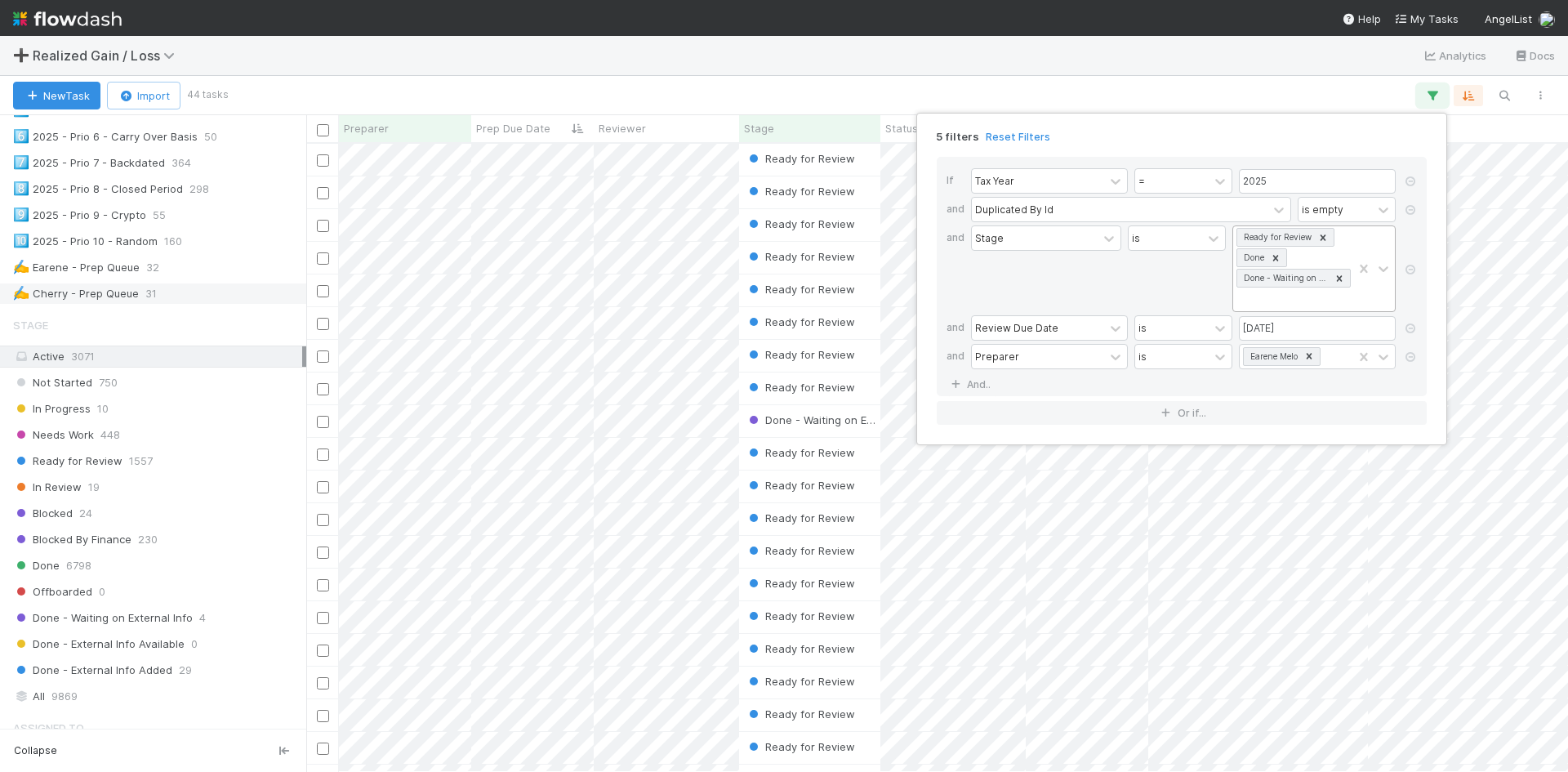 click 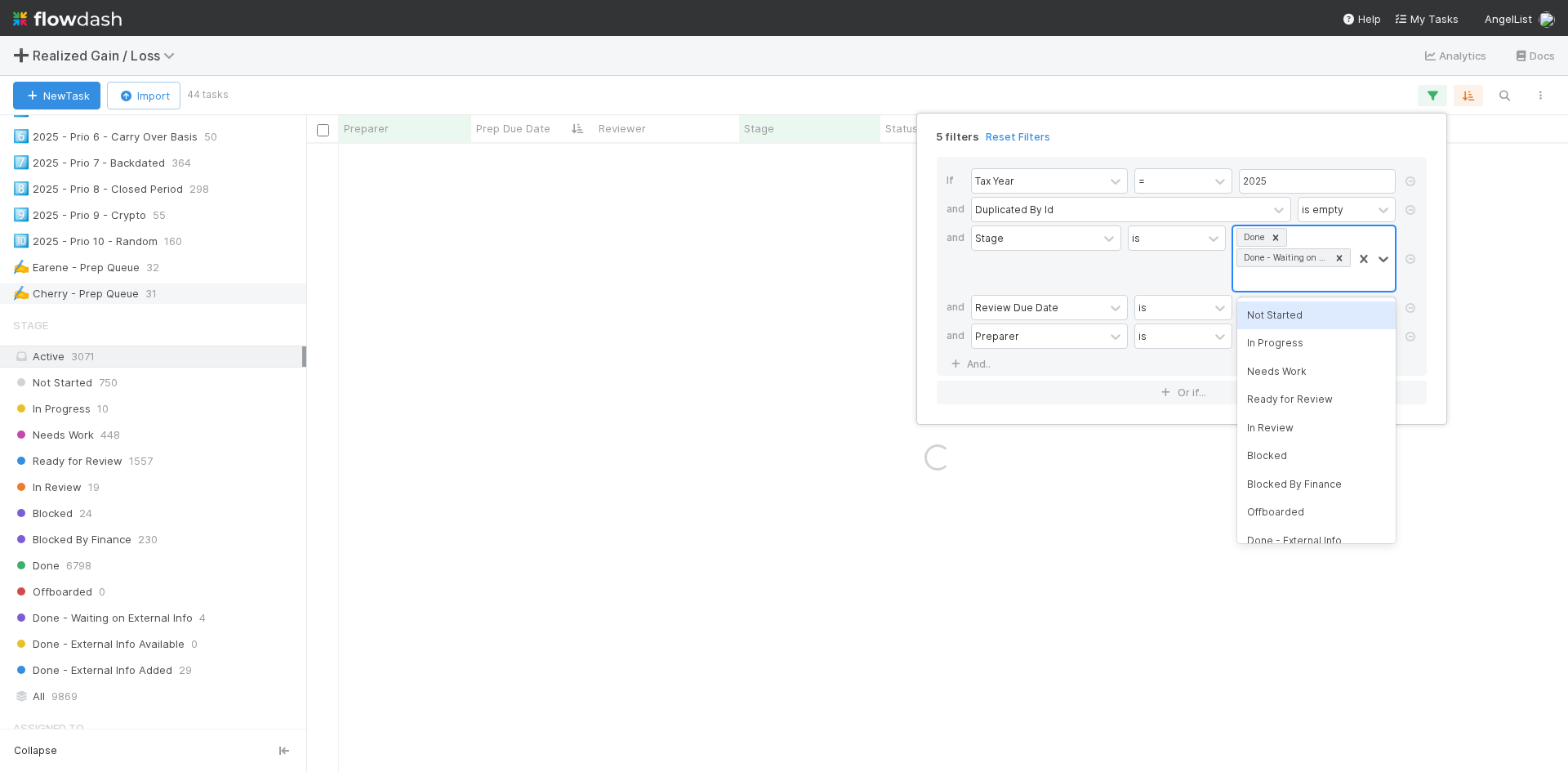 scroll, scrollTop: 0, scrollLeft: 0, axis: both 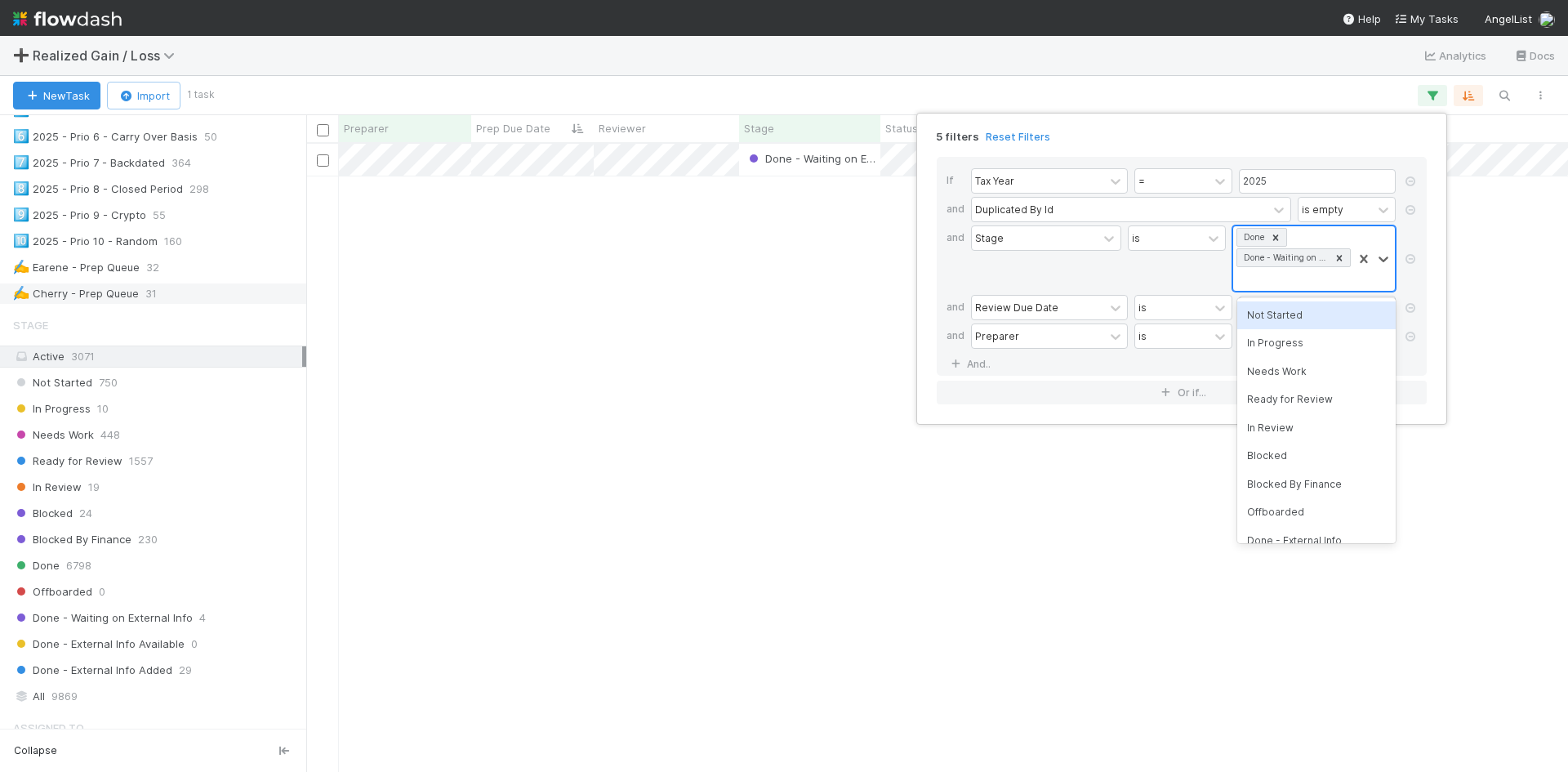 click 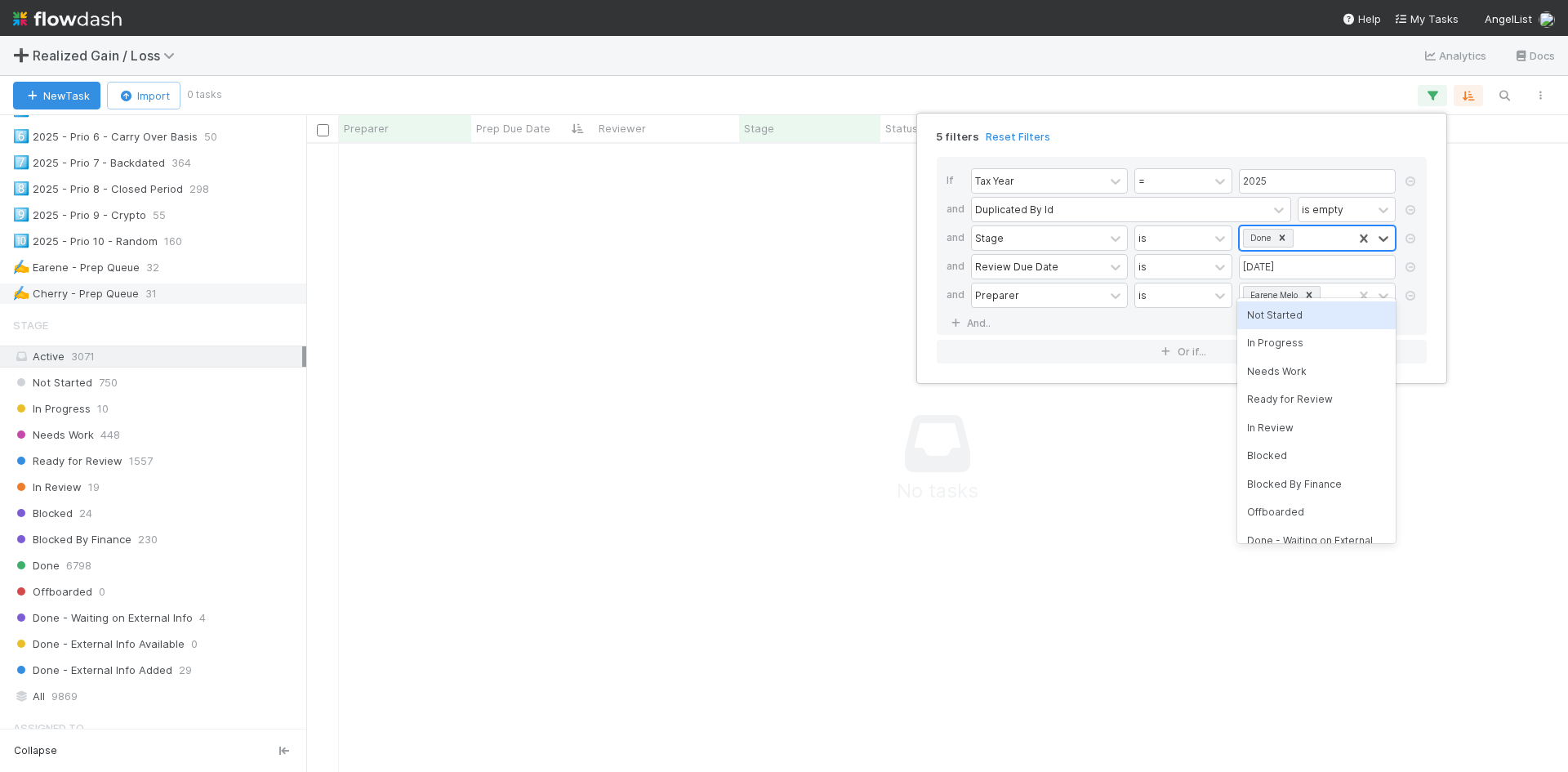 scroll, scrollTop: 13, scrollLeft: 13, axis: both 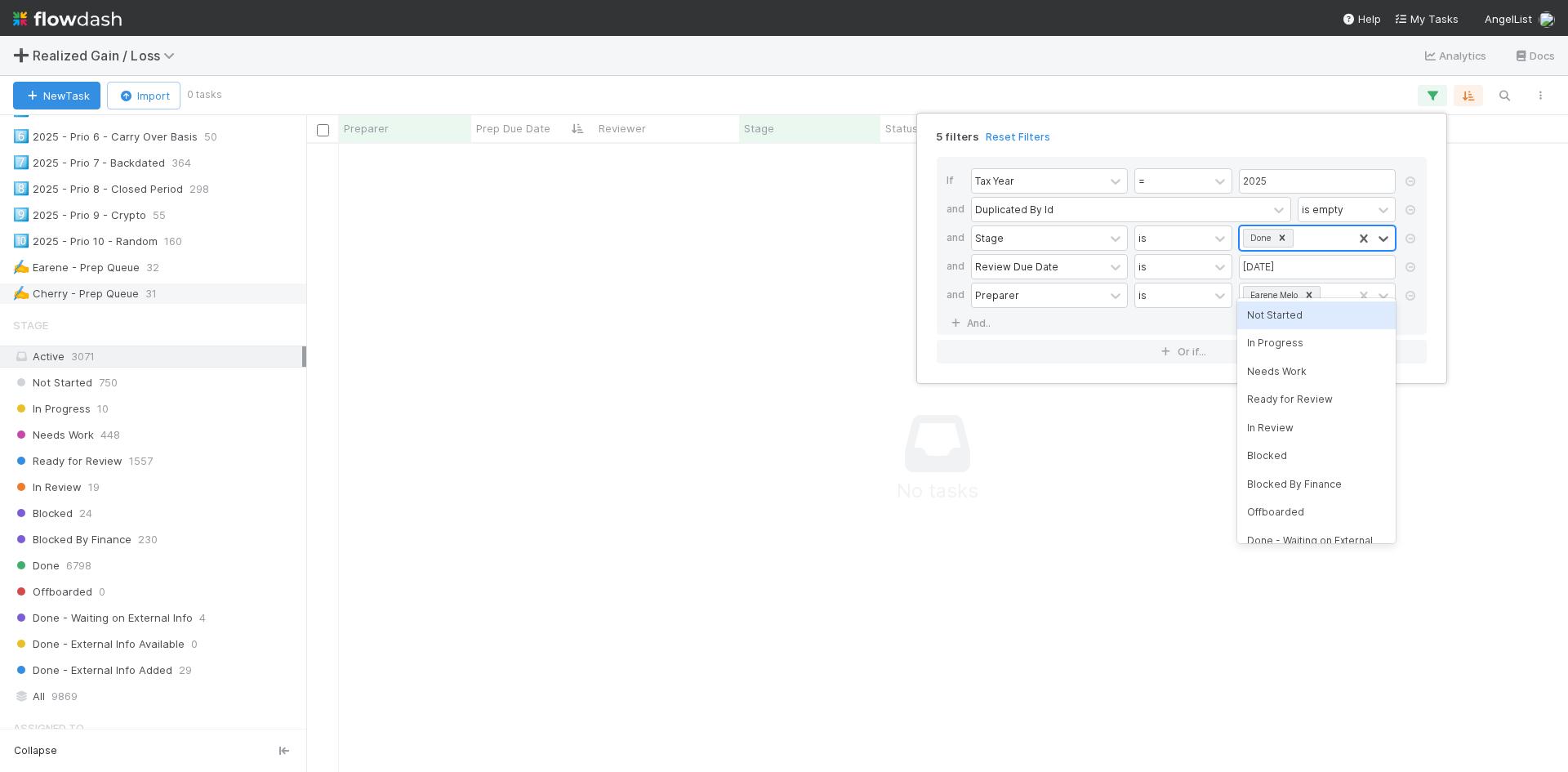 click on "5 filters Reset Filters If Tax Year = 2025 and Duplicated By Id is empty and Stage is   option Done - Waiting on External Info, deselected.    option Not Started focused, 1 of 12. 11 results available. Use Up and Down to choose options, press Enter to select the currently focused option, press Escape to exit the menu, press Tab to select the option and exit the menu. Done and Review Due Date is 10/24/2025 and Preparer is Earene Melo And.. Or if..." at bounding box center [784, 386] 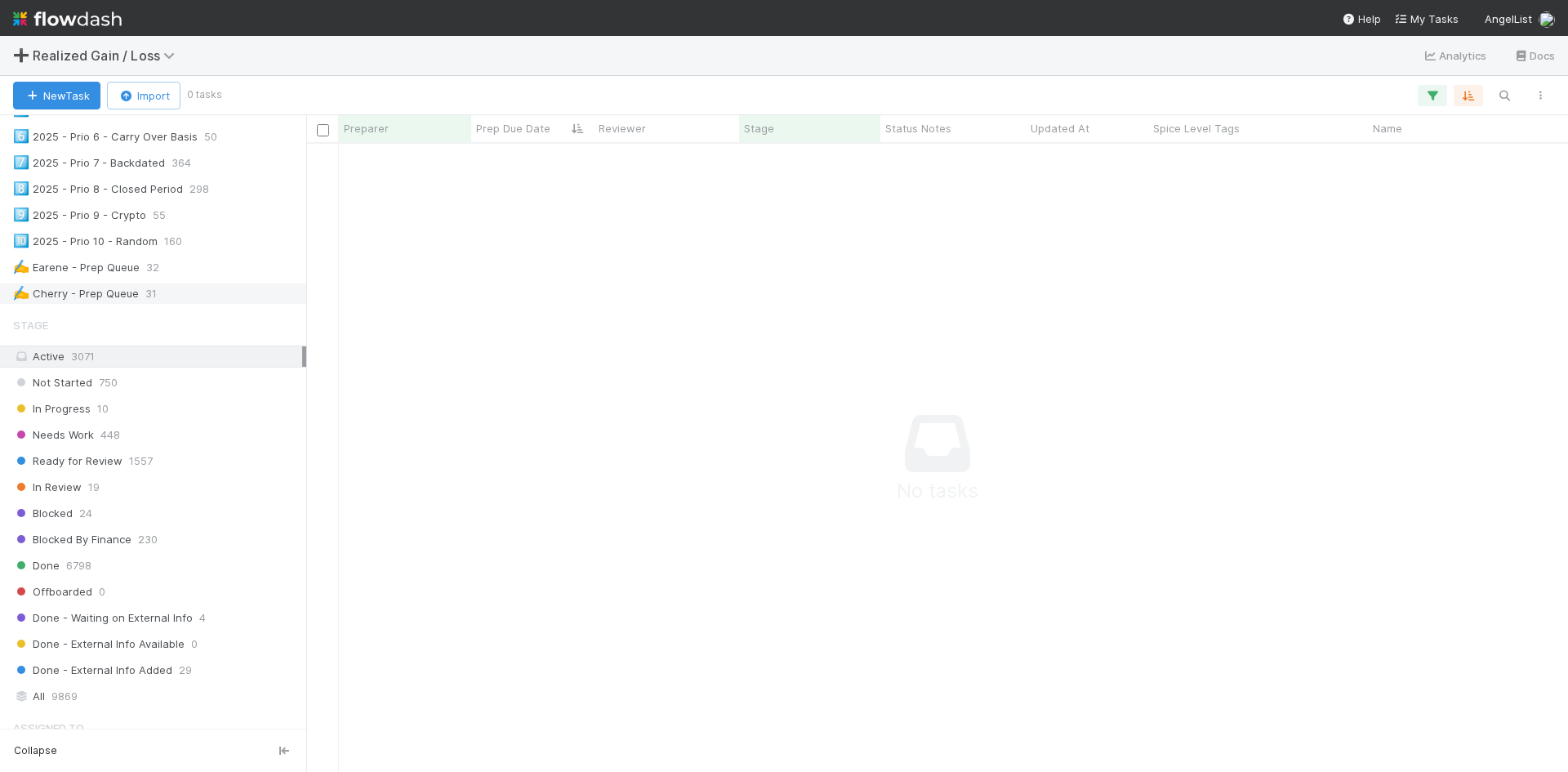 click on "31" at bounding box center [151, 293] 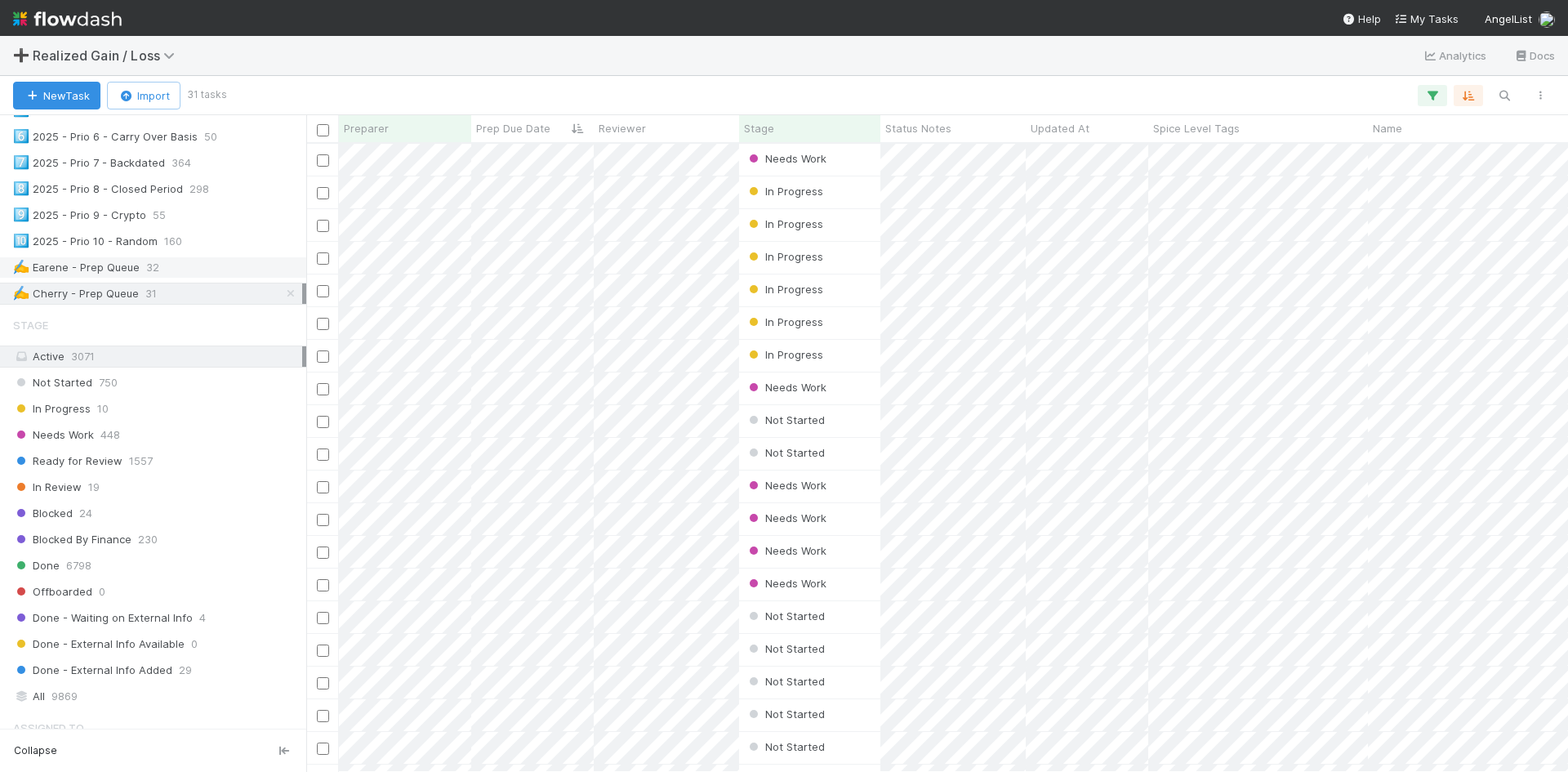 scroll, scrollTop: 13, scrollLeft: 13, axis: both 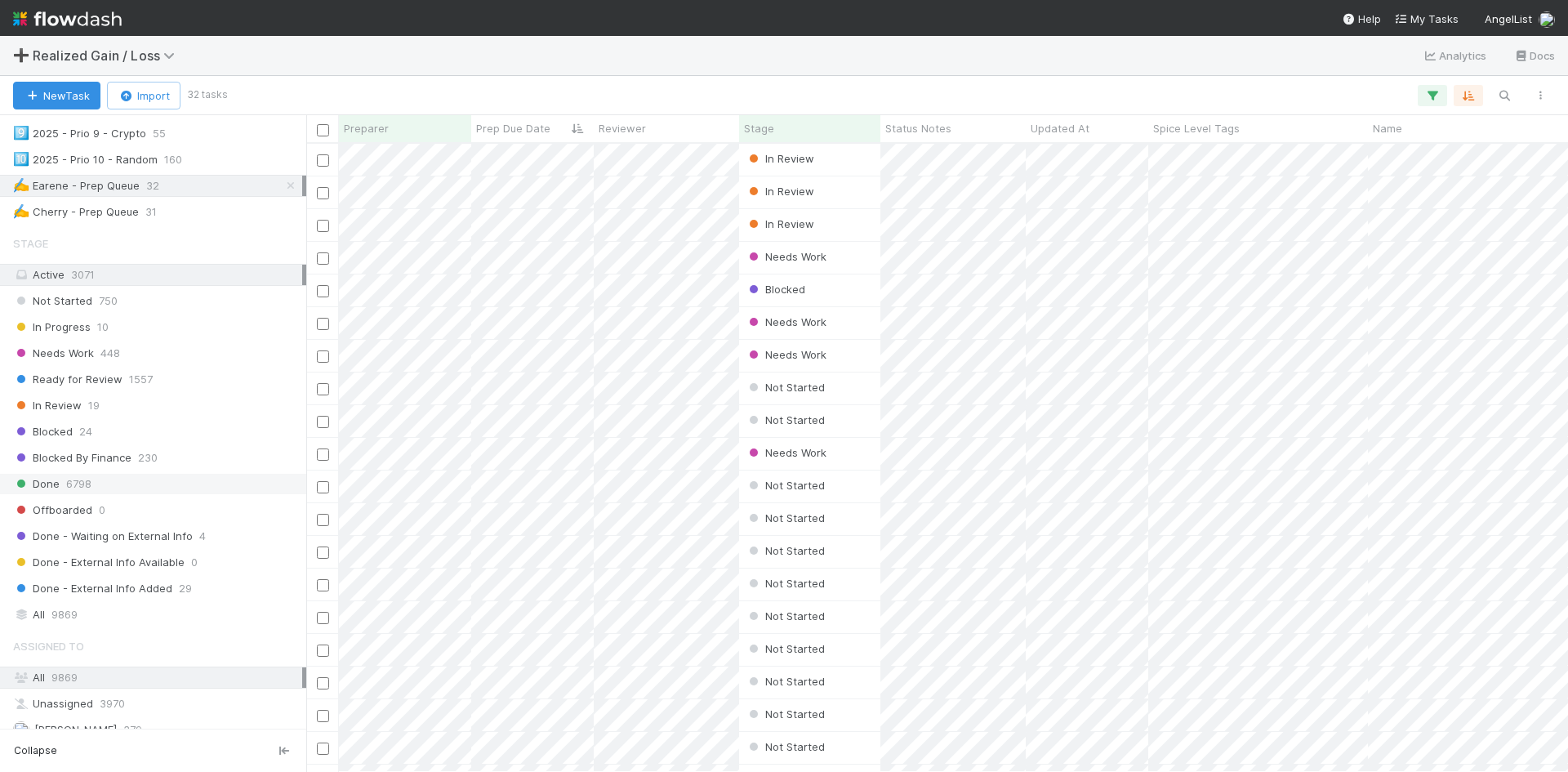 click on "6798" at bounding box center [78, 484] 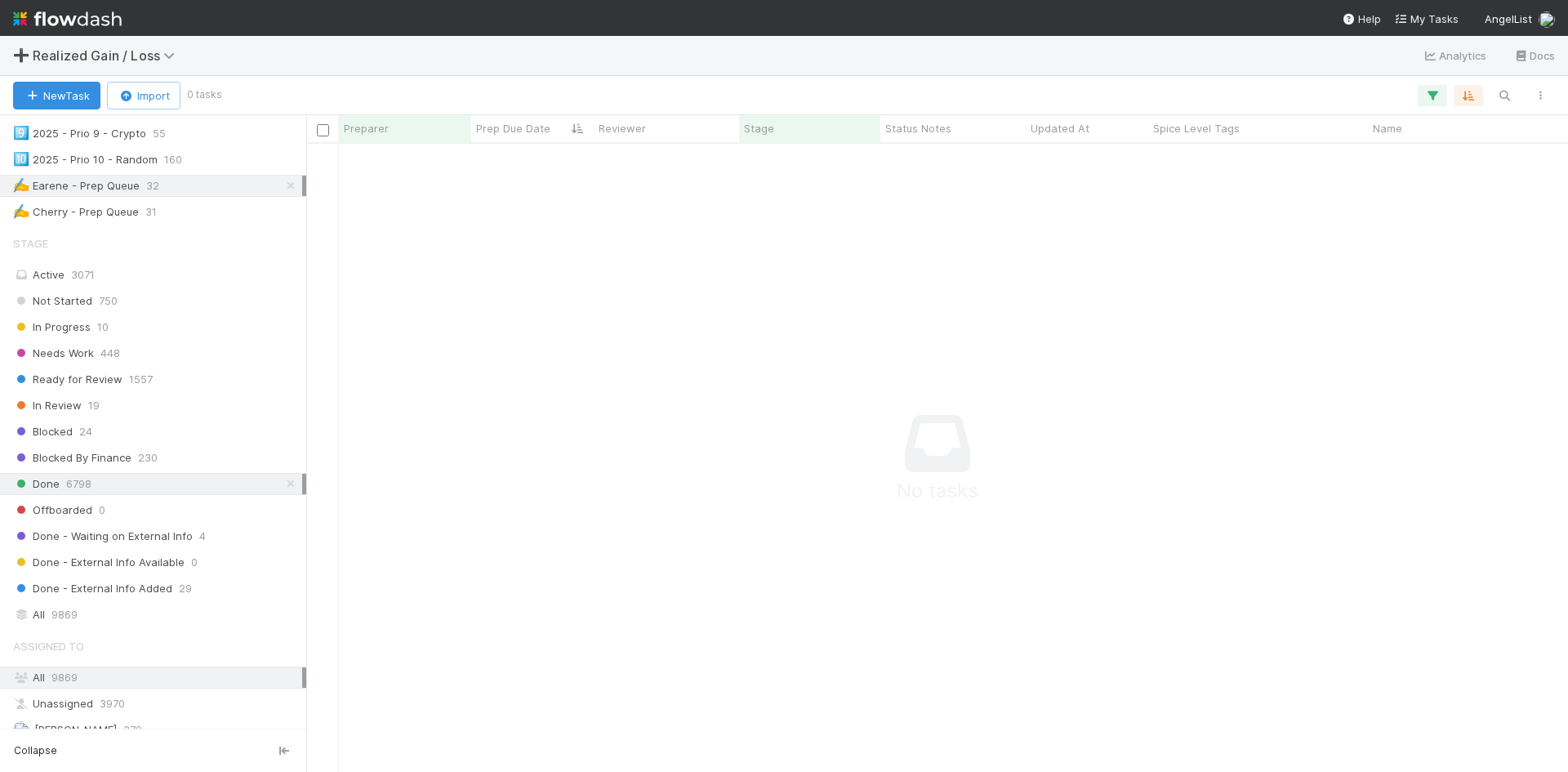 scroll, scrollTop: 13, scrollLeft: 13, axis: both 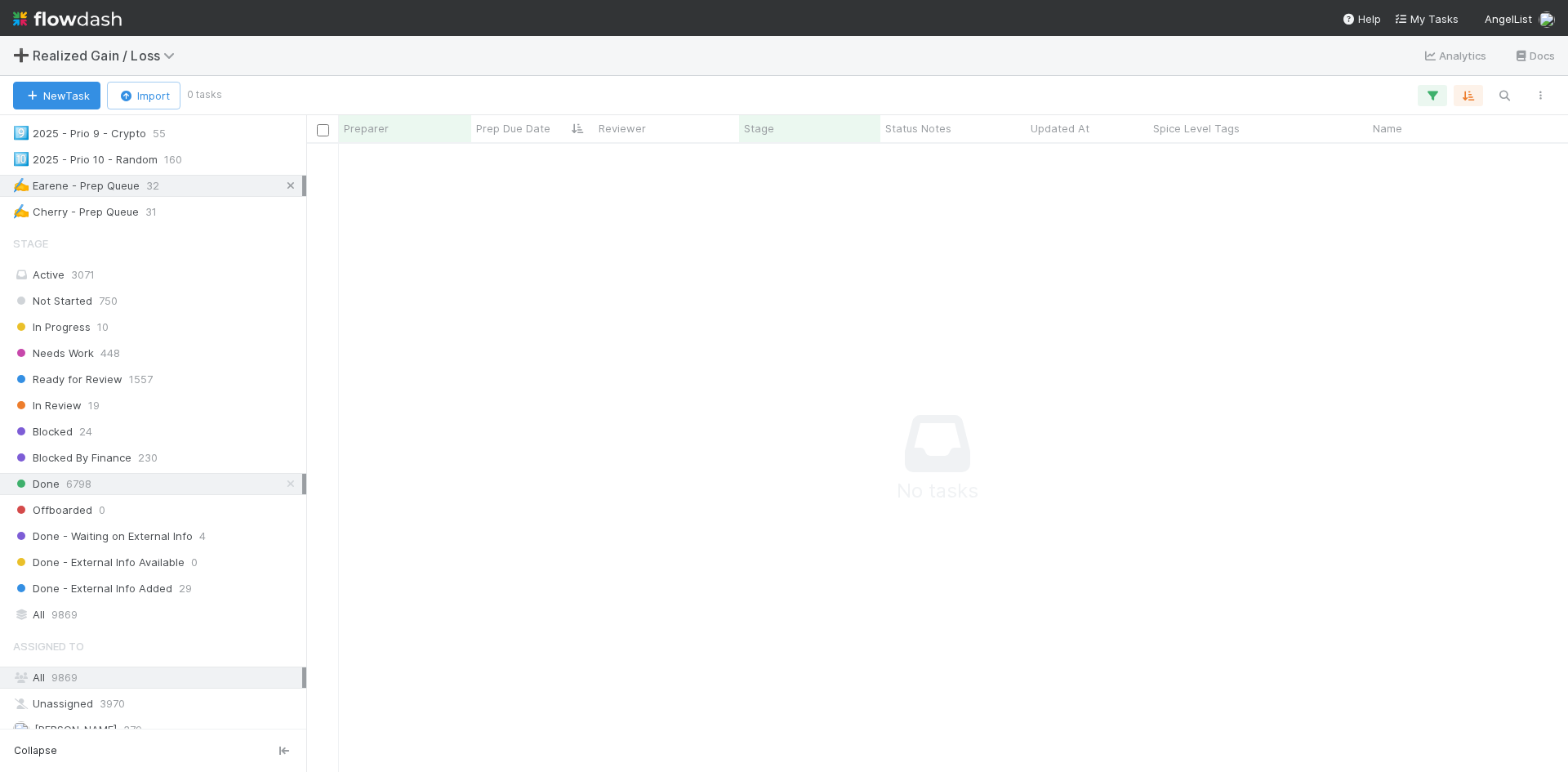 click at bounding box center (291, 185) 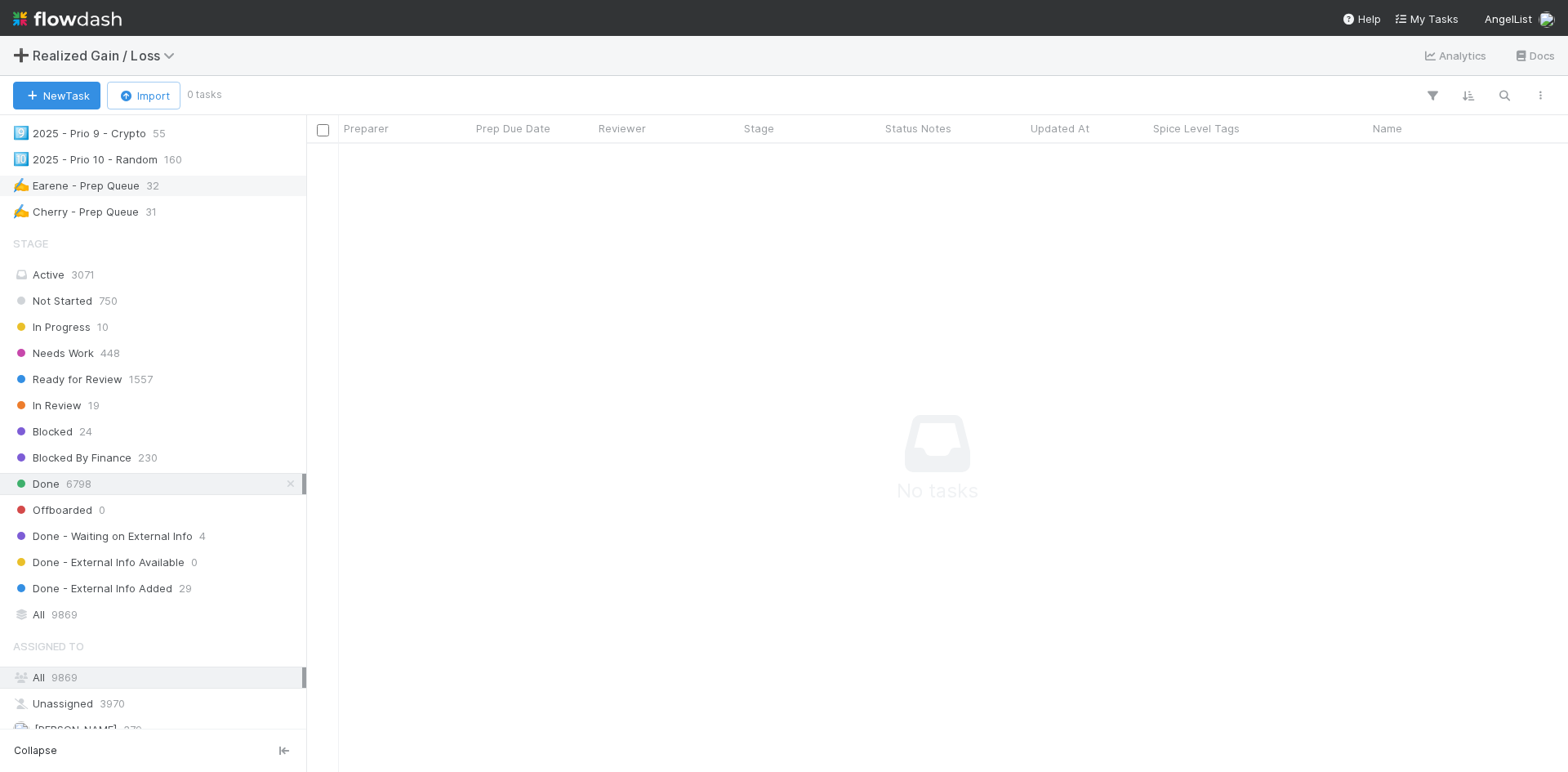 scroll, scrollTop: 13, scrollLeft: 13, axis: both 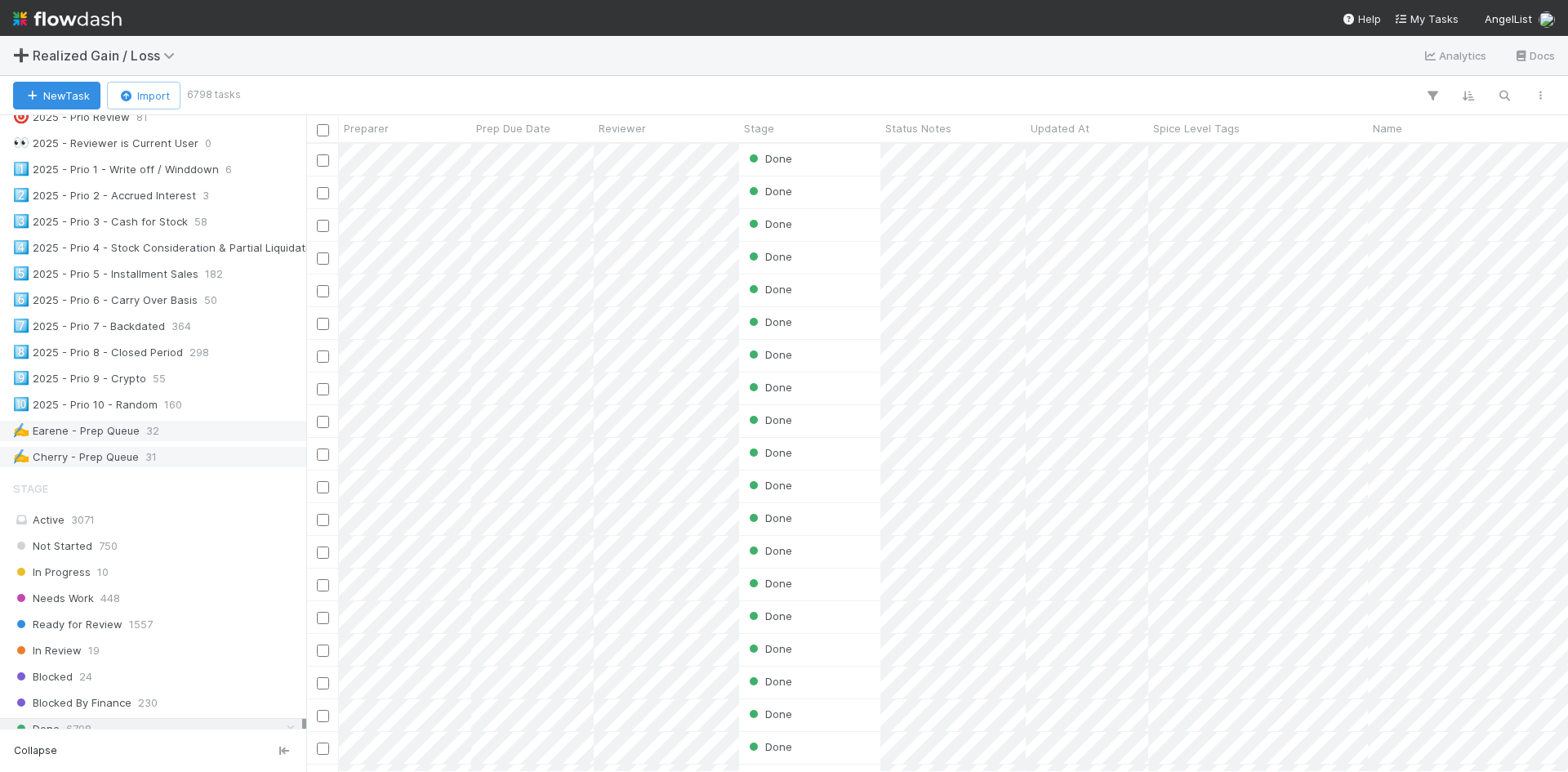 click on "31" at bounding box center (151, 457) 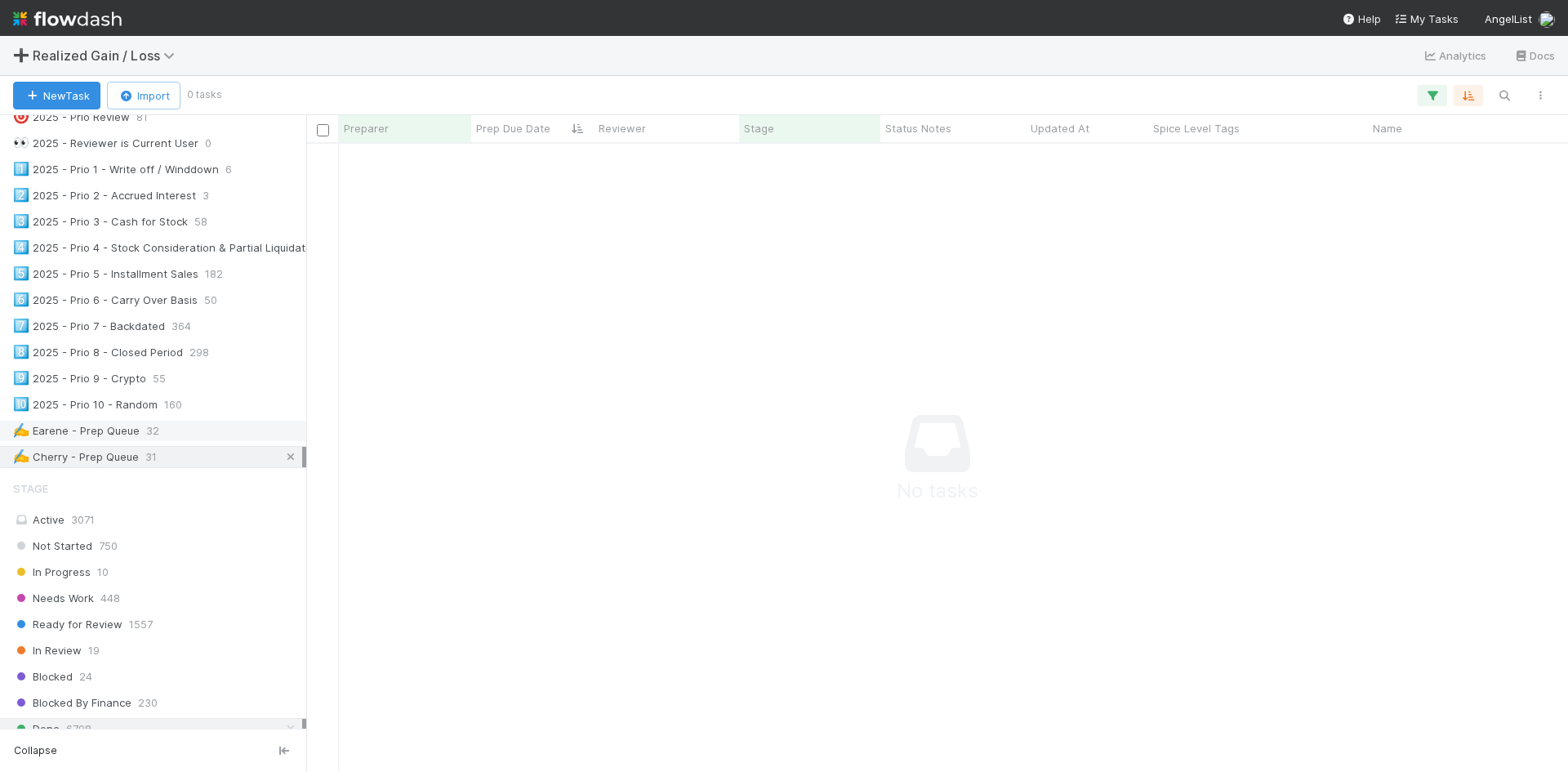 scroll, scrollTop: 13, scrollLeft: 13, axis: both 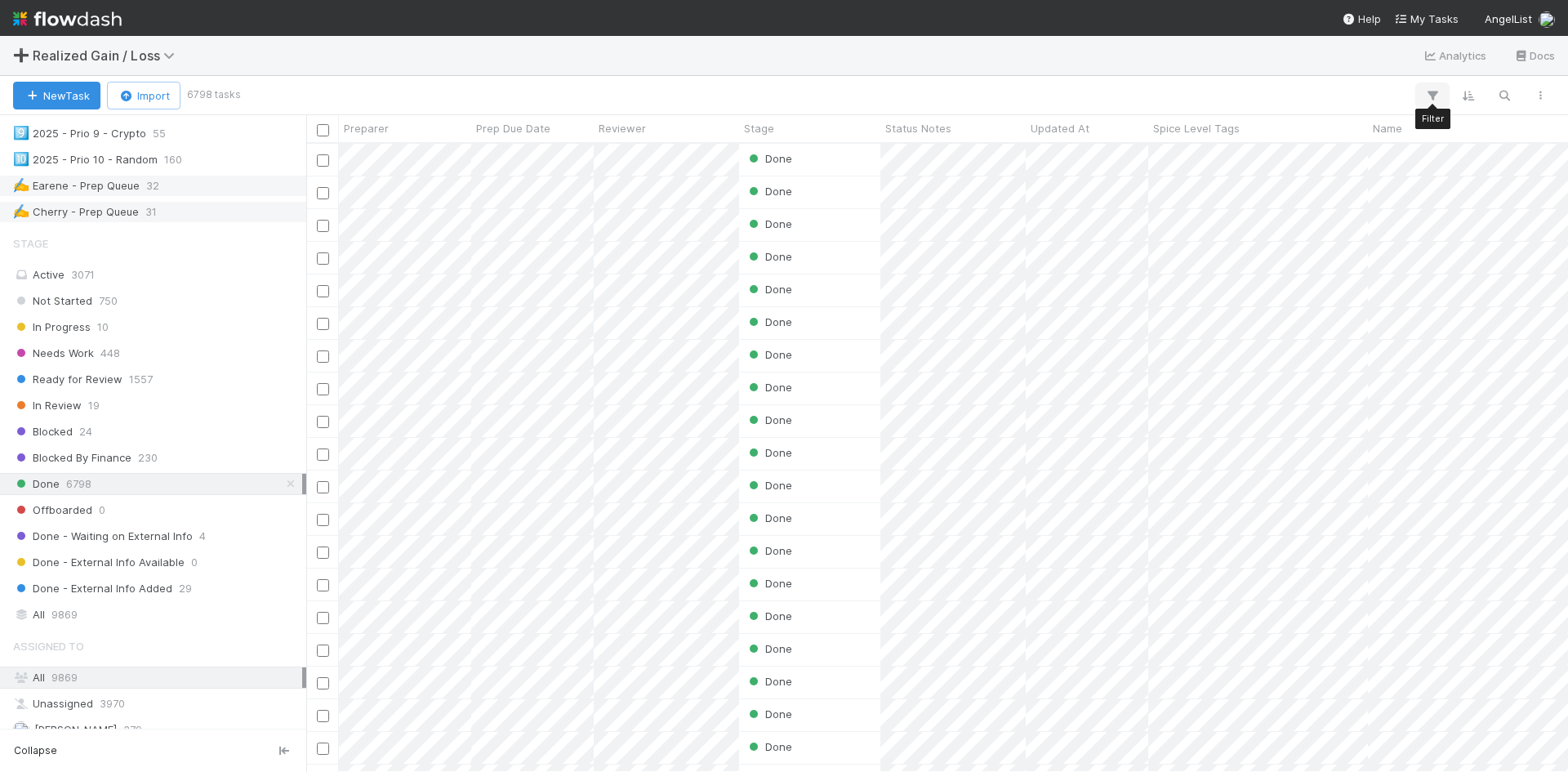 click at bounding box center (1432, 96) 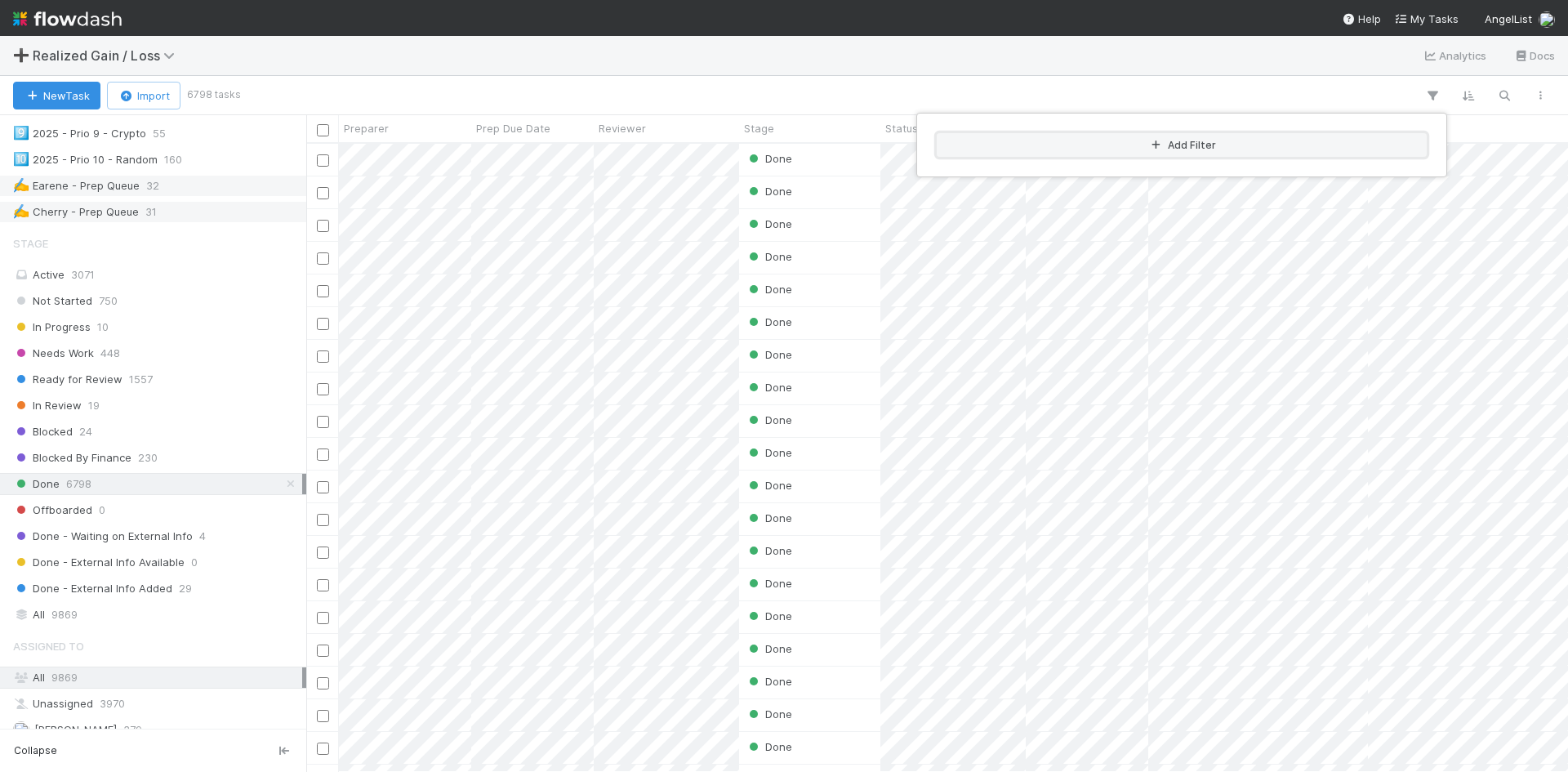 click on "Add Filter" at bounding box center (1182, 145) 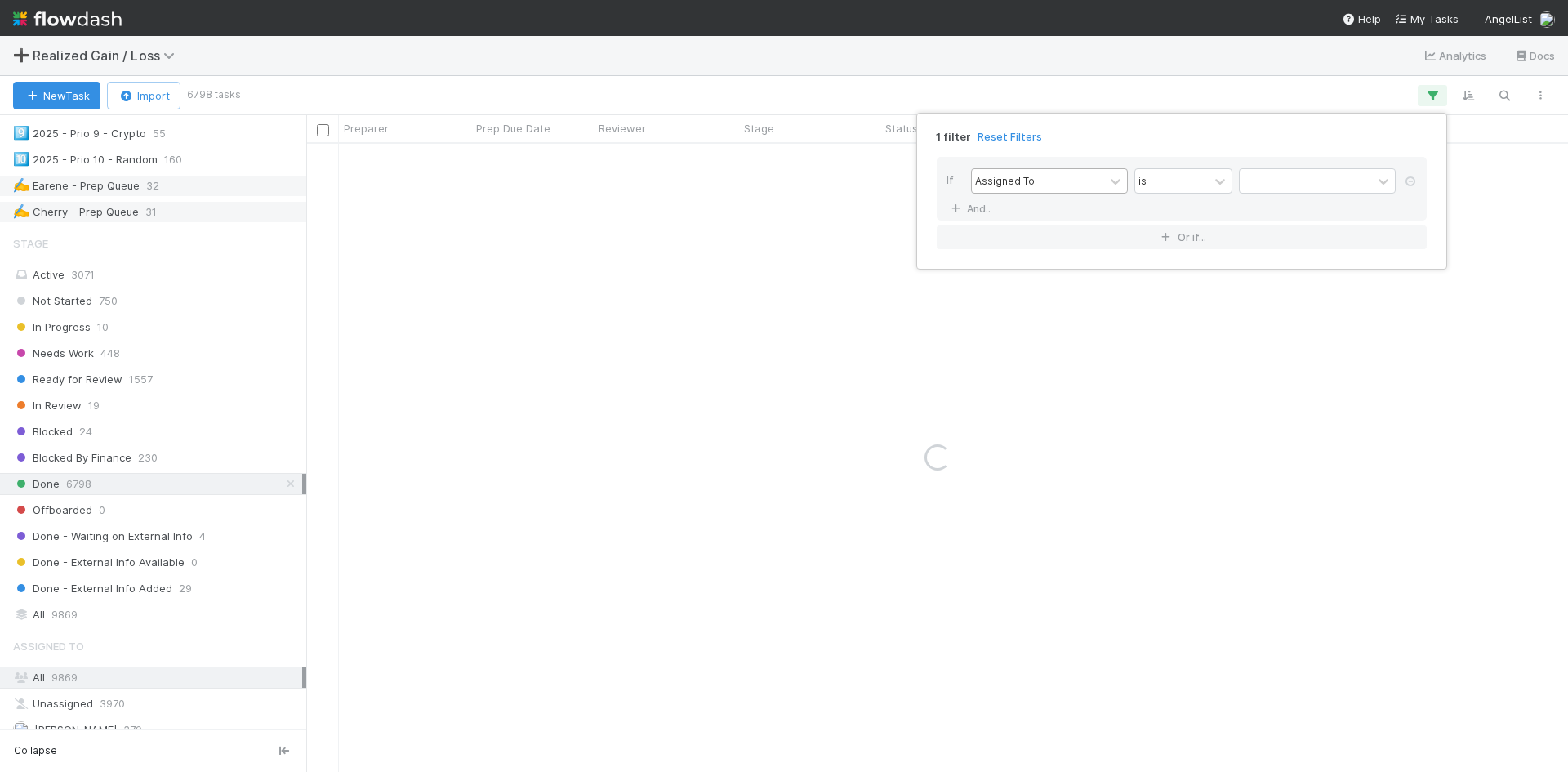 click on "Assigned To" at bounding box center [1038, 181] 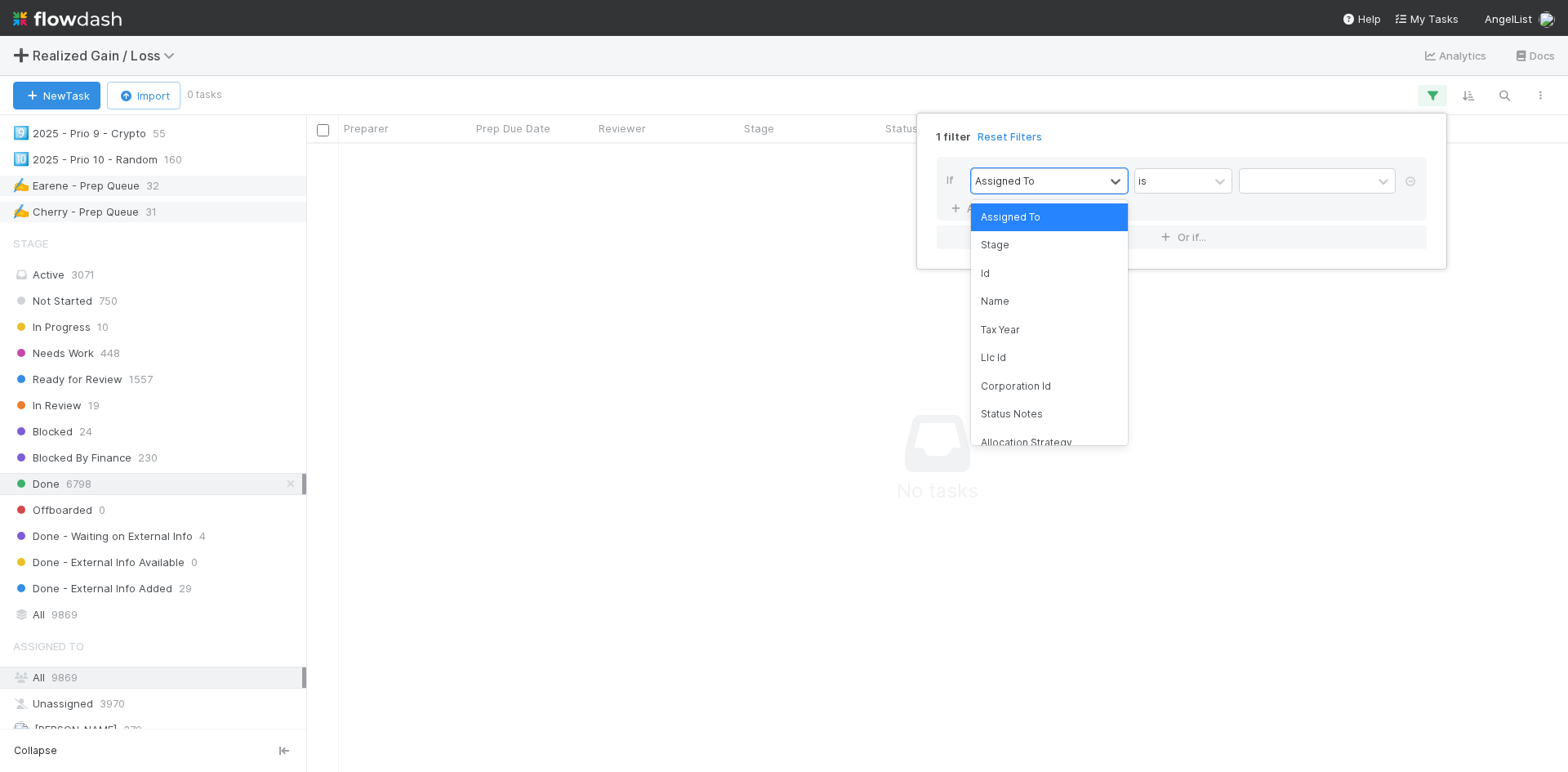 scroll, scrollTop: 13, scrollLeft: 13, axis: both 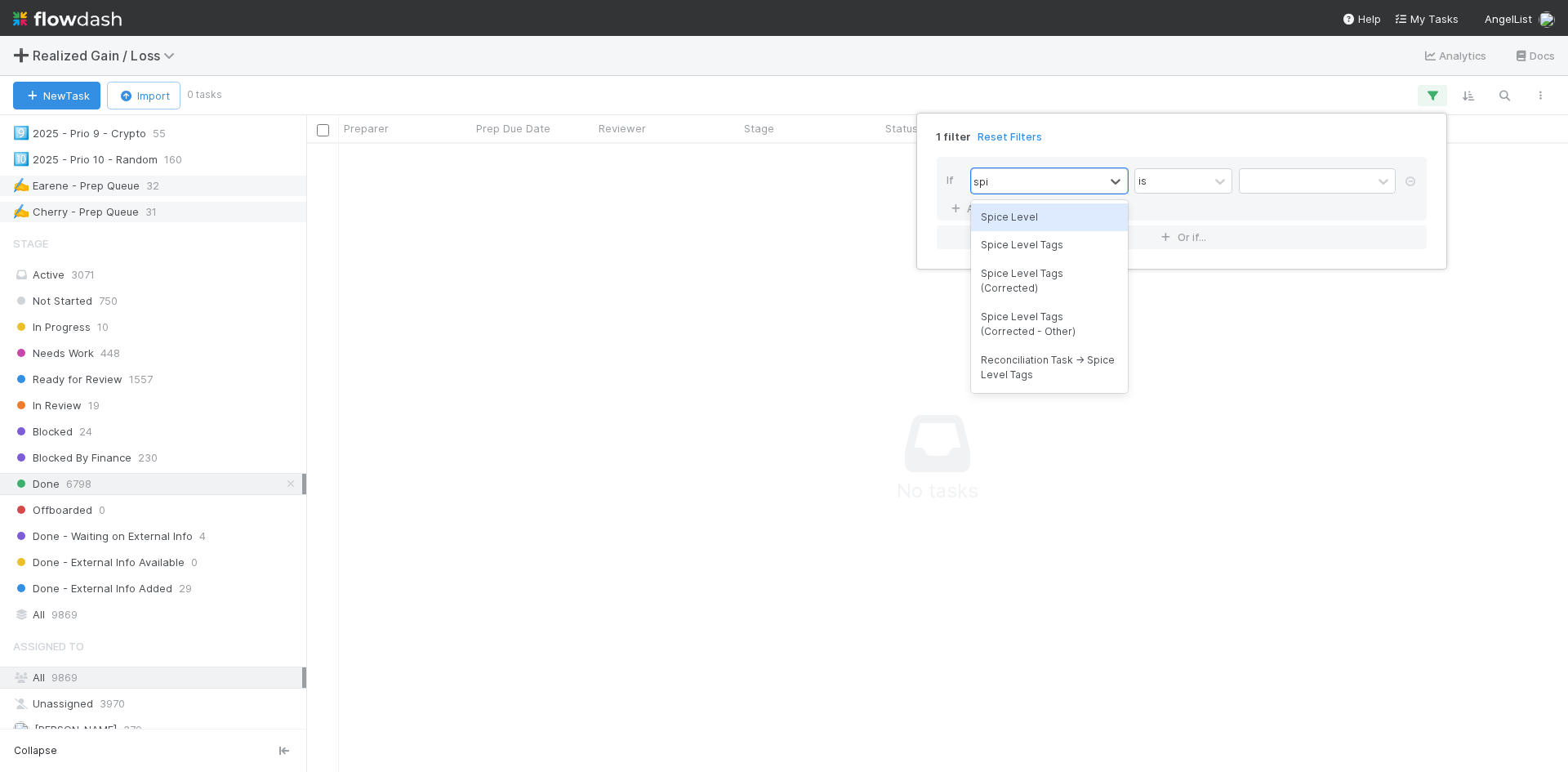 type on "spic" 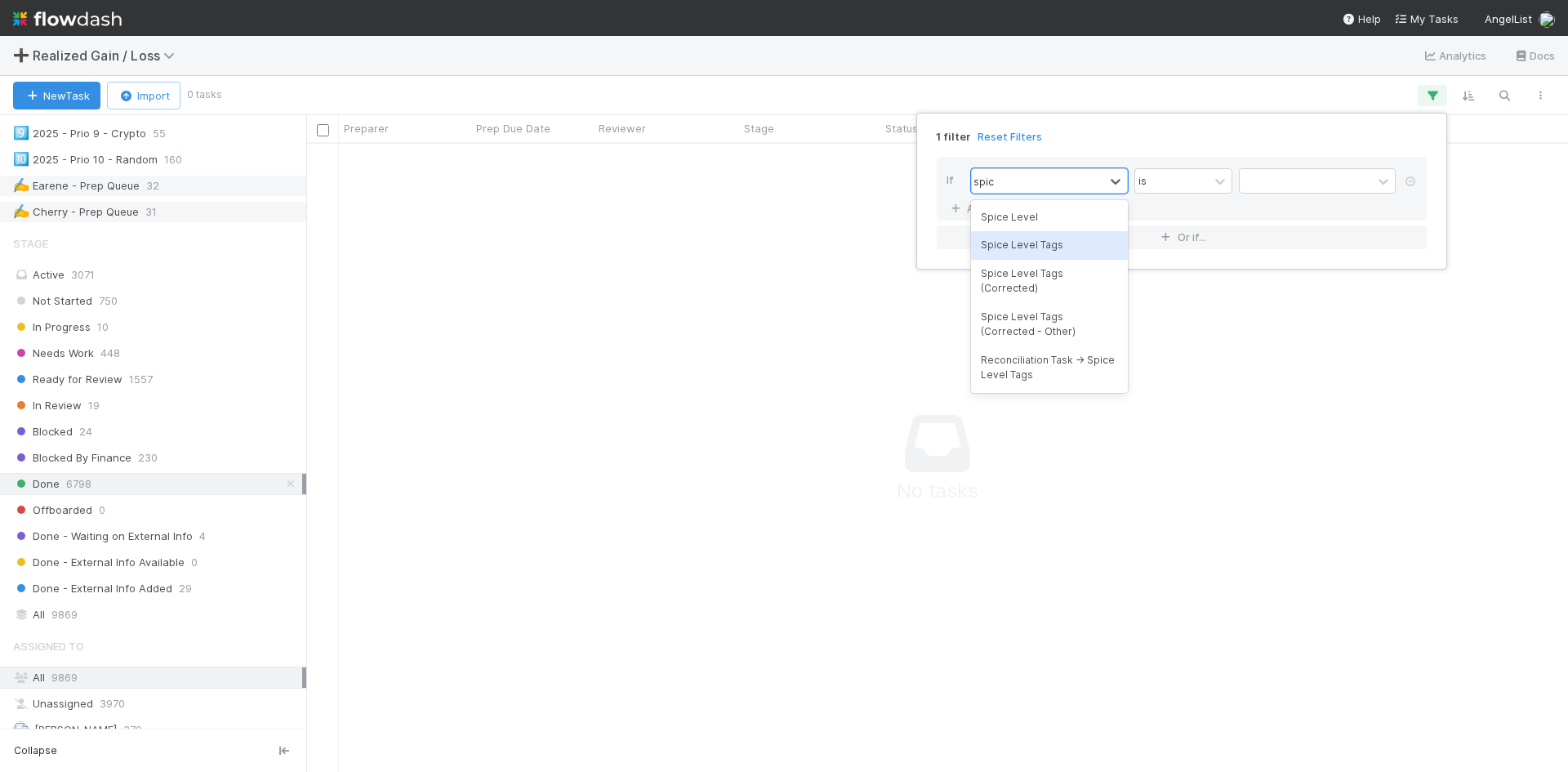 click on "Spice Level Tags" at bounding box center (1049, 245) 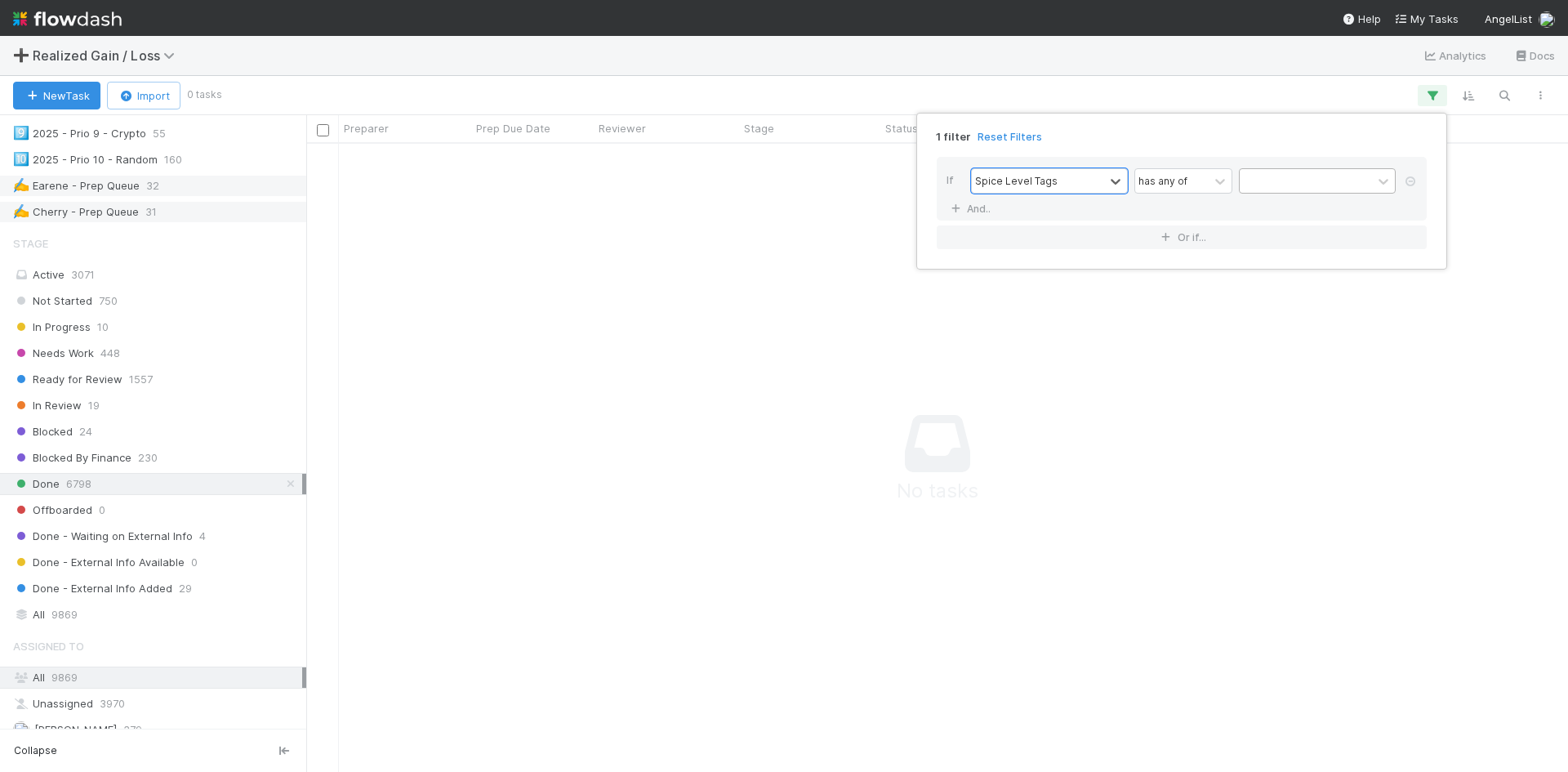 scroll, scrollTop: 13, scrollLeft: 13, axis: both 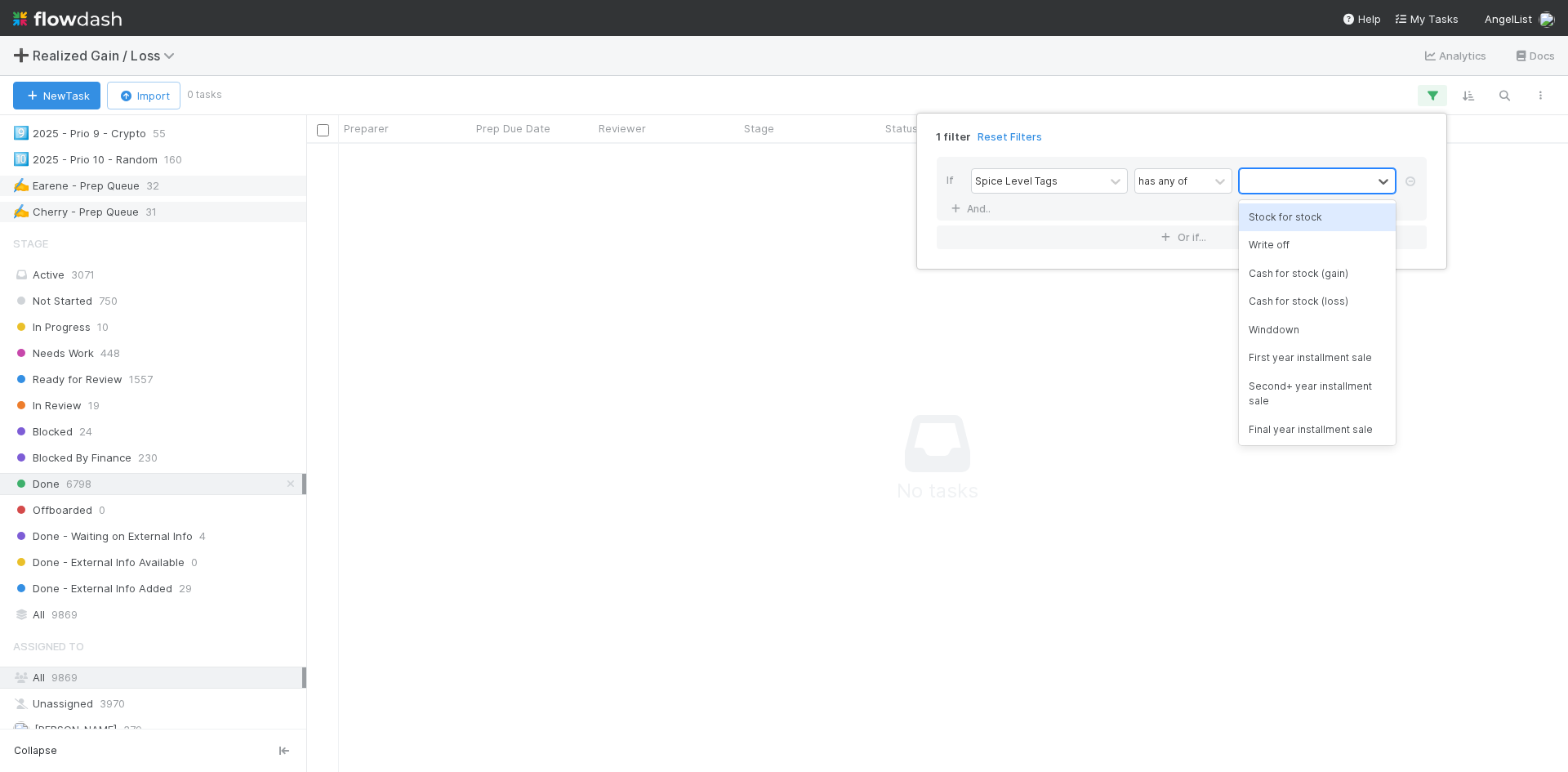 click at bounding box center [1306, 181] 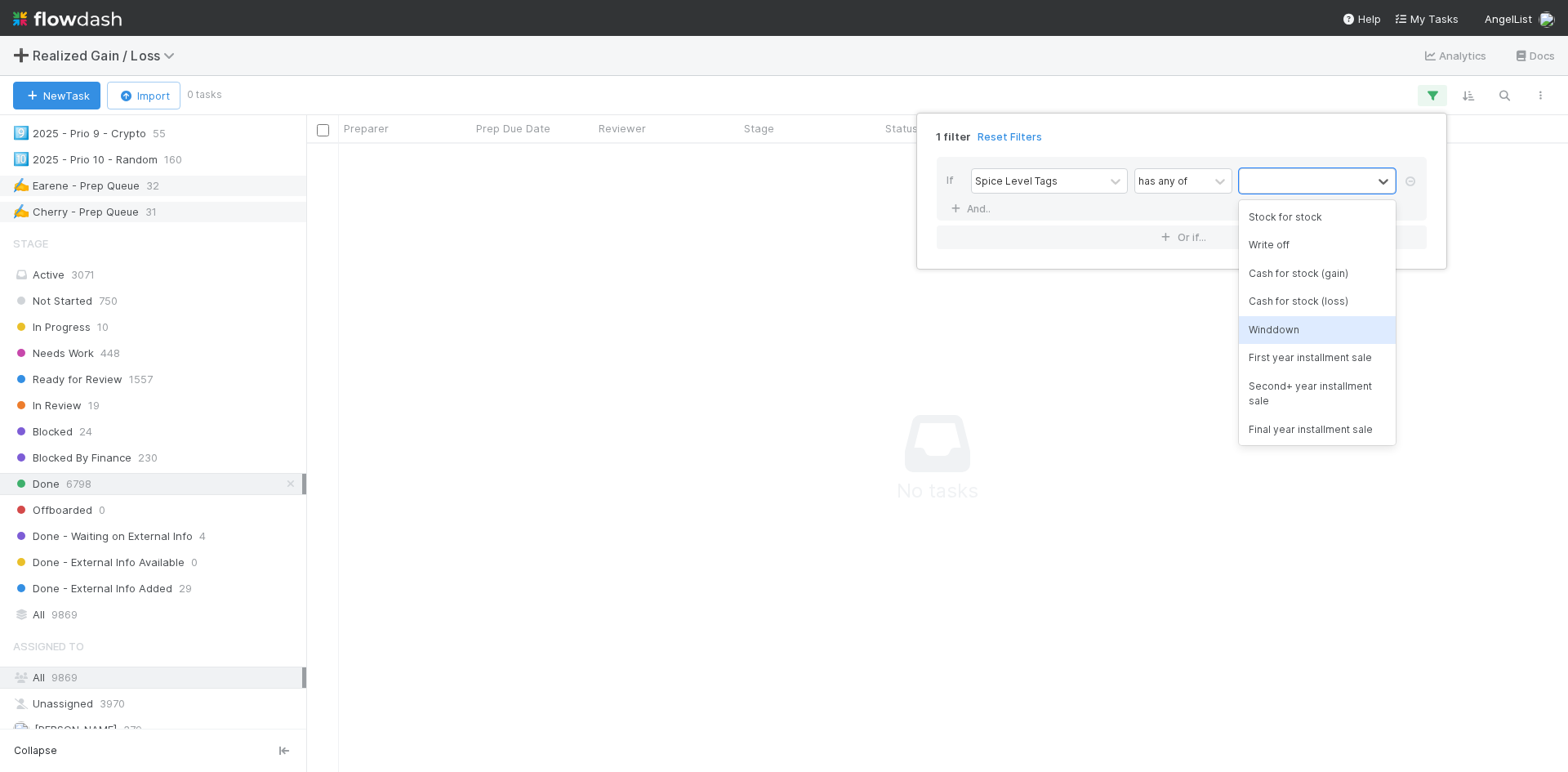 click on "Winddown" at bounding box center (1317, 330) 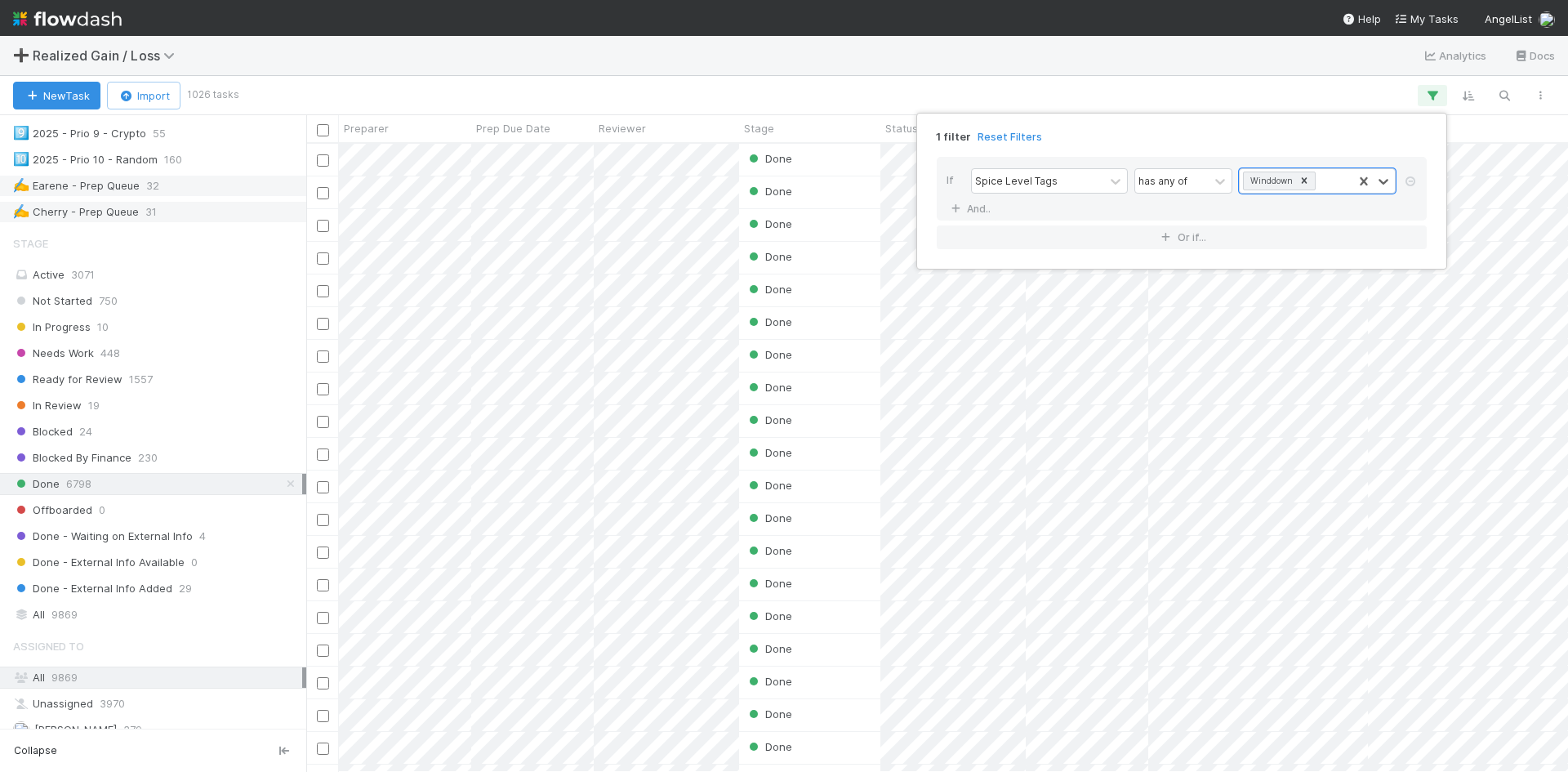 scroll, scrollTop: 13, scrollLeft: 13, axis: both 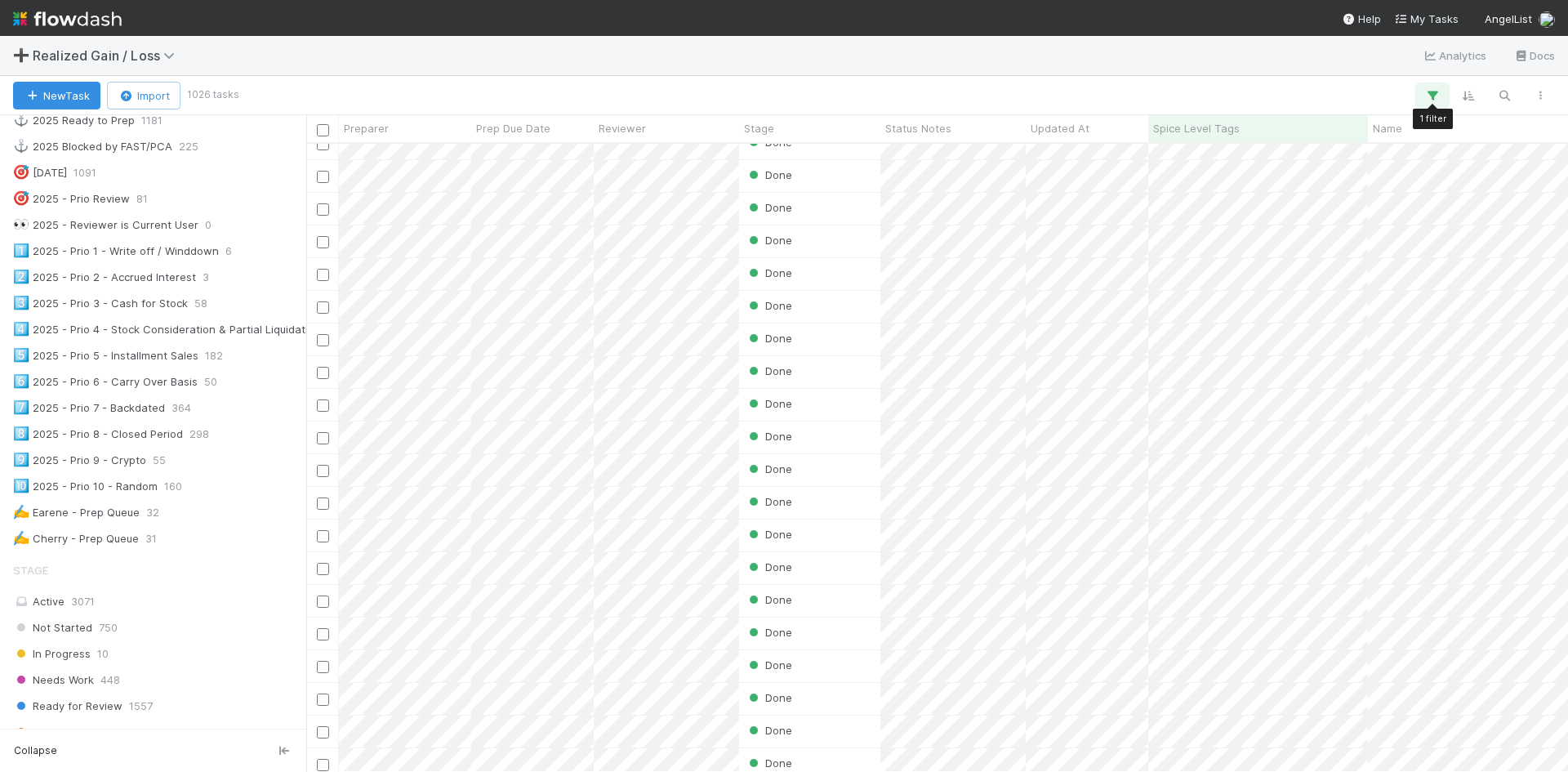 click at bounding box center [1432, 96] 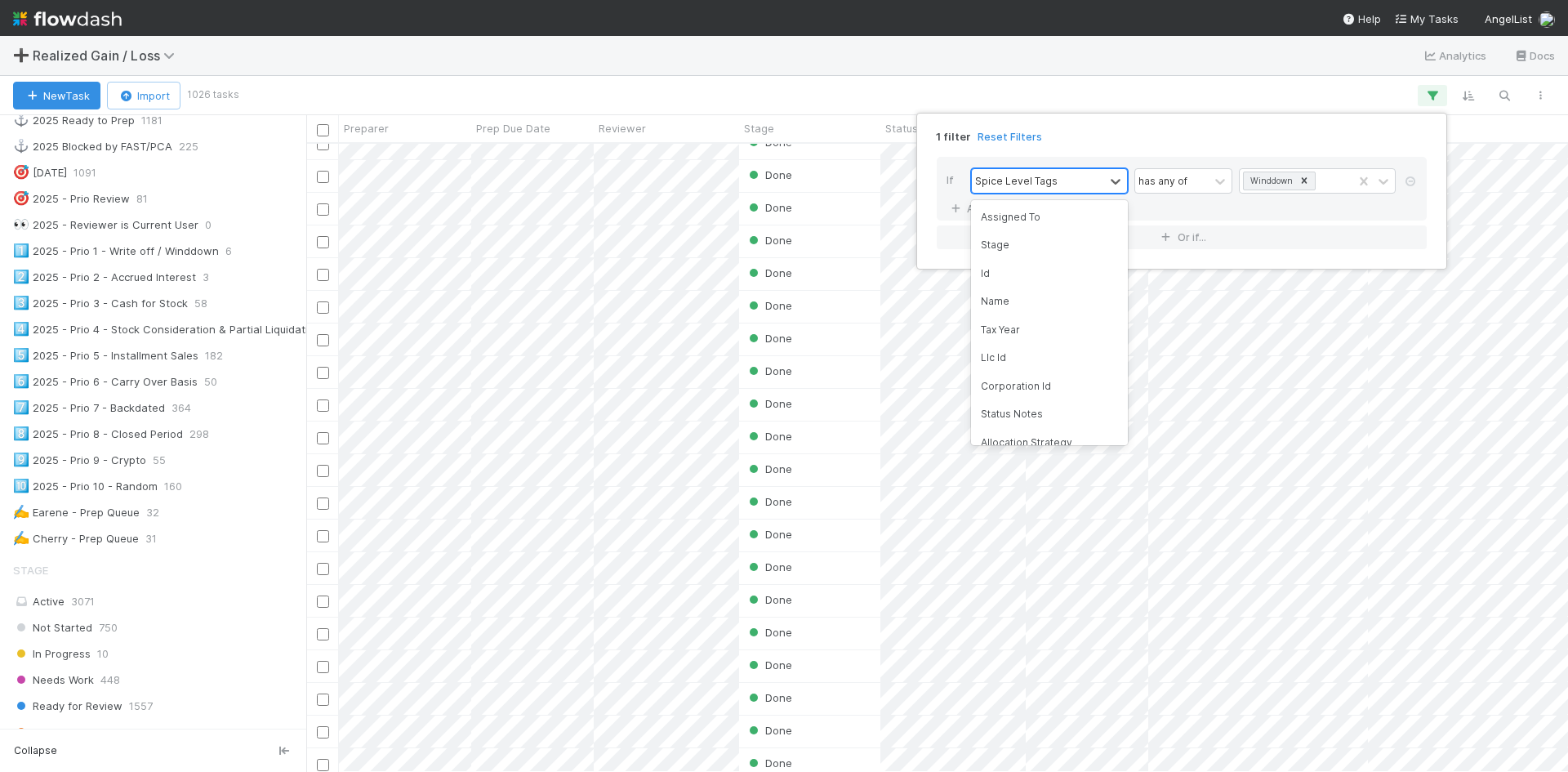click on "Spice Level Tags" at bounding box center [1038, 181] 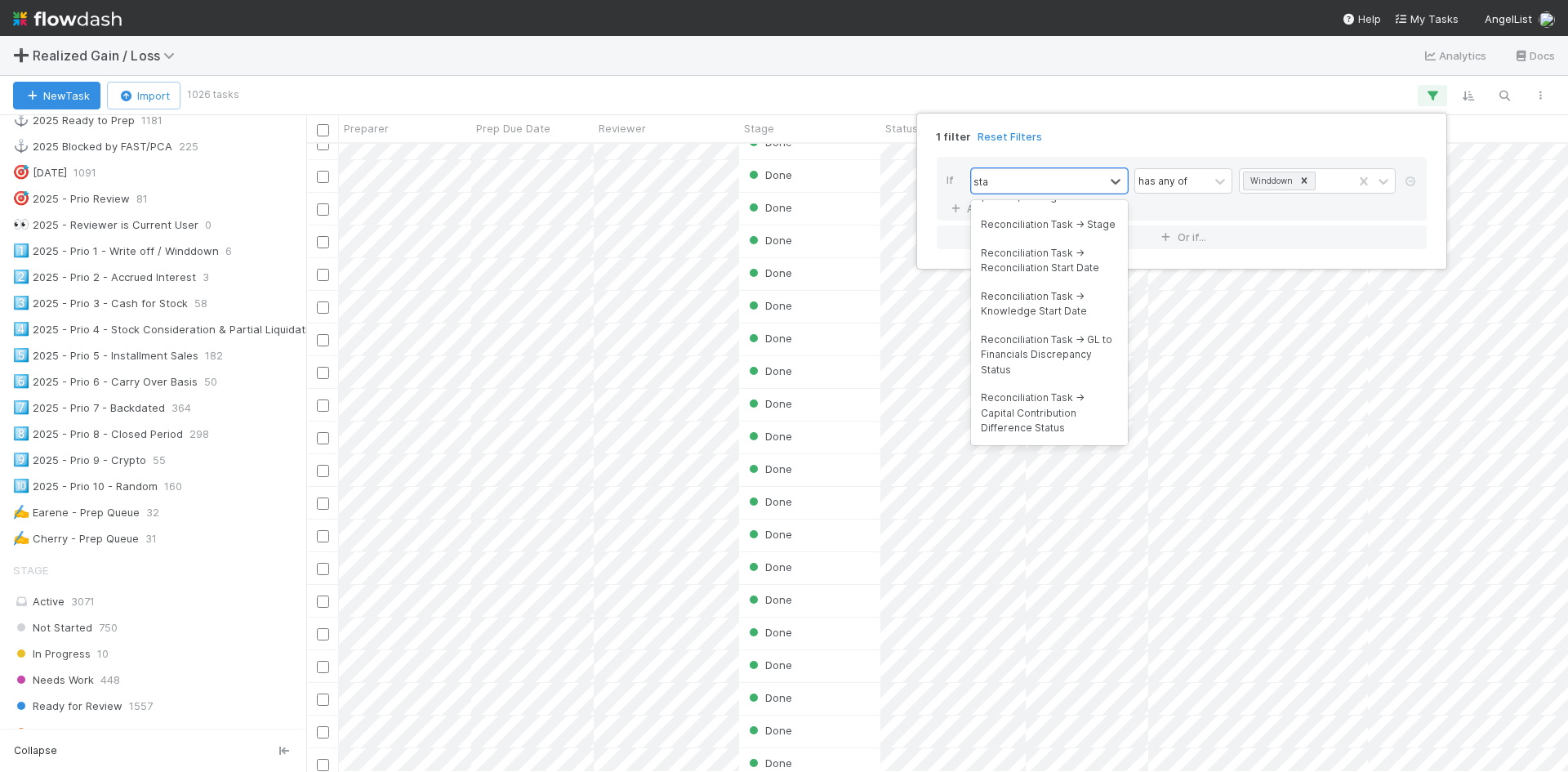 scroll, scrollTop: 24, scrollLeft: 0, axis: vertical 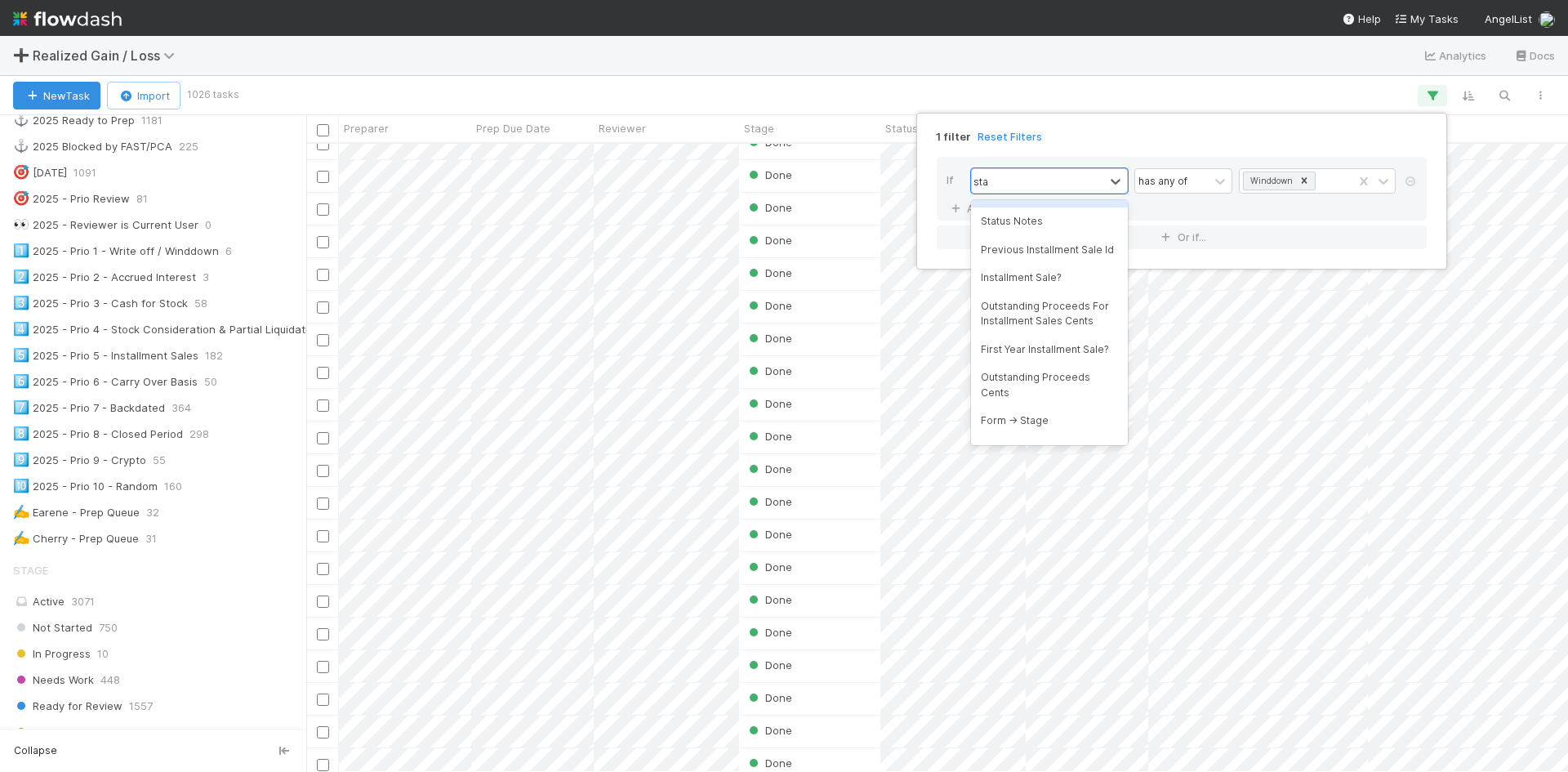 type on "stat" 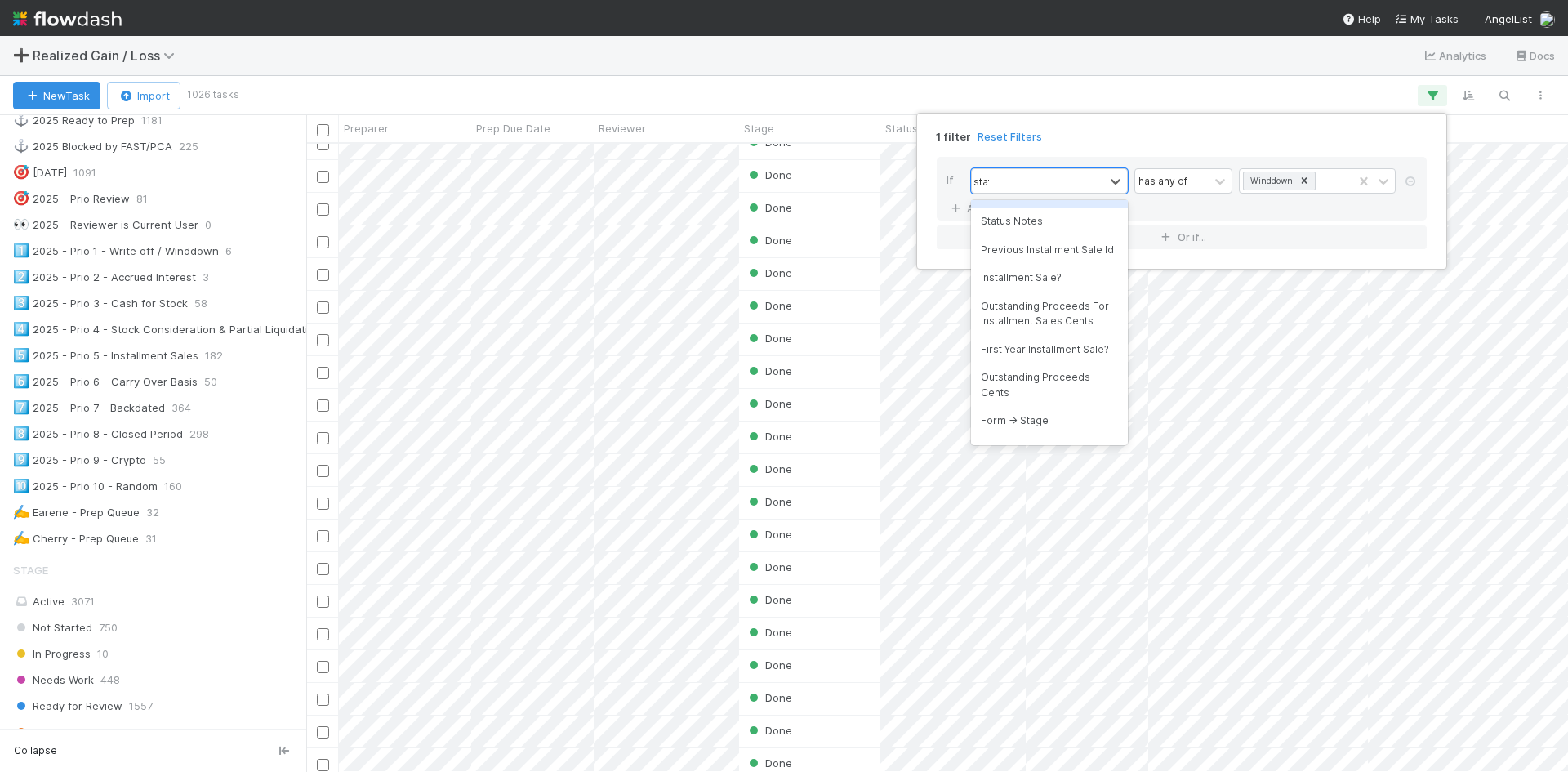 scroll, scrollTop: 0, scrollLeft: 0, axis: both 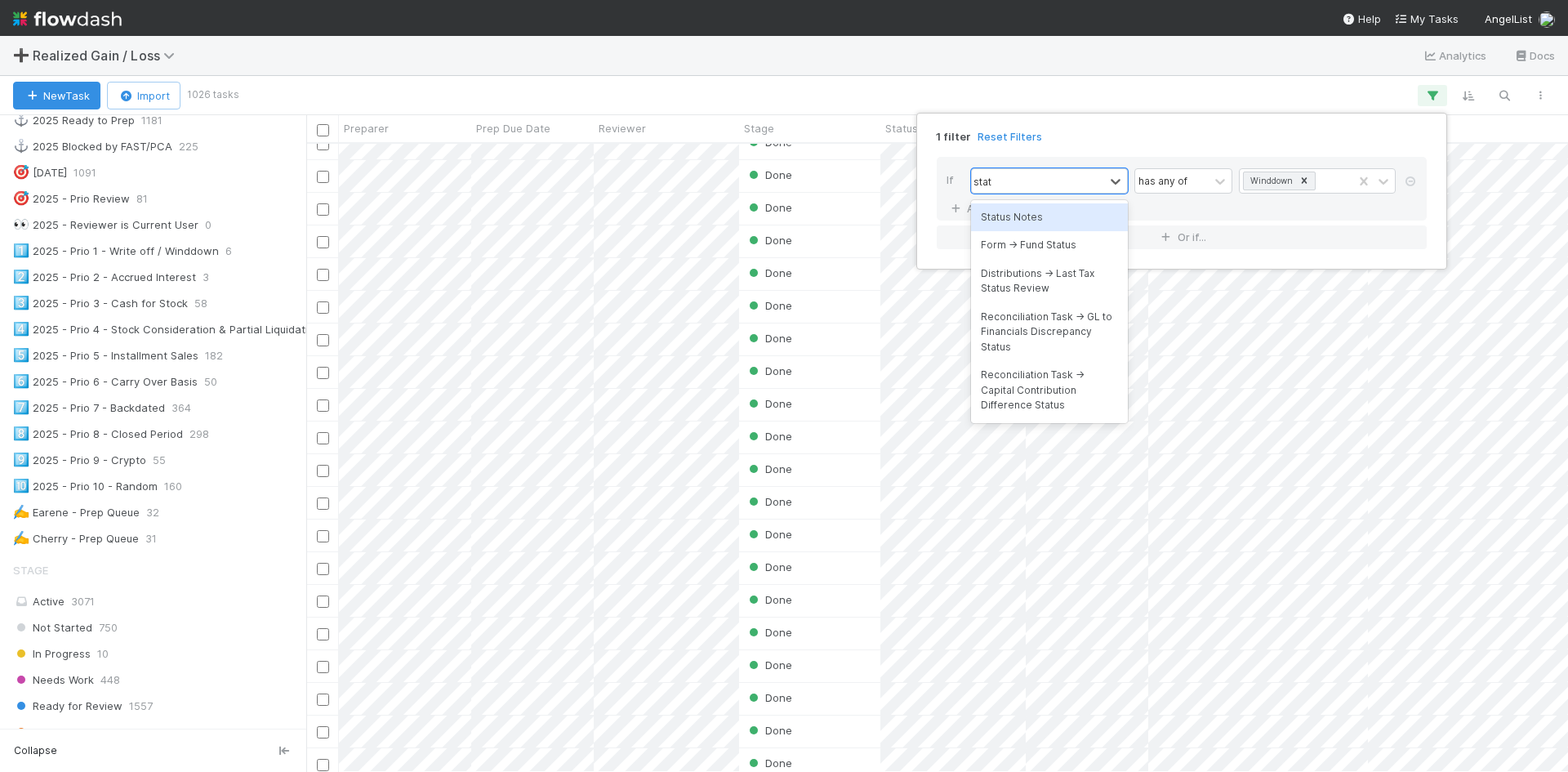 click on "Status Notes" at bounding box center (1049, 217) 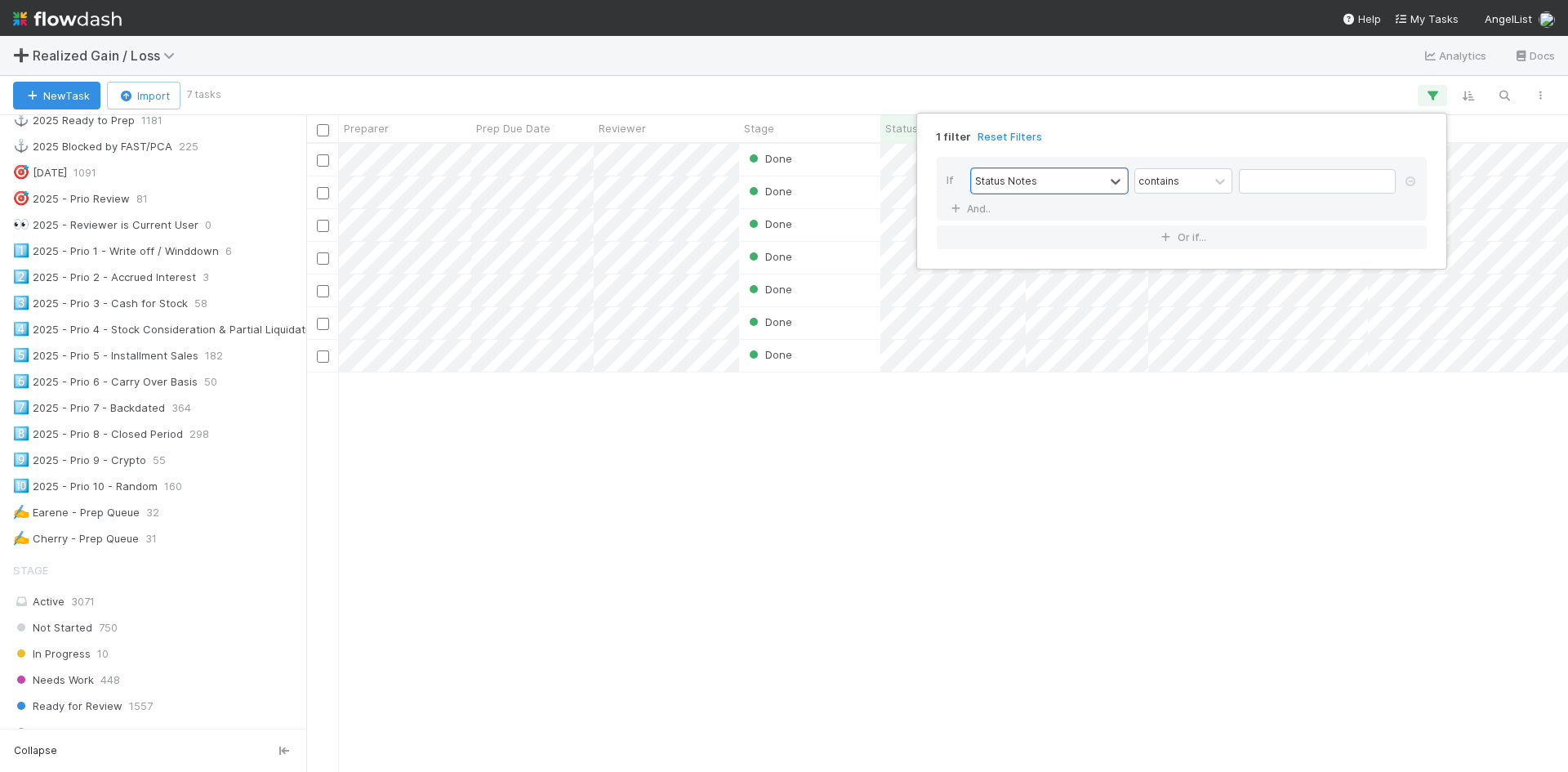scroll, scrollTop: 13, scrollLeft: 13, axis: both 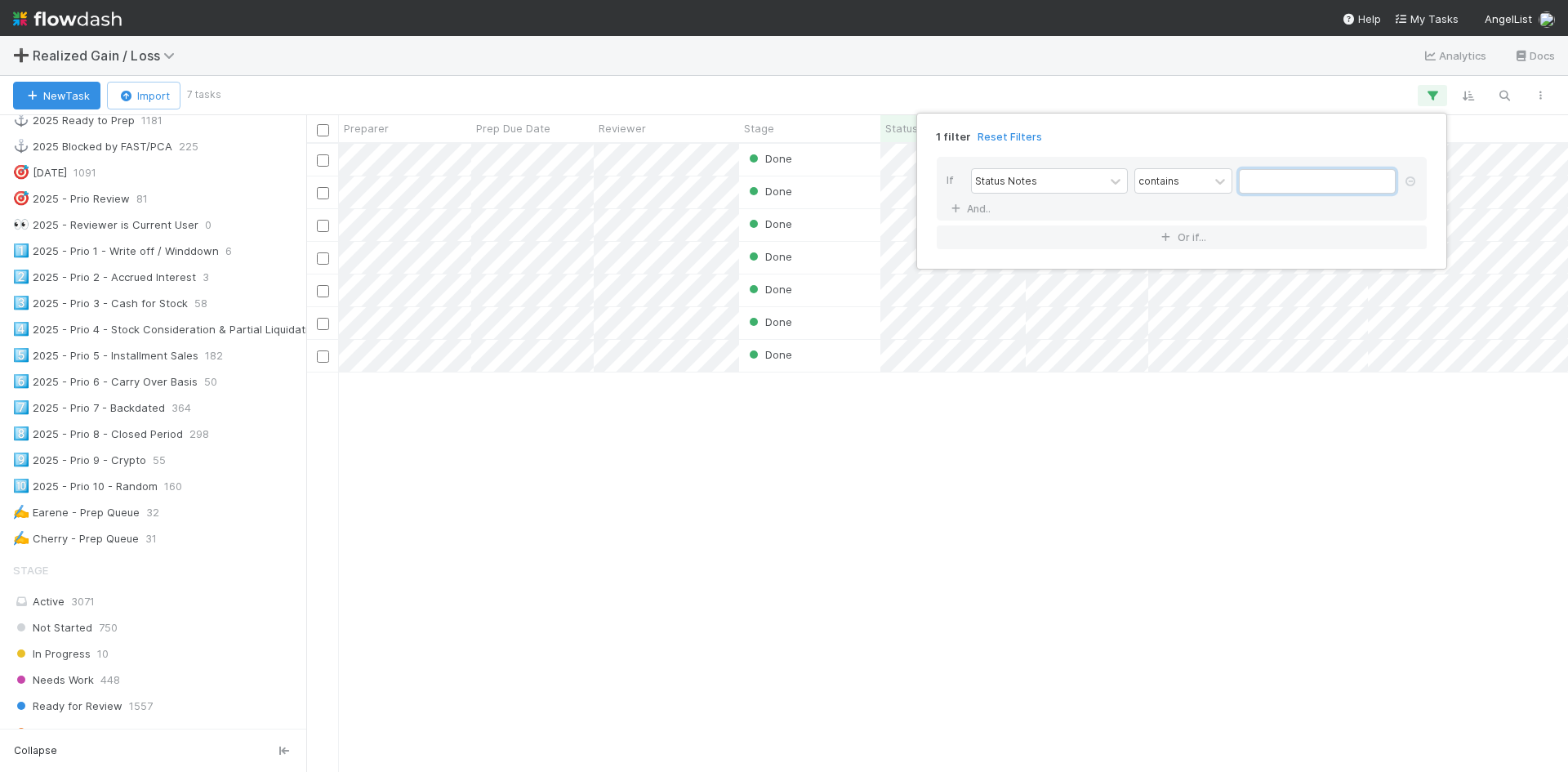 click at bounding box center [1317, 181] 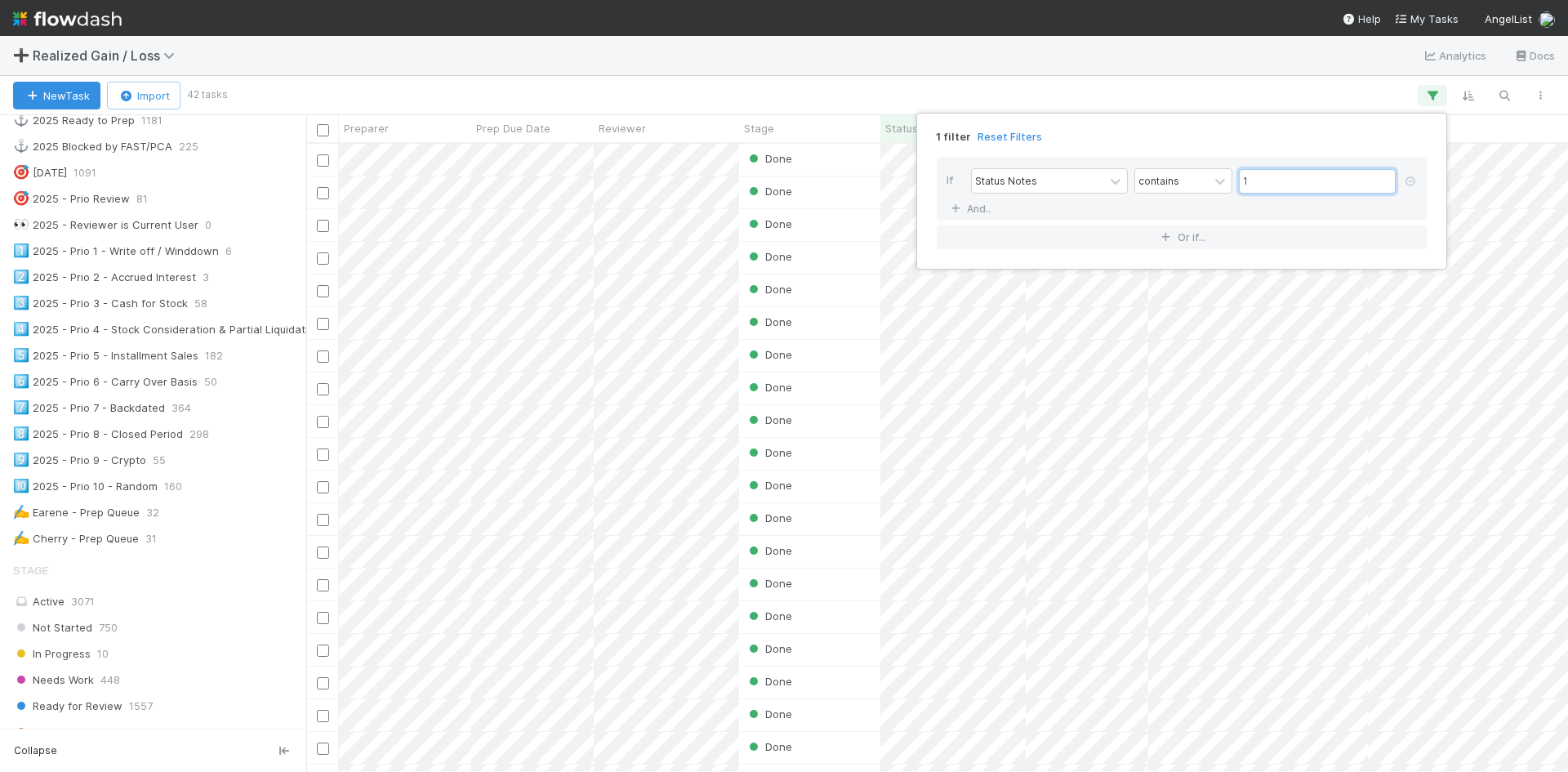 scroll, scrollTop: 13, scrollLeft: 13, axis: both 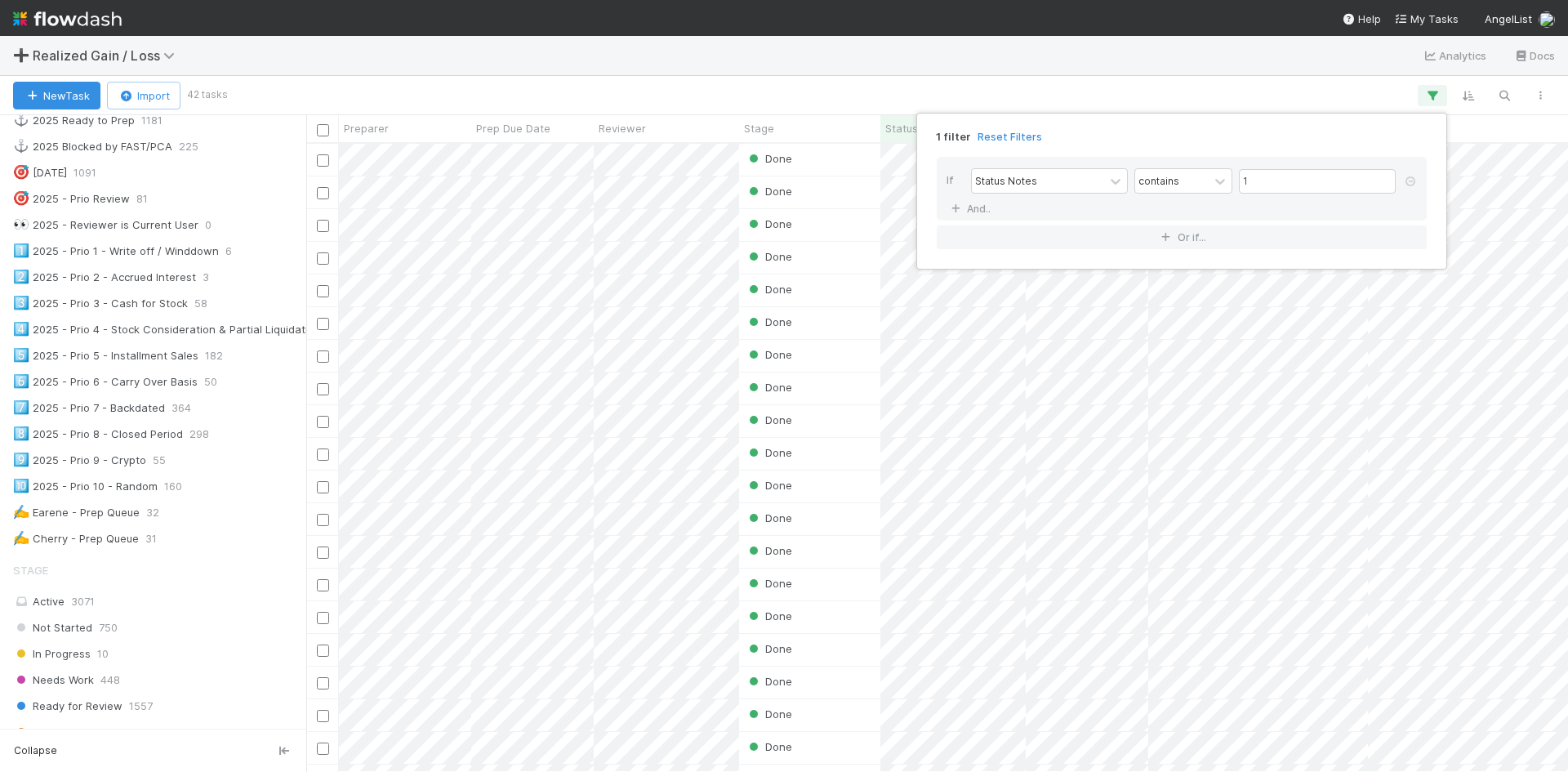 click on "1 filter Reset Filters If Status Notes contains 1 And.. Or if..." at bounding box center [784, 386] 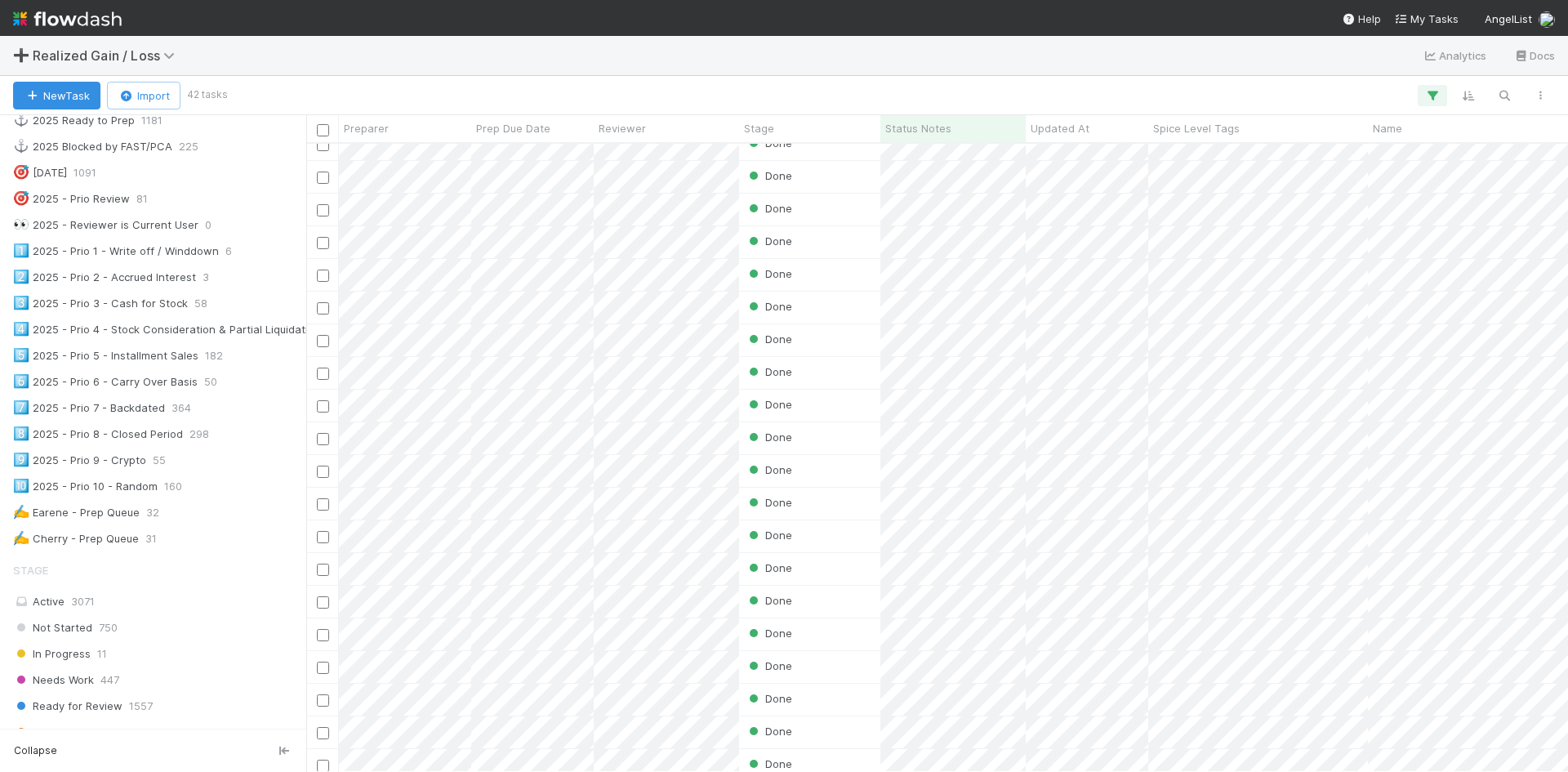 scroll, scrollTop: 0, scrollLeft: 0, axis: both 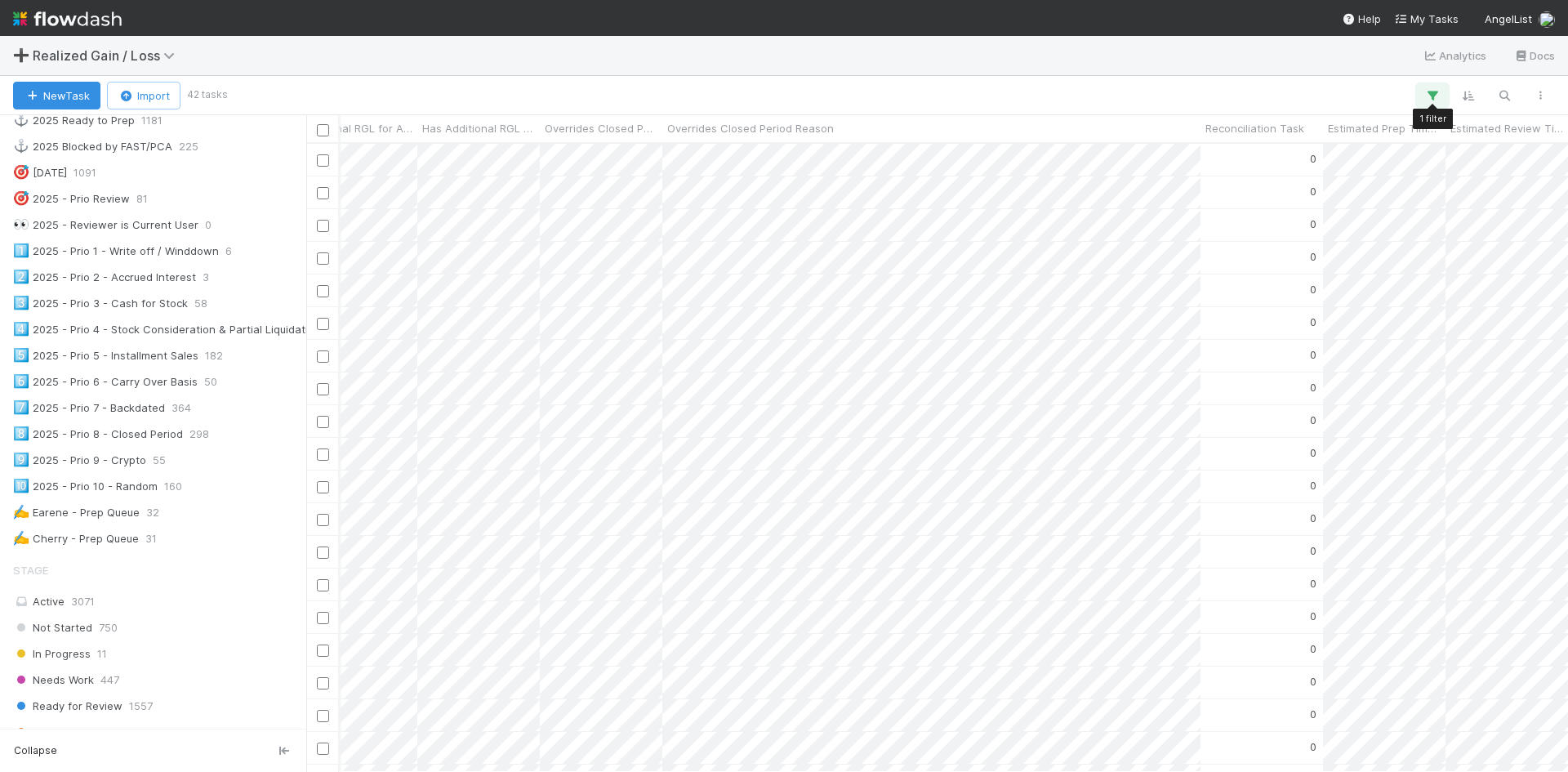 click at bounding box center [1432, 96] 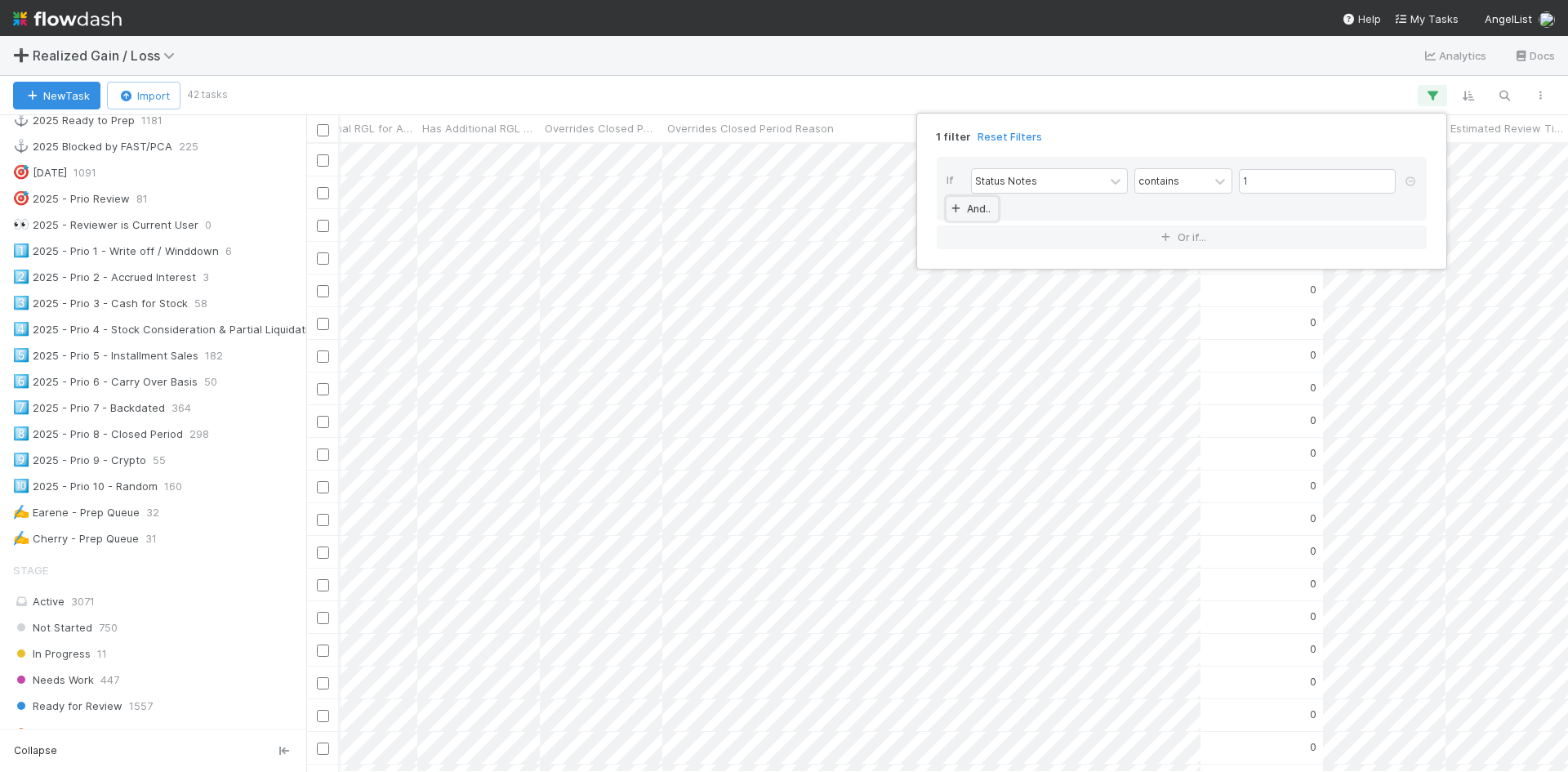click on "And.." at bounding box center [972, 208] 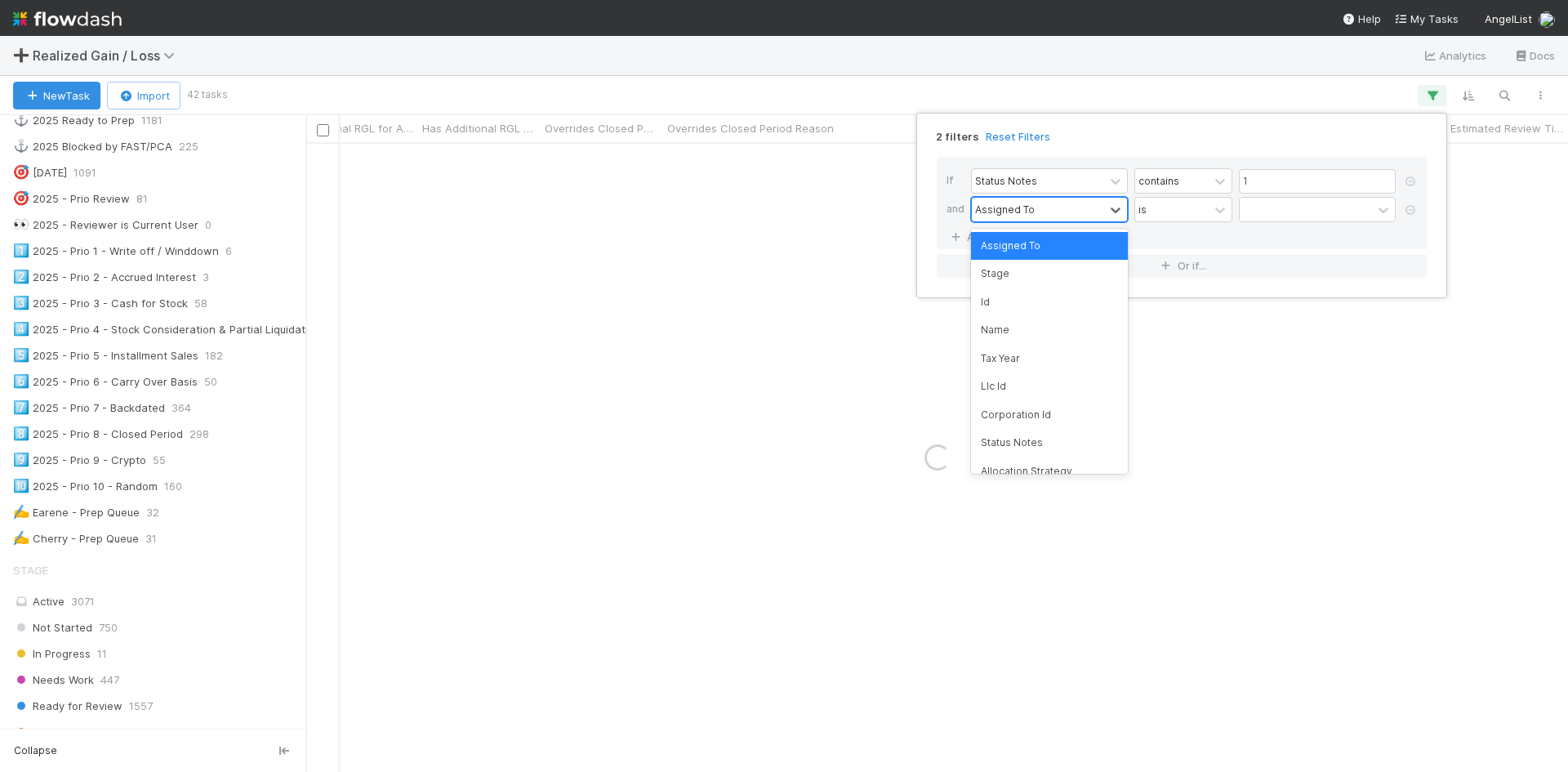 click on "Assigned To" at bounding box center (1038, 209) 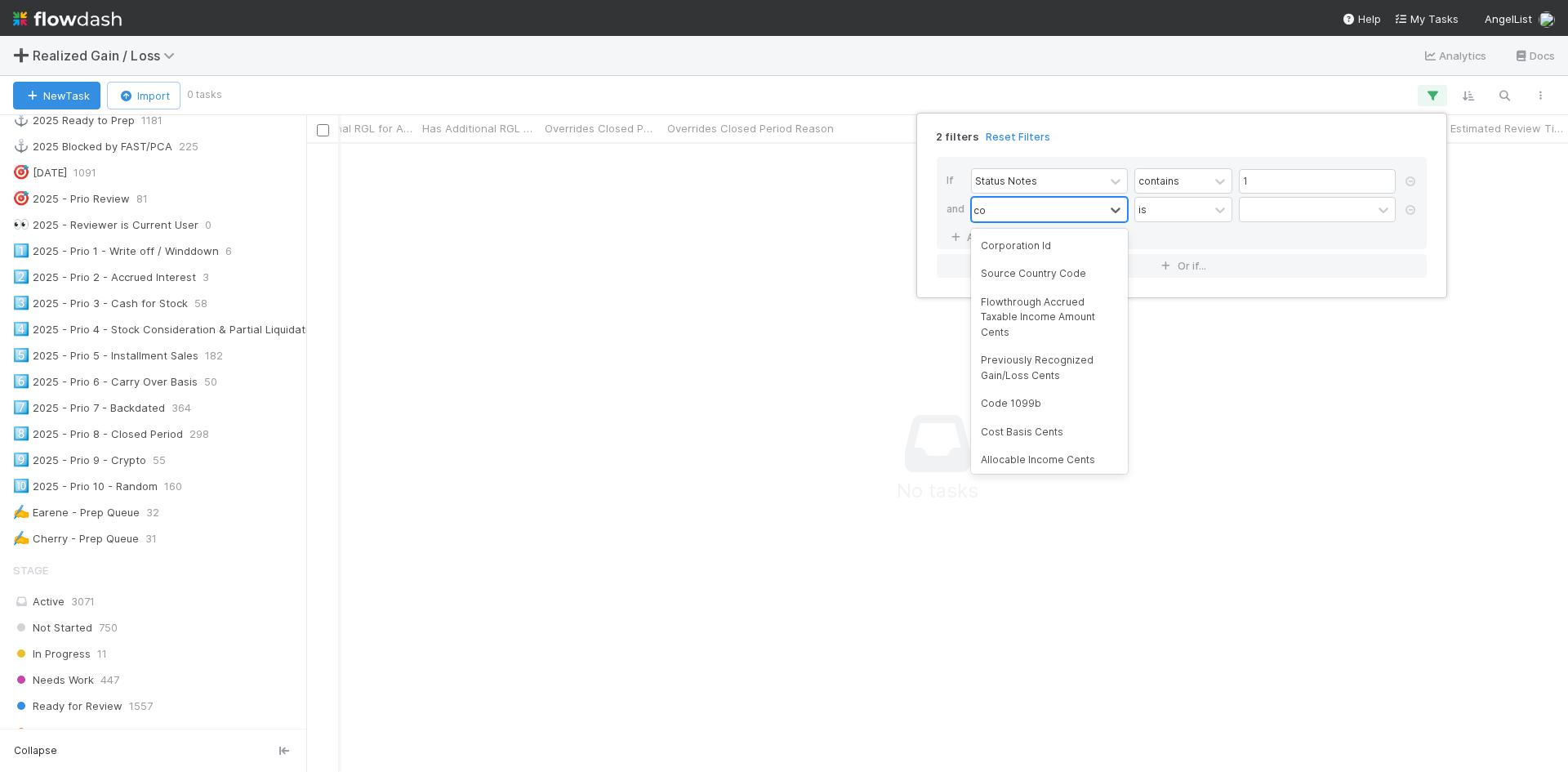 type on "c" 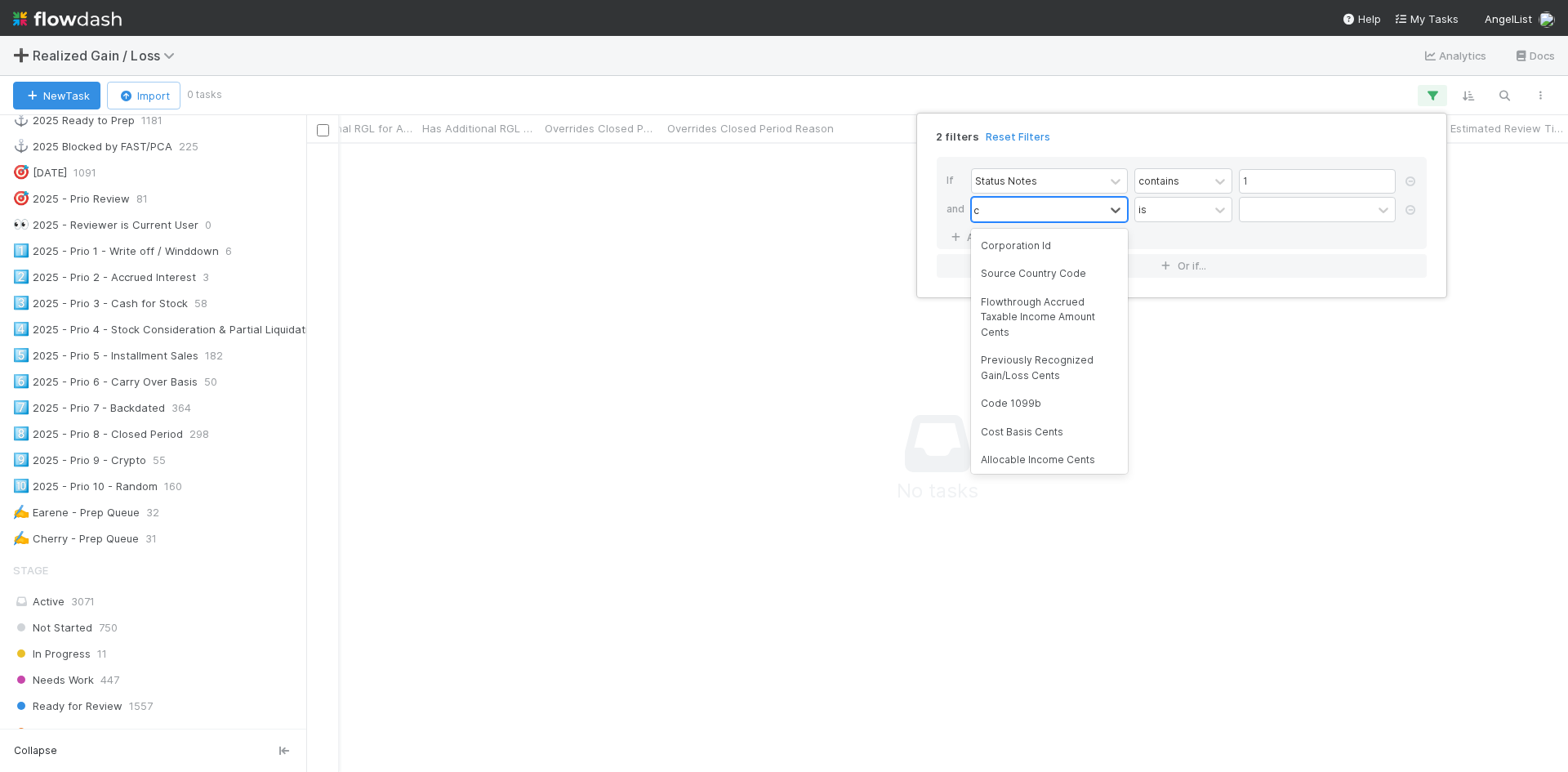 type 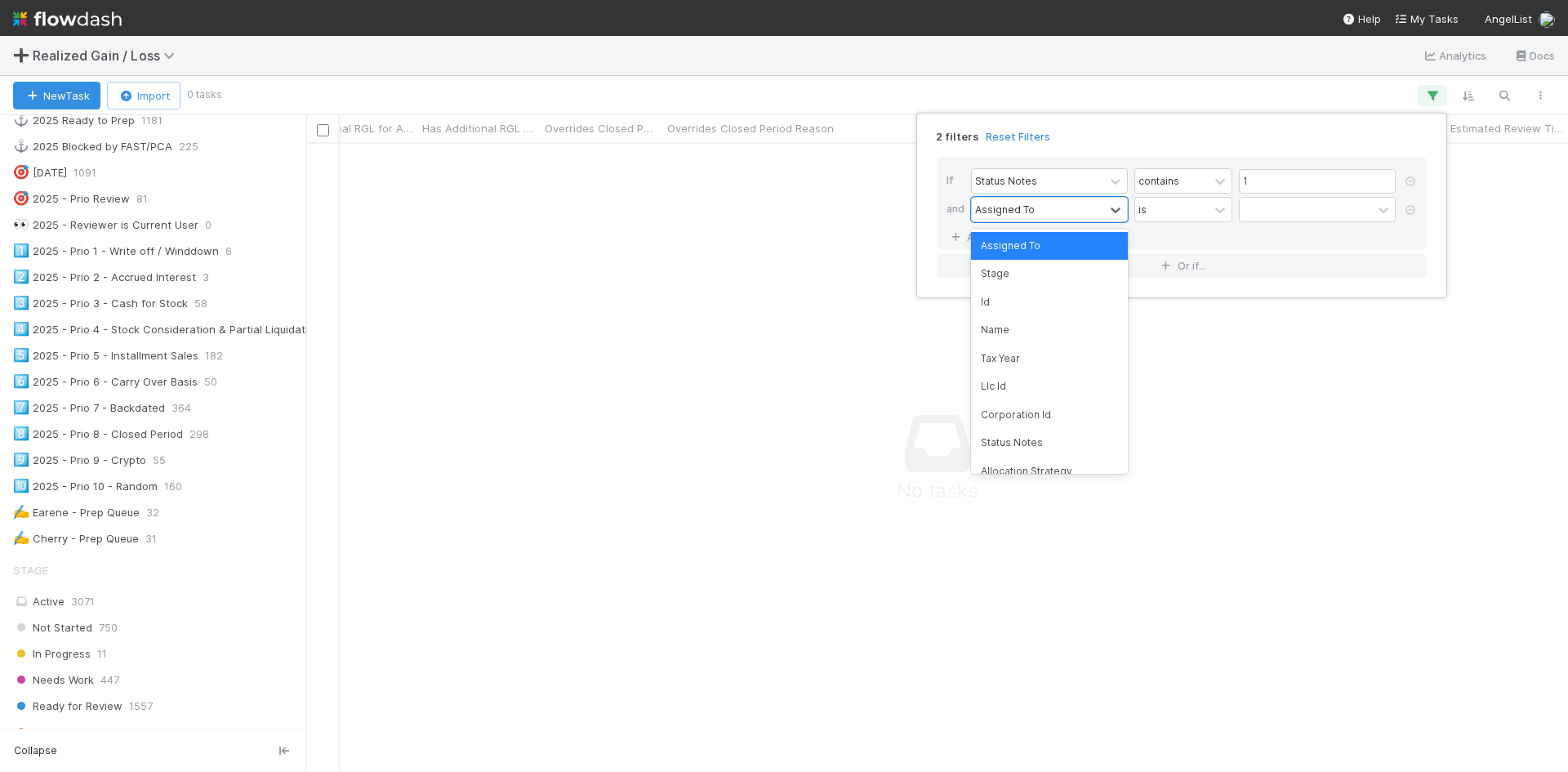 click on "If Status Notes contains 1 and      option Reconciliation Task -> Comments for FAST focused, 412 of 422. 422 results available. Use Up and Down to choose options, press Enter to select the currently focused option, press Escape to exit the menu, press Tab to select the option and exit the menu. Assigned To is And.. Or if..." at bounding box center (1182, 217) 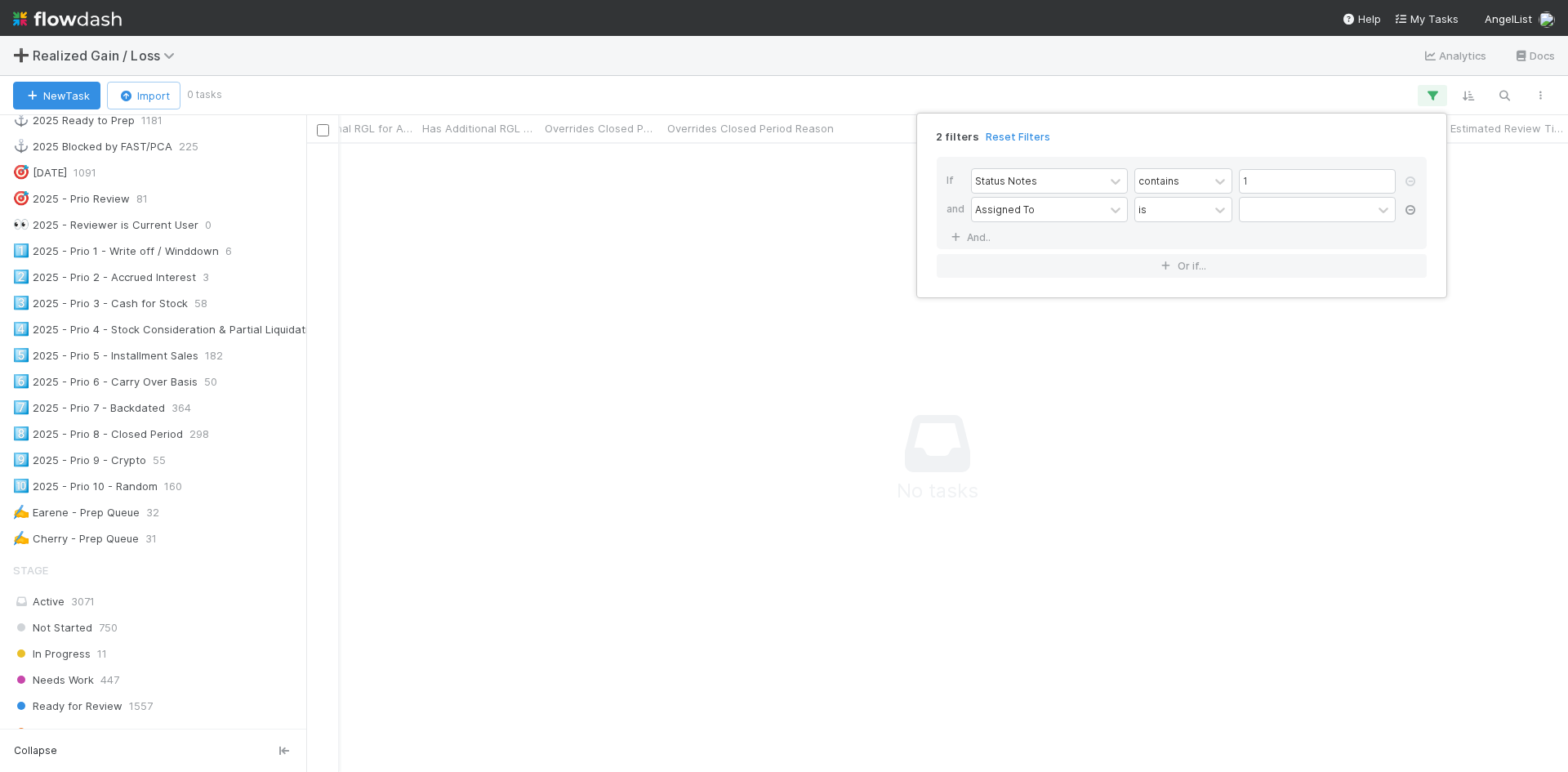 click at bounding box center [1410, 210] 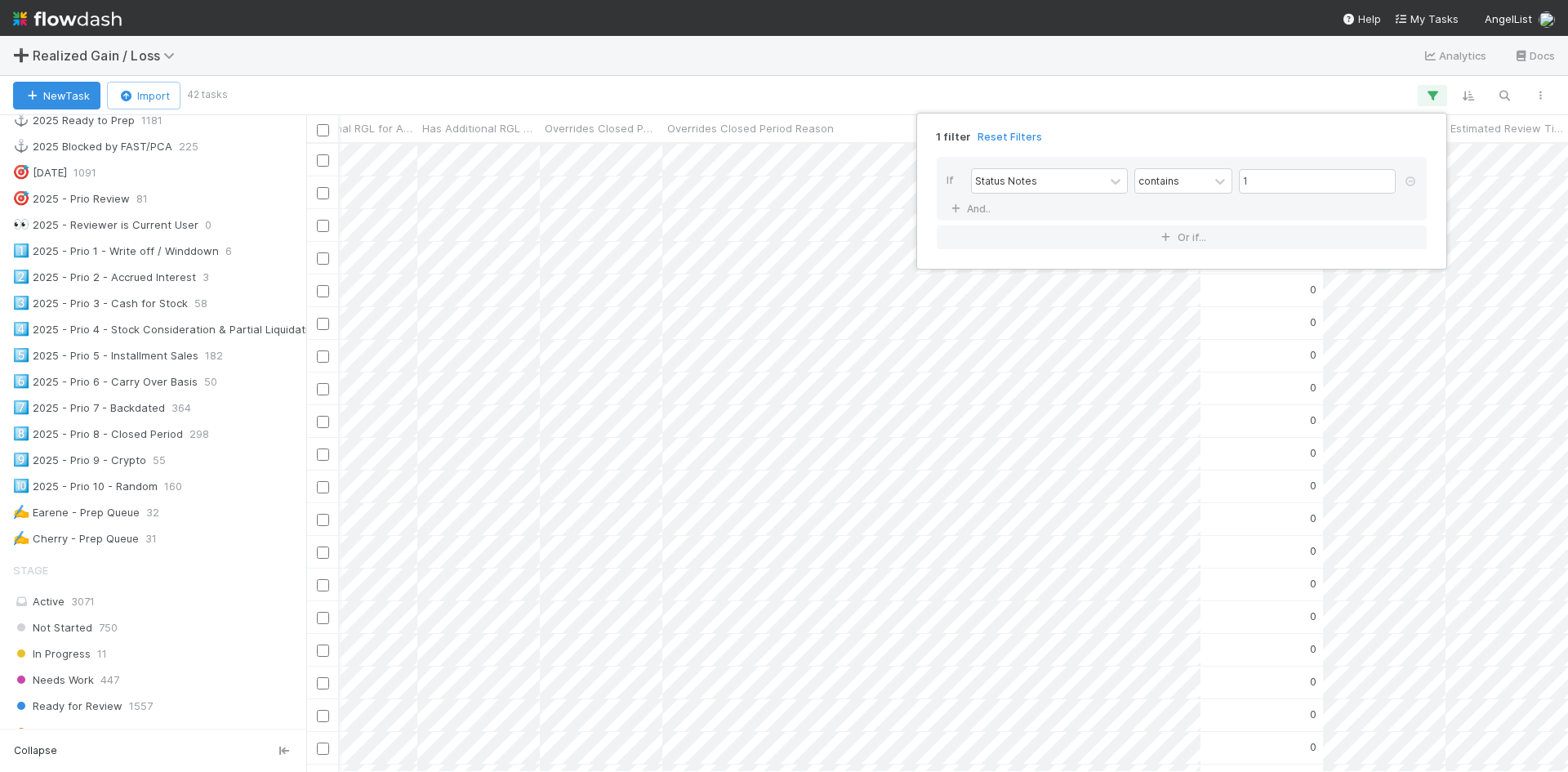 click on "1 filter Reset Filters If Status Notes contains 1 And.. Or if..." at bounding box center [784, 386] 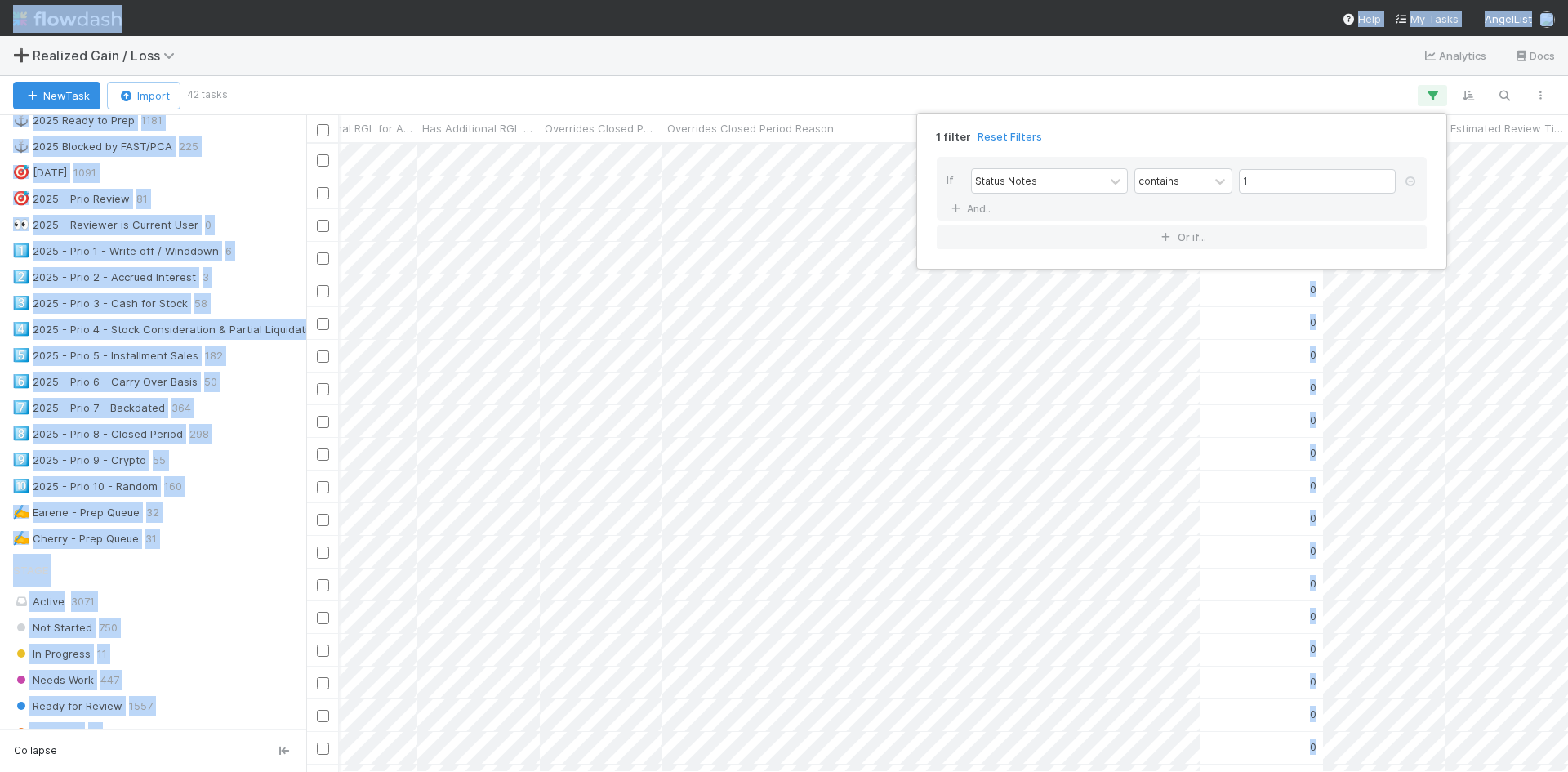 drag, startPoint x: 1455, startPoint y: 765, endPoint x: 1299, endPoint y: 779, distance: 156.62695 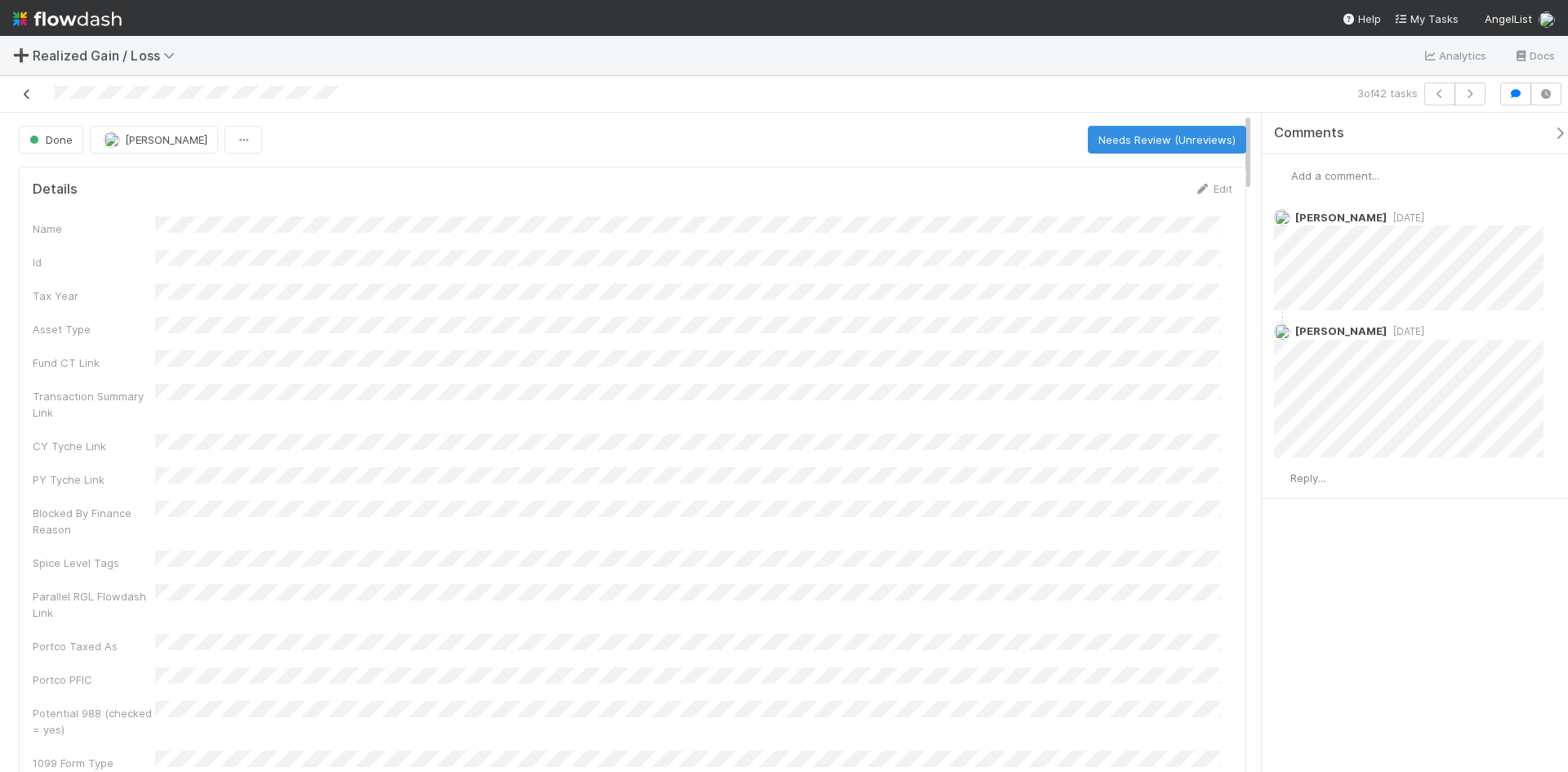 click at bounding box center (27, 94) 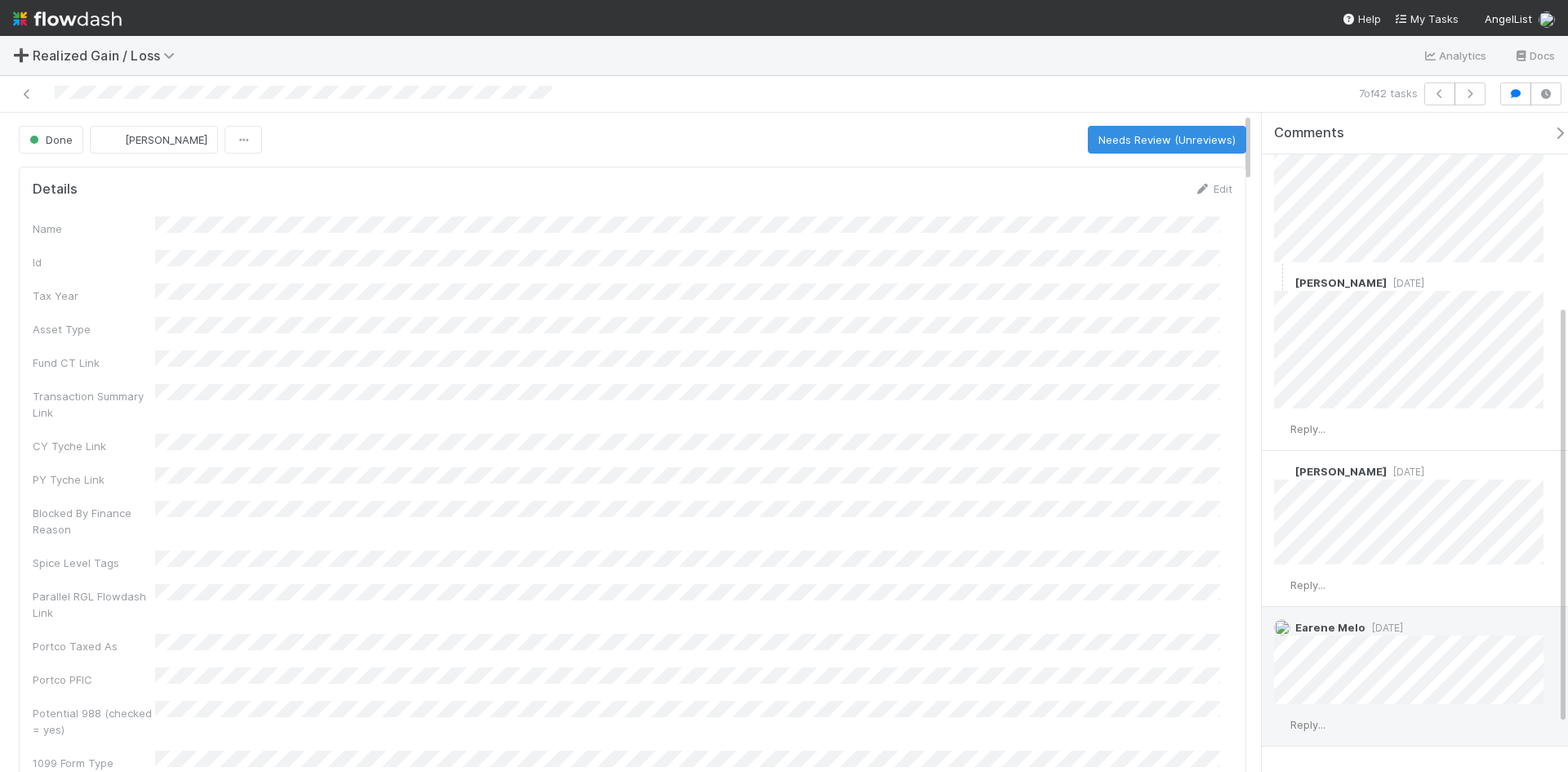 scroll, scrollTop: 295, scrollLeft: 0, axis: vertical 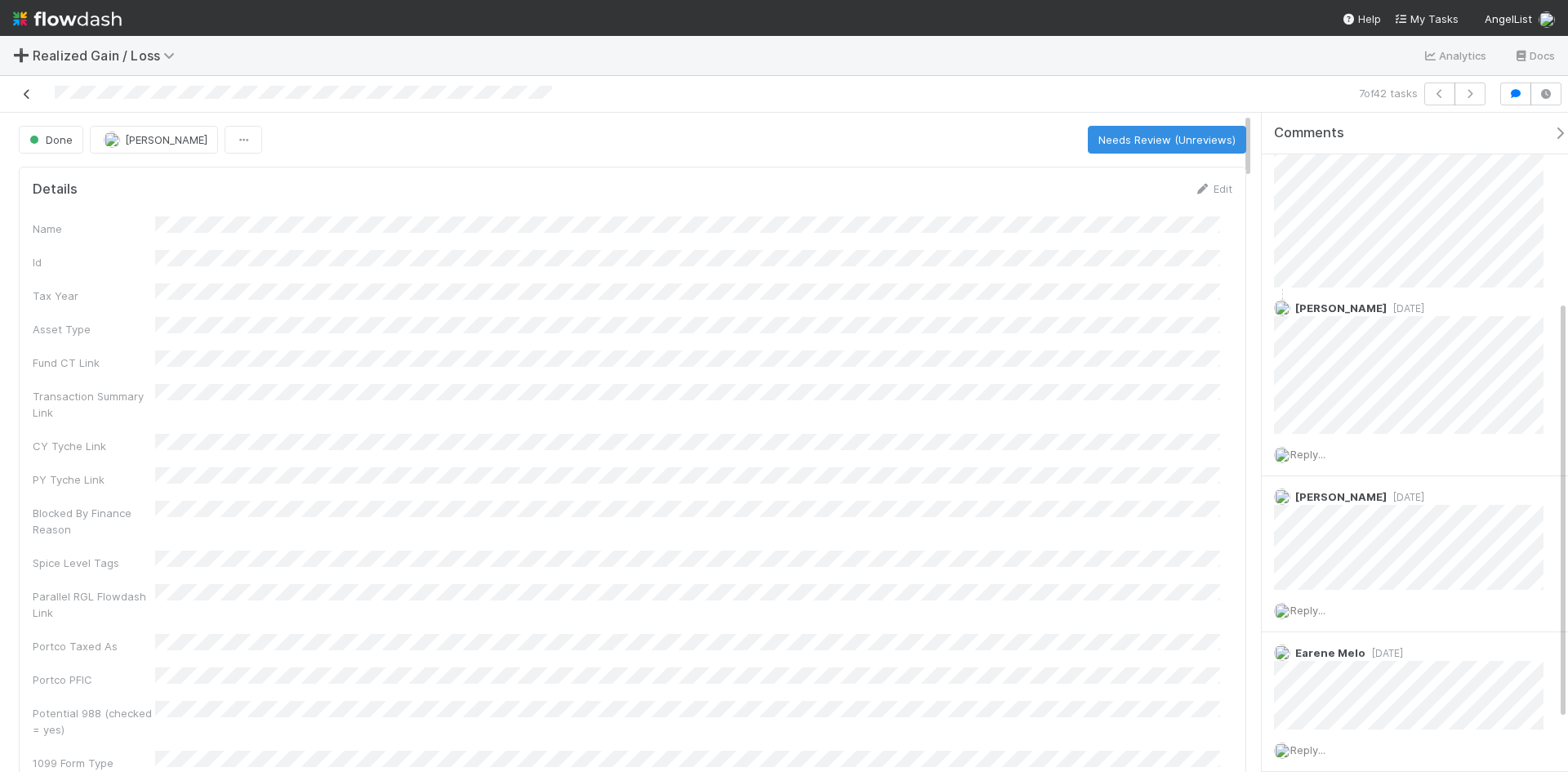 click at bounding box center [27, 94] 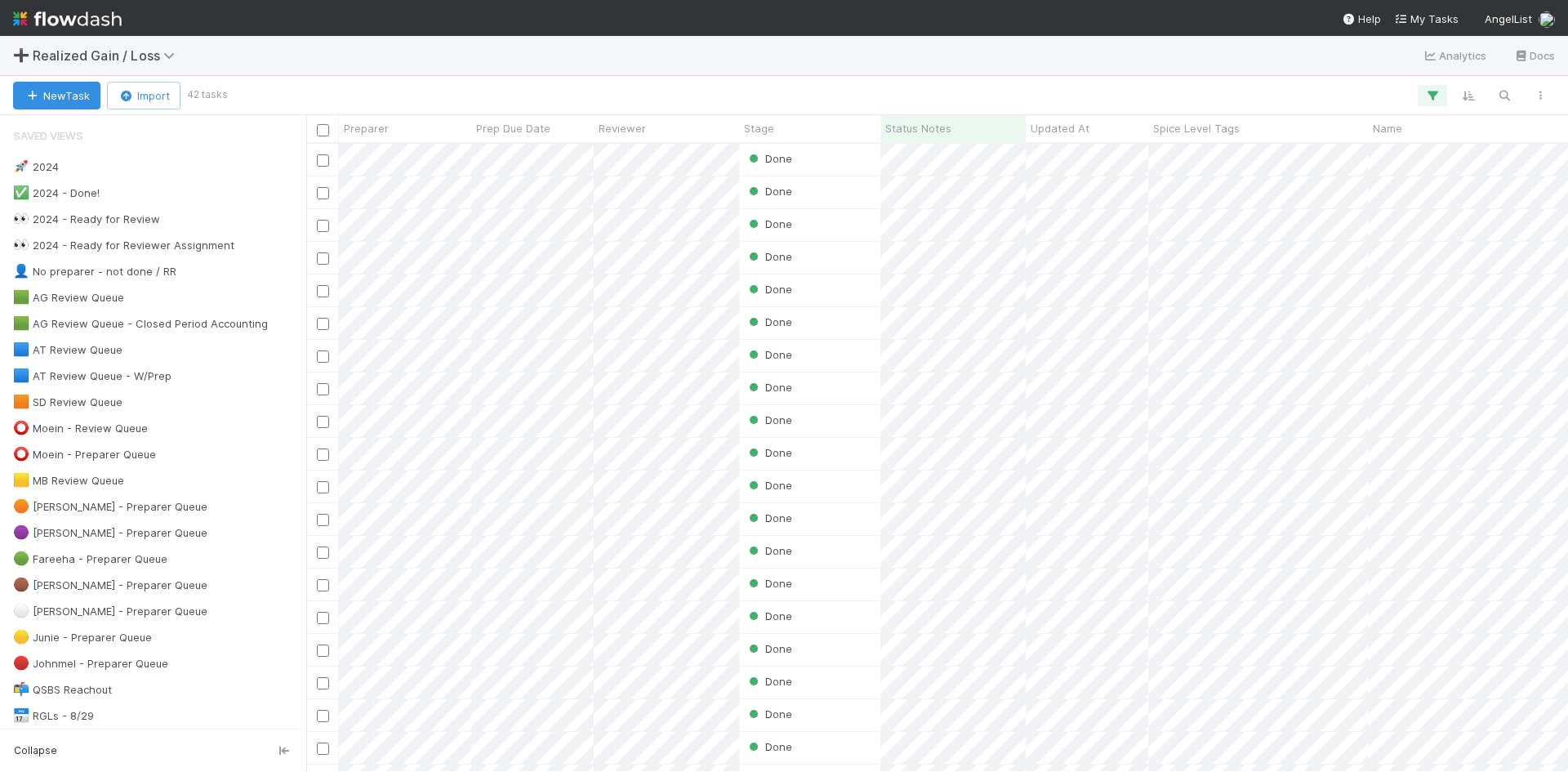 scroll, scrollTop: 13, scrollLeft: 13, axis: both 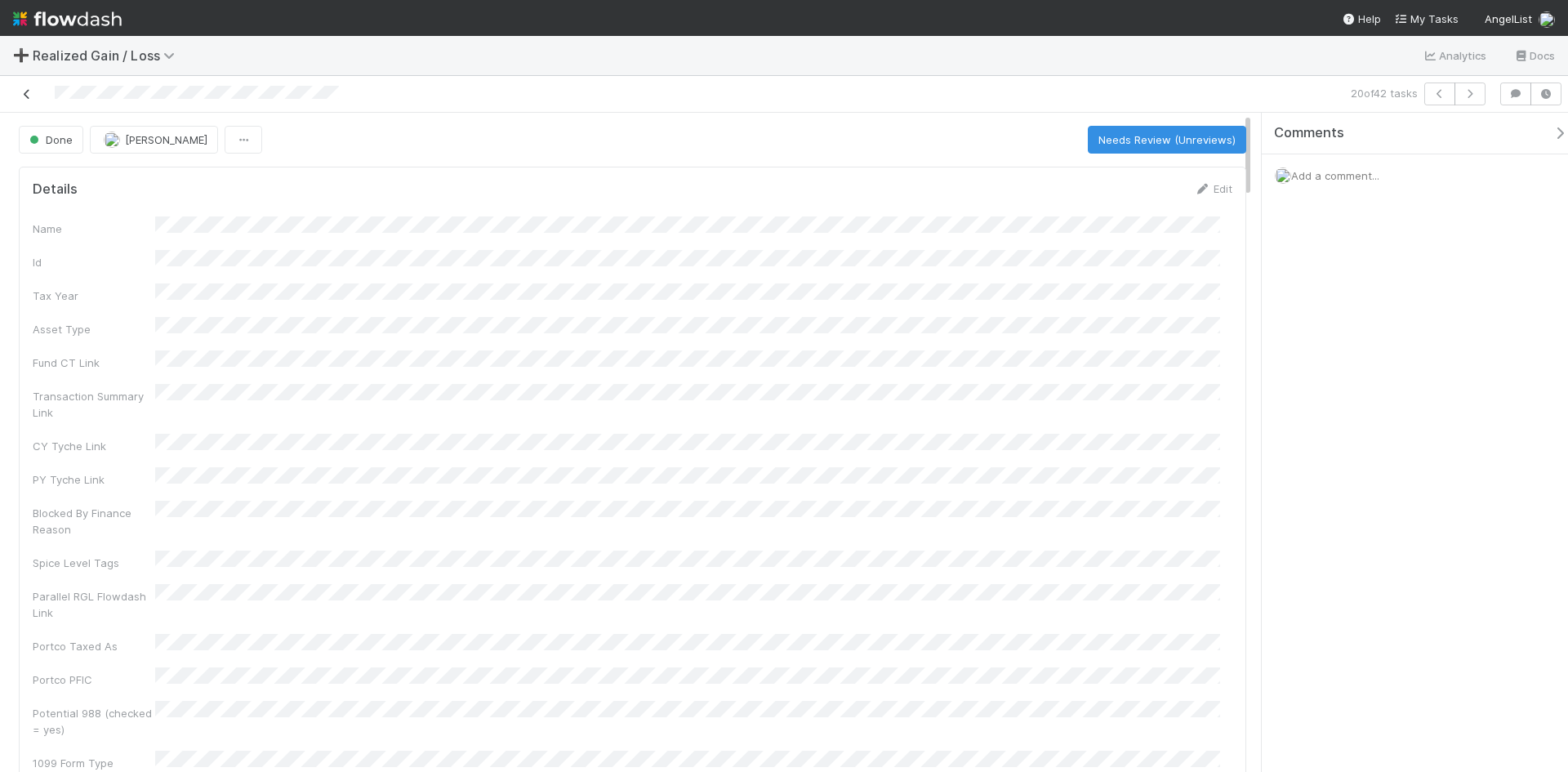 click at bounding box center (27, 94) 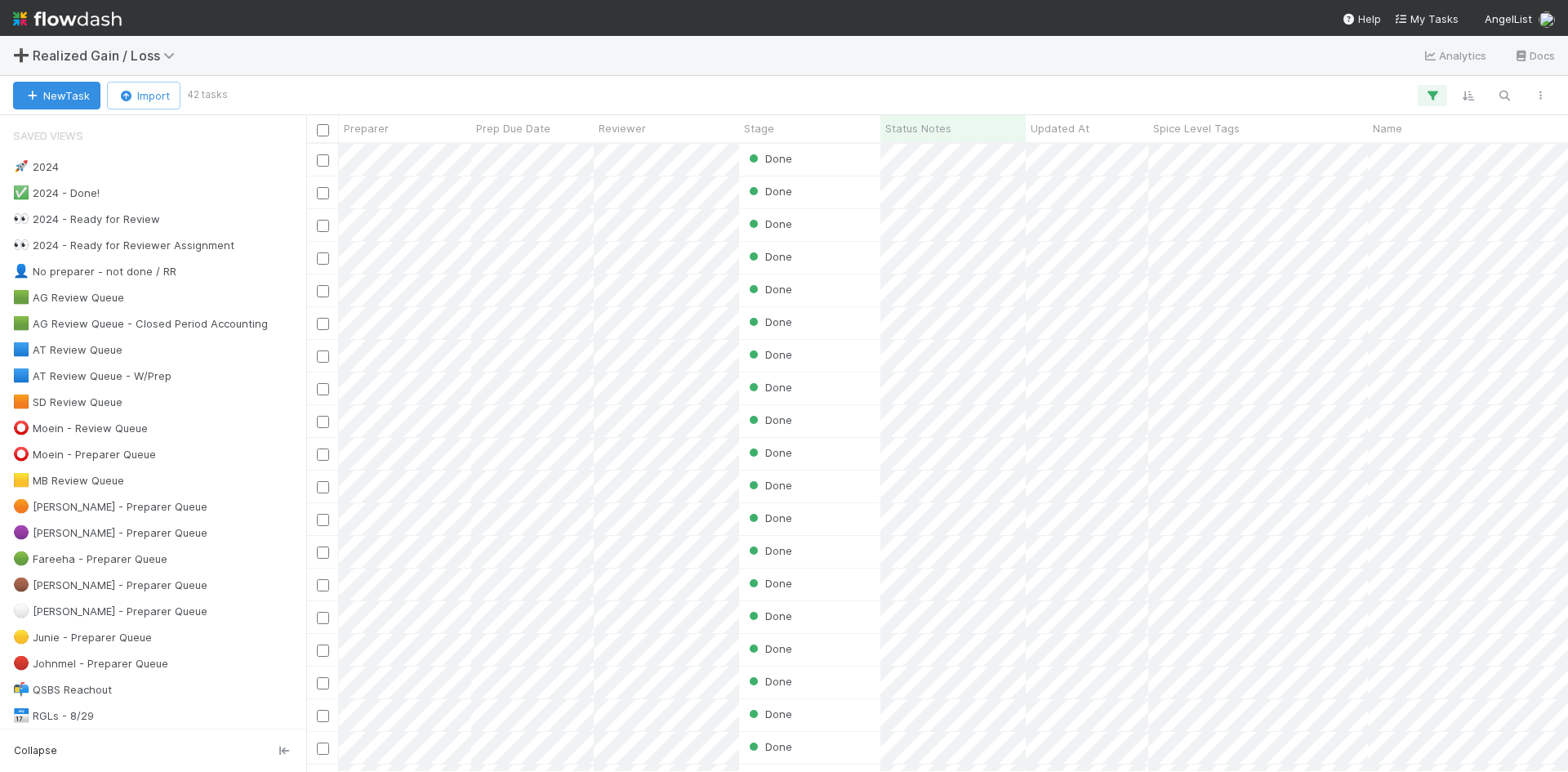 scroll, scrollTop: 13, scrollLeft: 13, axis: both 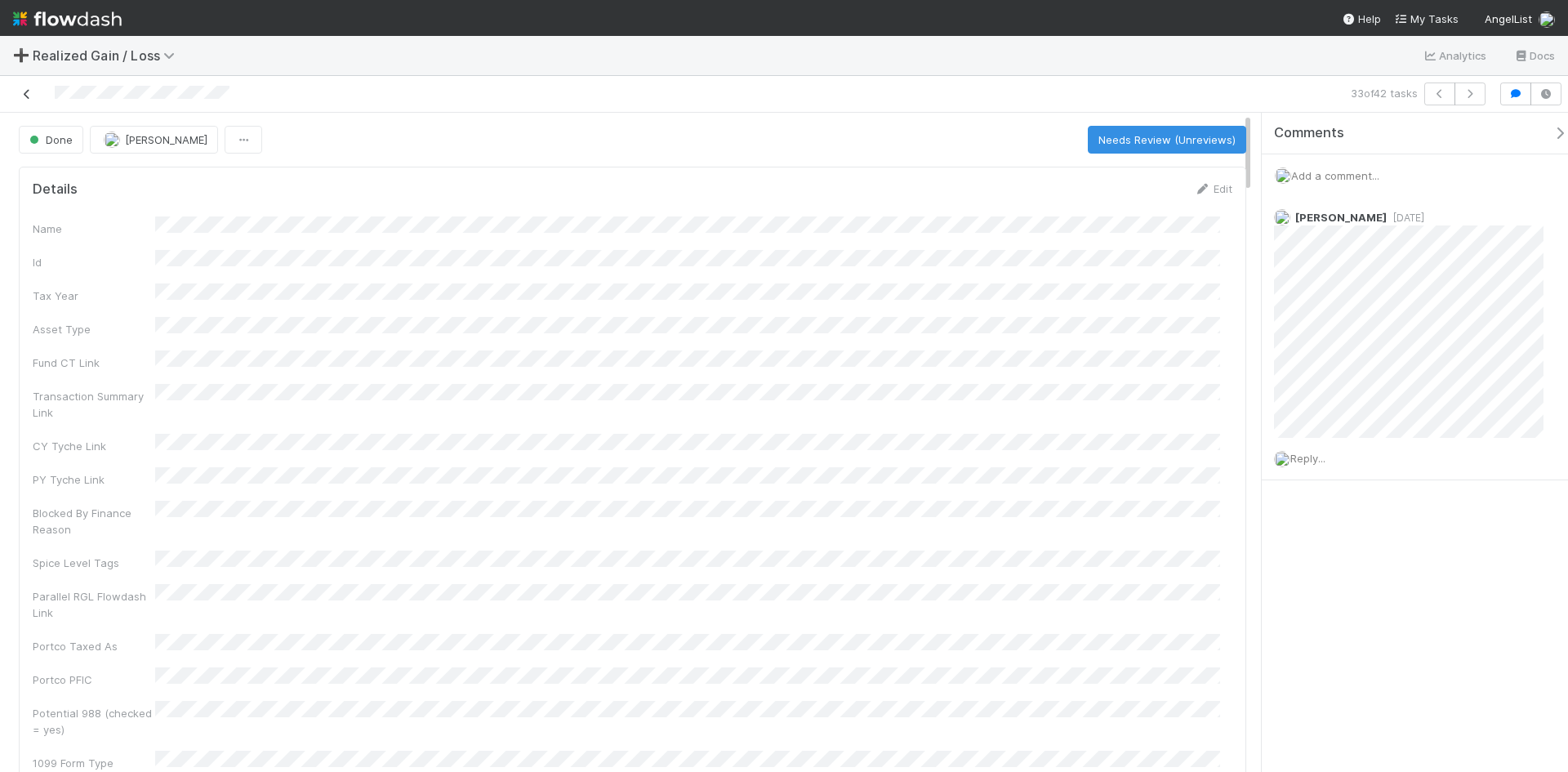 click at bounding box center (27, 94) 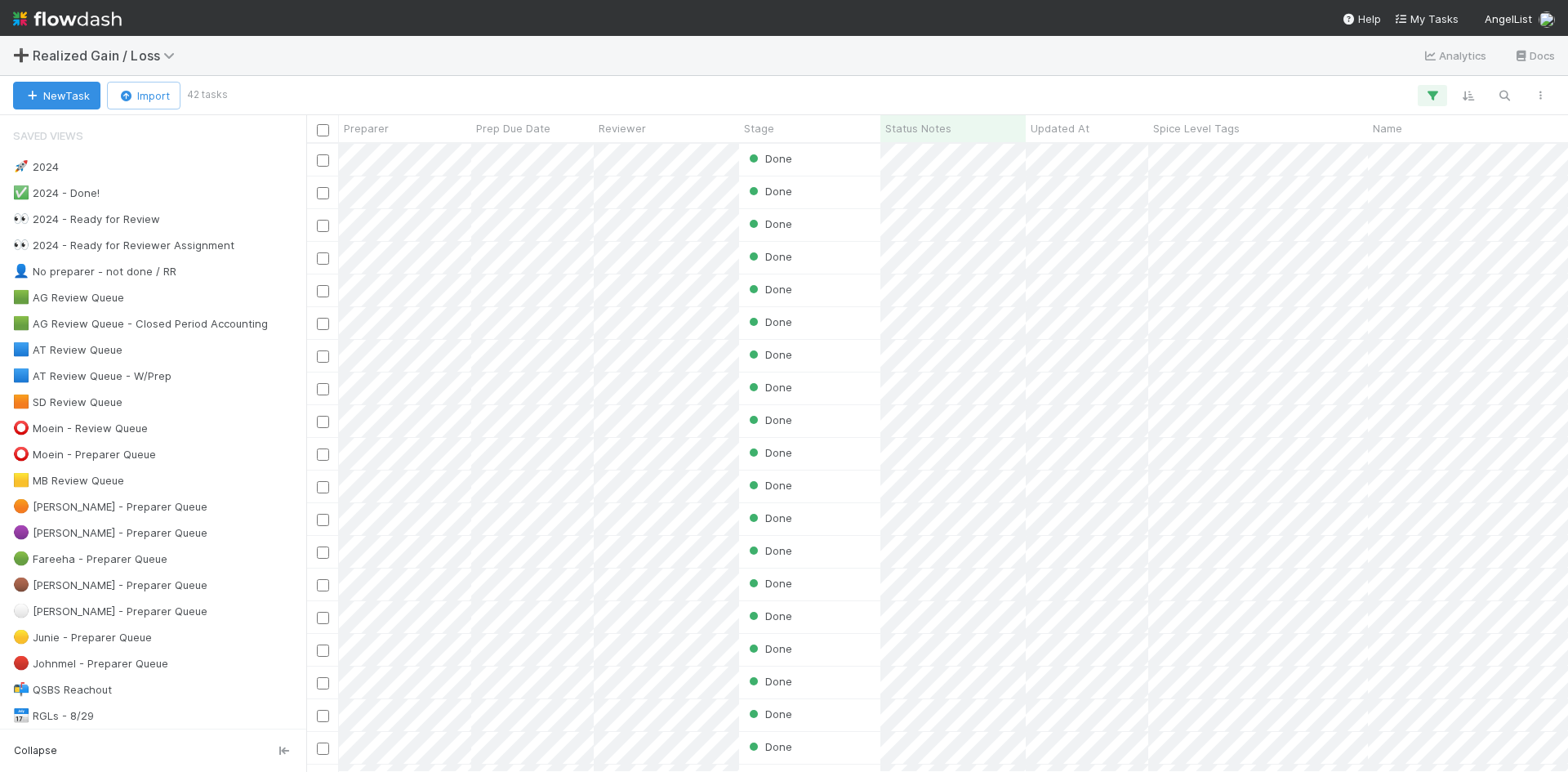 scroll, scrollTop: 13, scrollLeft: 13, axis: both 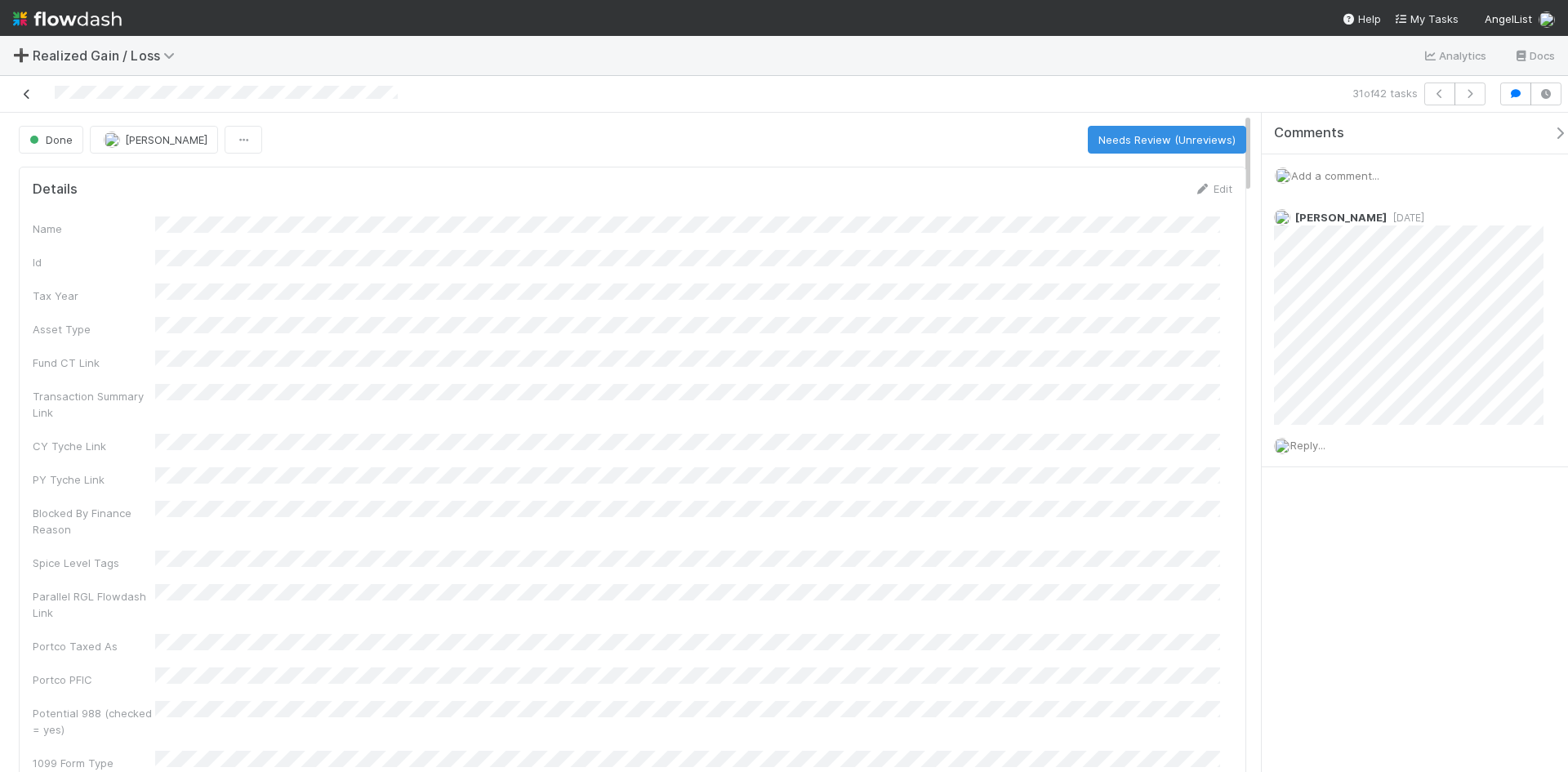 click at bounding box center (27, 94) 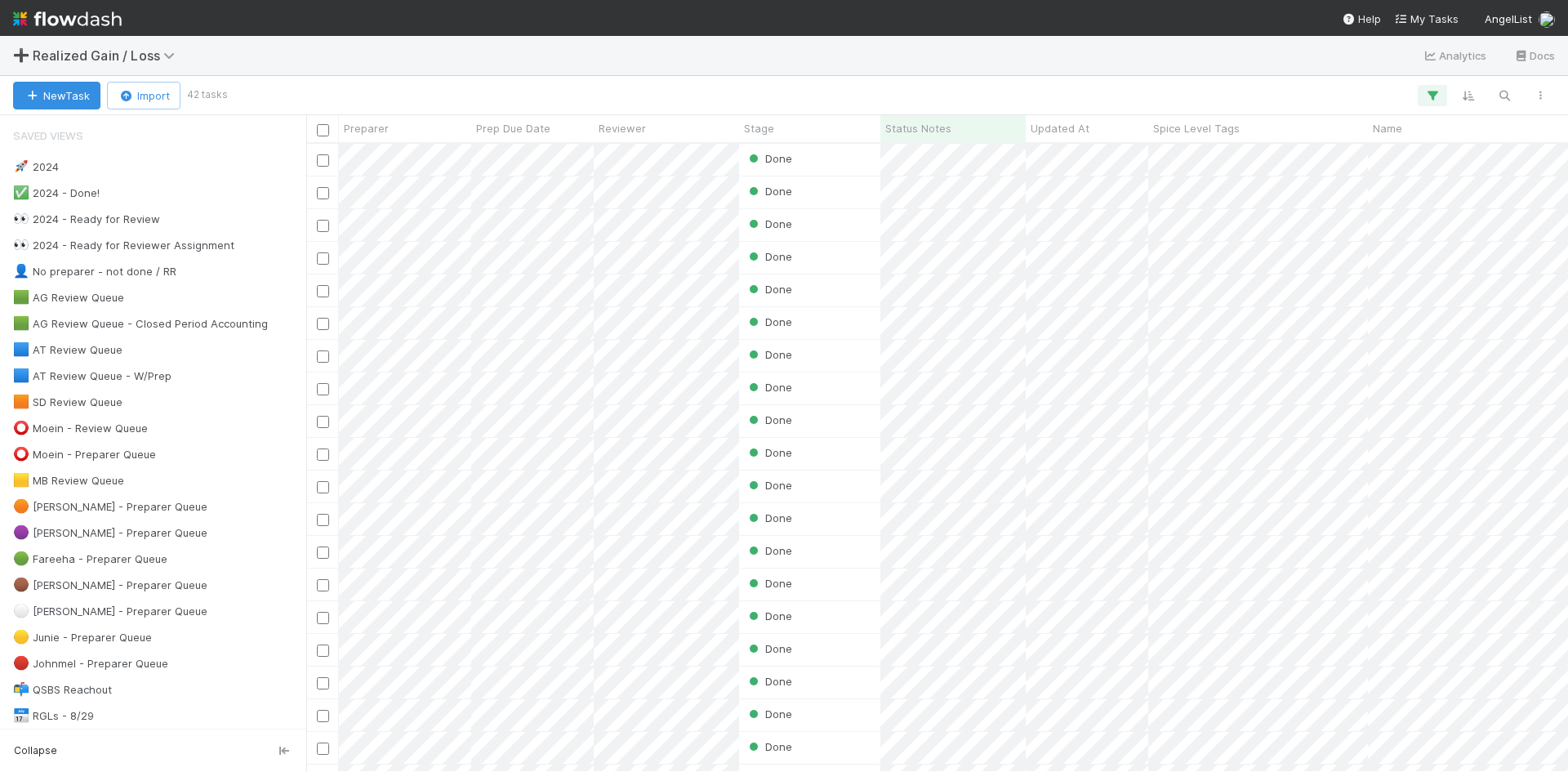 scroll, scrollTop: 13, scrollLeft: 13, axis: both 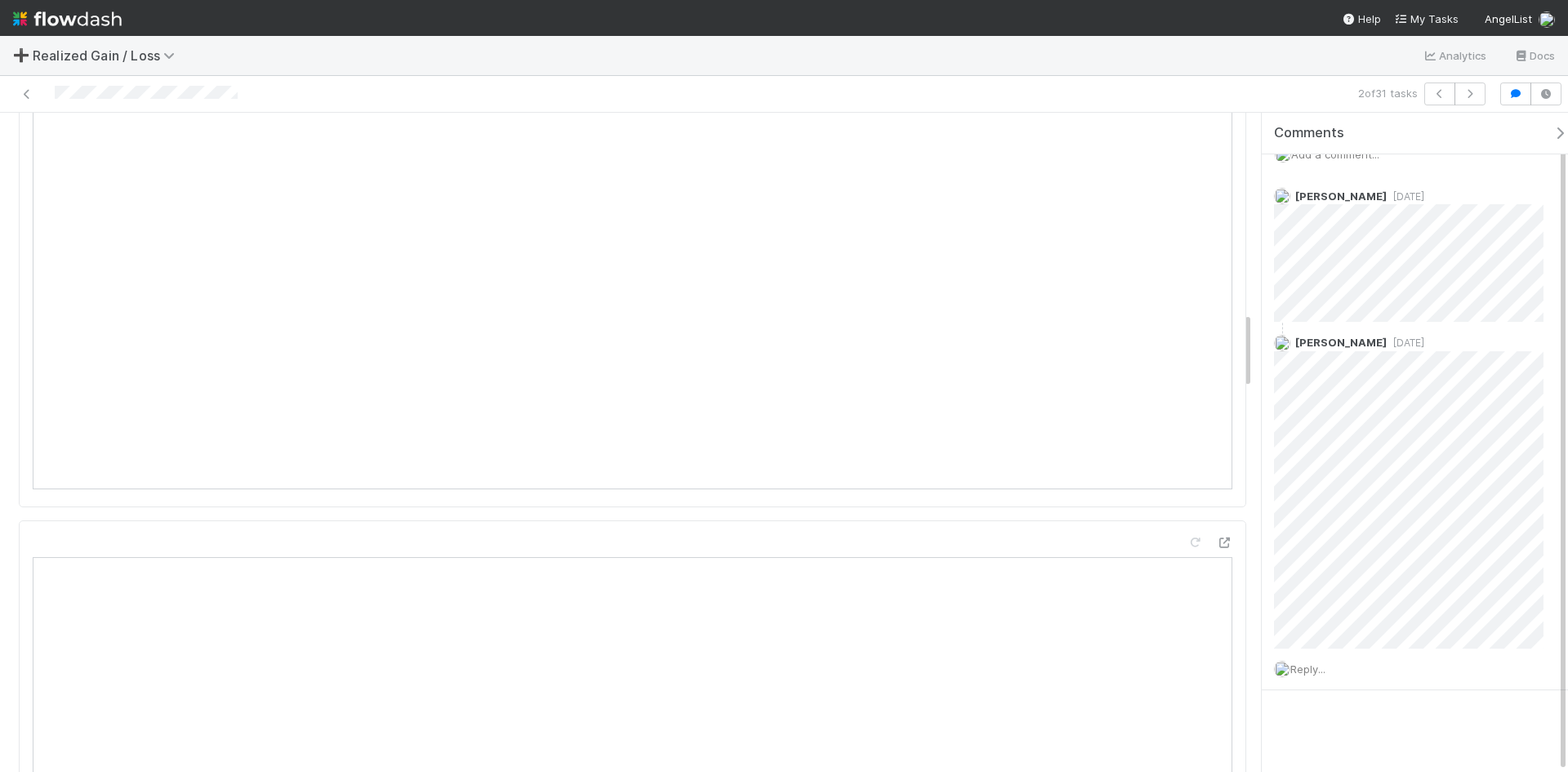 click at bounding box center [379, 94] 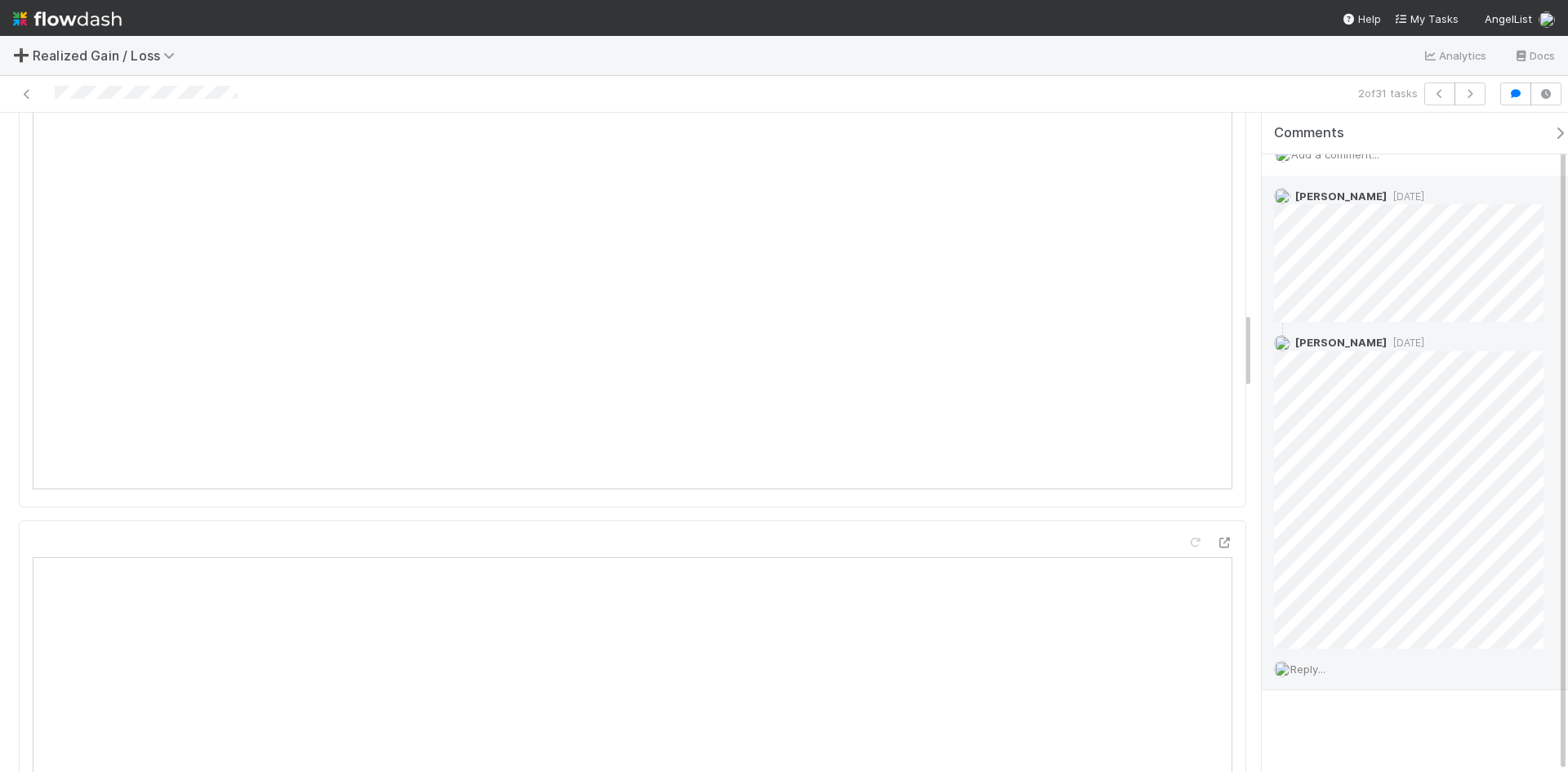 click on "Reply..." at bounding box center (1307, 669) 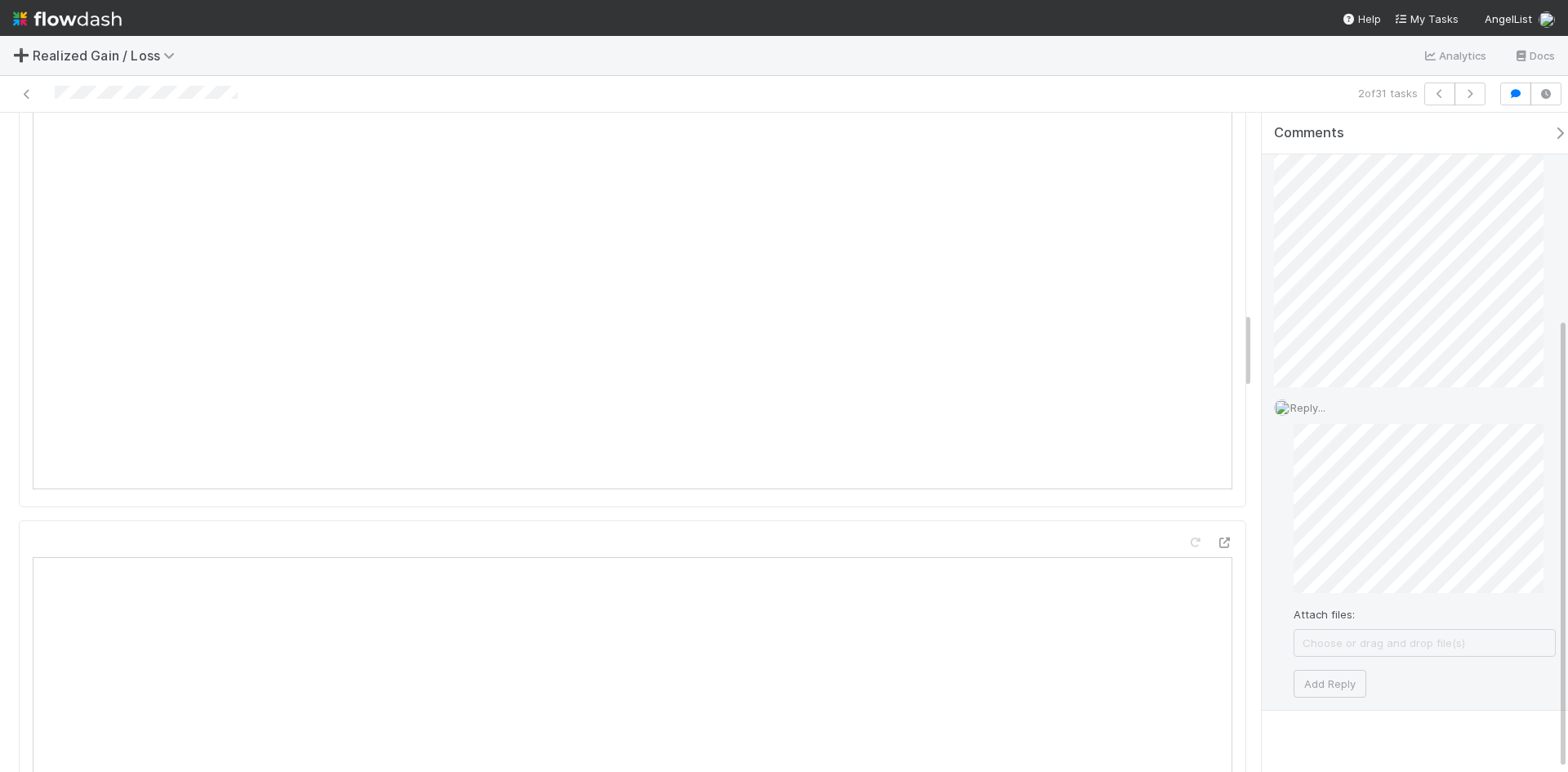 scroll, scrollTop: 303, scrollLeft: 0, axis: vertical 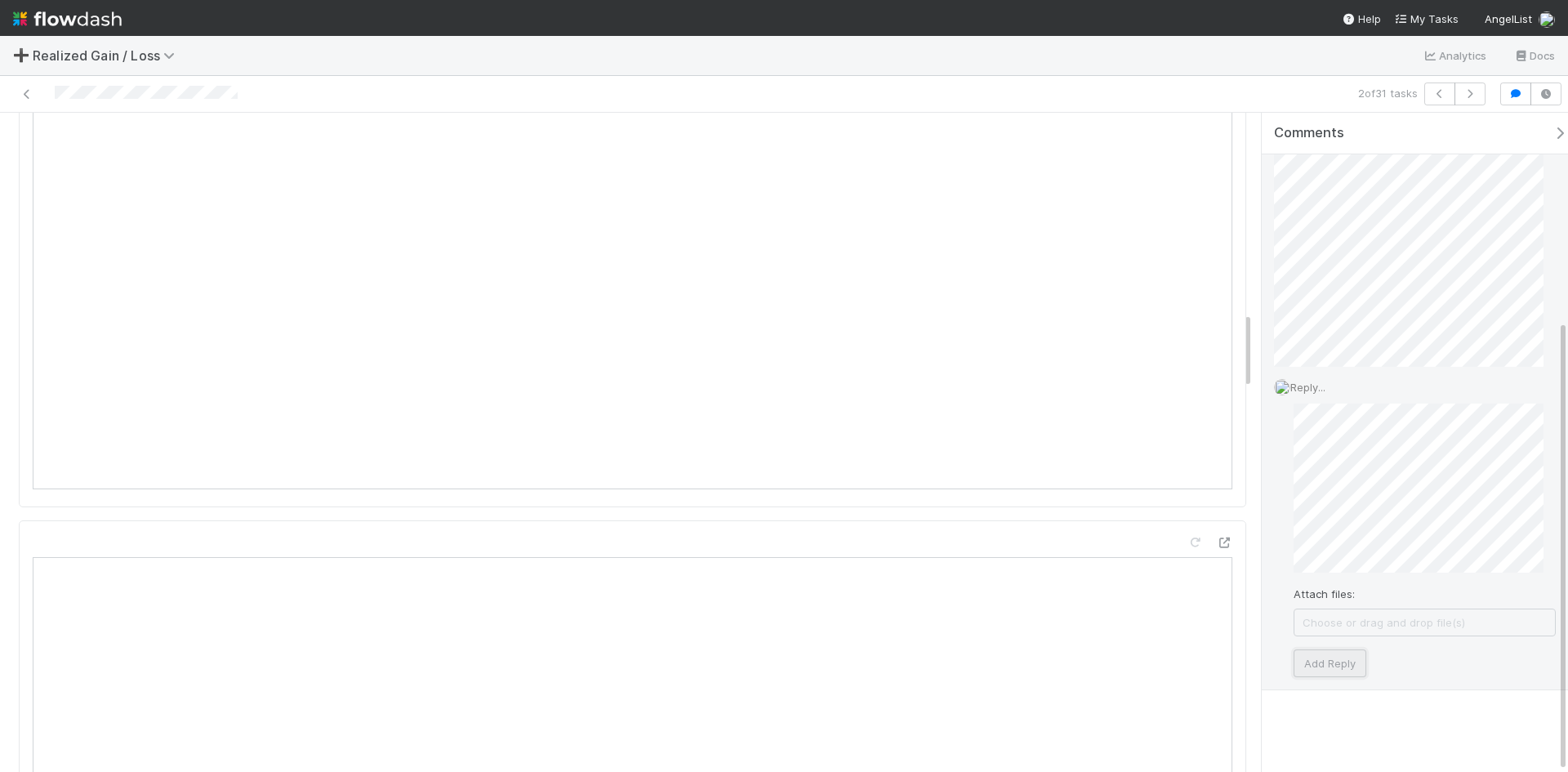 click on "Add Reply" at bounding box center [1330, 663] 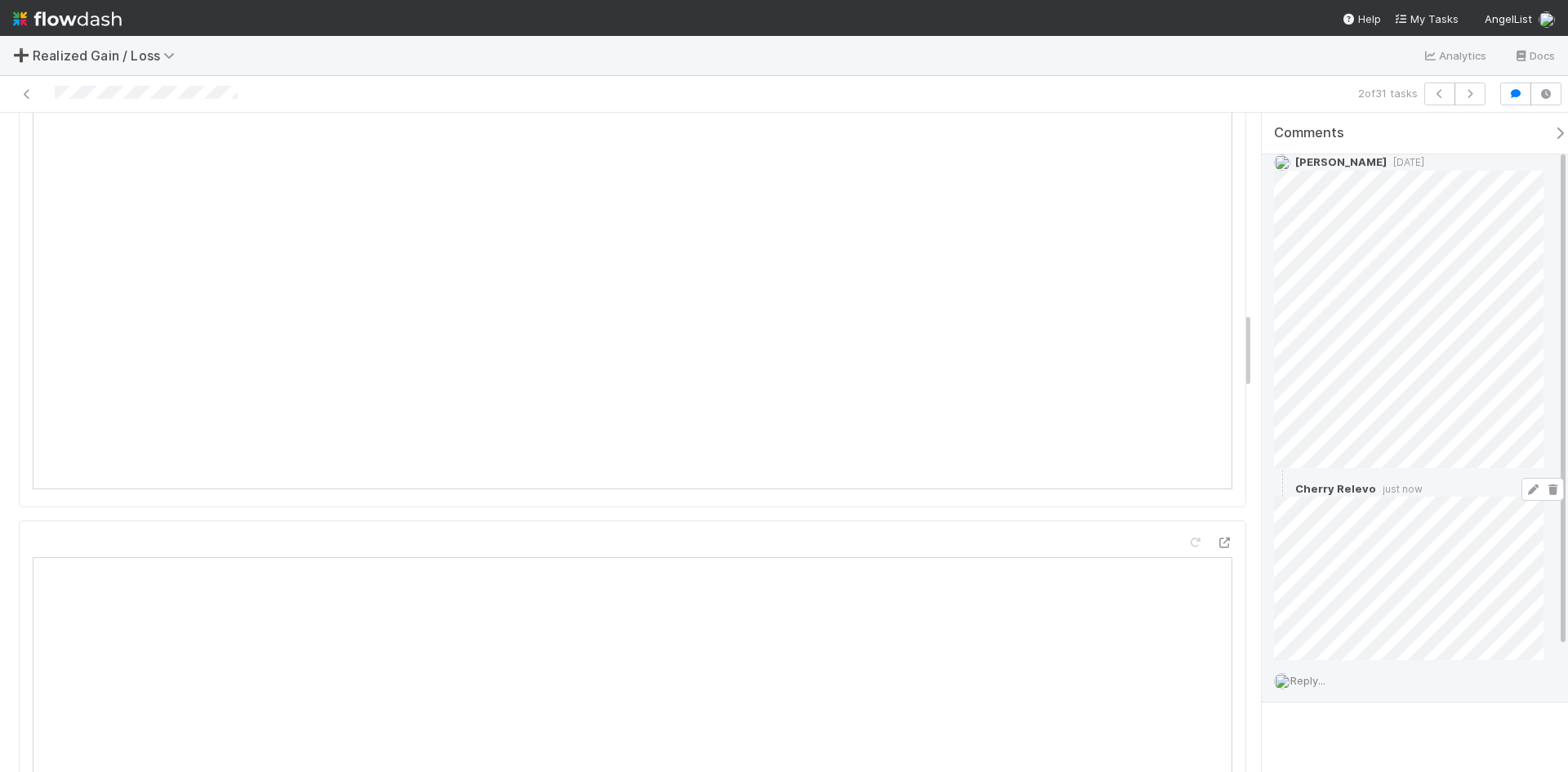 scroll, scrollTop: 214, scrollLeft: 0, axis: vertical 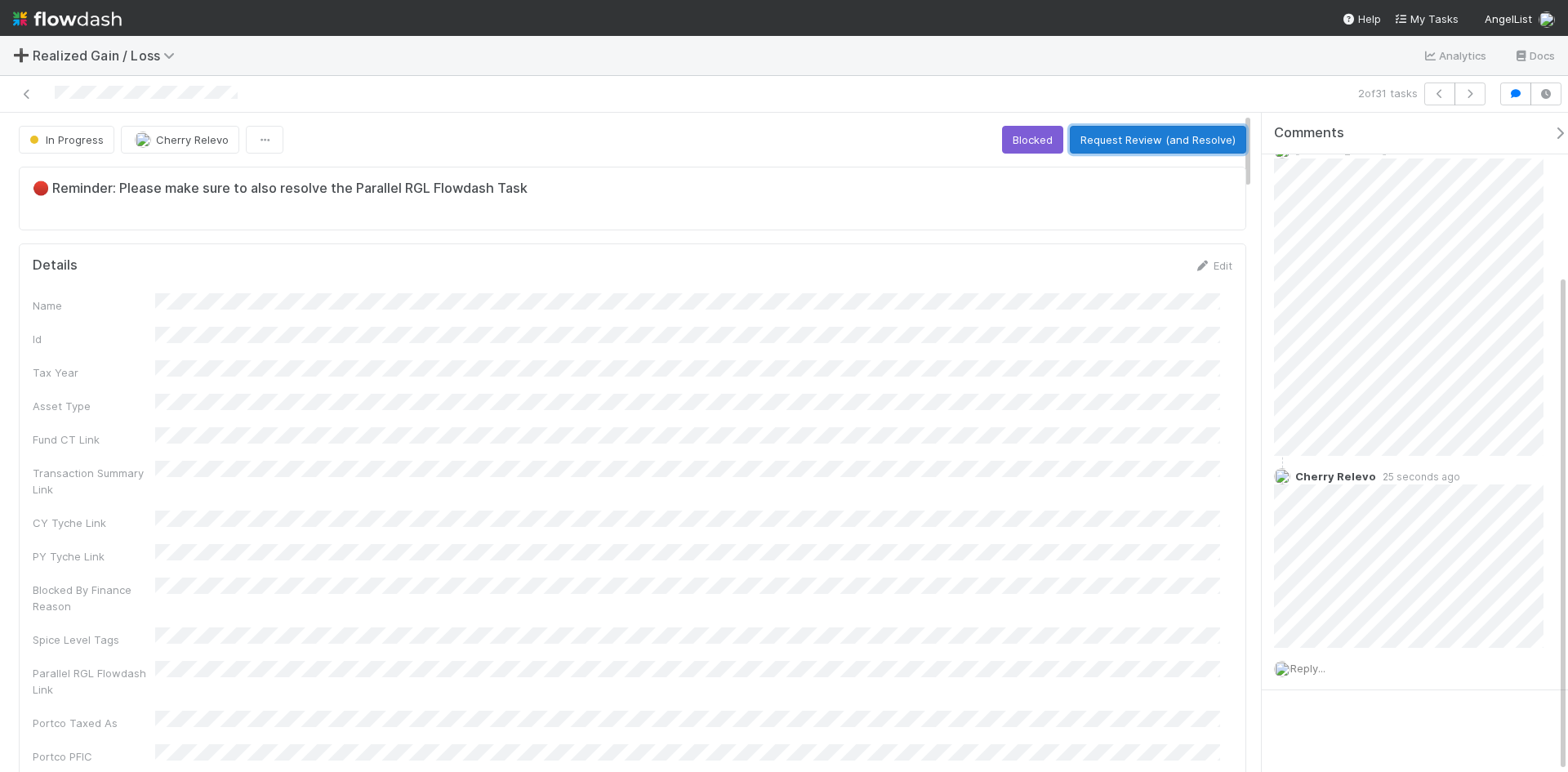 click on "Request Review (and Resolve)" at bounding box center [1158, 140] 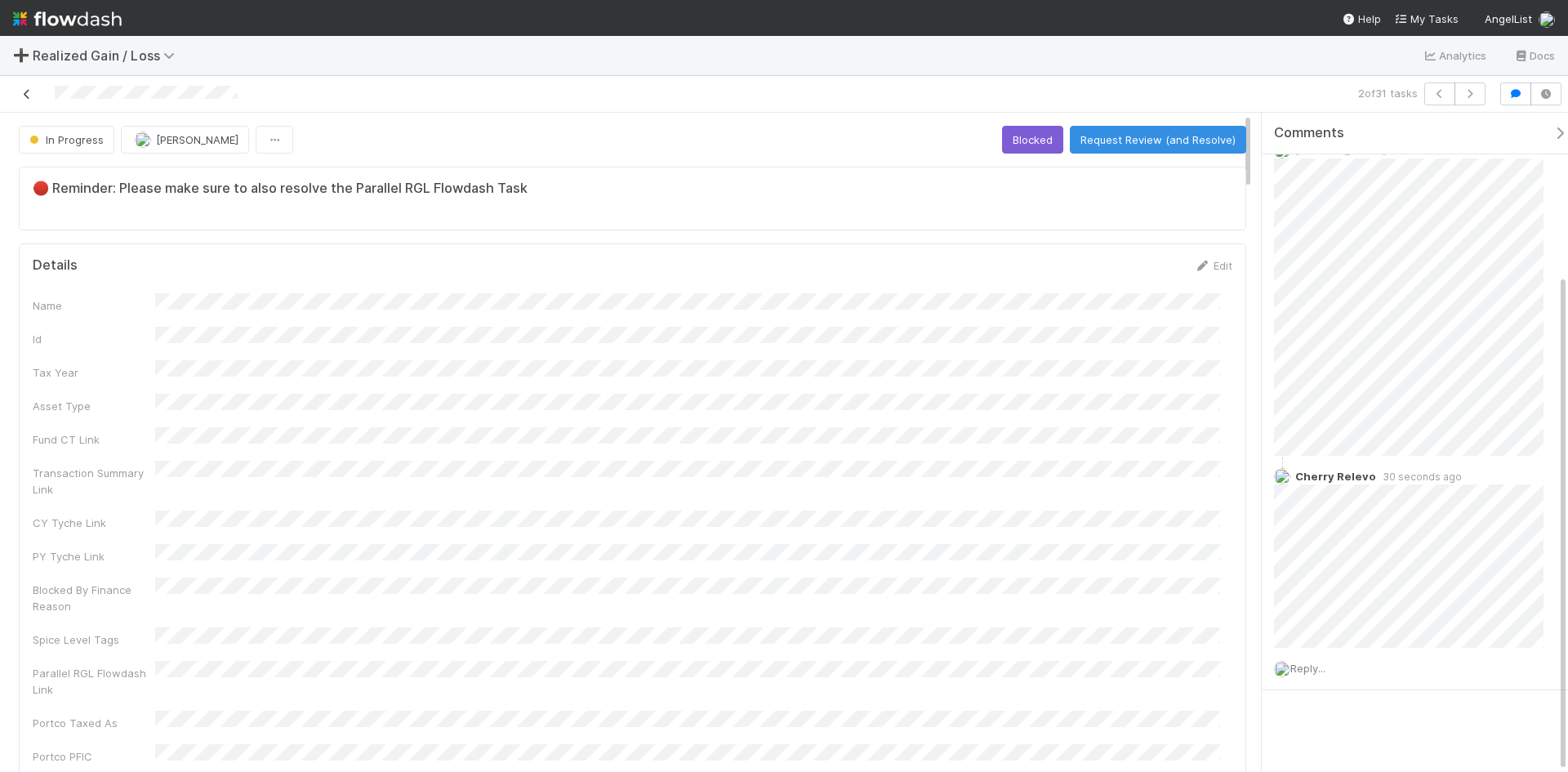 click at bounding box center [27, 94] 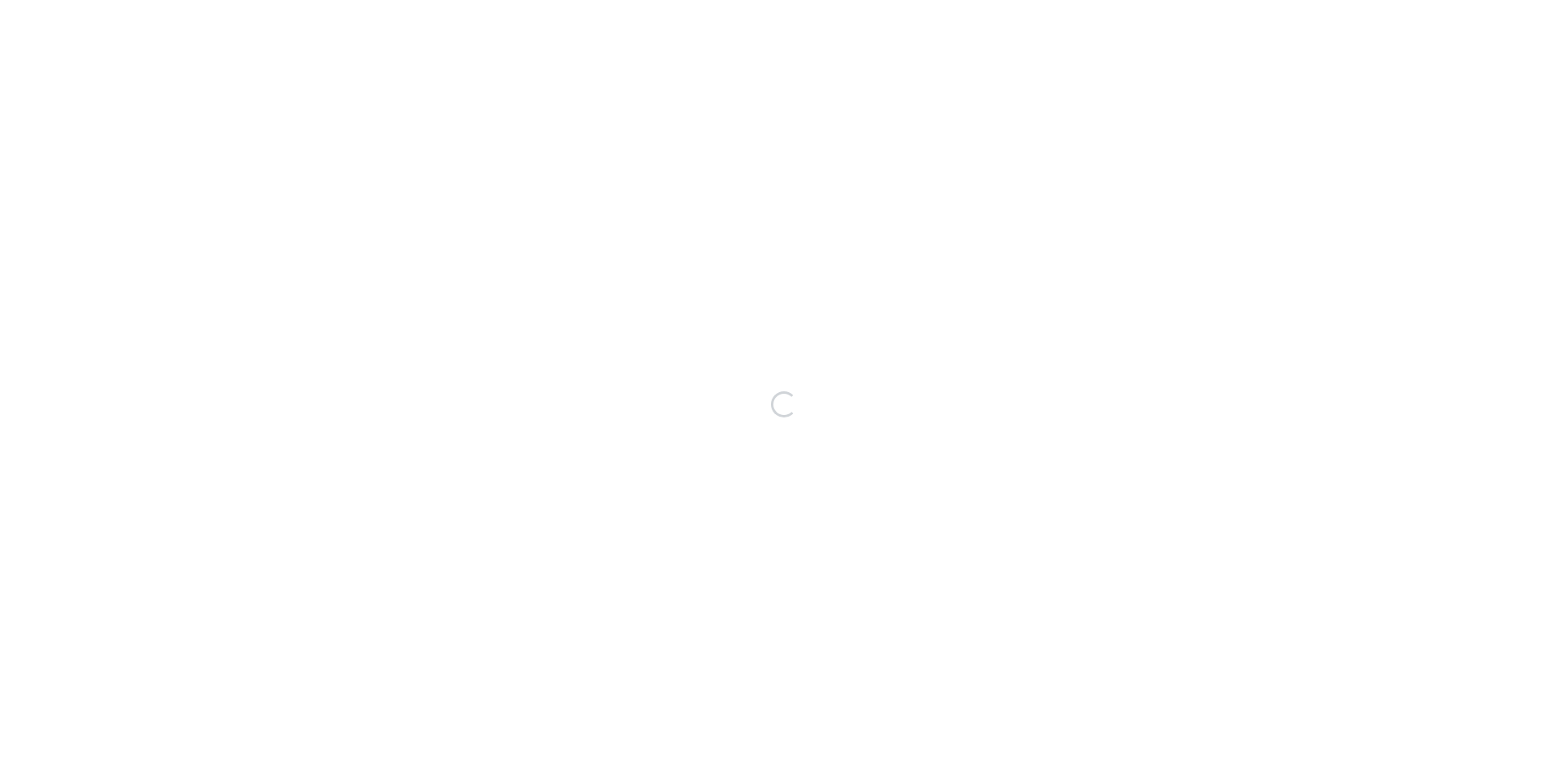 scroll, scrollTop: 0, scrollLeft: 0, axis: both 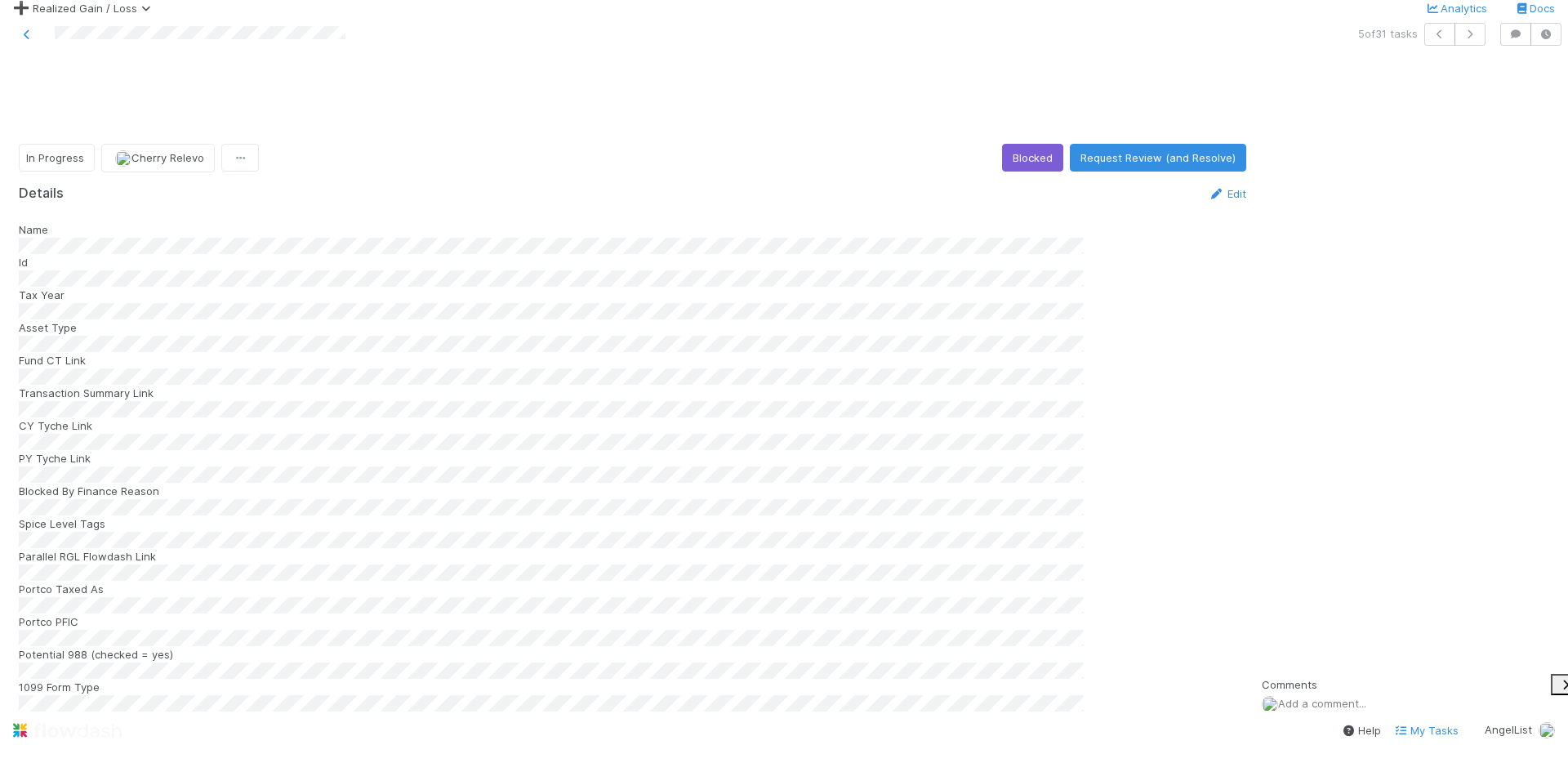 click at bounding box center [379, 34] 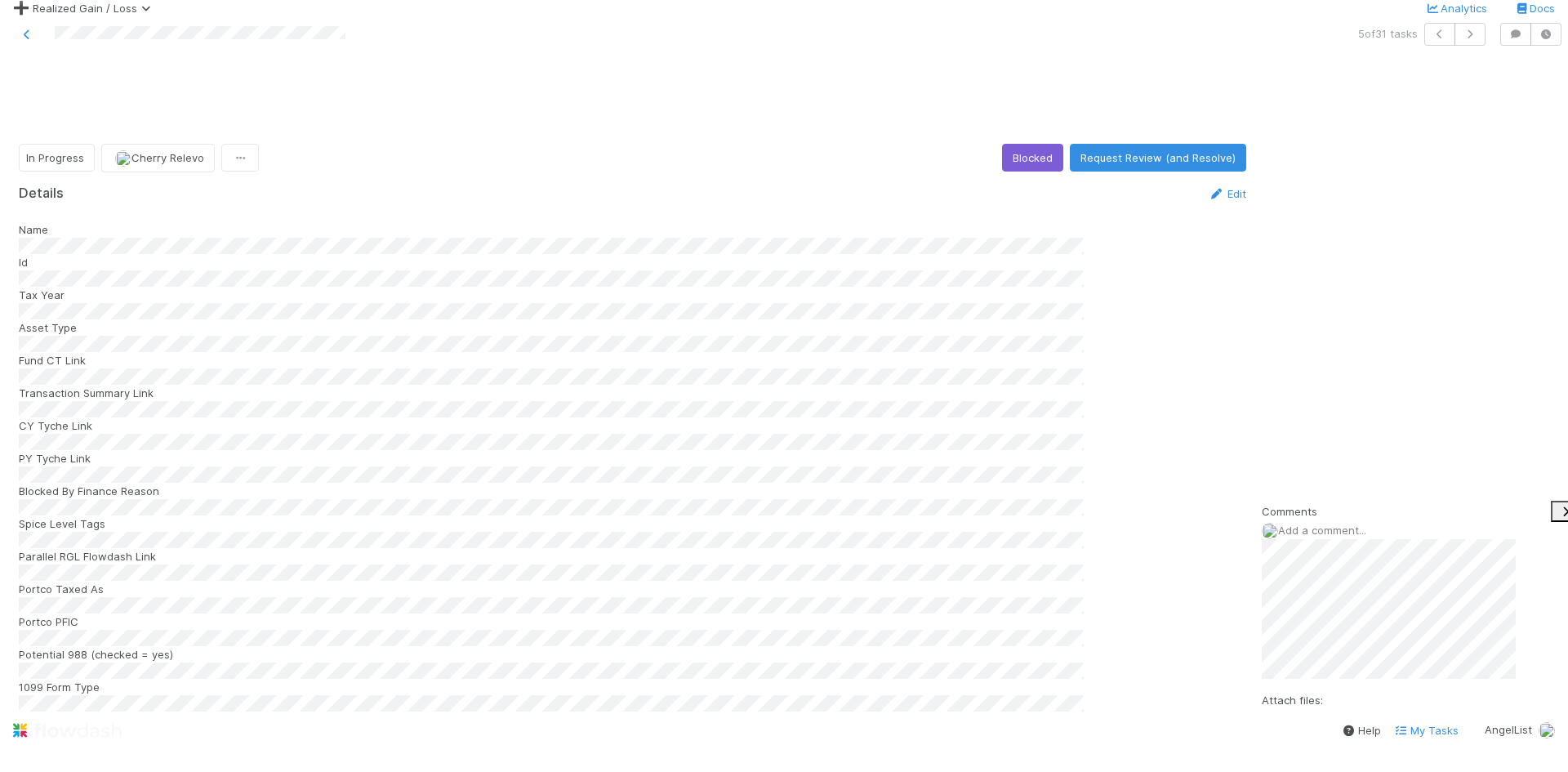 click on "Add Comment" at bounding box center (1309, 760) 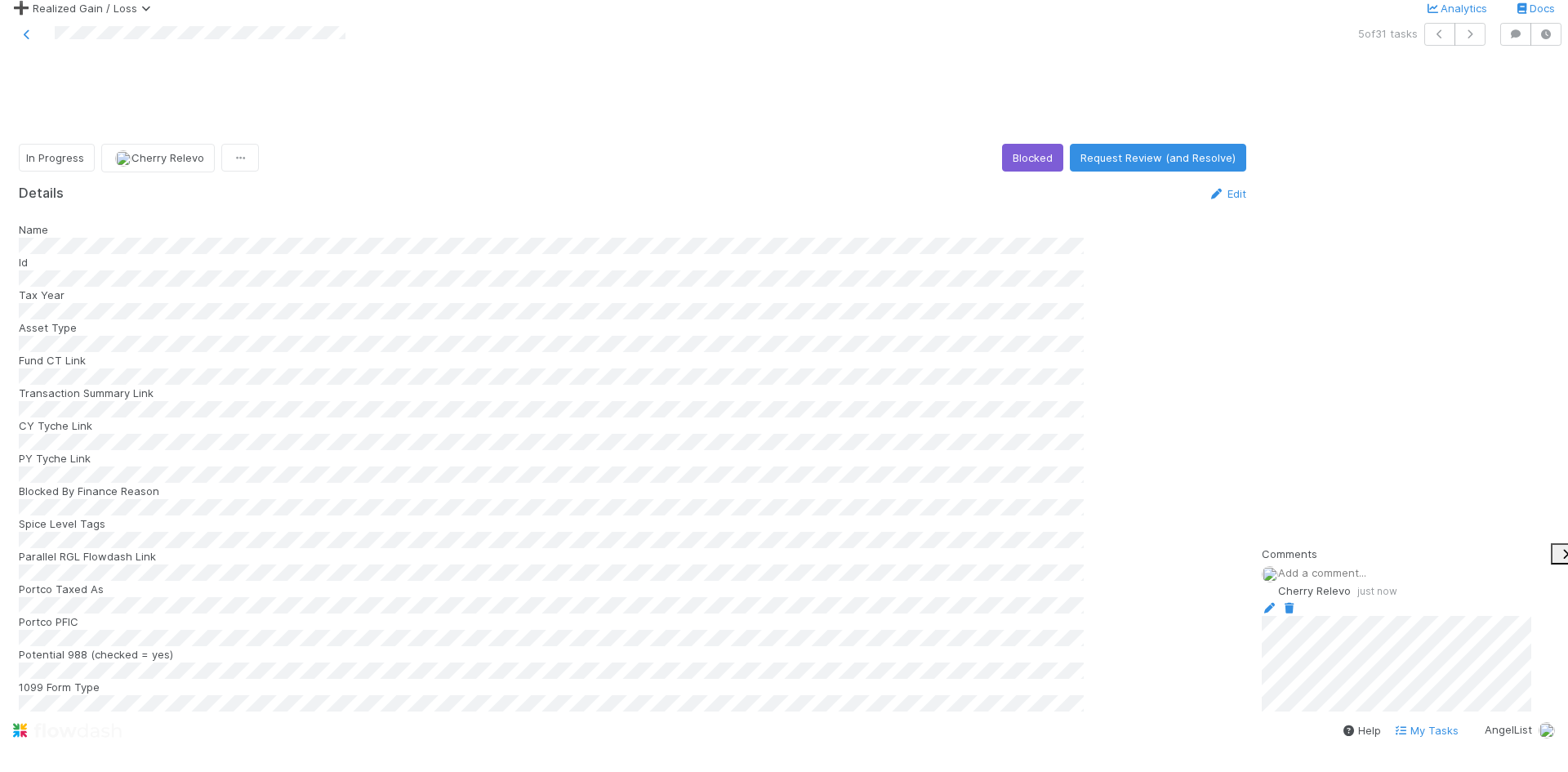 scroll, scrollTop: 0, scrollLeft: 0, axis: both 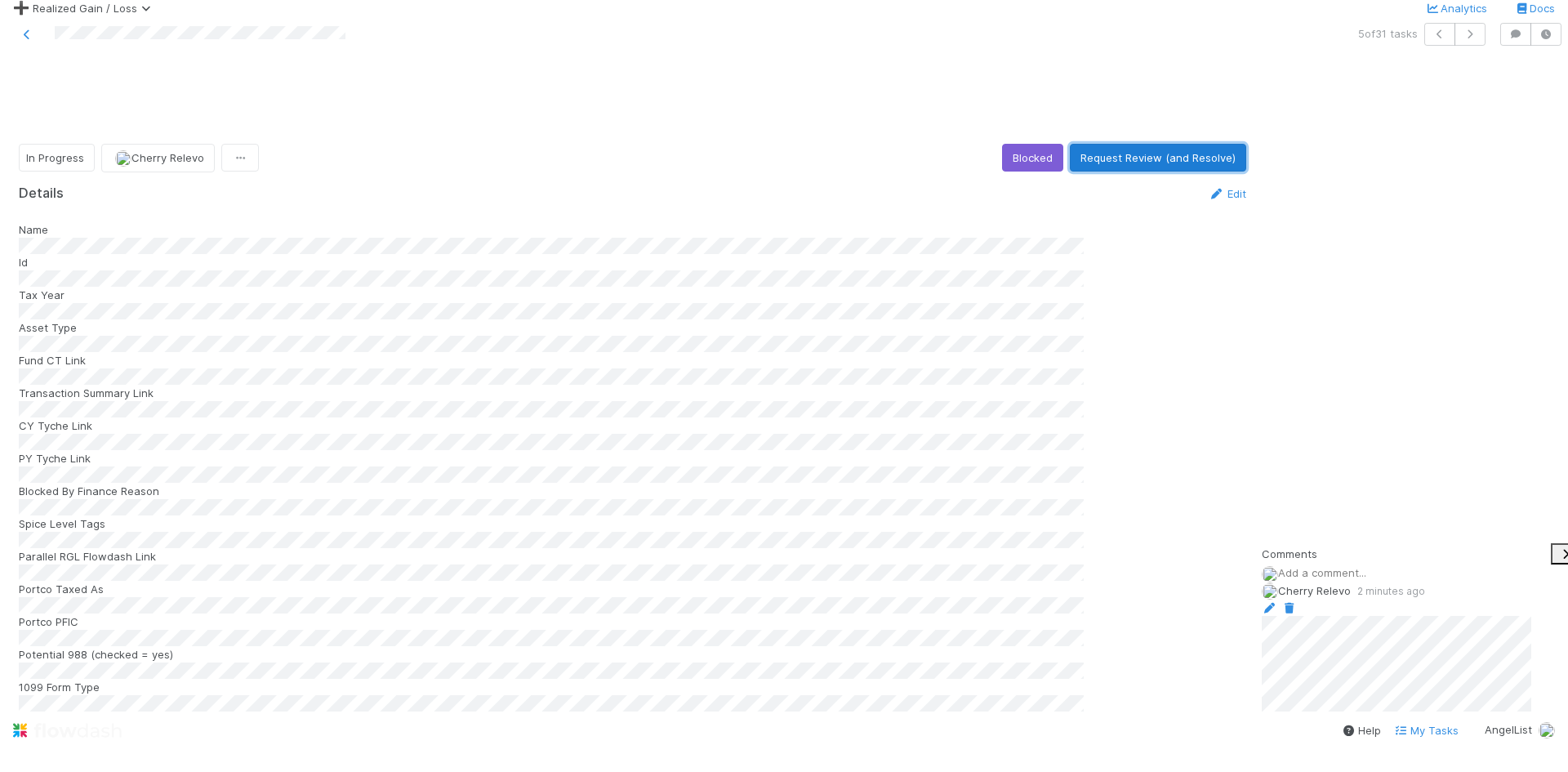 click on "Request Review (and Resolve)" at bounding box center [1158, 158] 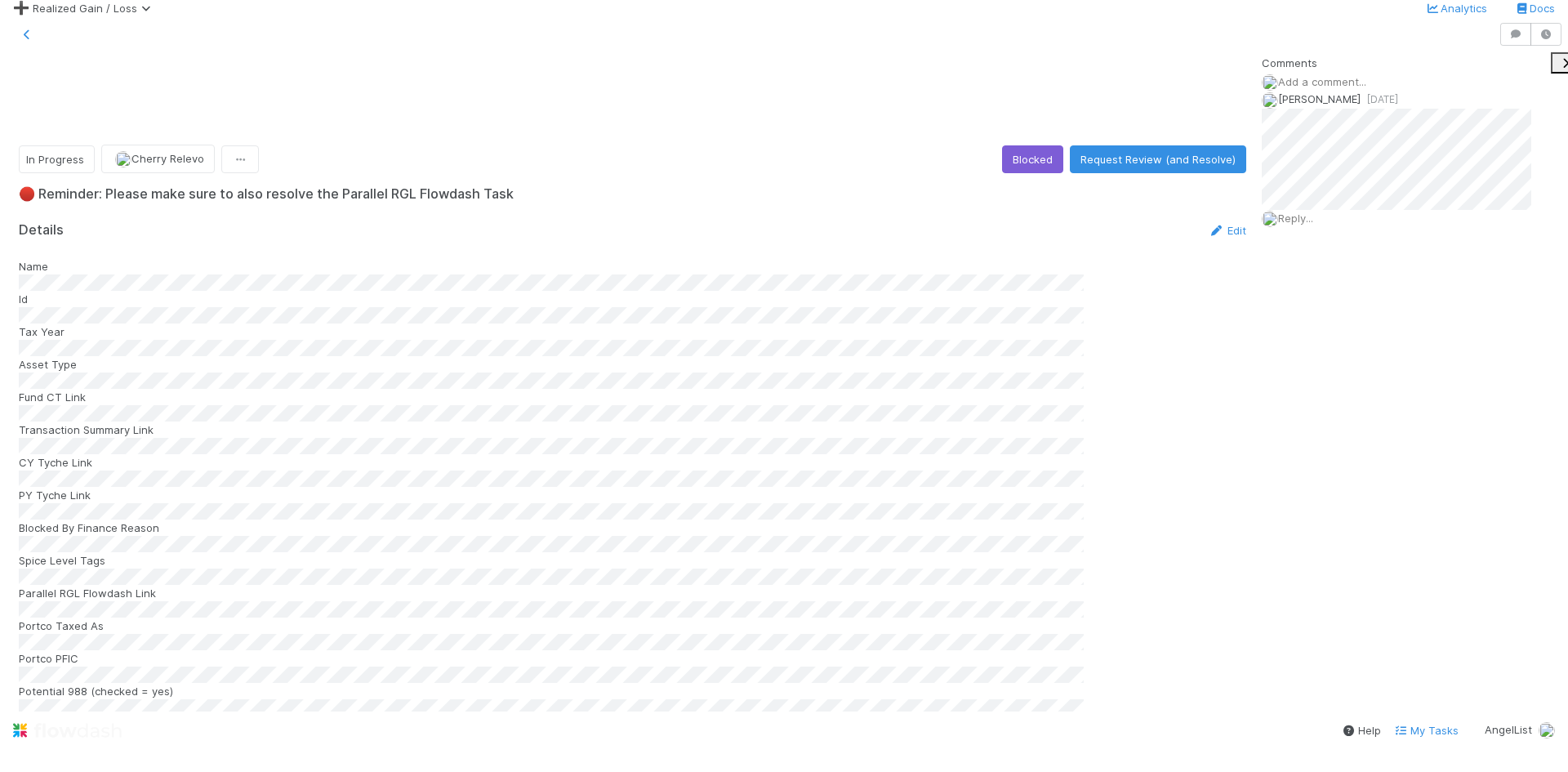 scroll, scrollTop: 0, scrollLeft: 0, axis: both 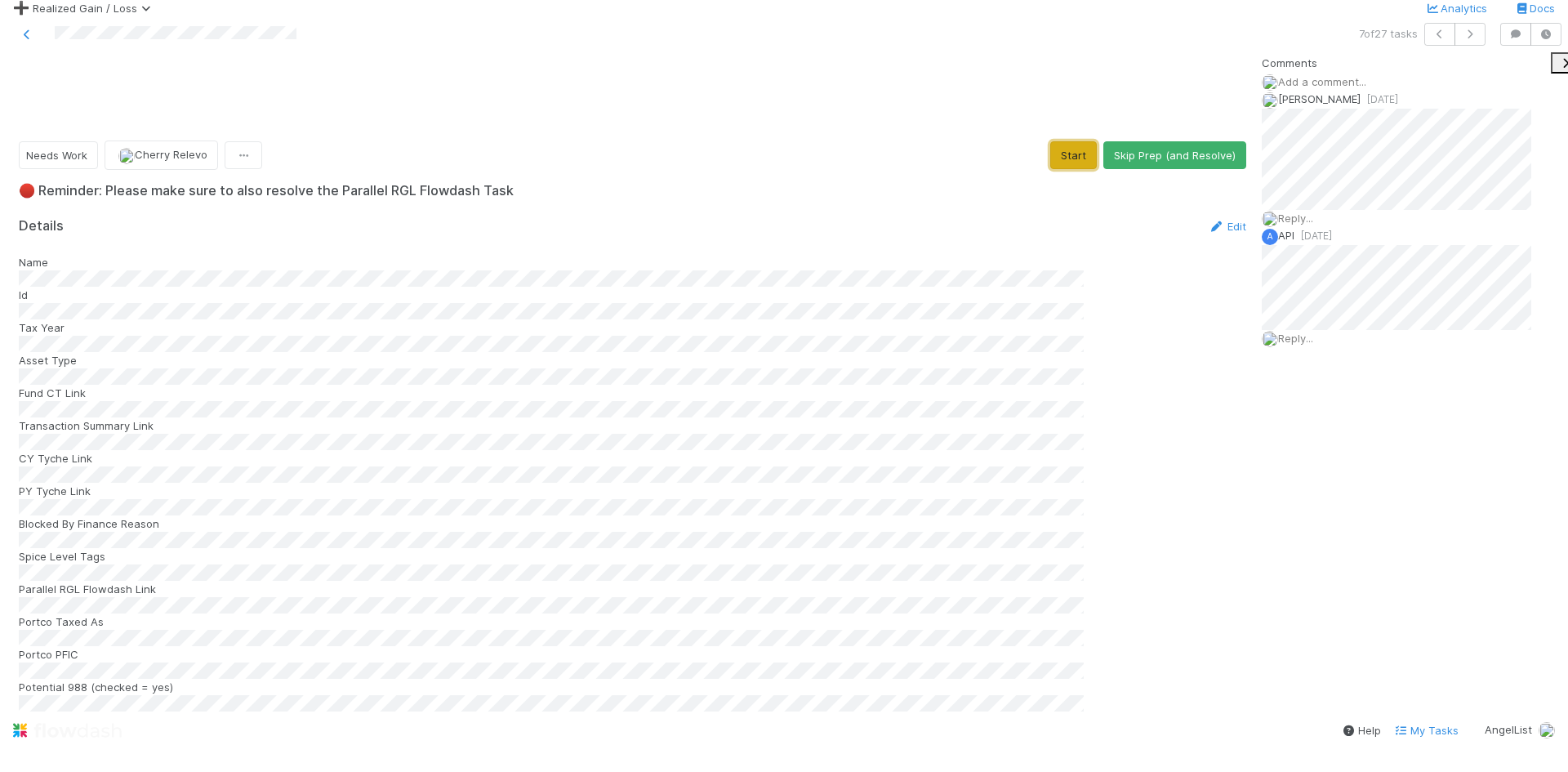 click on "Start" at bounding box center [1073, 155] 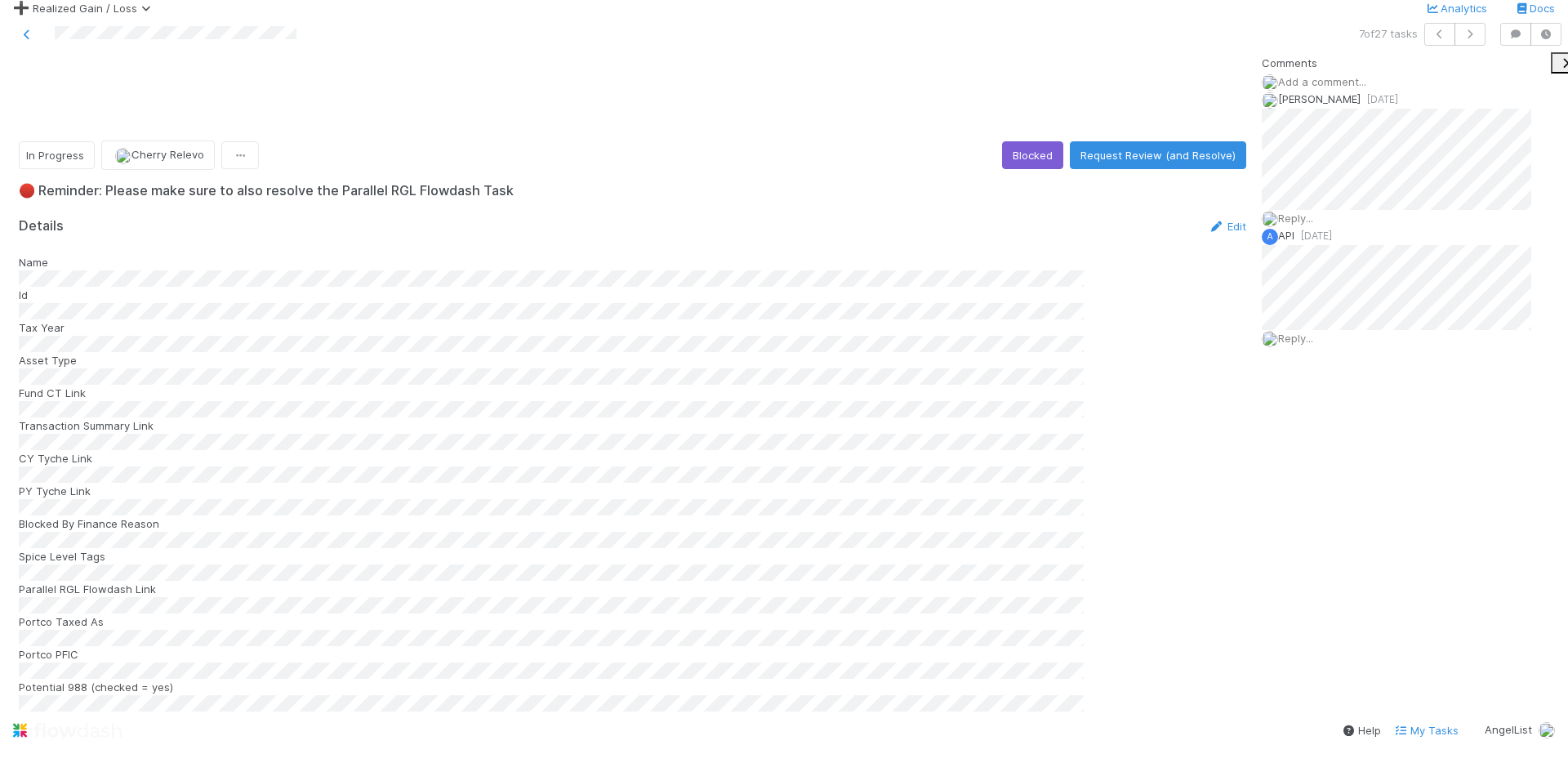 click on "🔴 Reminder: Please make sure to also resolve the Parallel RGL Flowdash Task Details Edit Name  Id  Tax Year  Asset Type  Fund CT Link  Transaction Summary Link  CY Tyche Link  PY Tyche Link  Blocked By Finance Reason  Spice Level Tags  Parallel RGL Flowdash Link  Portco Taxed As  Portco PFIC  Potential 988 (checked = yes)  1099 Form Type  Distributions   Create a new  task Link an existing  task Portco   Create a new  task Link an existing  task Portco for assignment (prep)   Create a new  task Link an existing  task Portco for assignment (review)   Create a new  task Link an existing  task Activity Log Undo Last Action Export as CSV 7/11/25, 10:07:00 AM GMT+8 Cherry Relevo   moved this  task  from     Needs Work   to     In Progress 7/11/25, 10:07:00 AM GMT+8 Cherry Relevo  performed the  Start  action. 7/10/25, 5:55:45 AM GMT+8 The Automation "update_flowdash_stage_to_needs_work" (Executor ID: 23511)   moved this  task  from     Ready for Review   to     Needs Work 7/10/25, 5:55:45 AM GMT+8 Database Sync" at bounding box center (632, 2649) 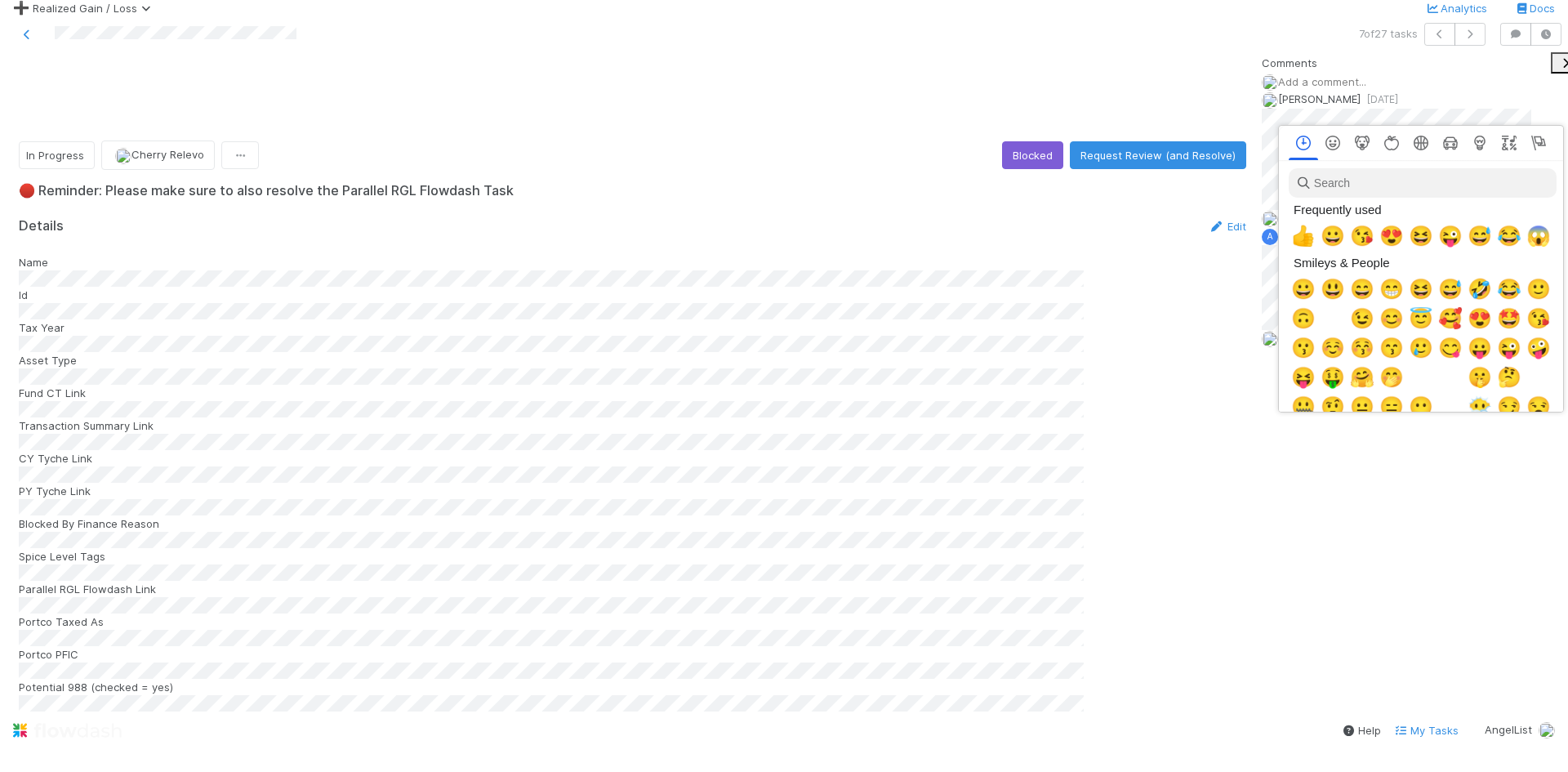 scroll, scrollTop: 0, scrollLeft: 6, axis: horizontal 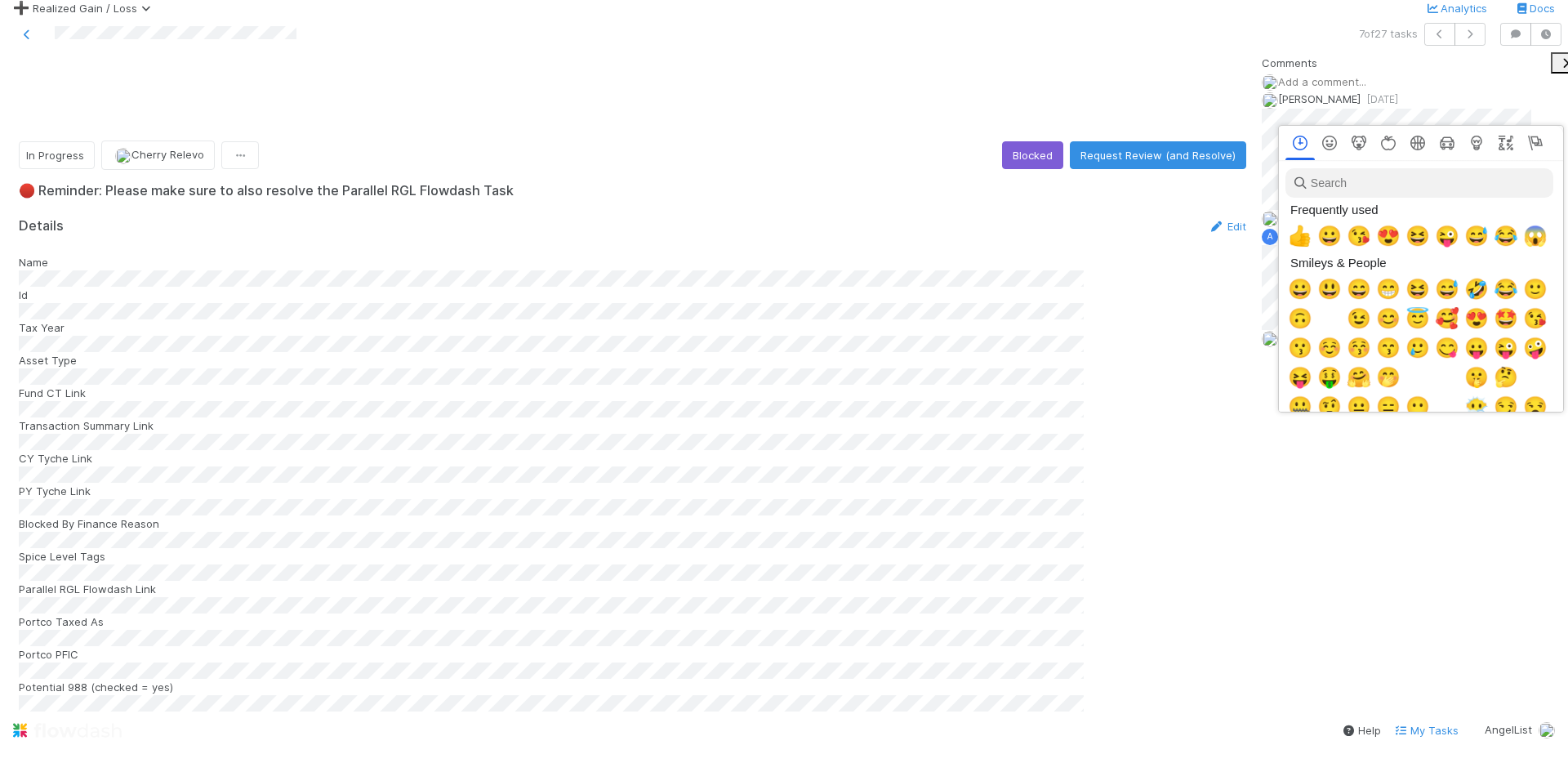 click at bounding box center [784, 386] 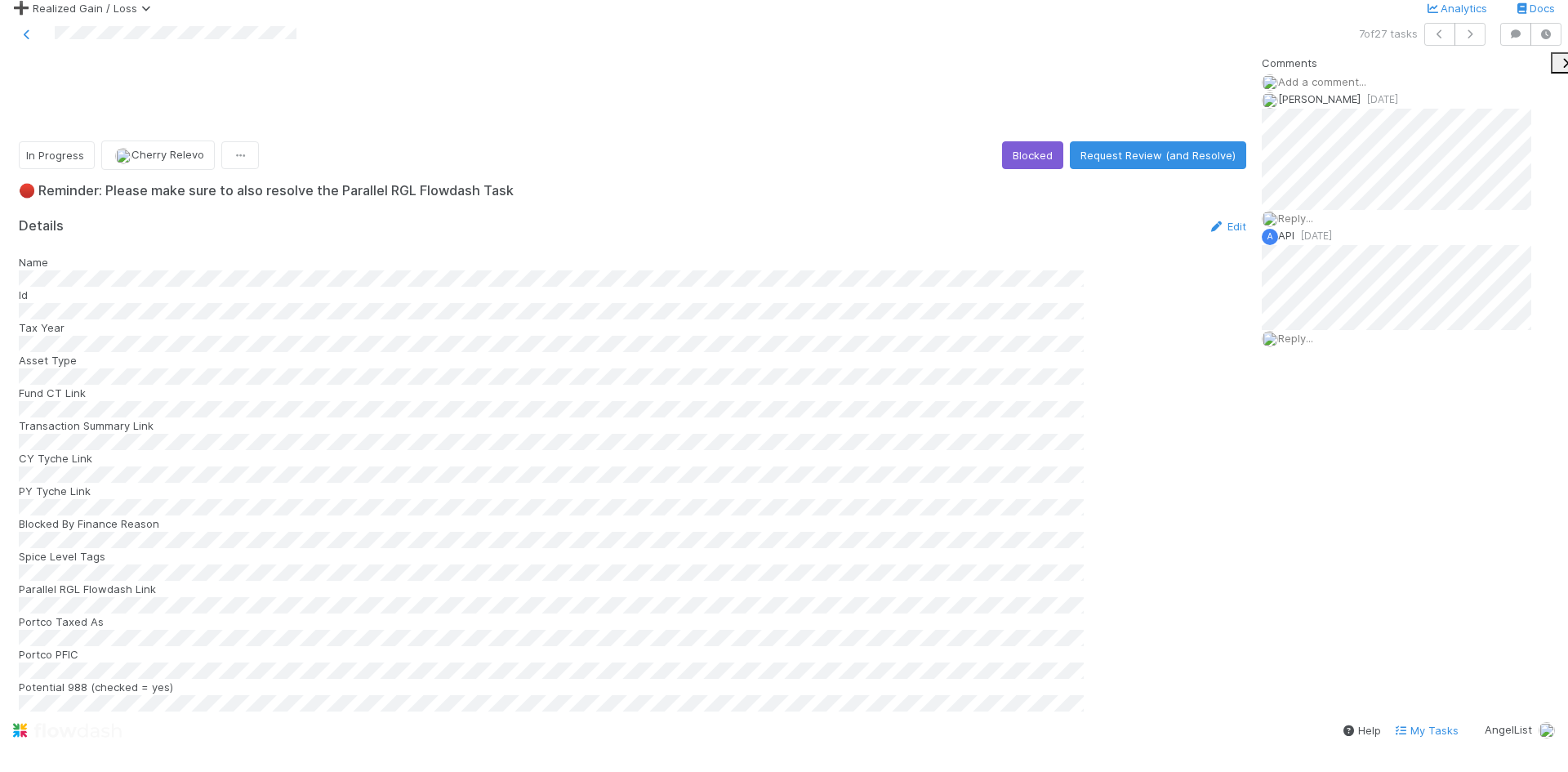 click on "Reply..." at bounding box center (1295, 218) 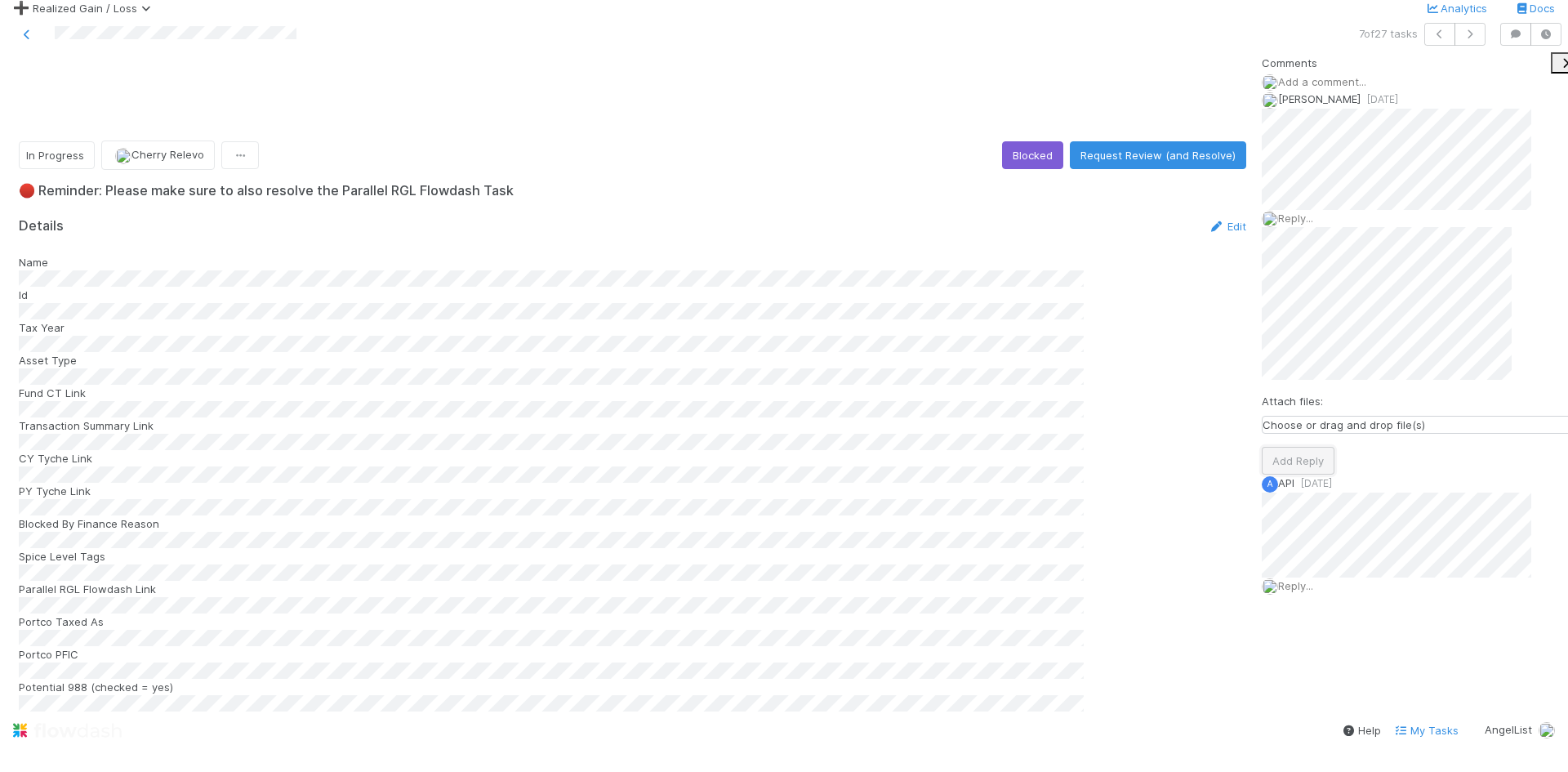 click on "Add Reply" at bounding box center (1298, 461) 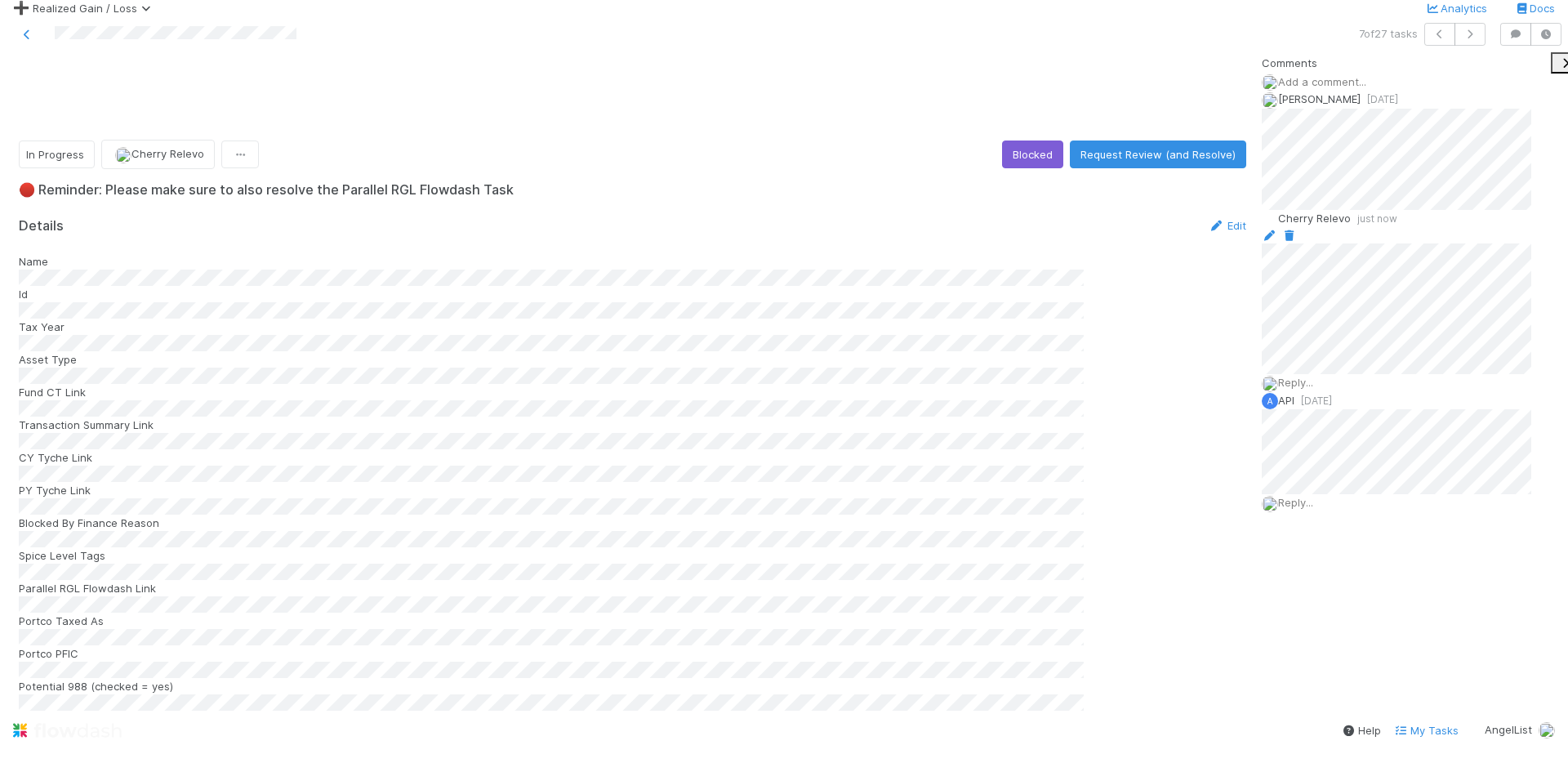 scroll, scrollTop: 0, scrollLeft: 0, axis: both 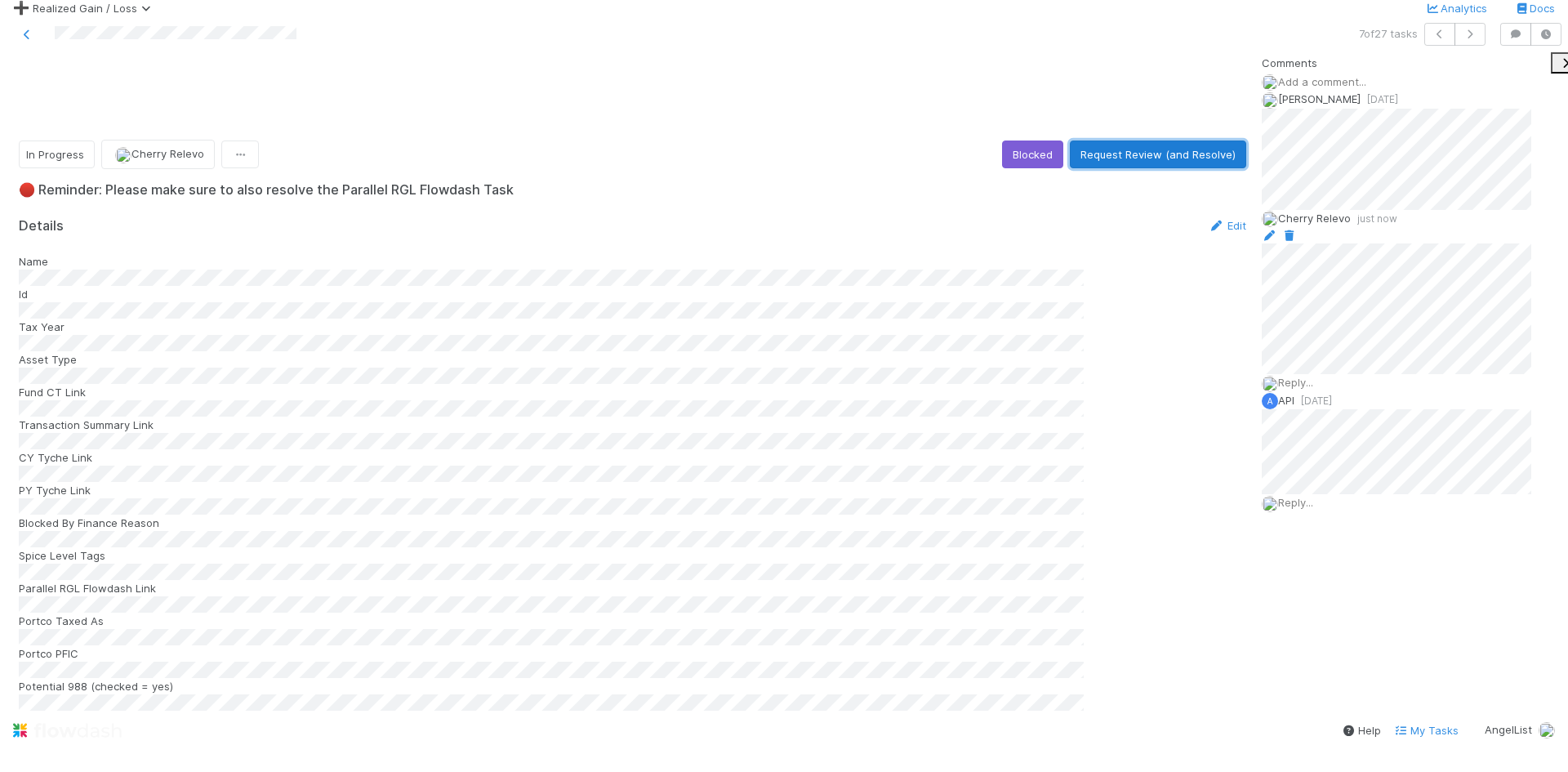 click on "Request Review (and Resolve)" at bounding box center (1158, 154) 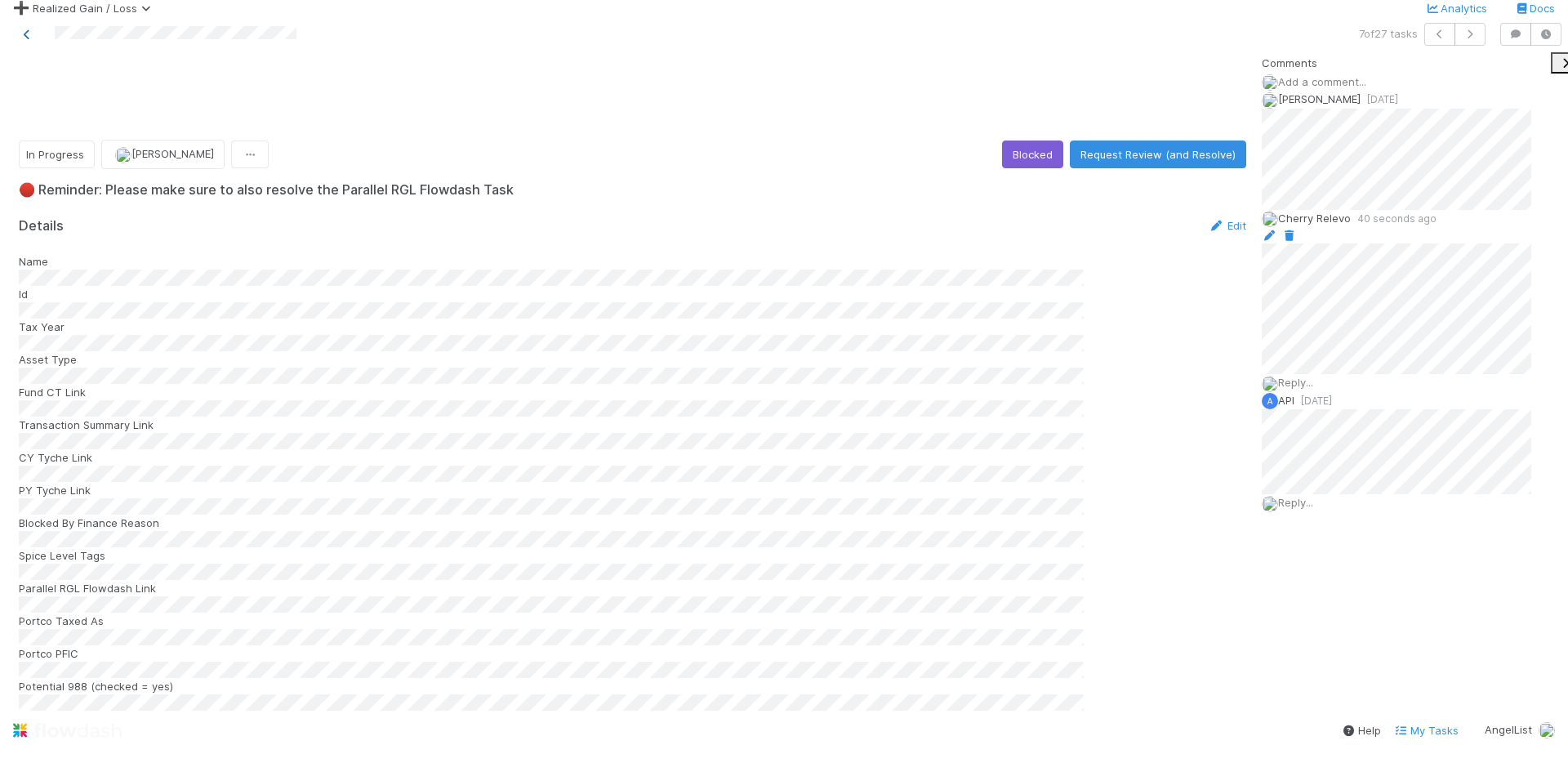 click at bounding box center [27, 34] 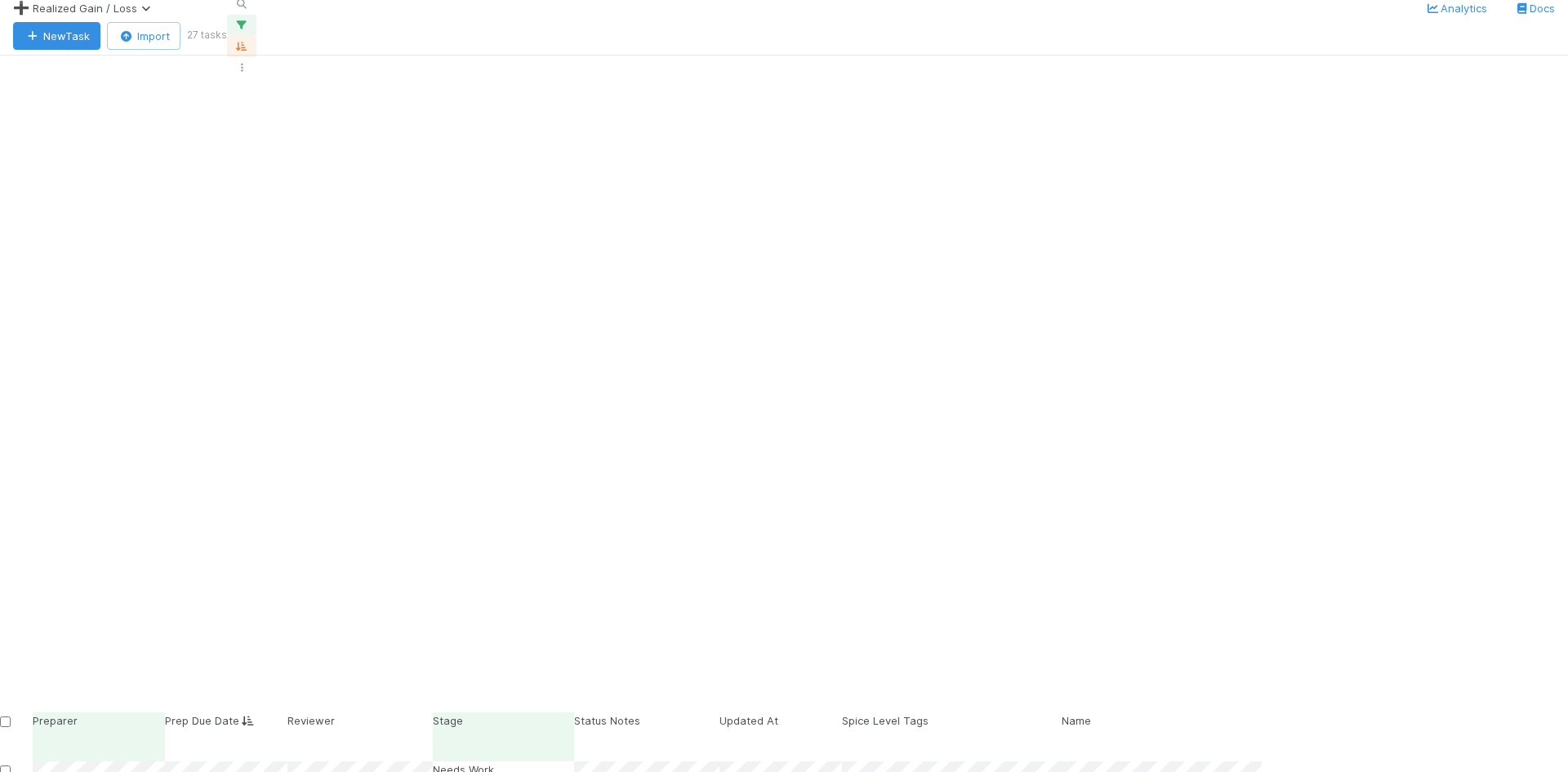 scroll, scrollTop: 348, scrollLeft: 0, axis: vertical 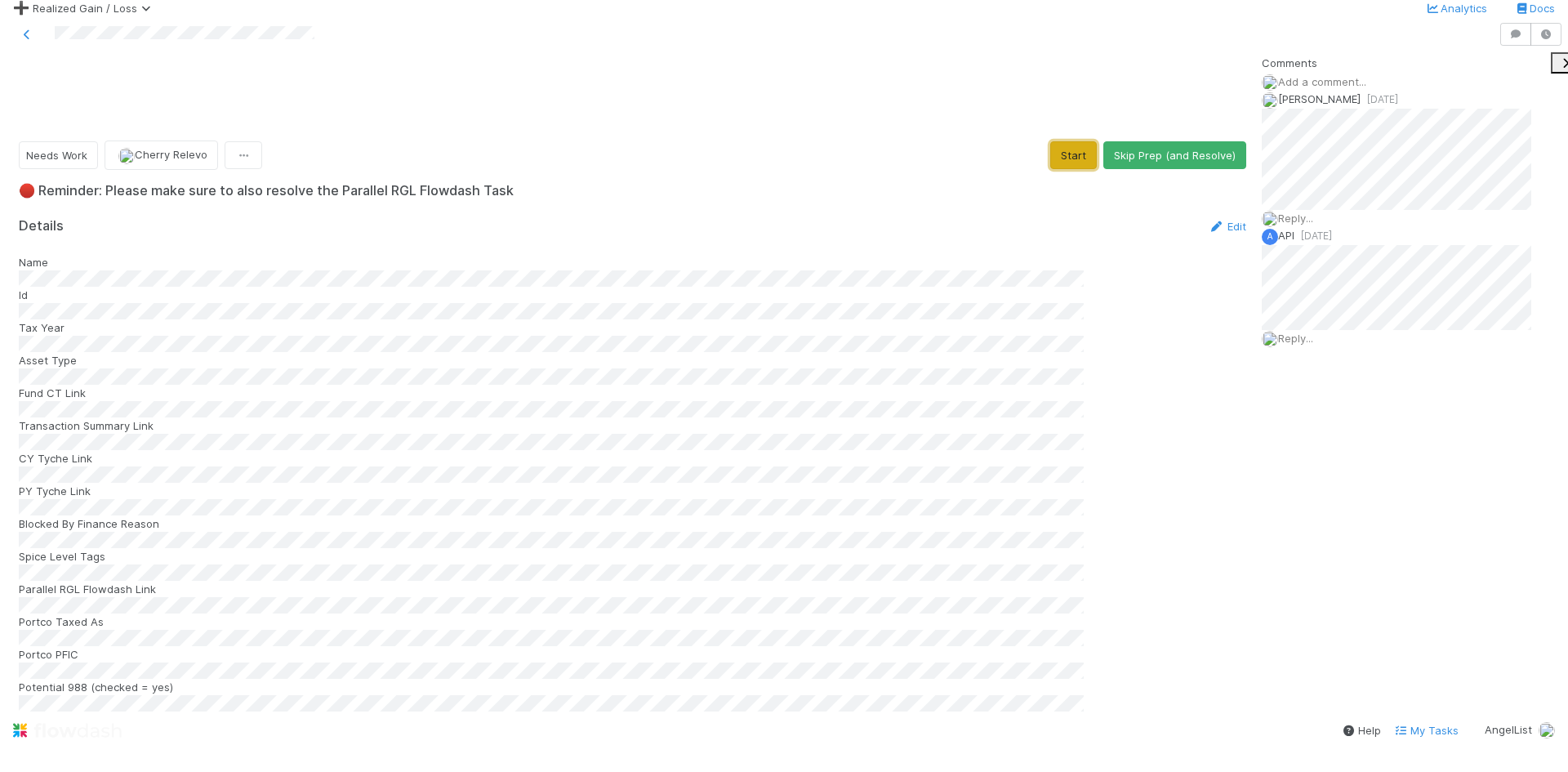 click on "Start" at bounding box center (1073, 155) 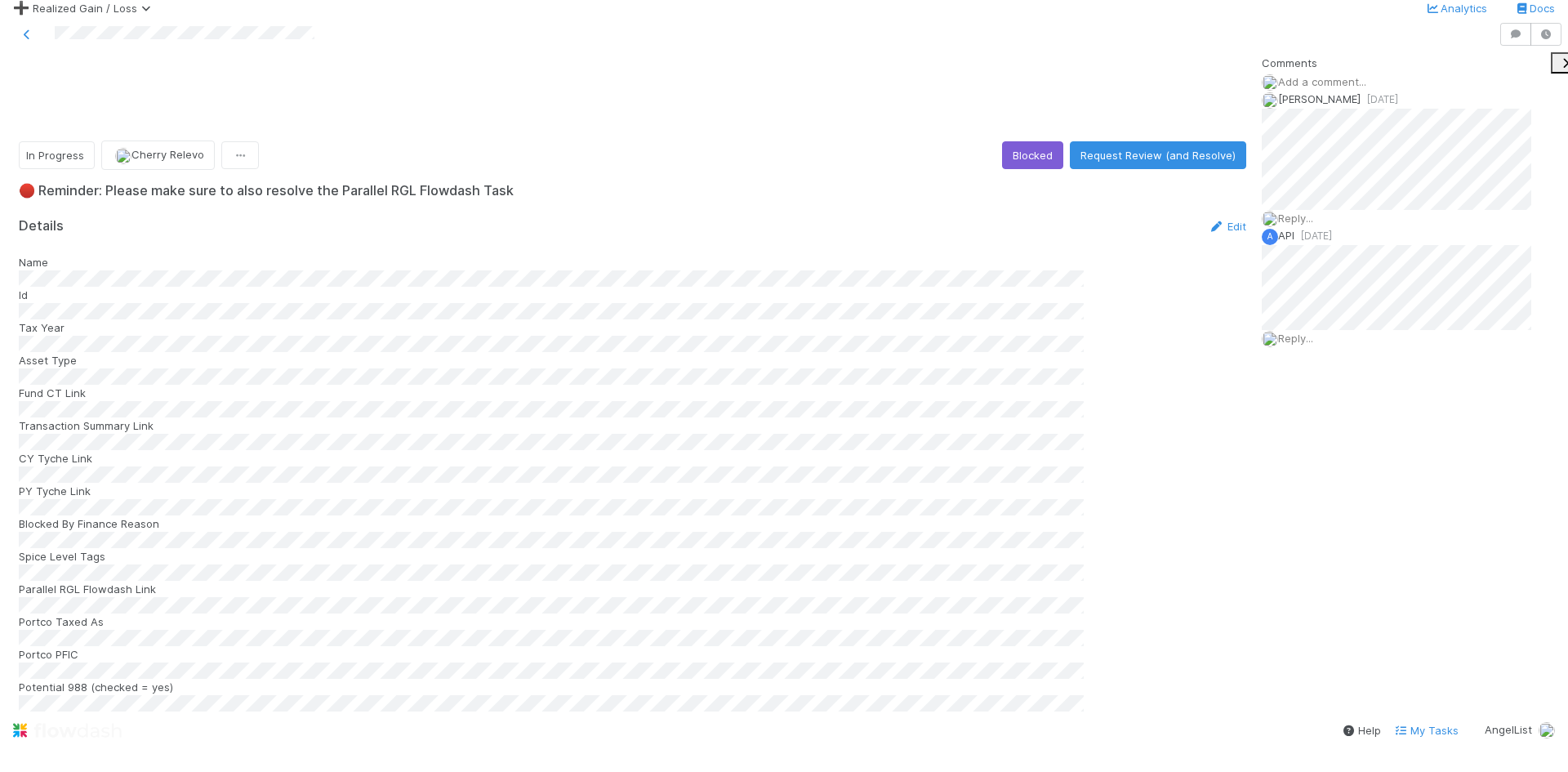 click at bounding box center [749, 34] 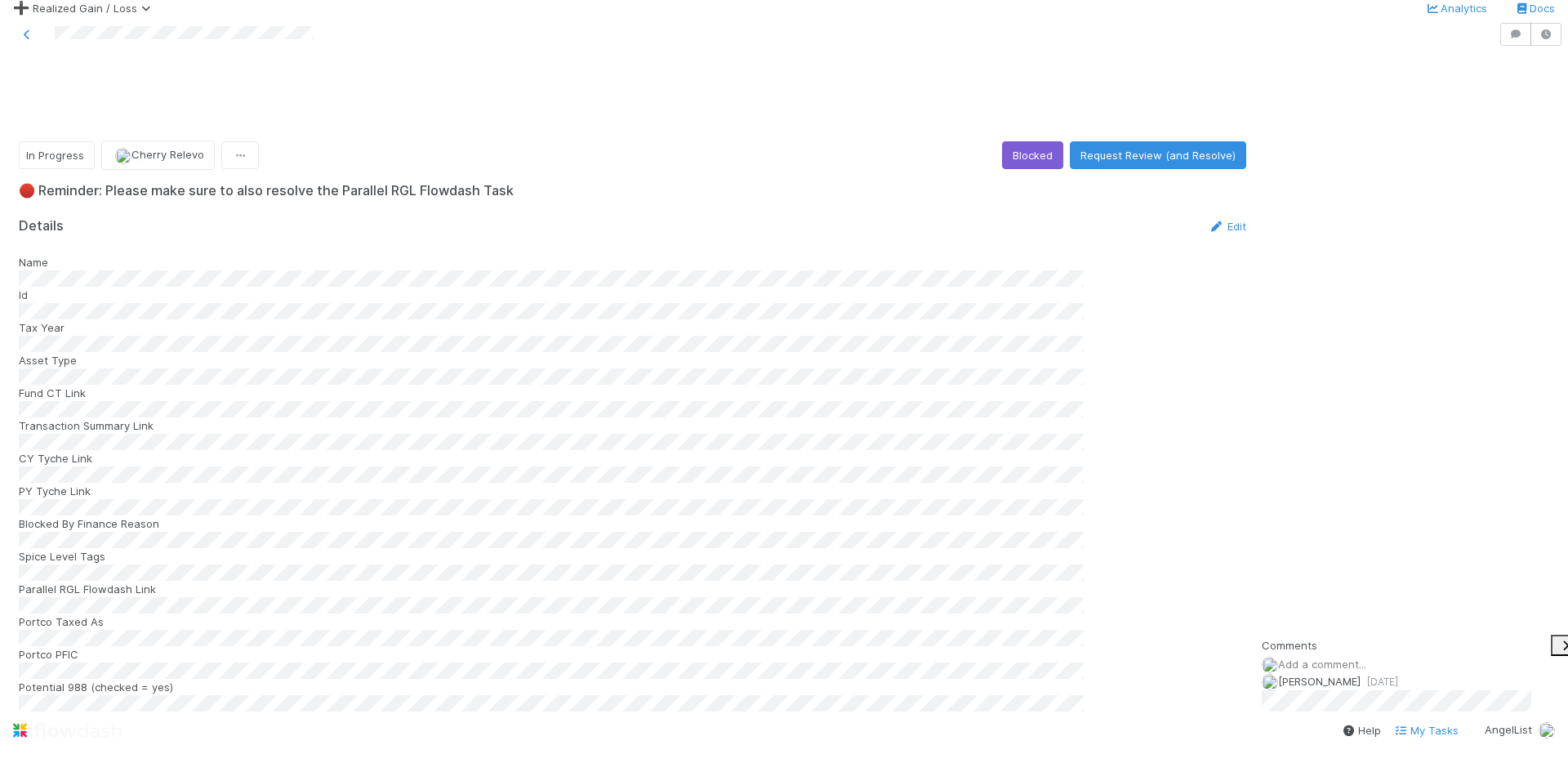 click on "Add Reply" at bounding box center [1298, 1043] 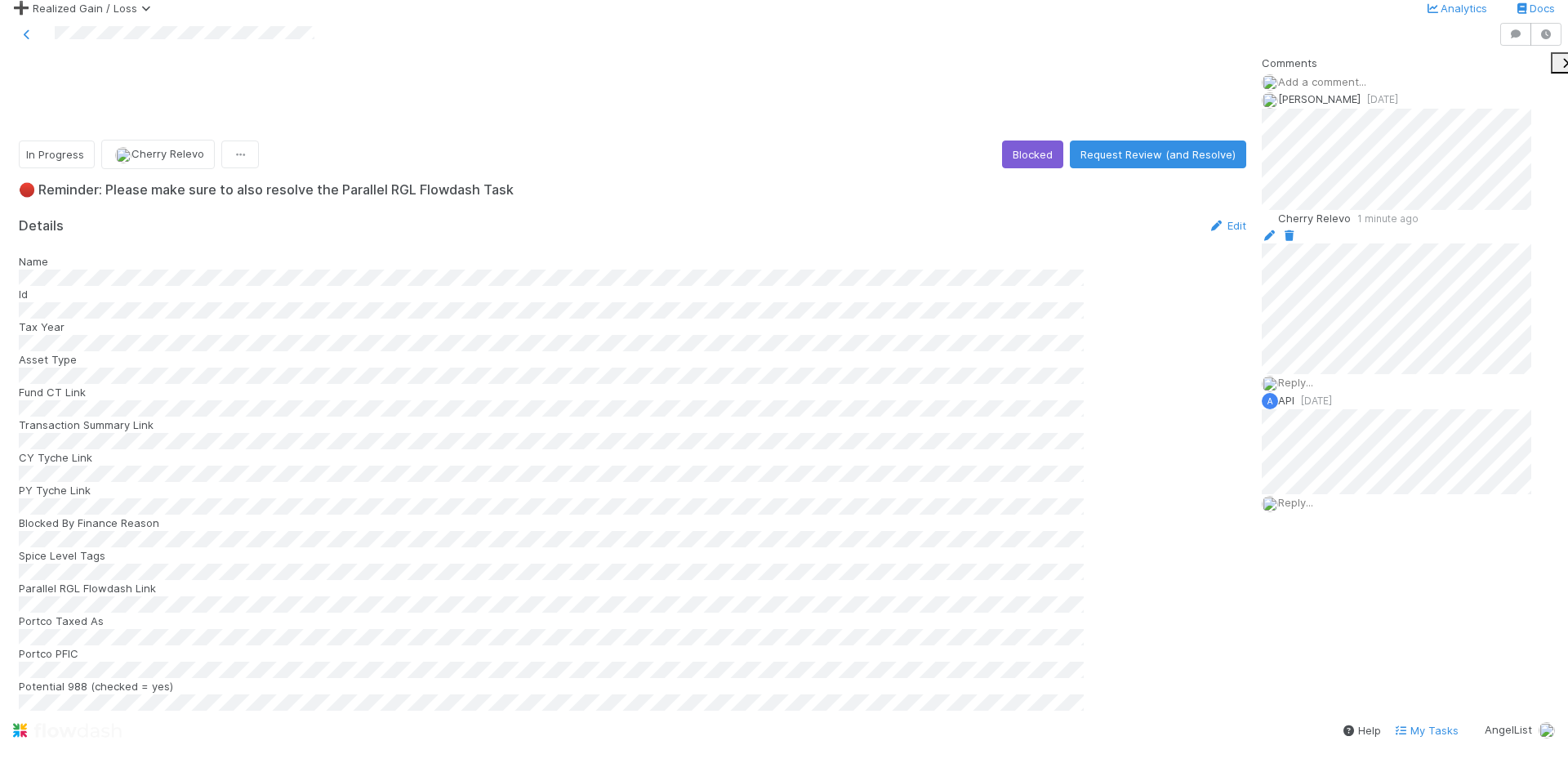 scroll, scrollTop: 0, scrollLeft: 0, axis: both 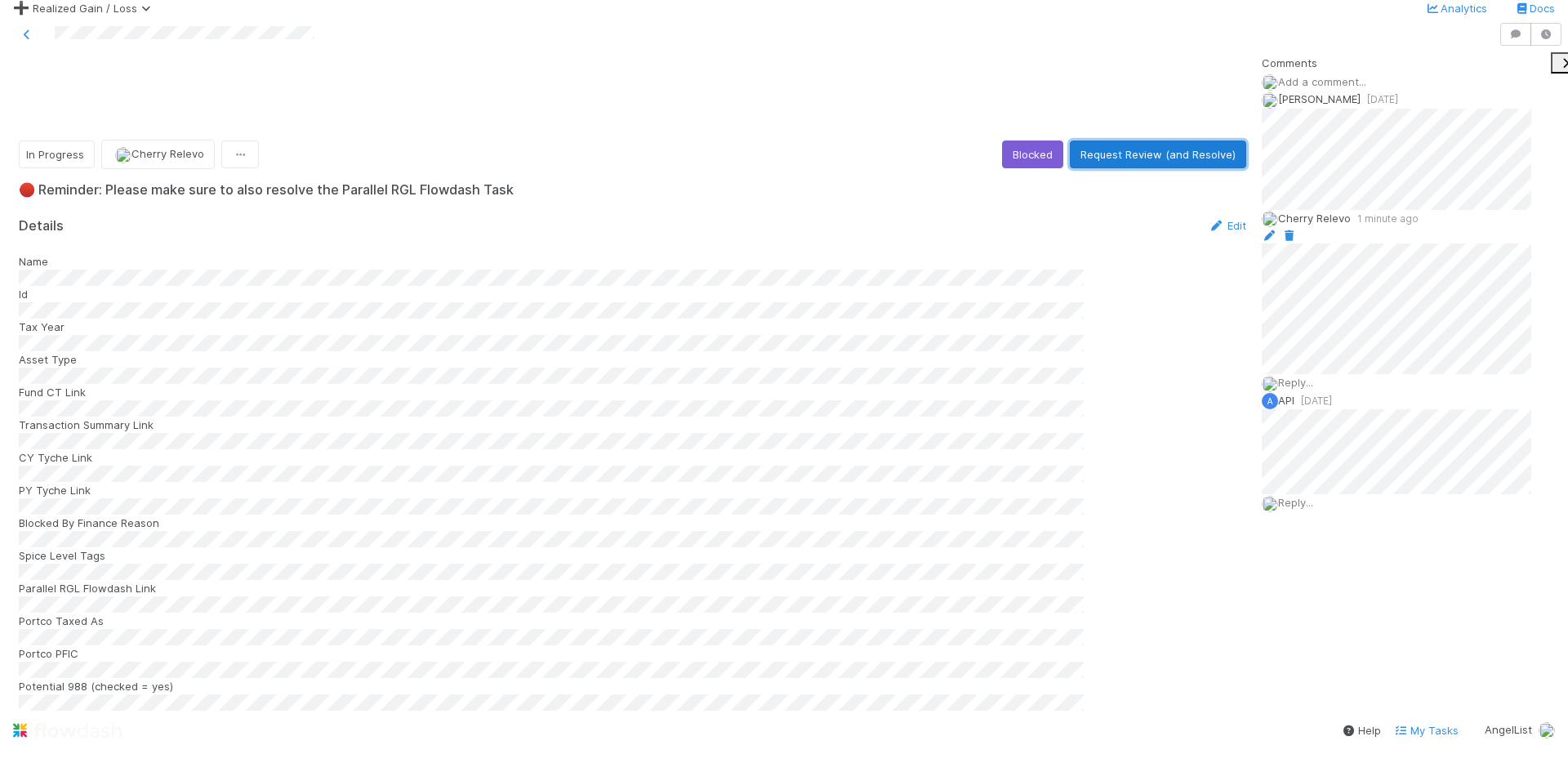 click on "Request Review (and Resolve)" at bounding box center (1158, 154) 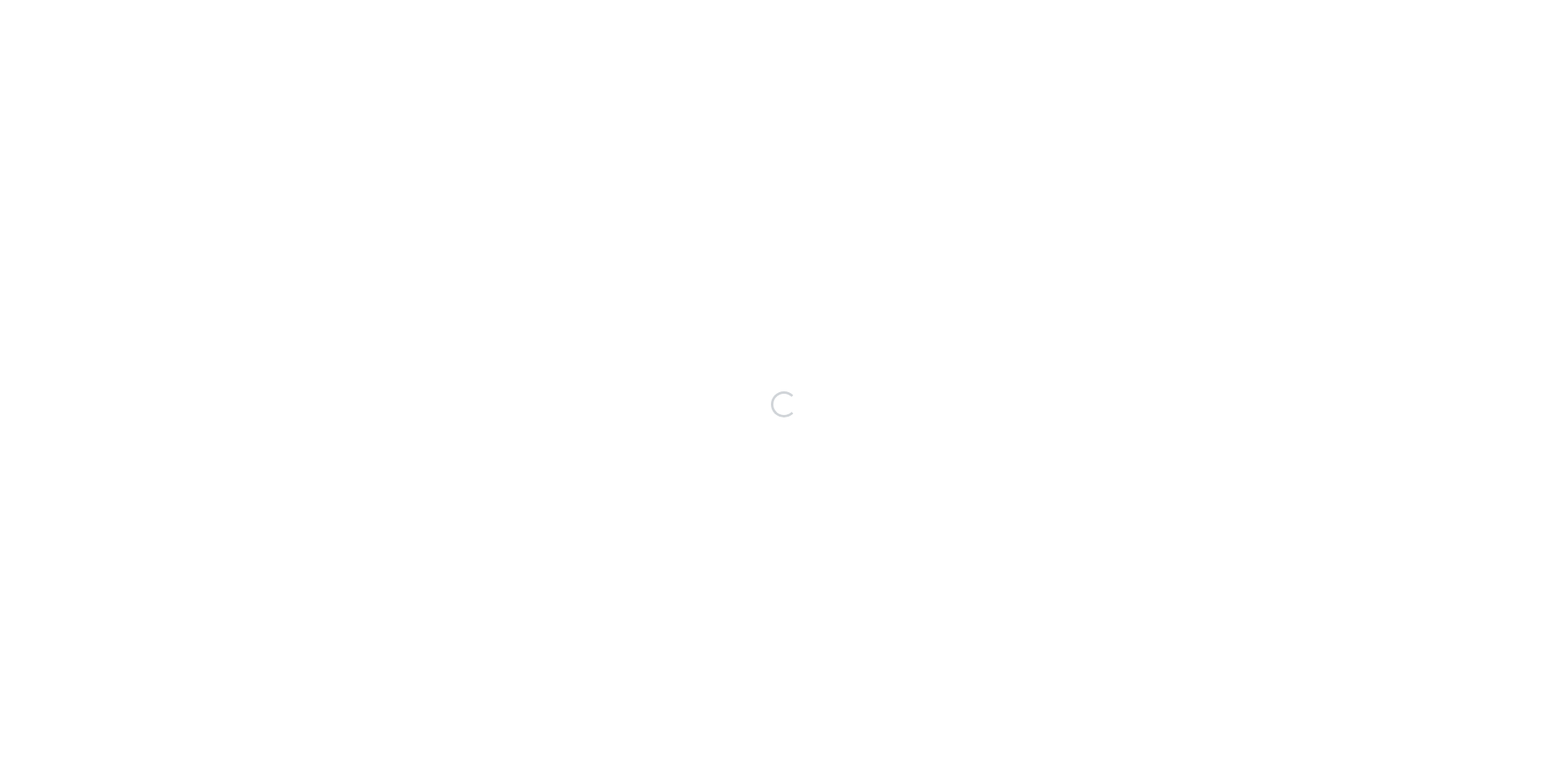 scroll, scrollTop: 0, scrollLeft: 0, axis: both 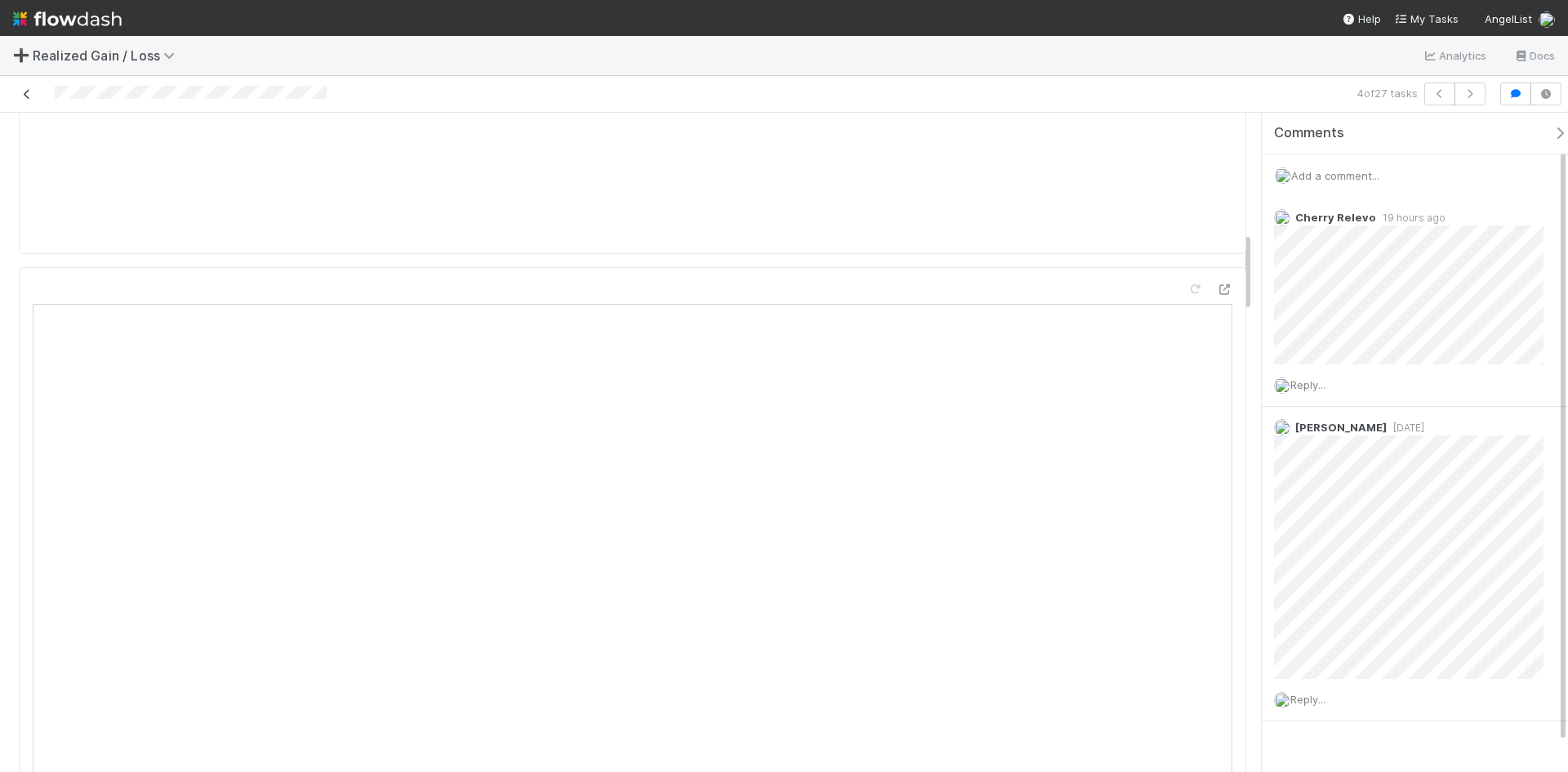 click at bounding box center [27, 94] 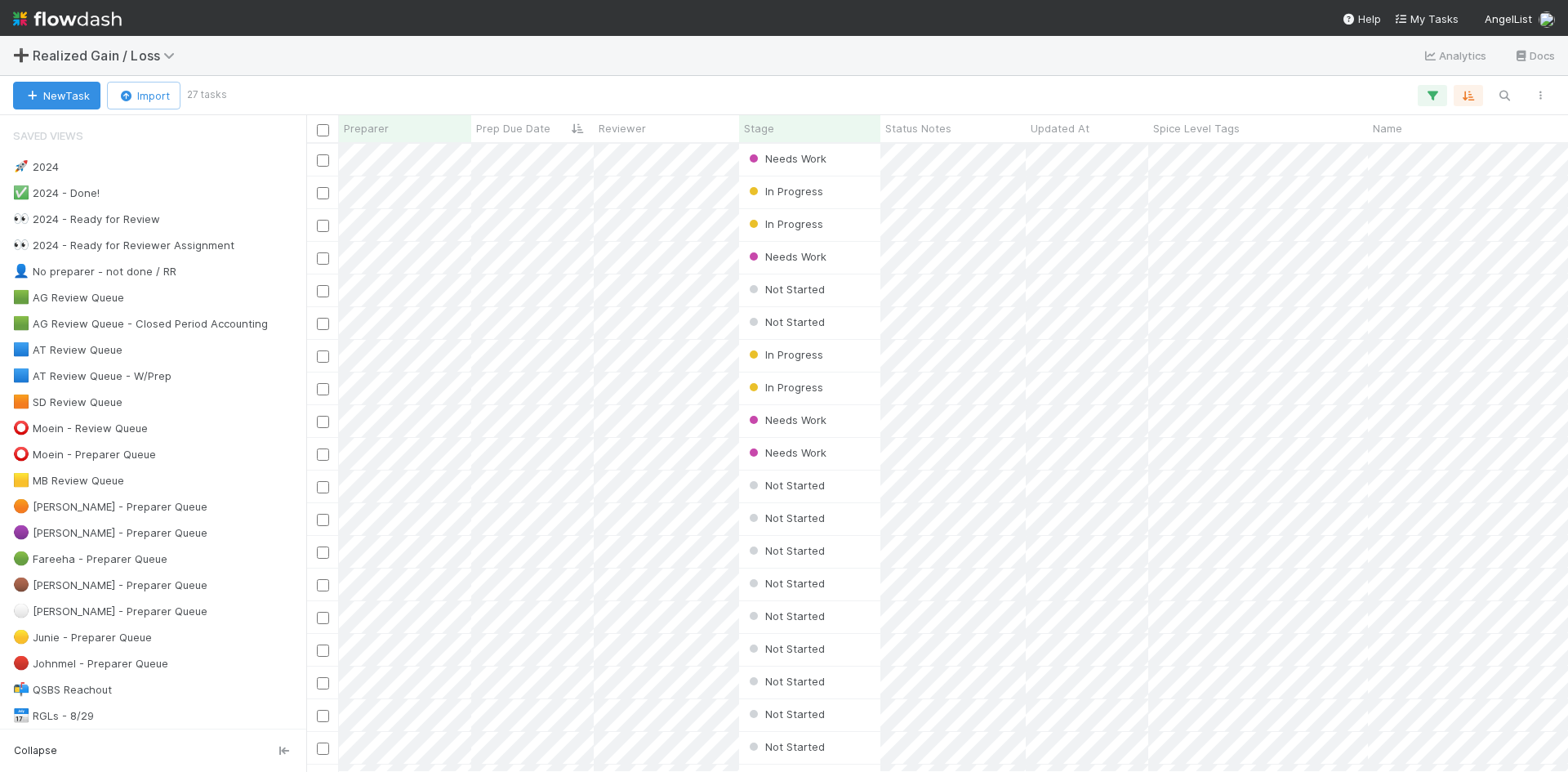 scroll, scrollTop: 13, scrollLeft: 13, axis: both 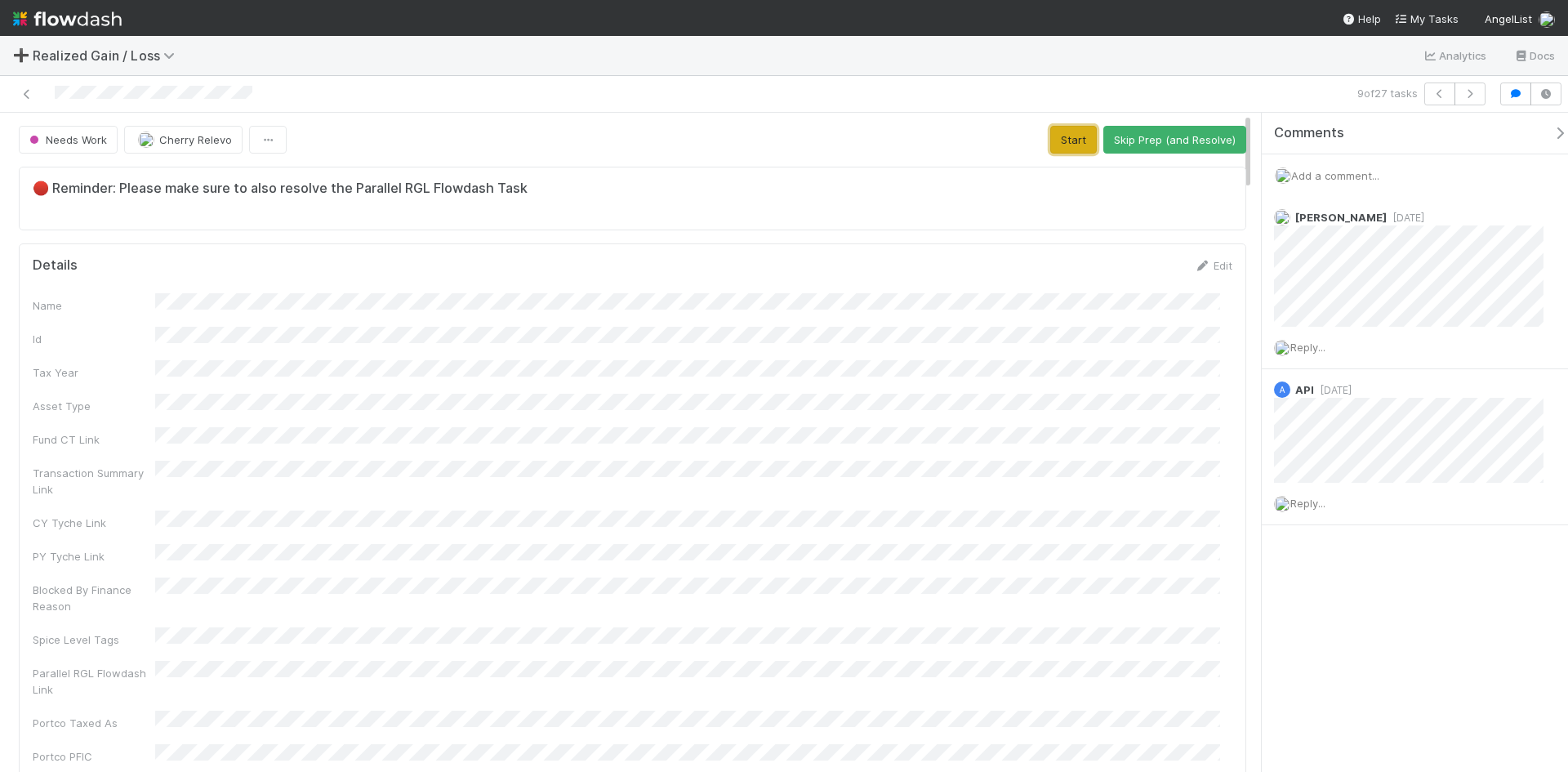 click on "Start" at bounding box center (1073, 140) 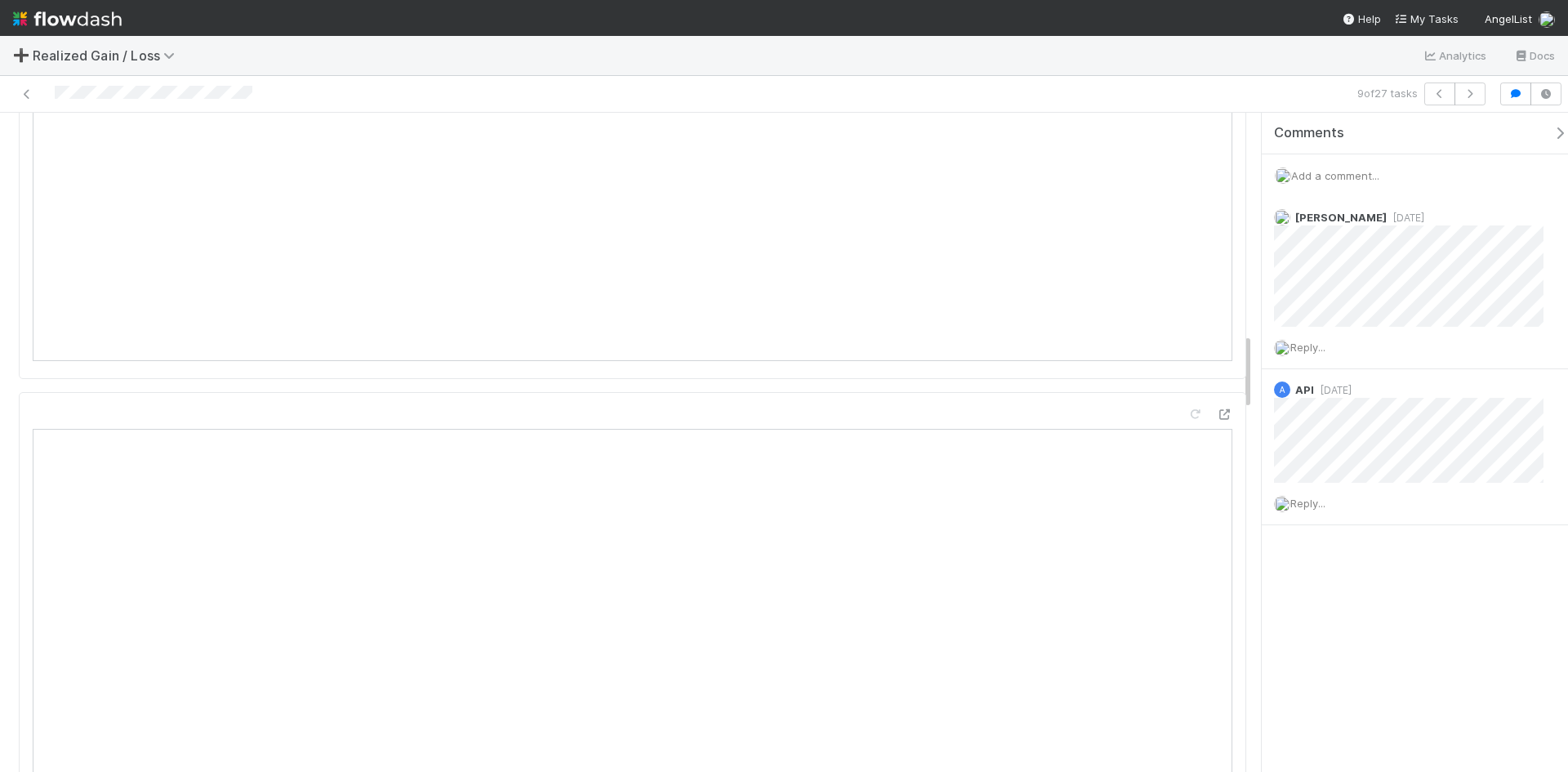 scroll, scrollTop: 1879, scrollLeft: 0, axis: vertical 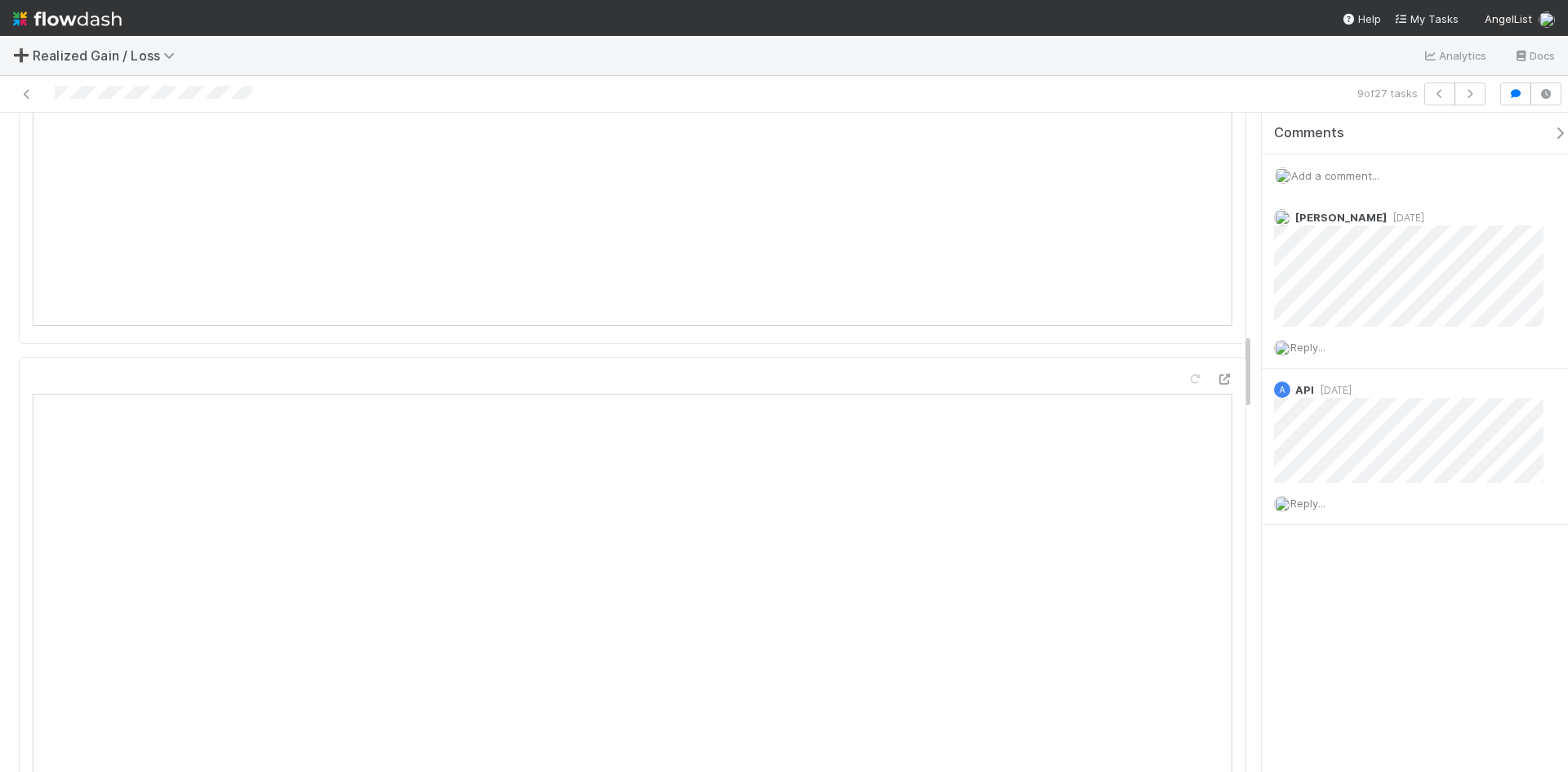 click on "🔴 Reminder: Please make sure to also resolve the Parallel RGL Flowdash Task Details Edit Name  Id  Tax Year  Asset Type  Fund CT Link  Transaction Summary Link  CY Tyche Link  PY Tyche Link  Blocked By Finance Reason  Spice Level Tags  Parallel RGL Flowdash Link  Portco Taxed As  Portco PFIC  Potential 988 (checked = yes)  1099 Form Type  Distributions   Create a new  task Link an existing  task Portco   Create a new  task Link an existing  task Portco for assignment (prep)   Create a new  task Link an existing  task Portco for assignment (review)   Create a new  task Link an existing  task Activity Log Undo Last Action Export as CSV [DATE] 10:29:49 AM GMT+8 Cherry Relevo   moved this  task  from     Needs Work   to     In Progress [DATE] 10:29:49 AM GMT+8 Cherry Relevo  performed the  Start  action. [DATE] 5:44:25 AM GMT+8 The Automation "update_flowdash_stage_to_needs_work" (Executor ID: 23511)   moved this  task  from     Ready for Review   to     Needs Work [DATE] 5:44:25 AM GMT+8 Database Sync" at bounding box center (632, 1120) 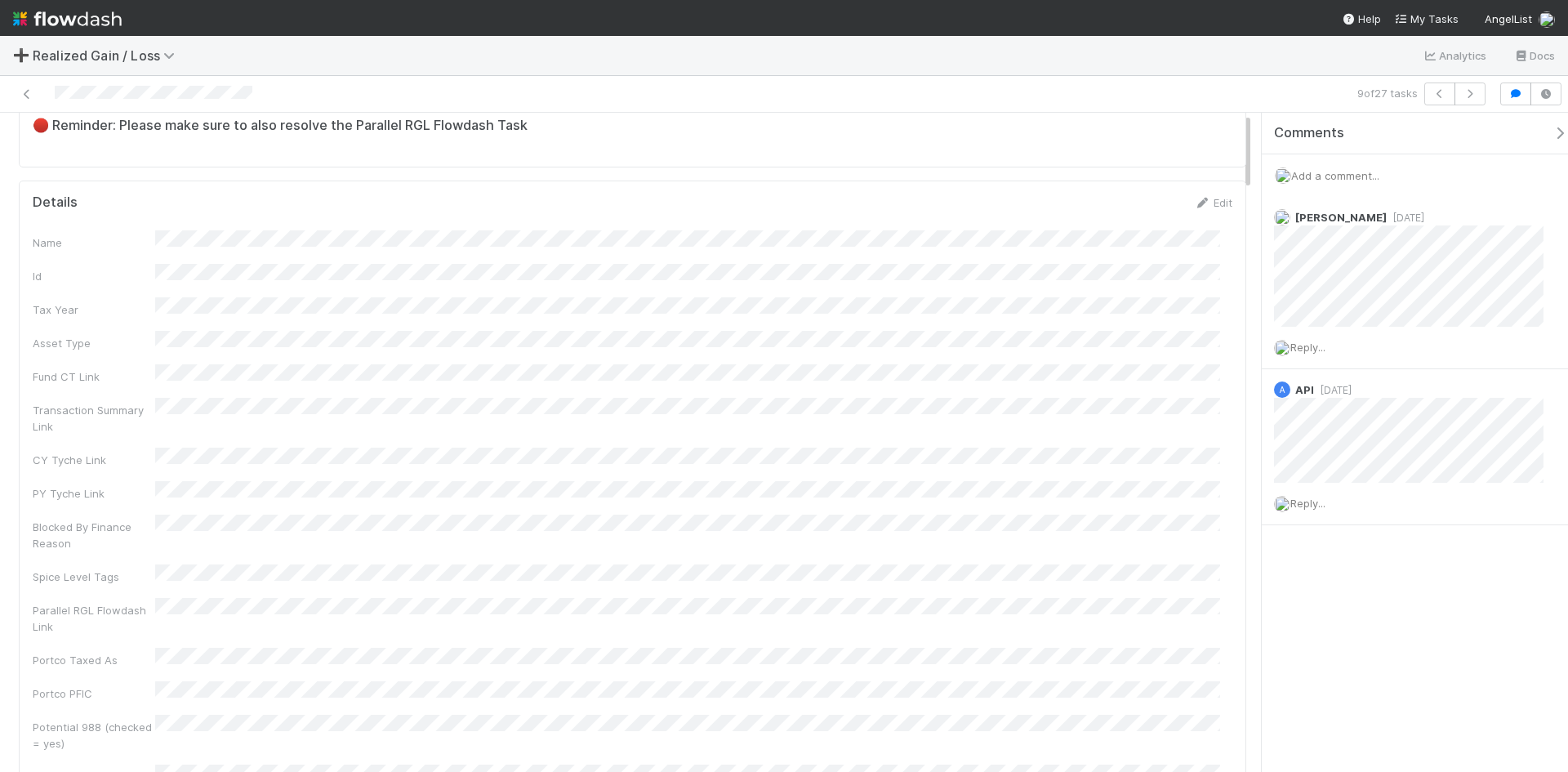 scroll, scrollTop: 0, scrollLeft: 0, axis: both 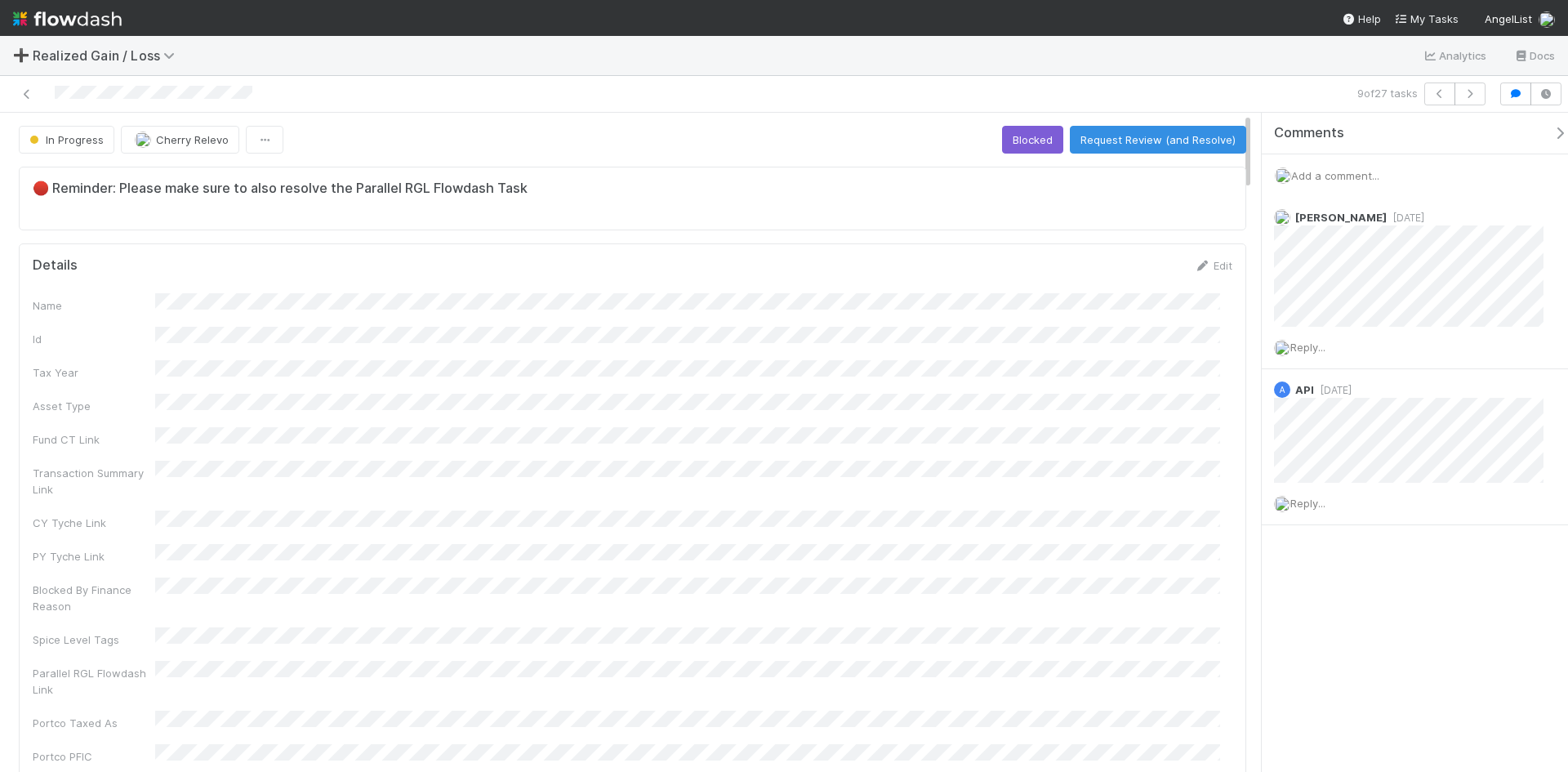 drag, startPoint x: 1446, startPoint y: 618, endPoint x: 1325, endPoint y: 604, distance: 121.80722 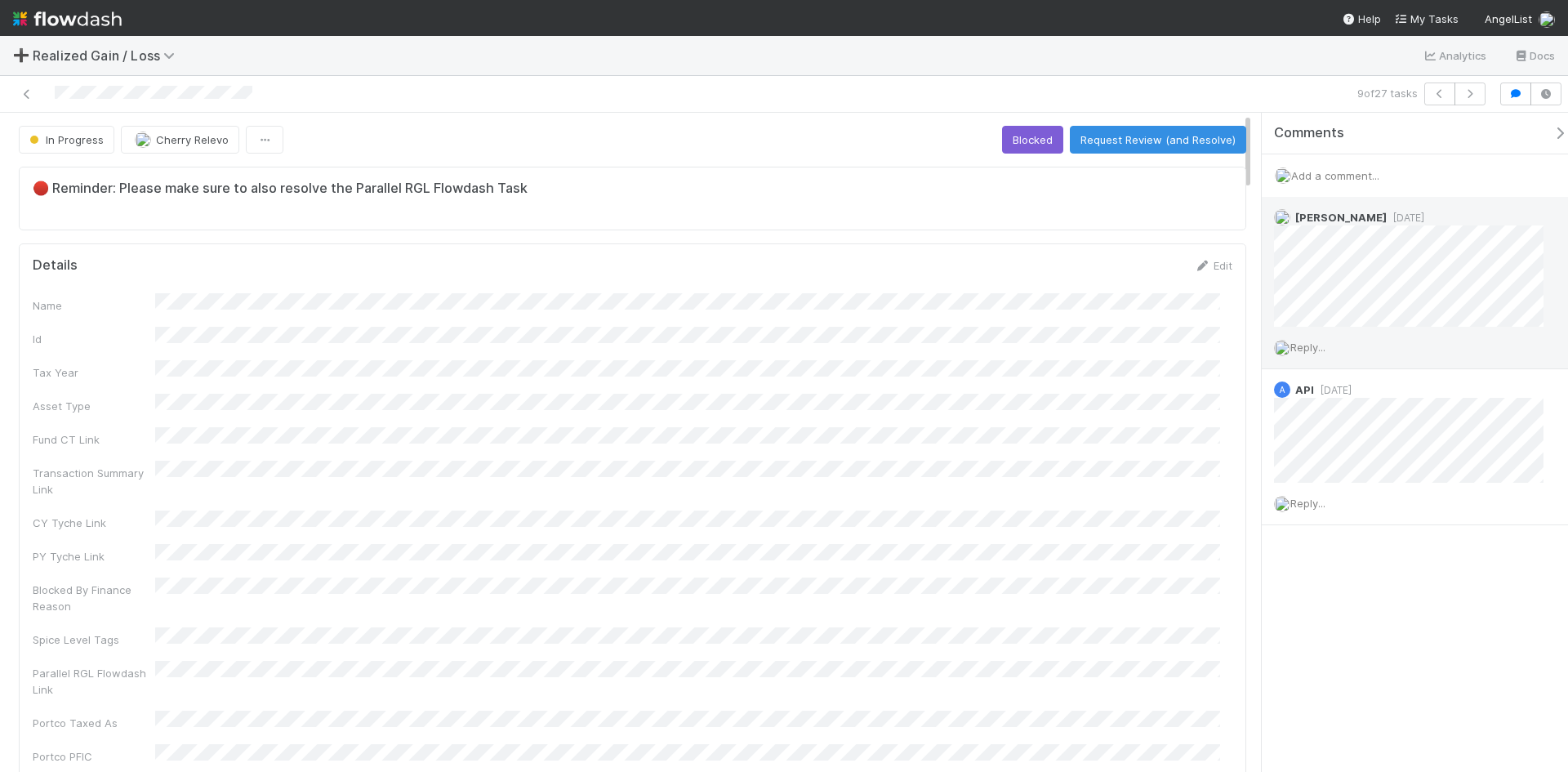 click on "Reply..." at bounding box center (1307, 347) 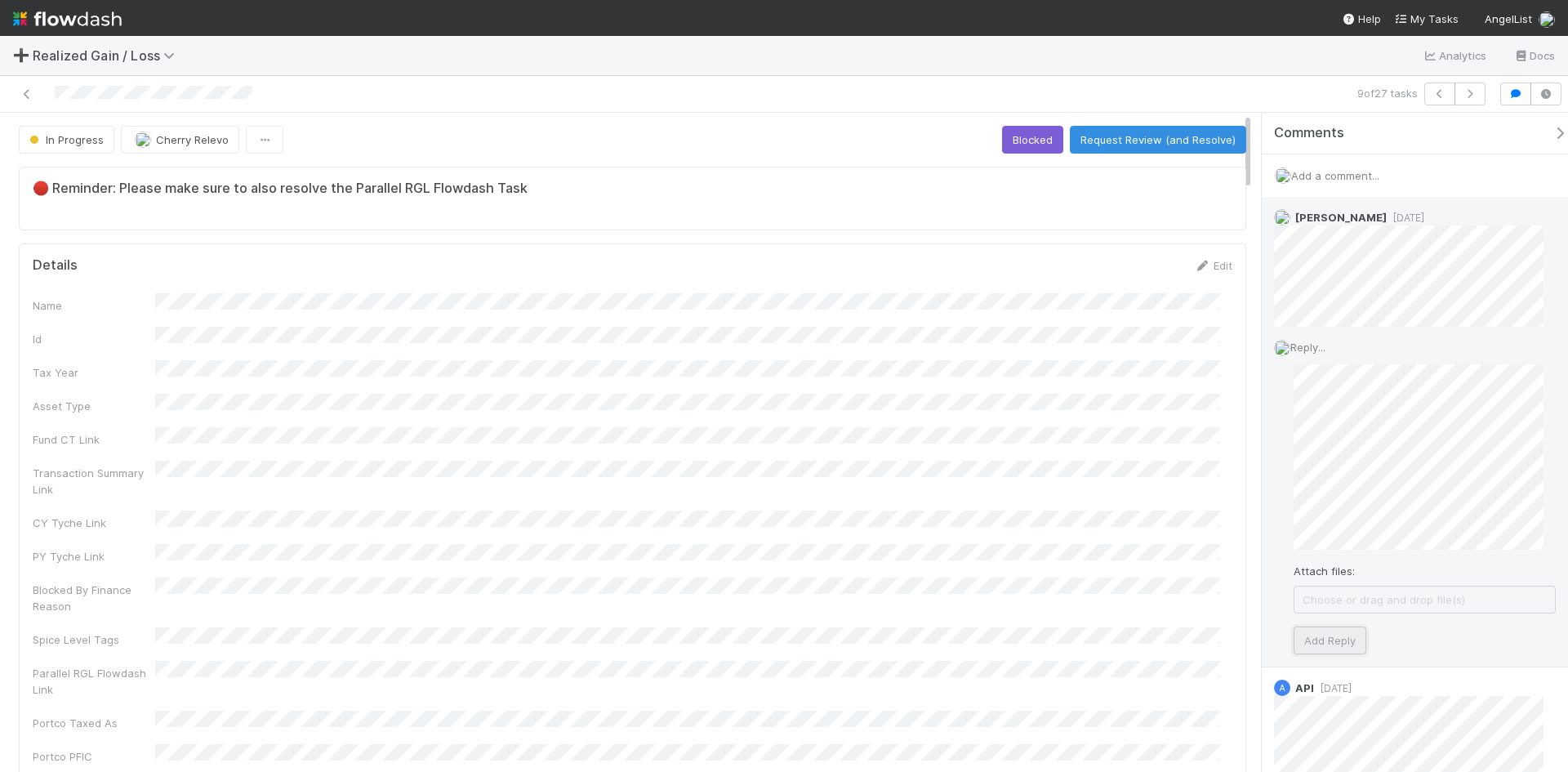 click on "Add Reply" at bounding box center (1330, 640) 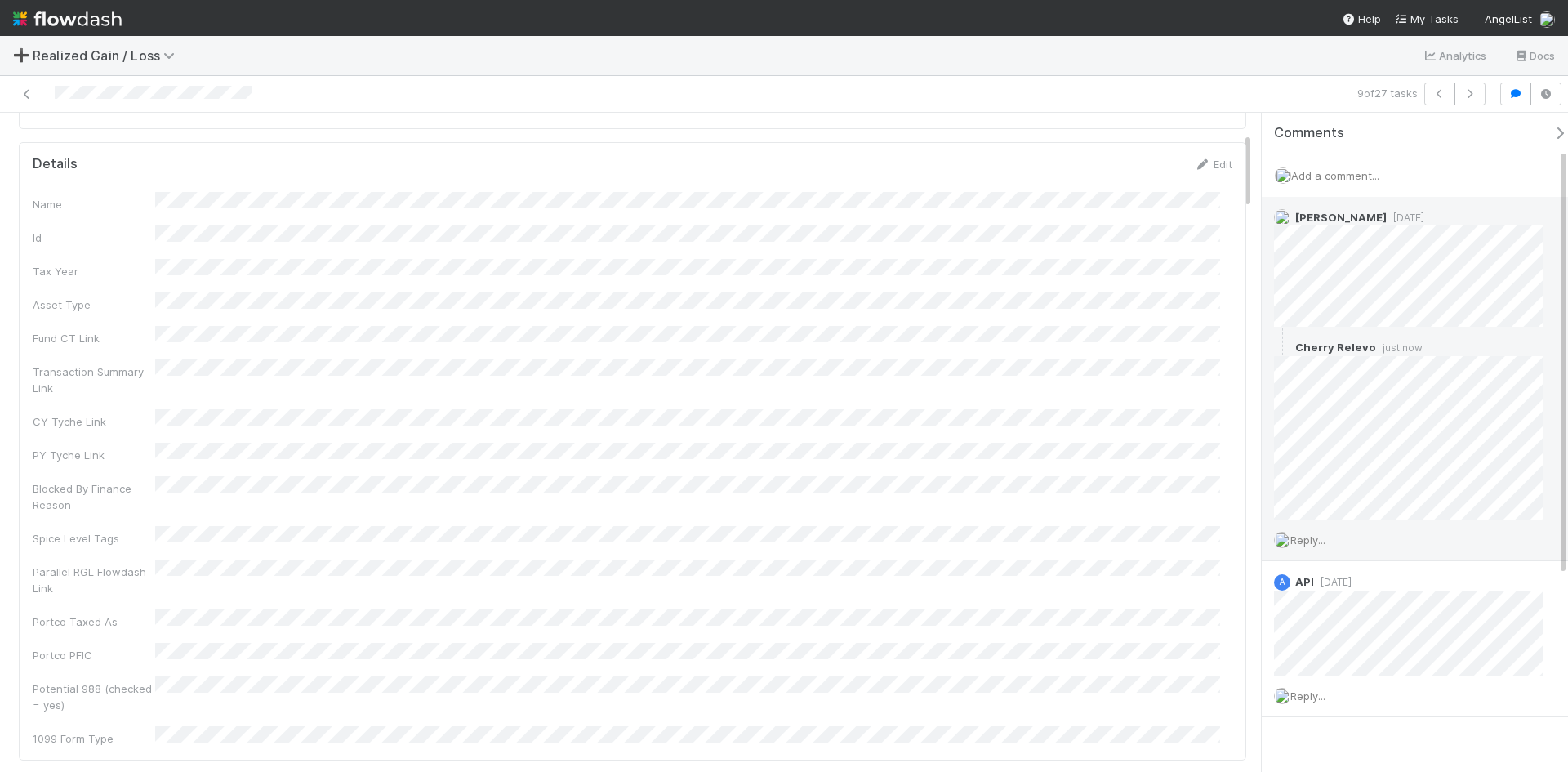 scroll, scrollTop: 0, scrollLeft: 0, axis: both 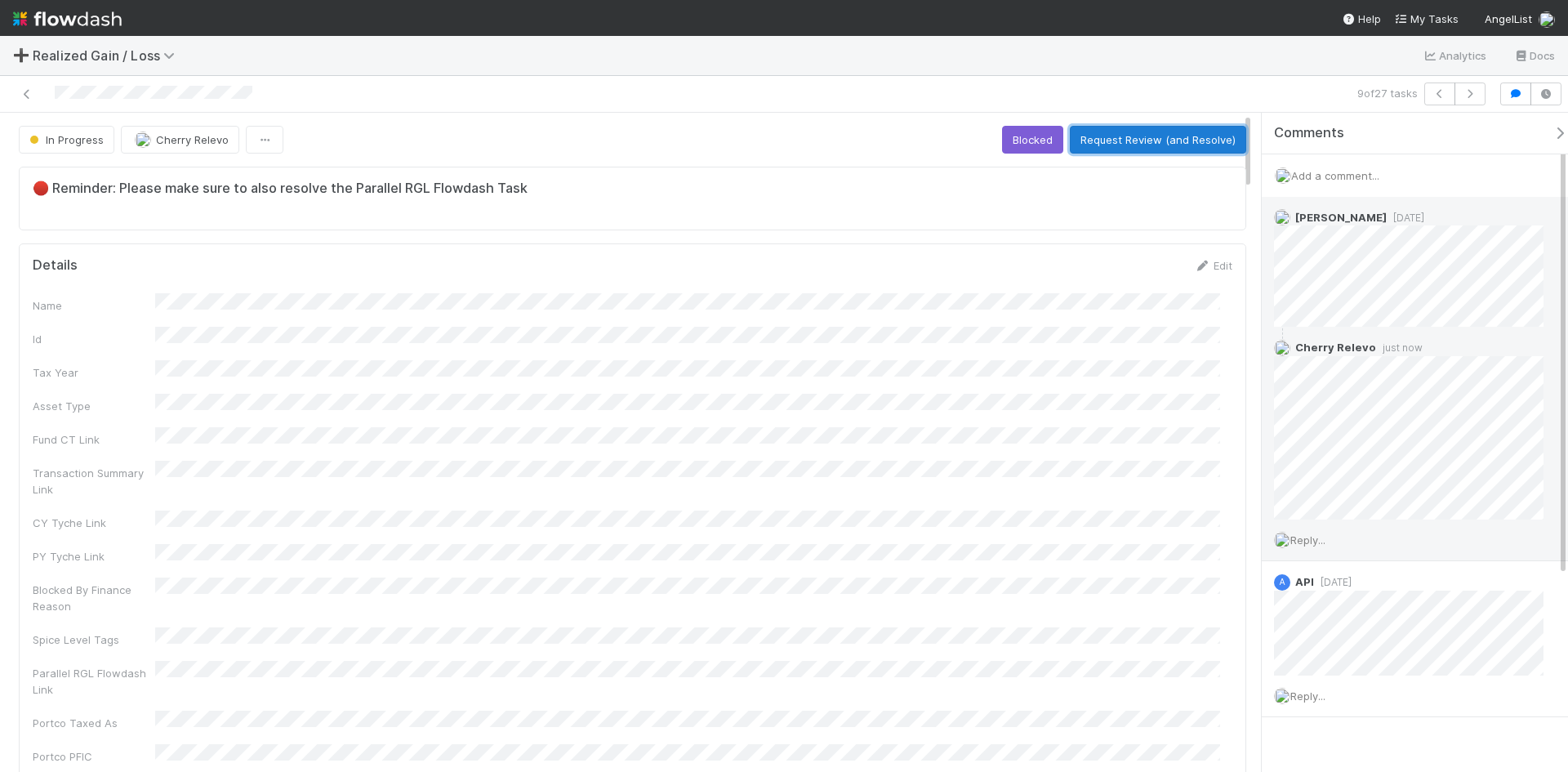 click on "Request Review (and Resolve)" at bounding box center [1158, 140] 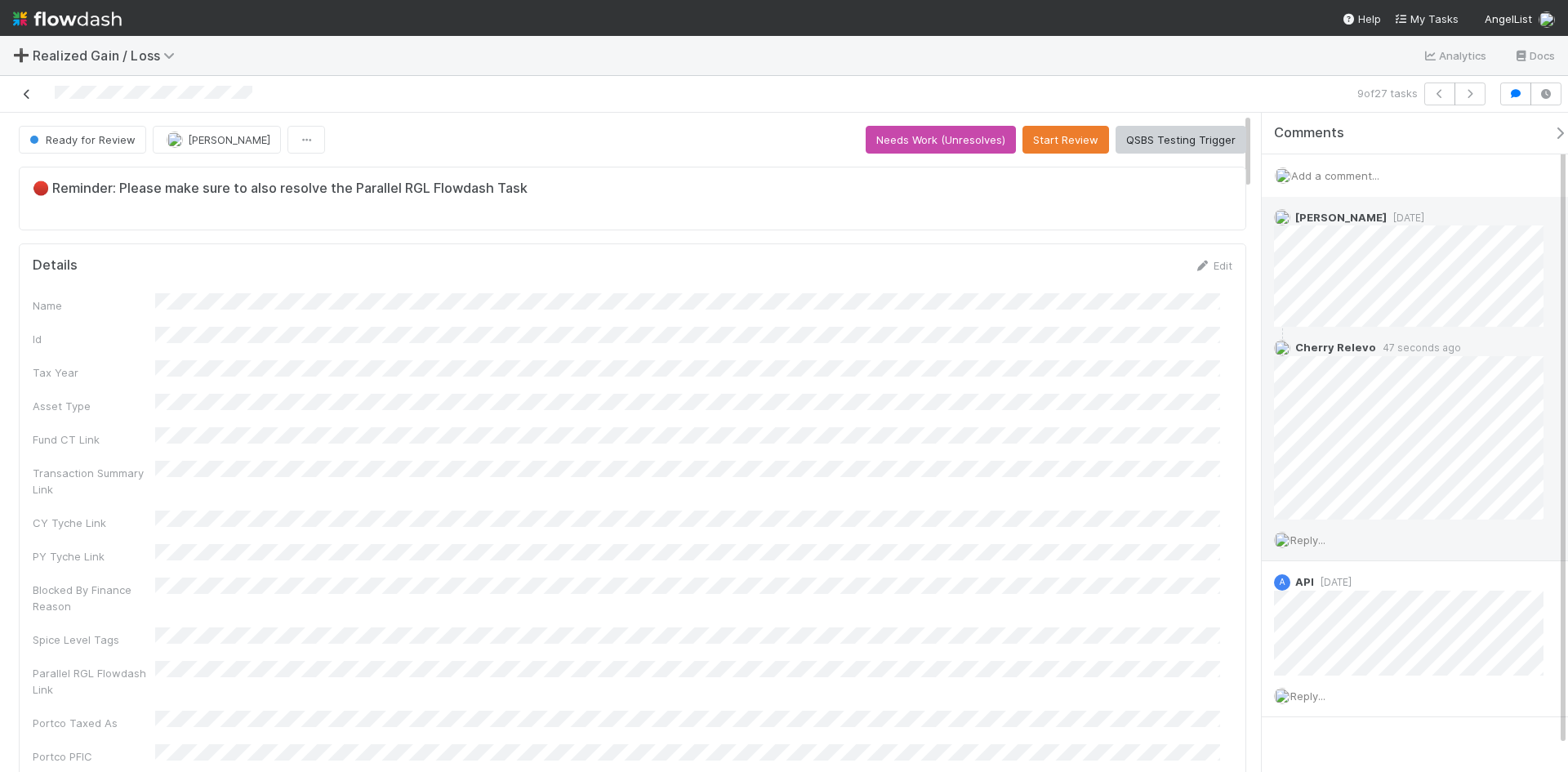 click at bounding box center [27, 94] 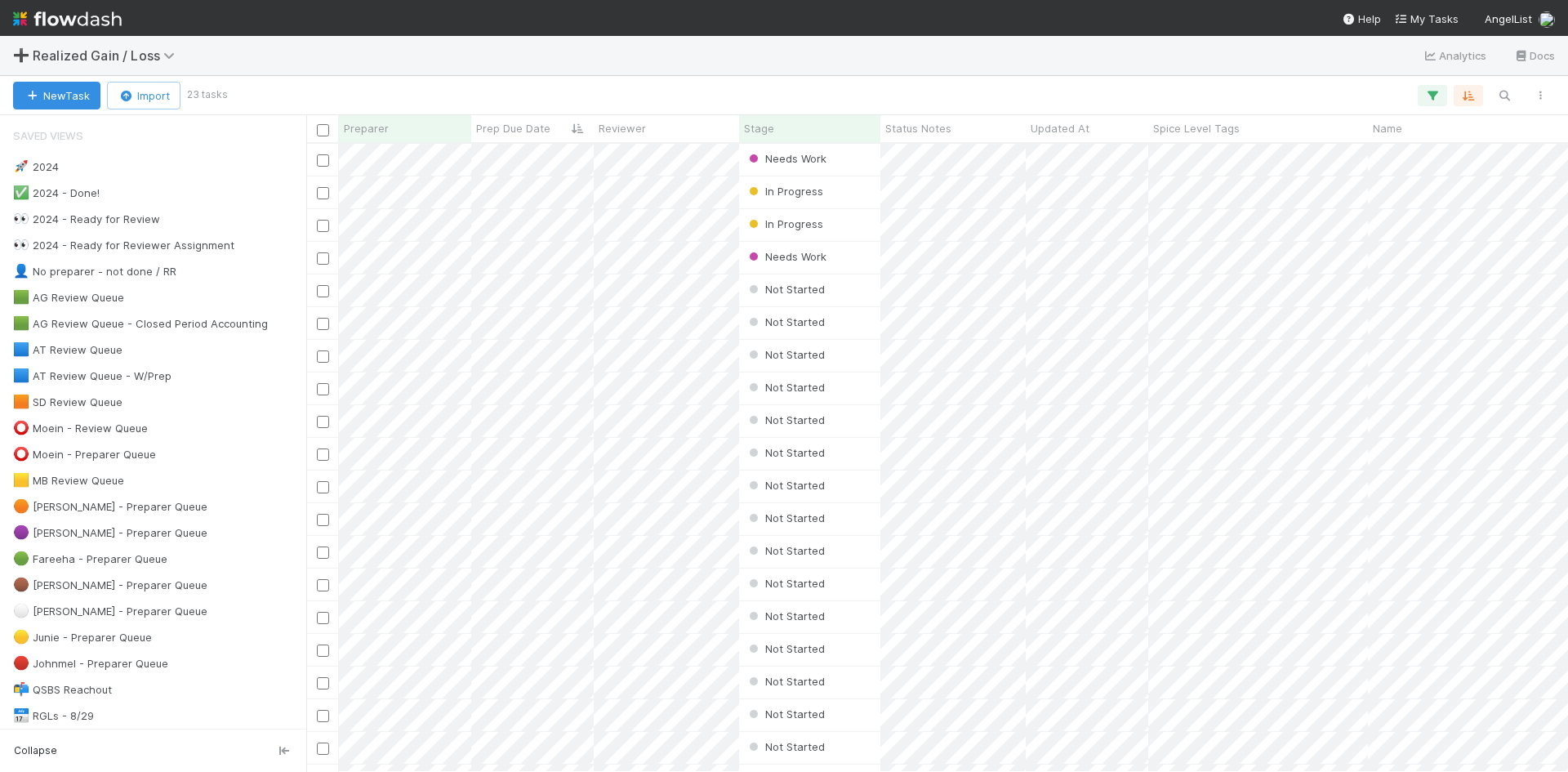scroll, scrollTop: 13, scrollLeft: 13, axis: both 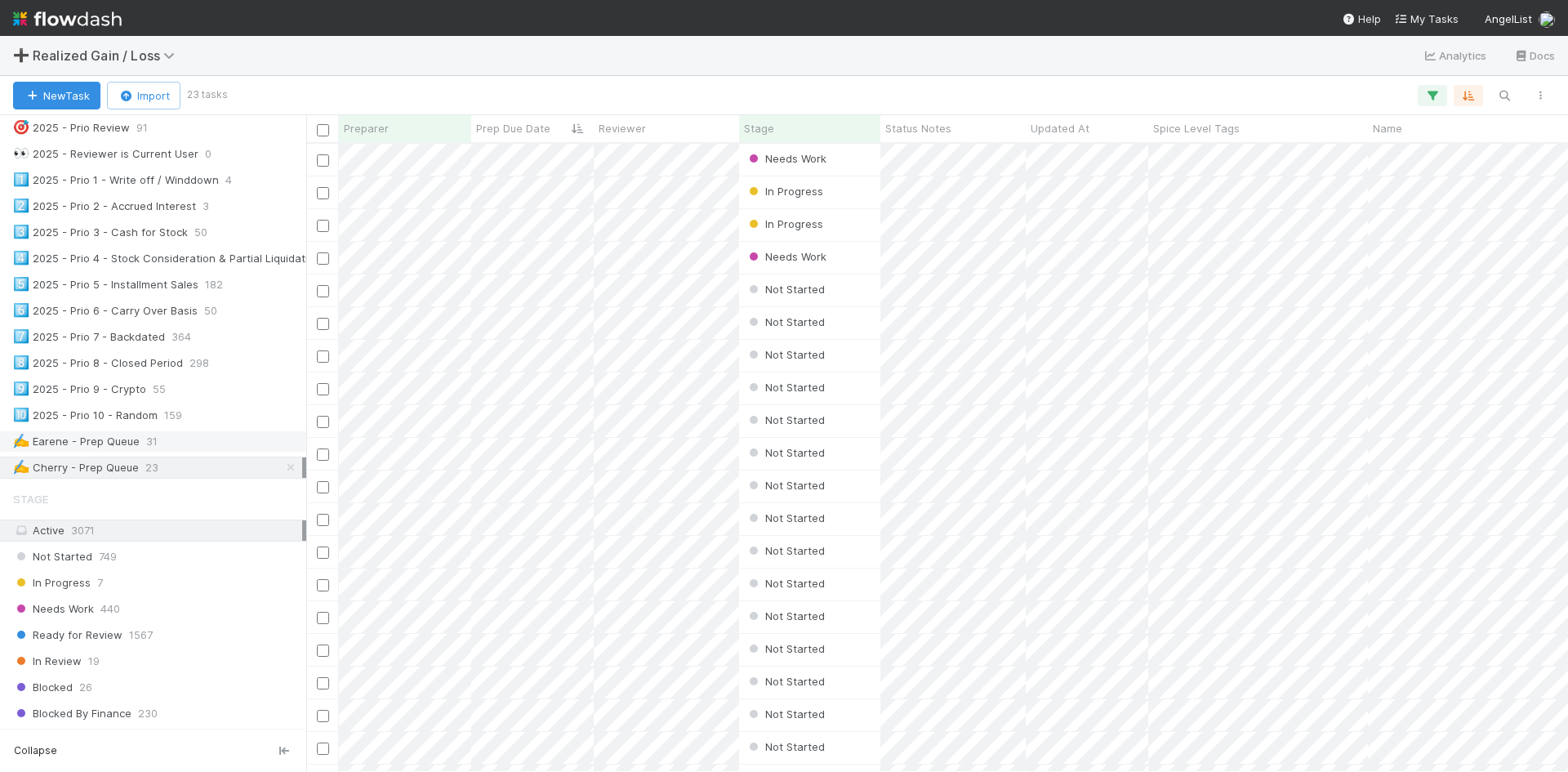 click on "✍️ Earene - Prep Queue 31" at bounding box center [158, 441] 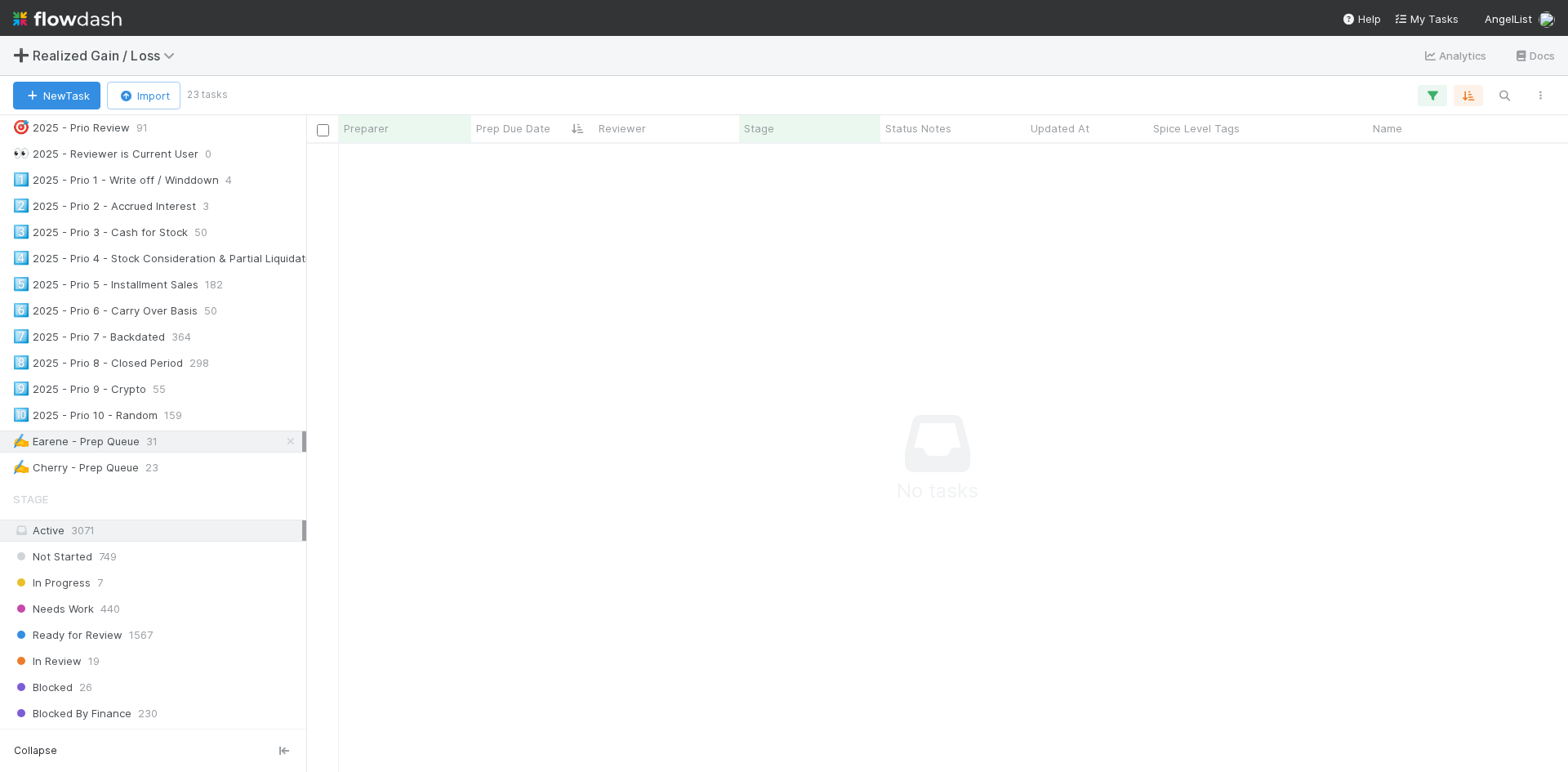 scroll, scrollTop: 13, scrollLeft: 13, axis: both 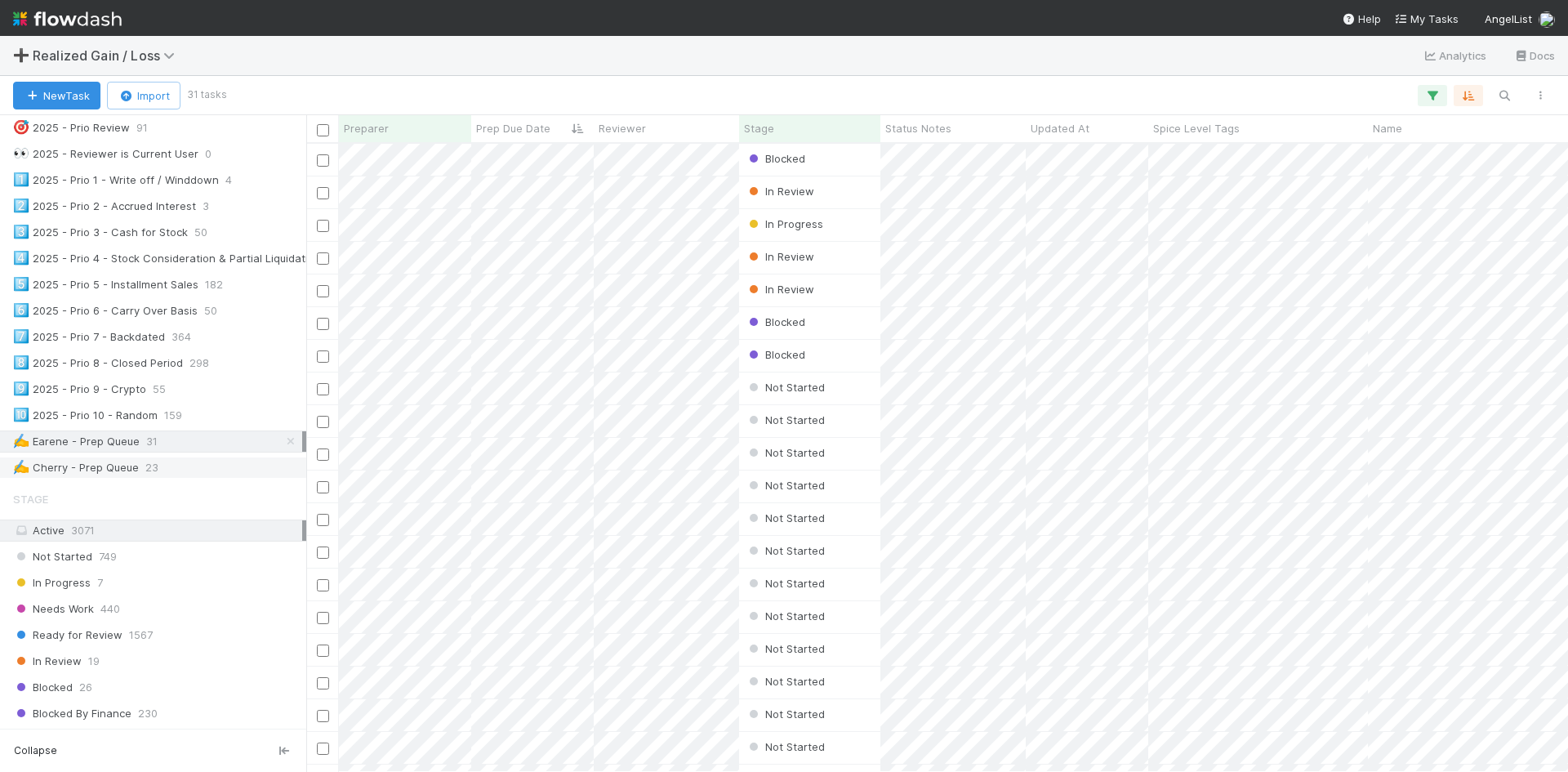click on "✍️ Cherry - Prep Queue" at bounding box center [76, 467] 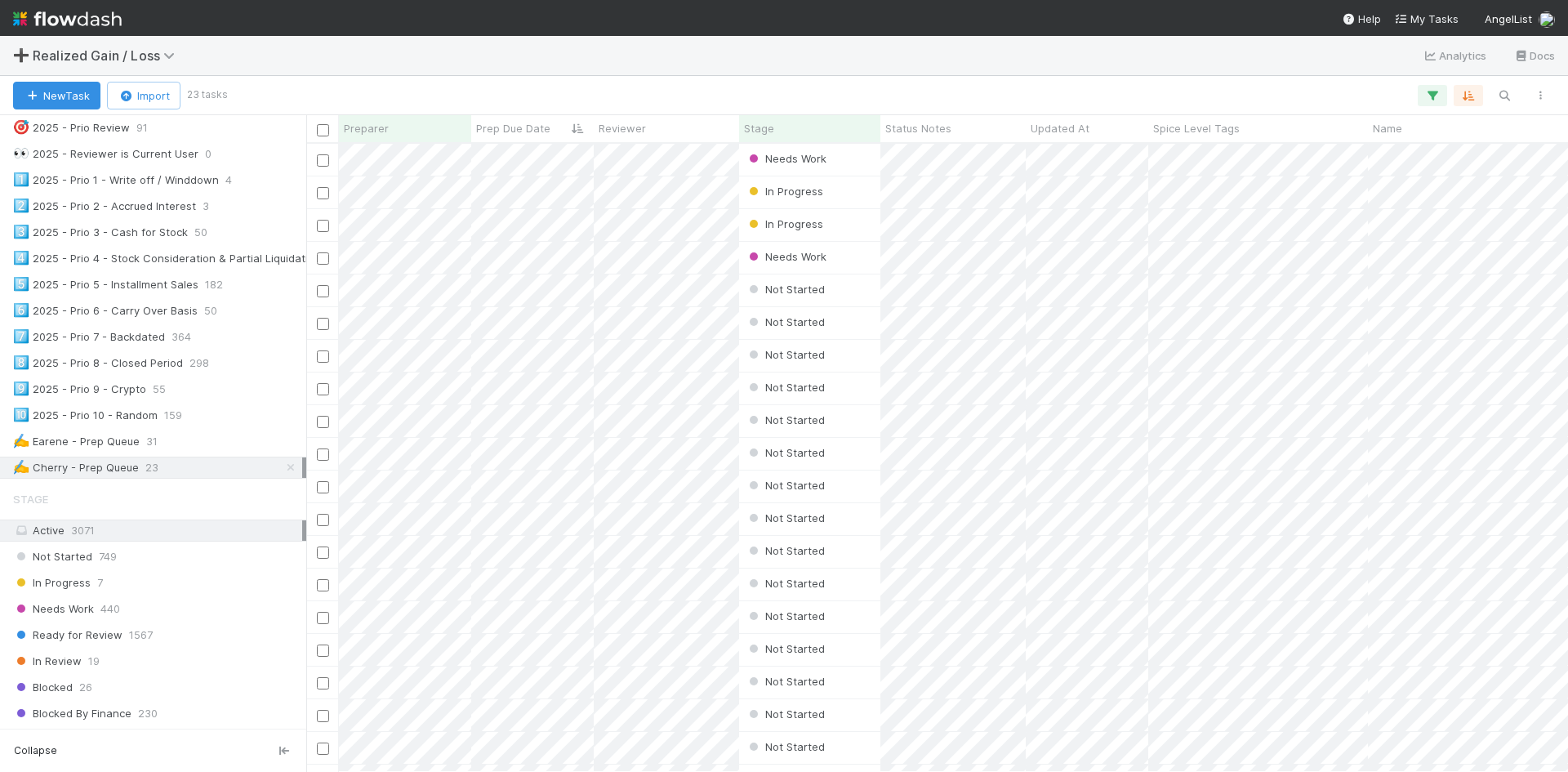 scroll, scrollTop: 13, scrollLeft: 13, axis: both 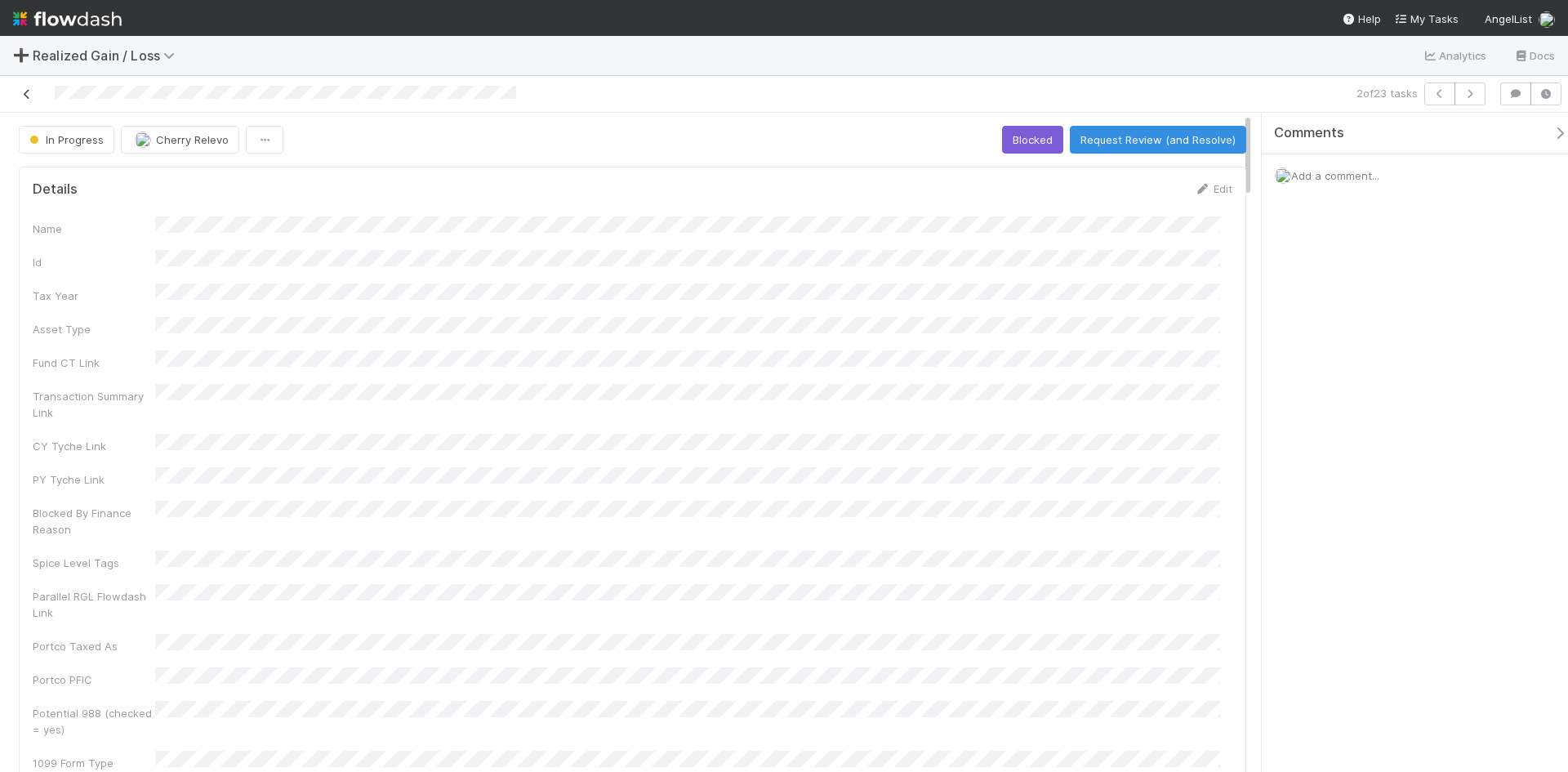 click at bounding box center [27, 94] 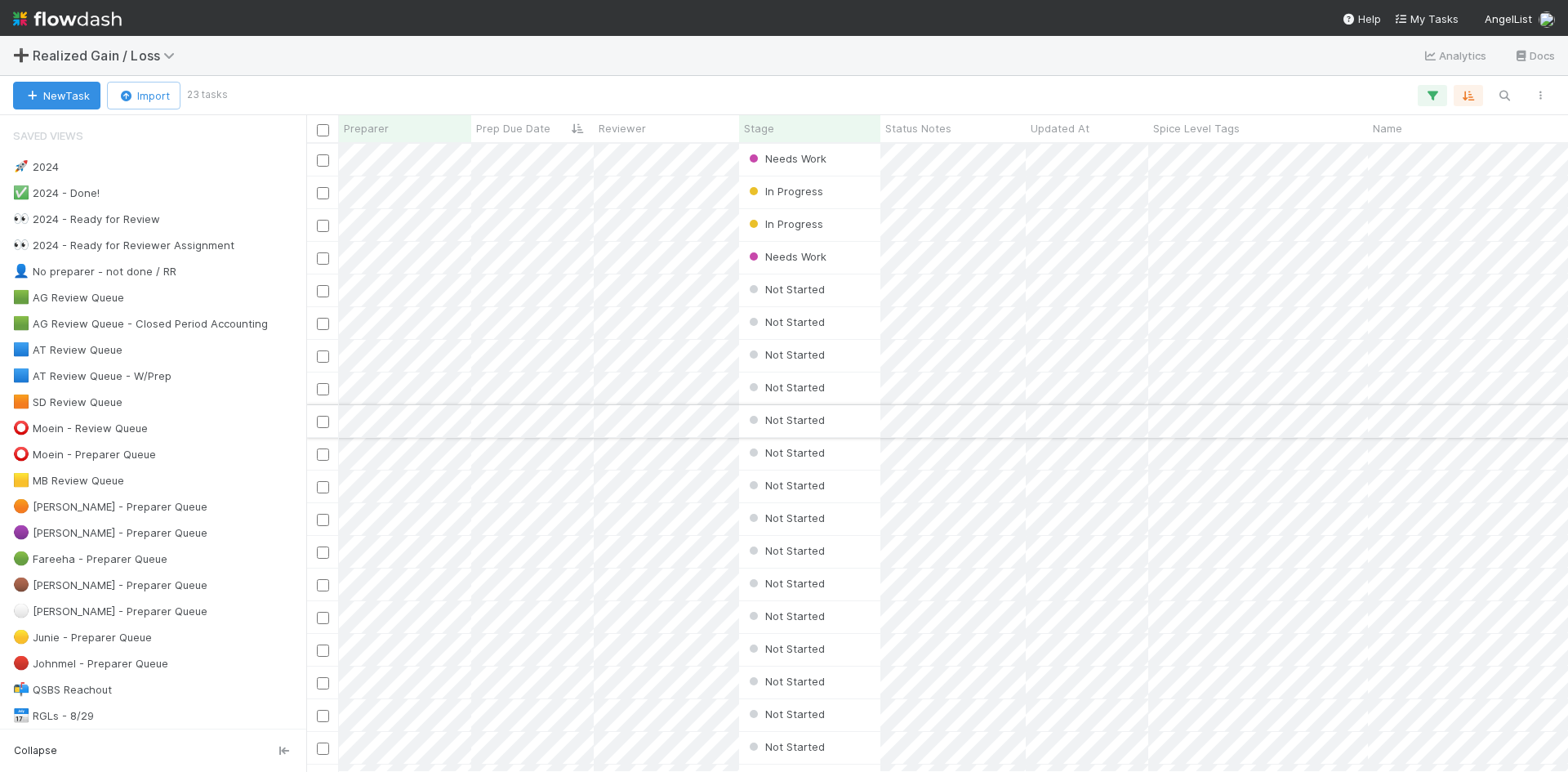 scroll, scrollTop: 13, scrollLeft: 13, axis: both 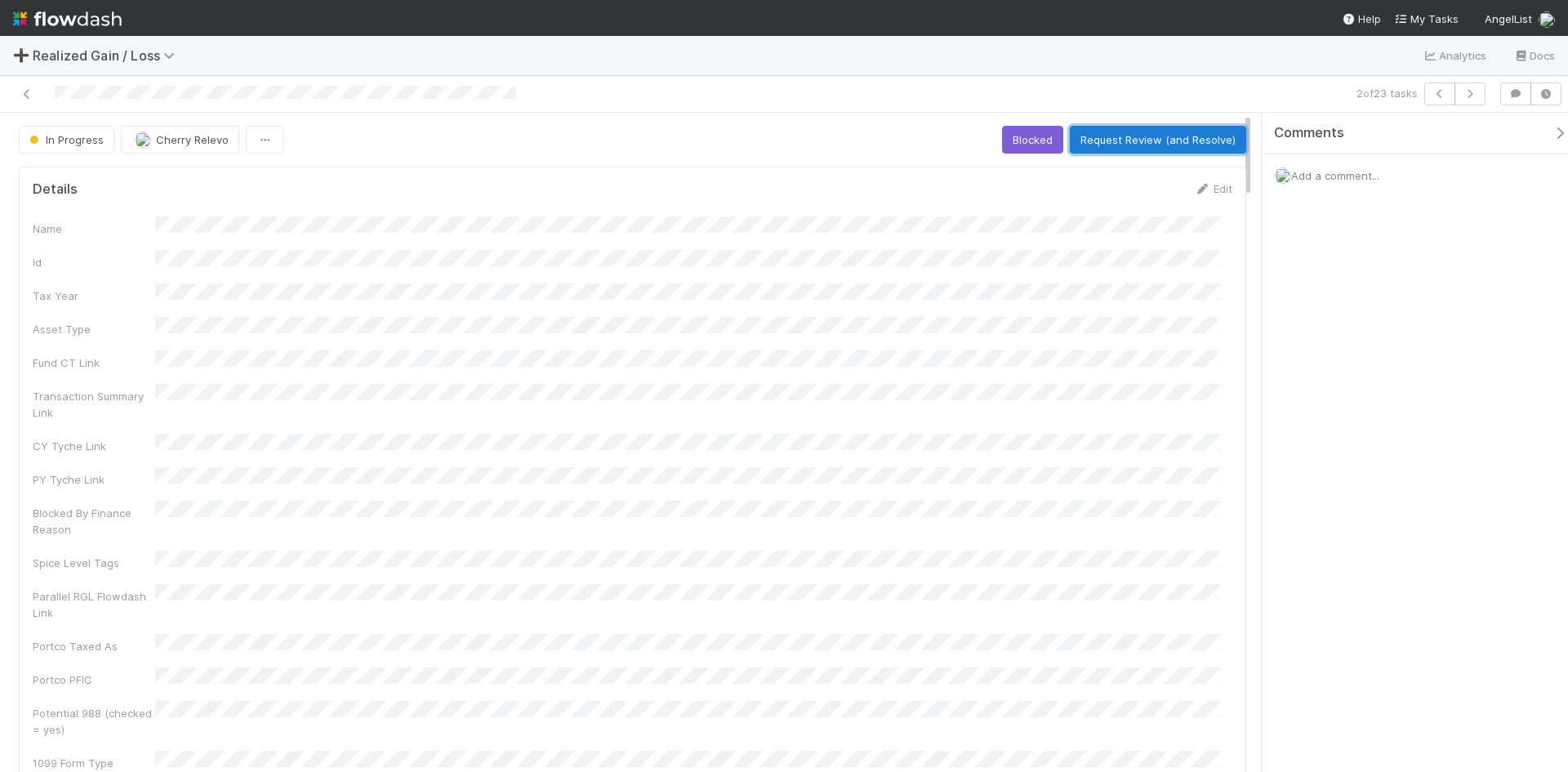click on "Request Review (and Resolve)" at bounding box center [1158, 140] 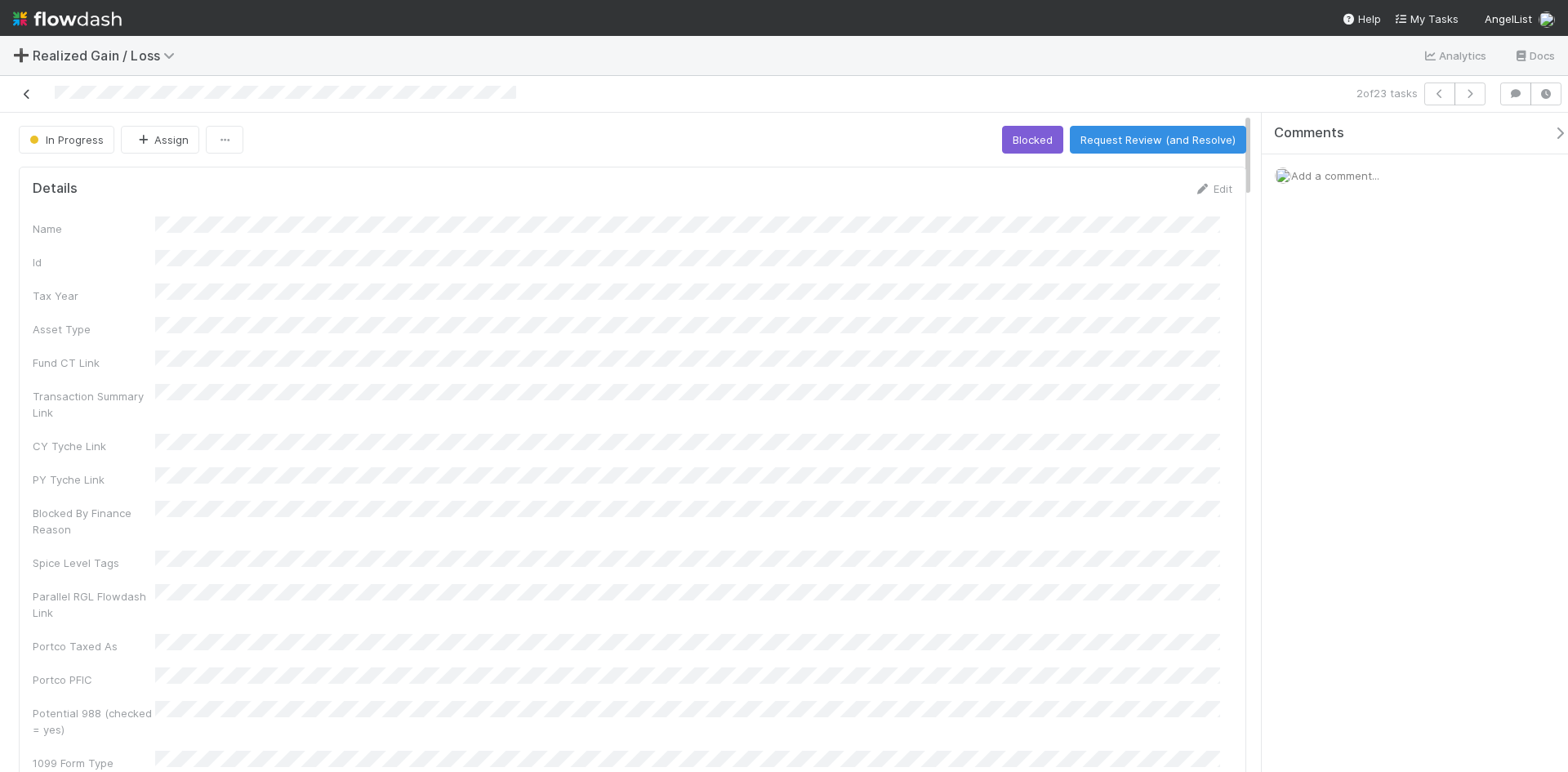 click at bounding box center (27, 94) 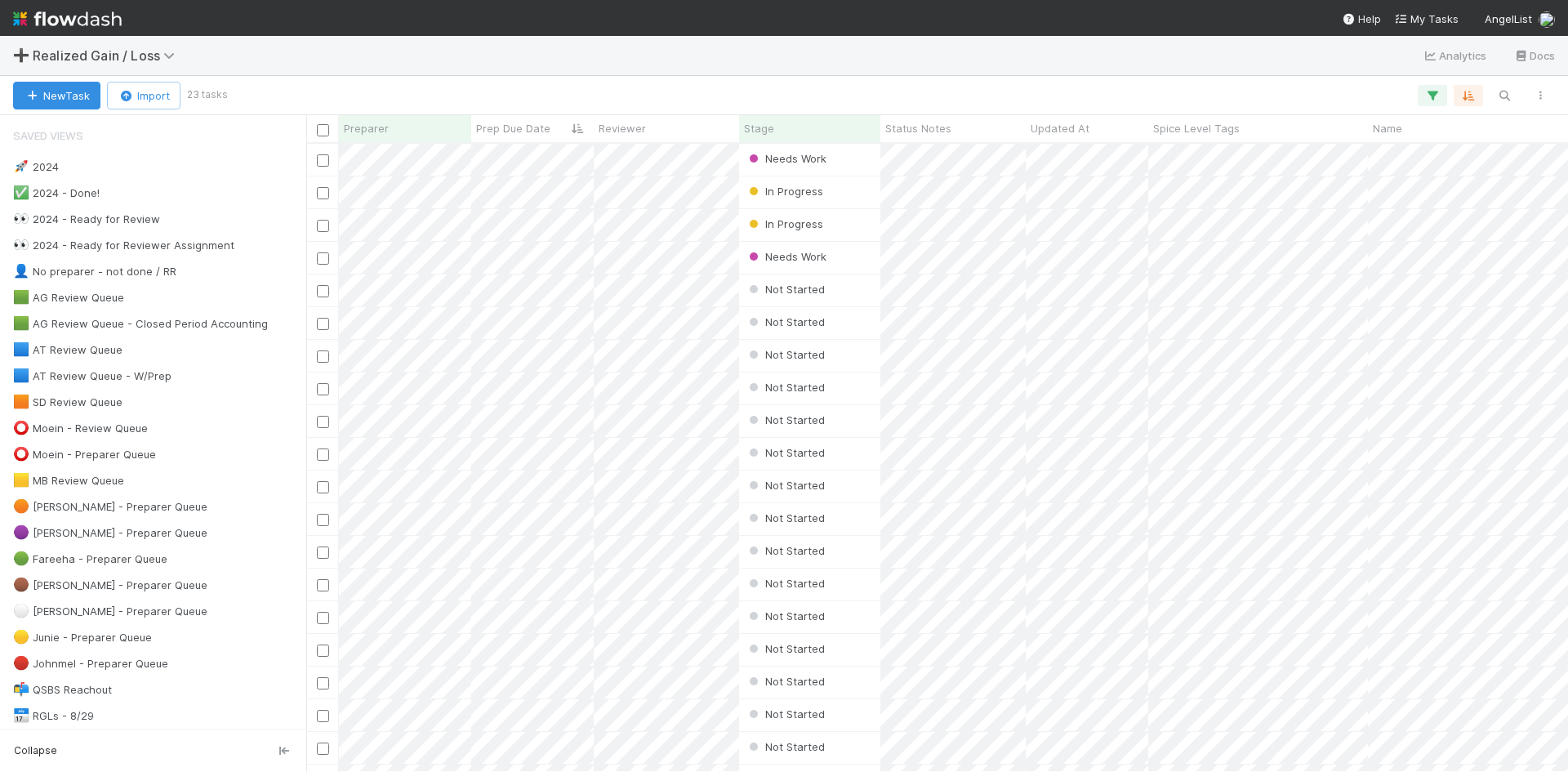 scroll, scrollTop: 13, scrollLeft: 13, axis: both 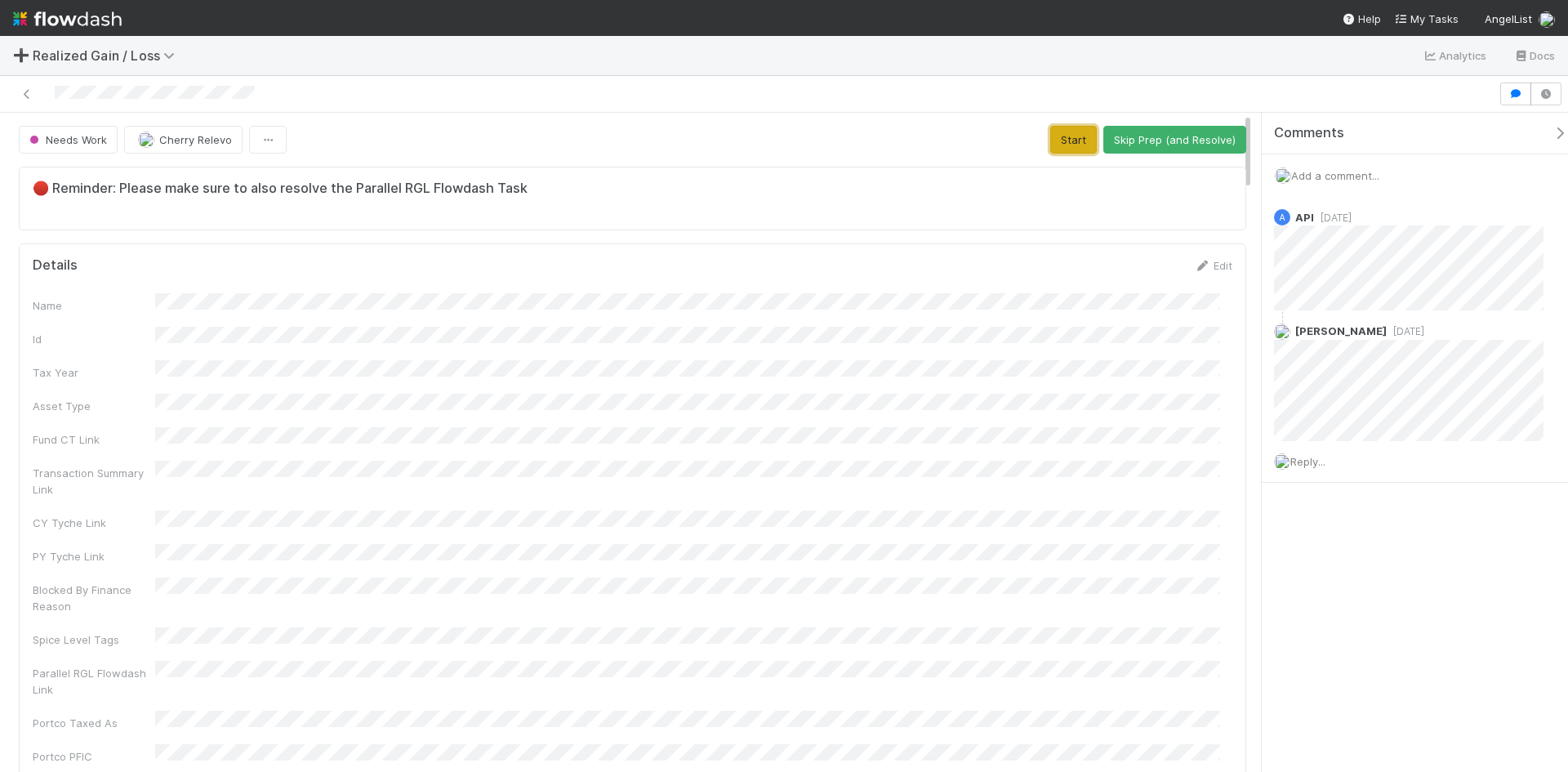 click on "Start" at bounding box center (1073, 140) 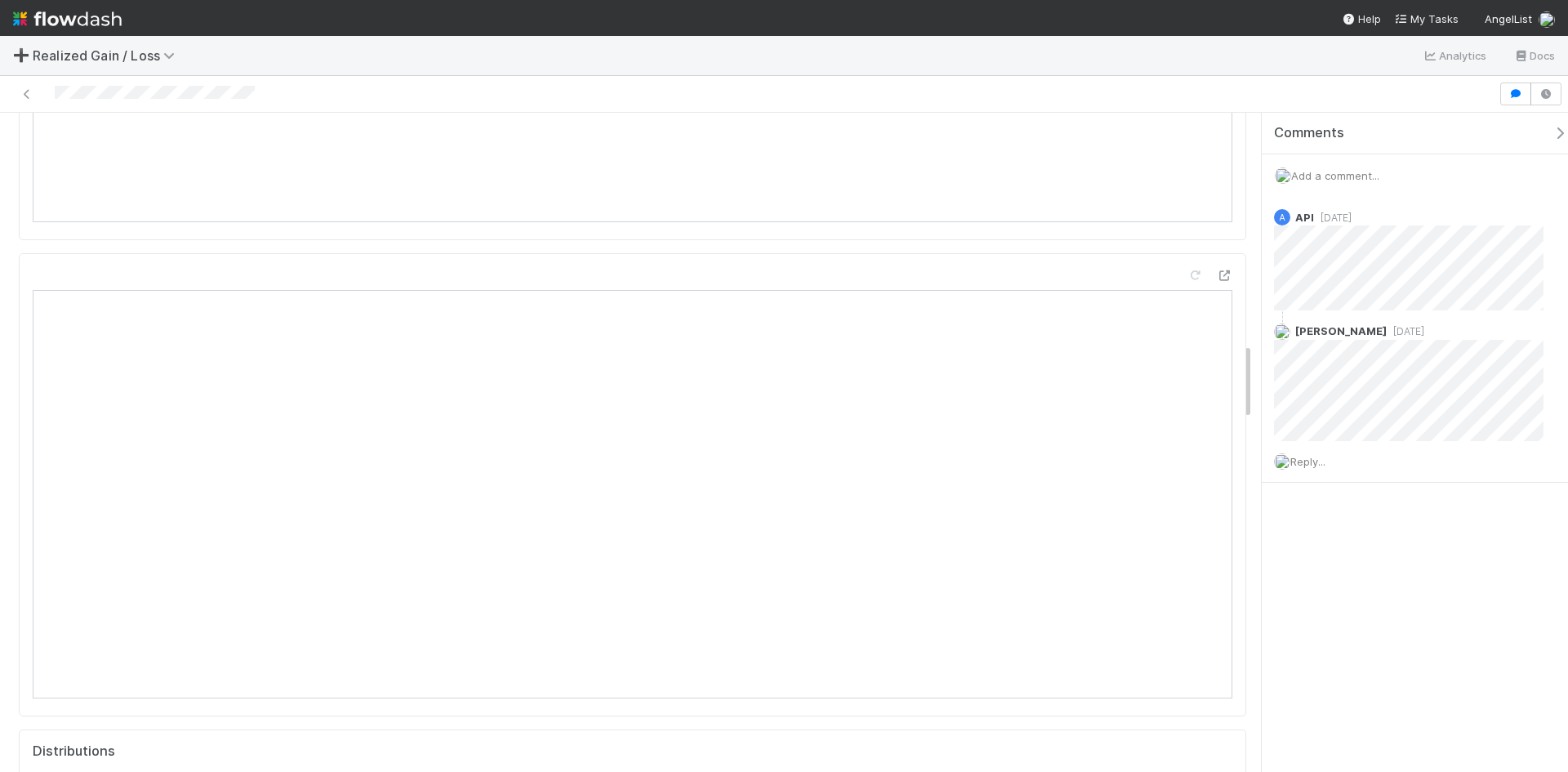 scroll, scrollTop: 2042, scrollLeft: 0, axis: vertical 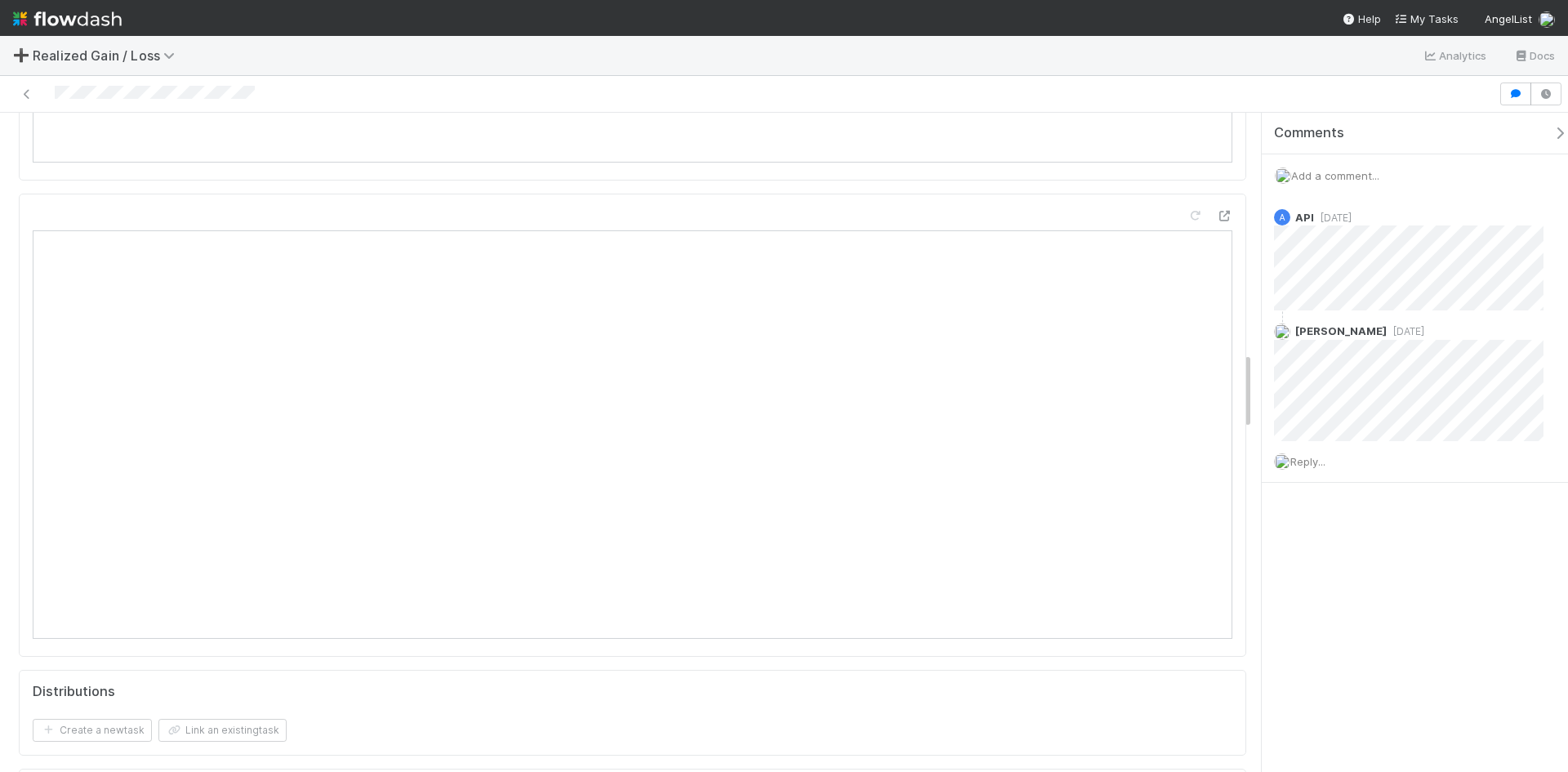 click at bounding box center (784, 94) 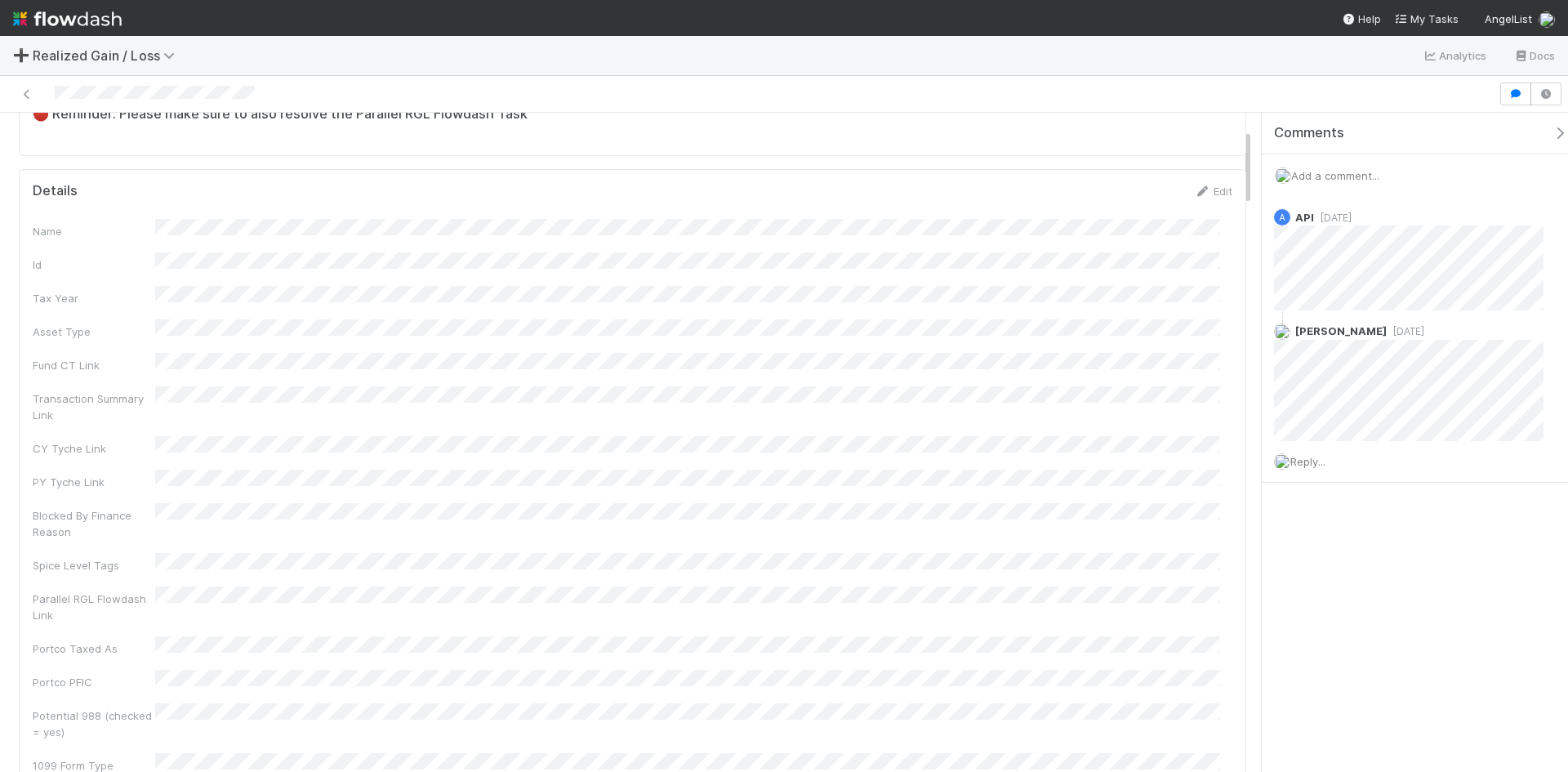 scroll, scrollTop: 0, scrollLeft: 0, axis: both 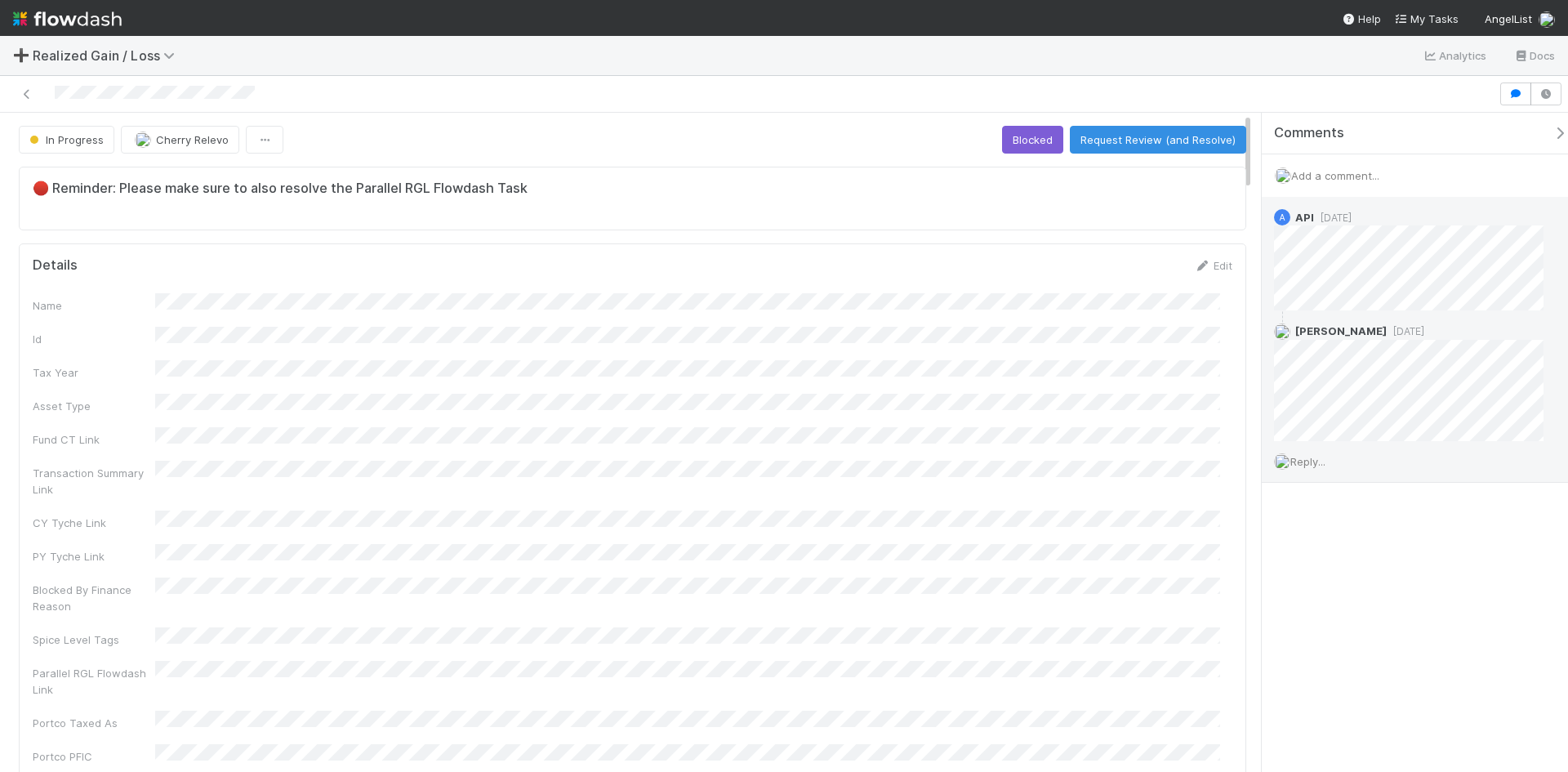 click on "Reply..." at bounding box center [1307, 462] 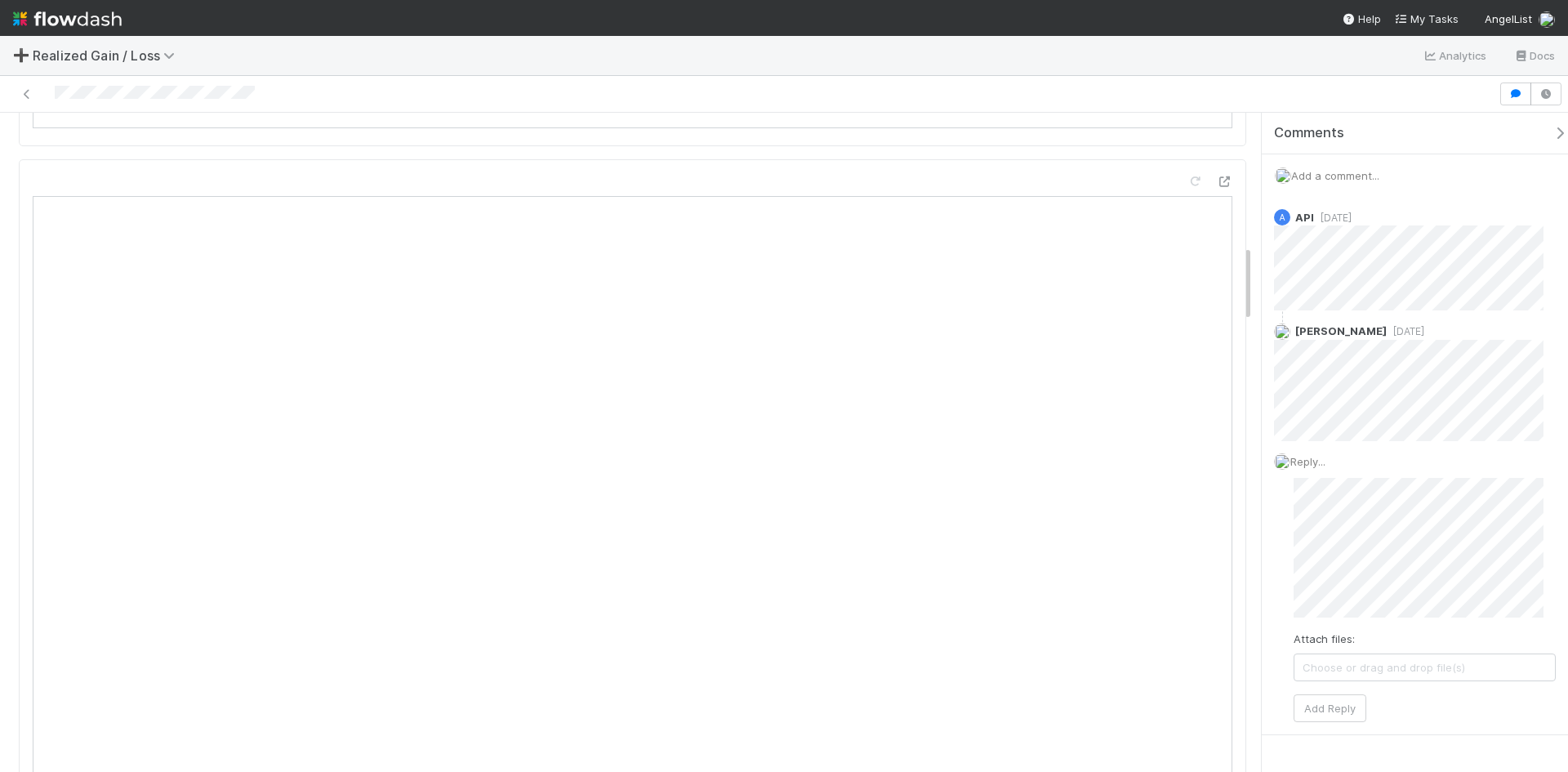 scroll, scrollTop: 1307, scrollLeft: 0, axis: vertical 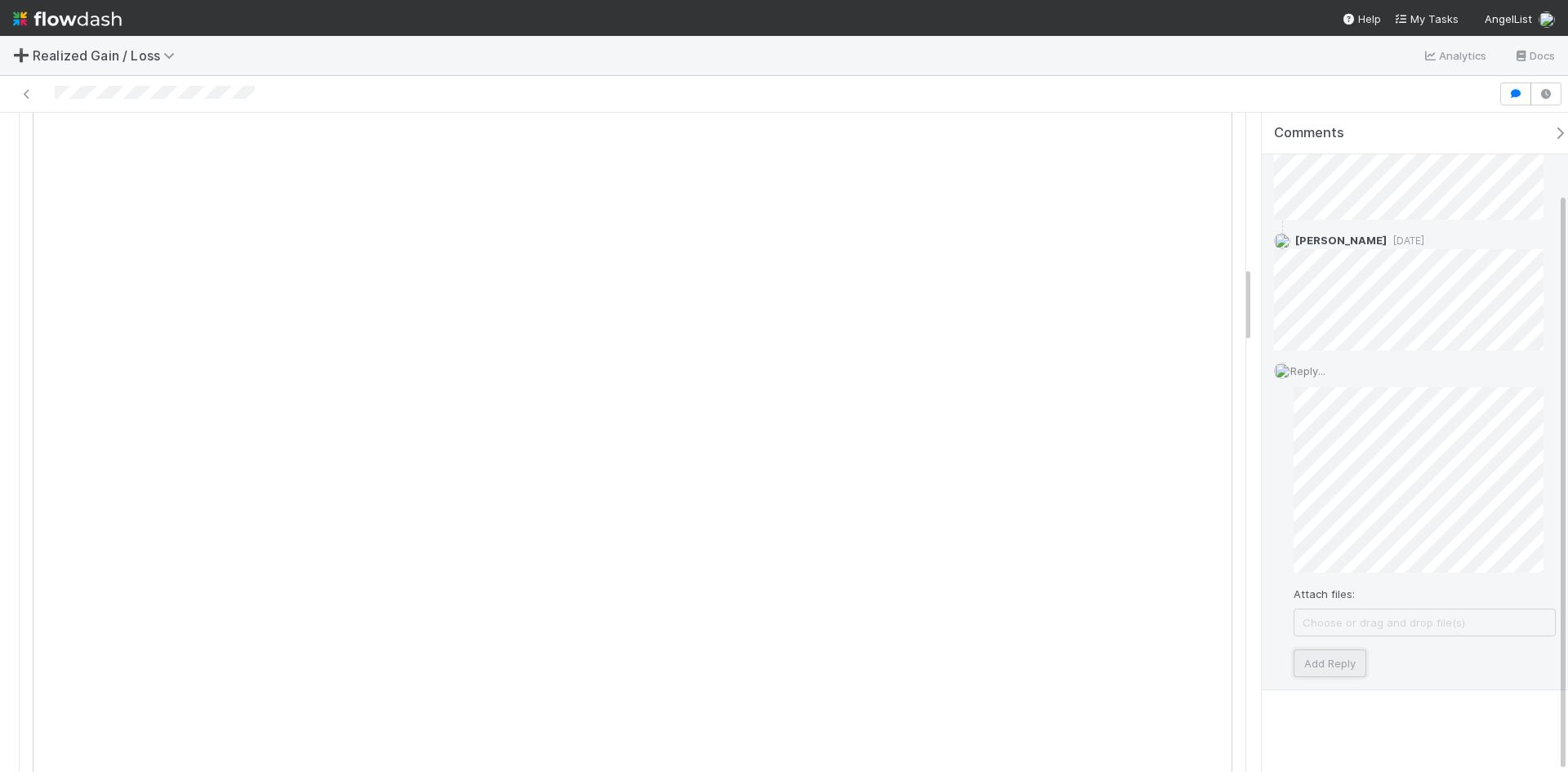 click on "Add Reply" at bounding box center (1330, 663) 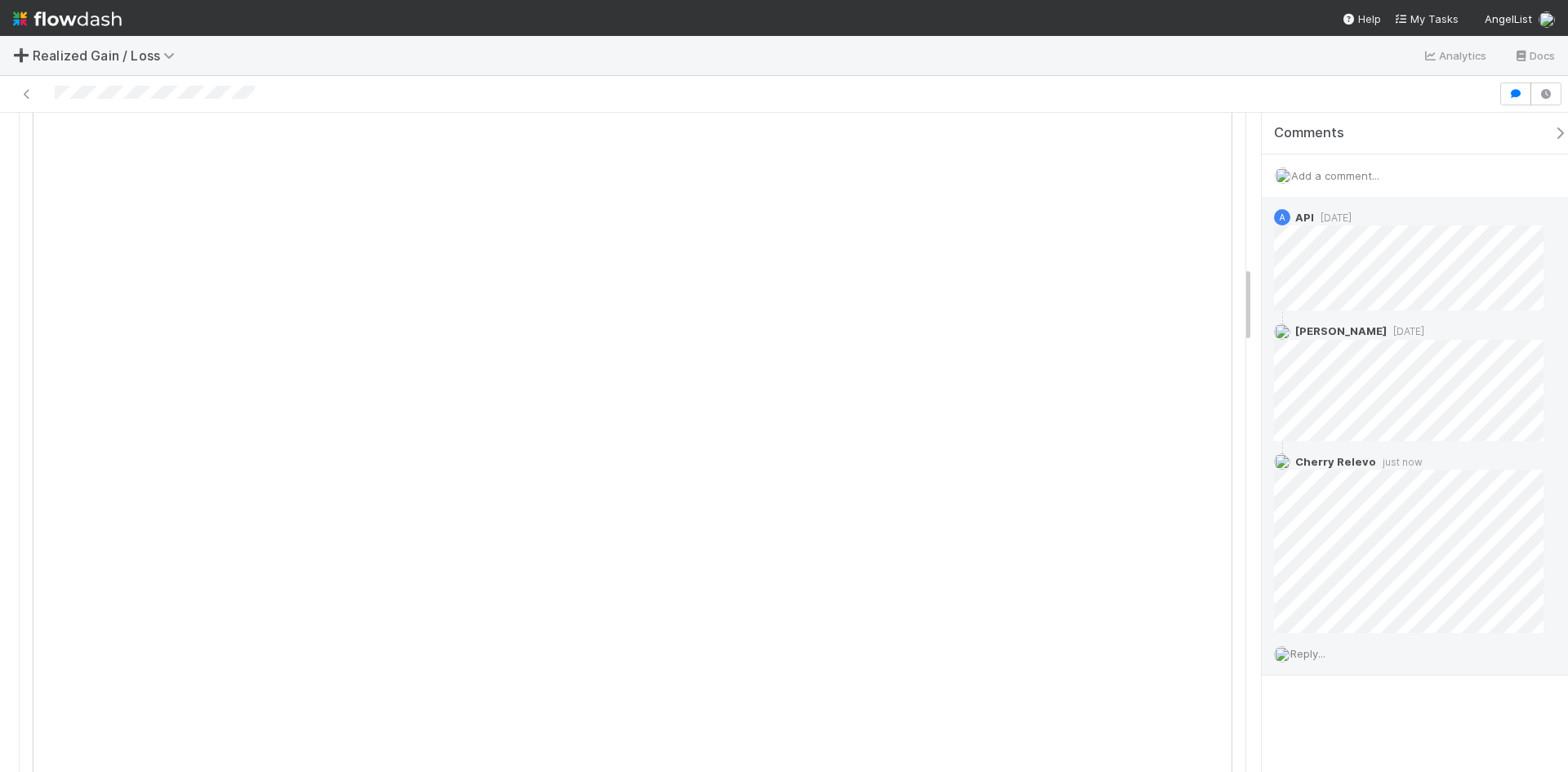 scroll, scrollTop: 0, scrollLeft: 0, axis: both 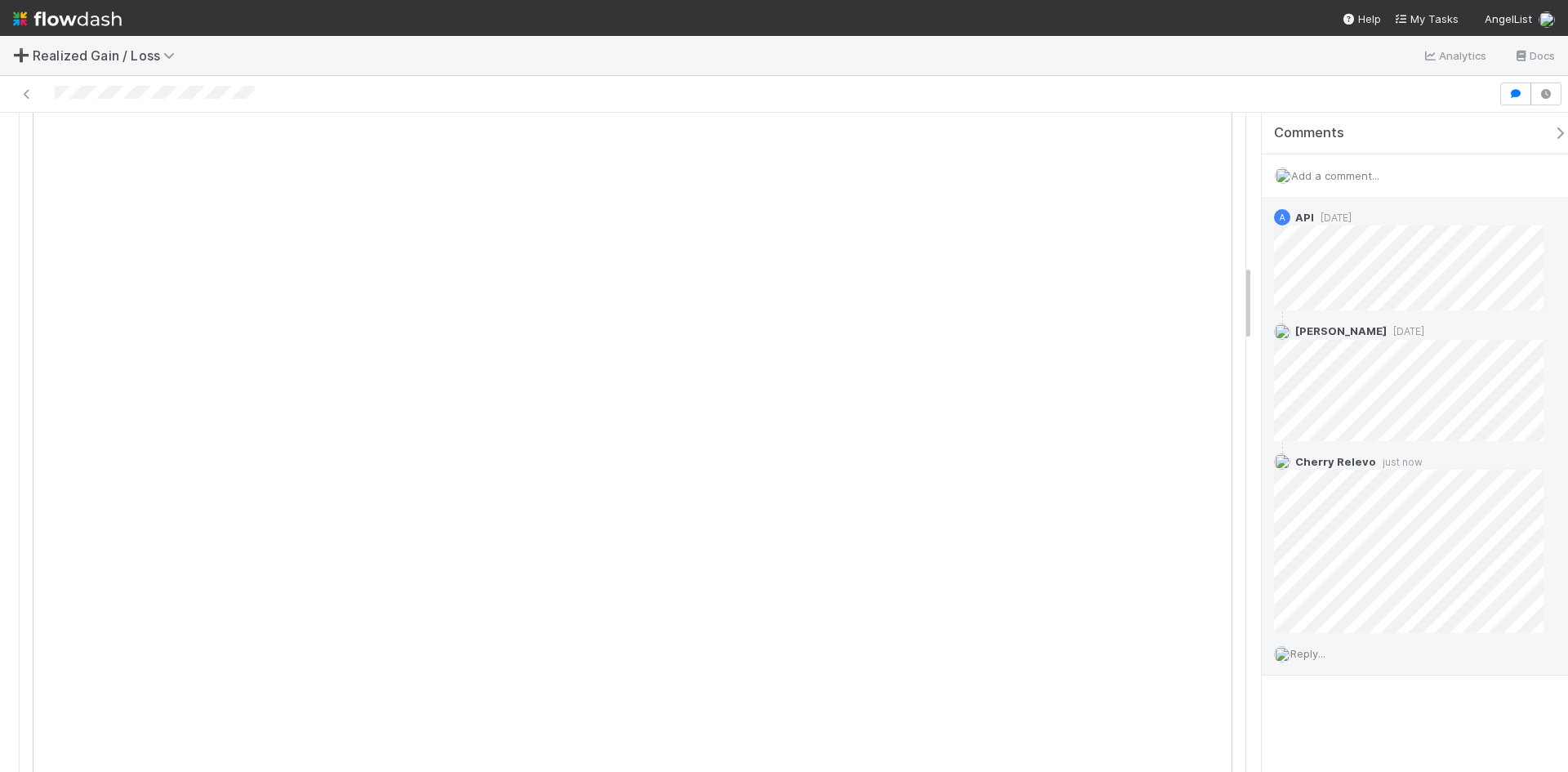 click on "Comments   Add a comment... A API [DATE]   [PERSON_NAME] [DATE]   Cherry Relevo just now       Reply..." at bounding box center (1421, 435) 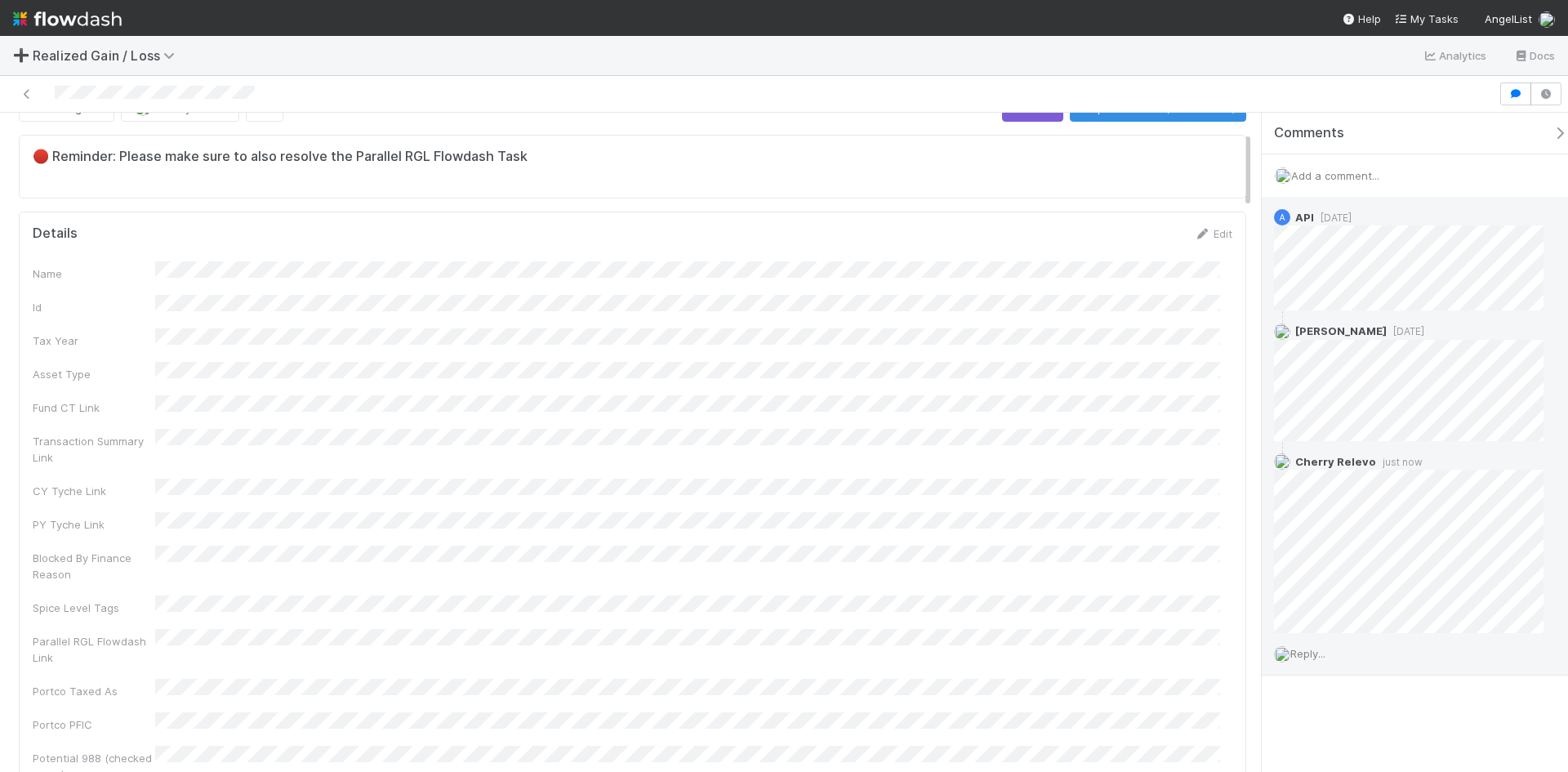scroll, scrollTop: 0, scrollLeft: 0, axis: both 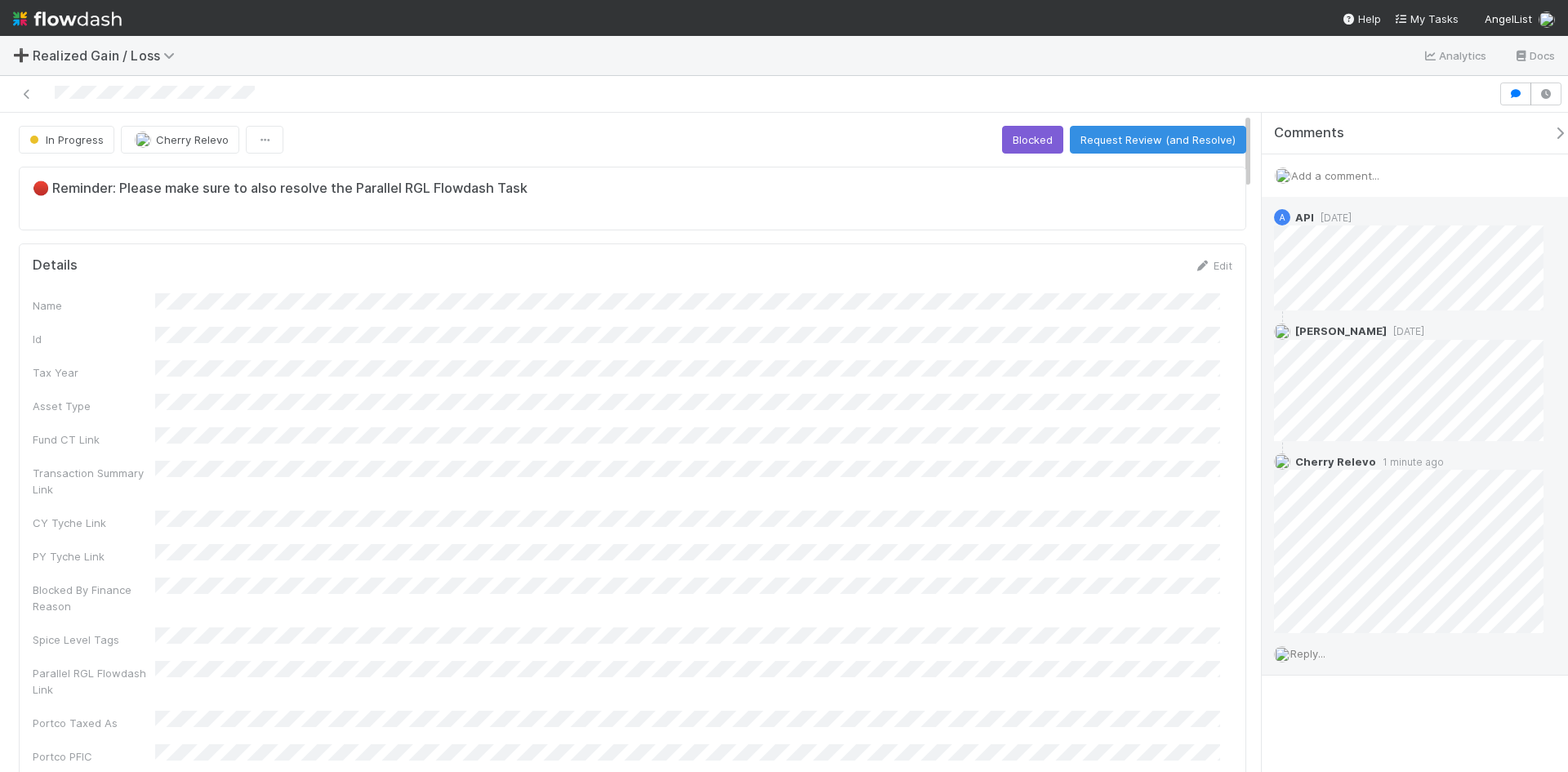 click on "🔴 Reminder: Please make sure to also resolve the Parallel RGL Flowdash Task Details Edit Name  Id  Tax Year  Asset Type  Fund CT Link  Transaction Summary Link  CY Tyche Link  PY Tyche Link  Blocked By Finance Reason  Spice Level Tags  Parallel RGL Flowdash Link  Portco Taxed As  Portco PFIC  Potential 988 (checked = yes)  1099 Form Type  Distributions   Create a new  task Link an existing  task Portco   Create a new  task Link an existing  task Portco for assignment (prep)   Create a new  task Link an existing  task Portco for assignment (review)   Create a new  task Link an existing  task Activity Log Undo Last Action Export as CSV [DATE] 10:53:21 AM GMT+8 Database Sync   updated: Purchase Price Cents   from     to   Cost Basis Cents   from     to   Realized Gain Cents   from     to   Allocable Income Cents   from     to   Updated At   from     to   [DATE] 10:29:53 AM GMT+8 Cherry Relevo   moved this  task  from     Needs Work   to     In Progress [DATE] 10:29:53 AM GMT+8 Cherry Relevo Start   task" at bounding box center [632, 3028] 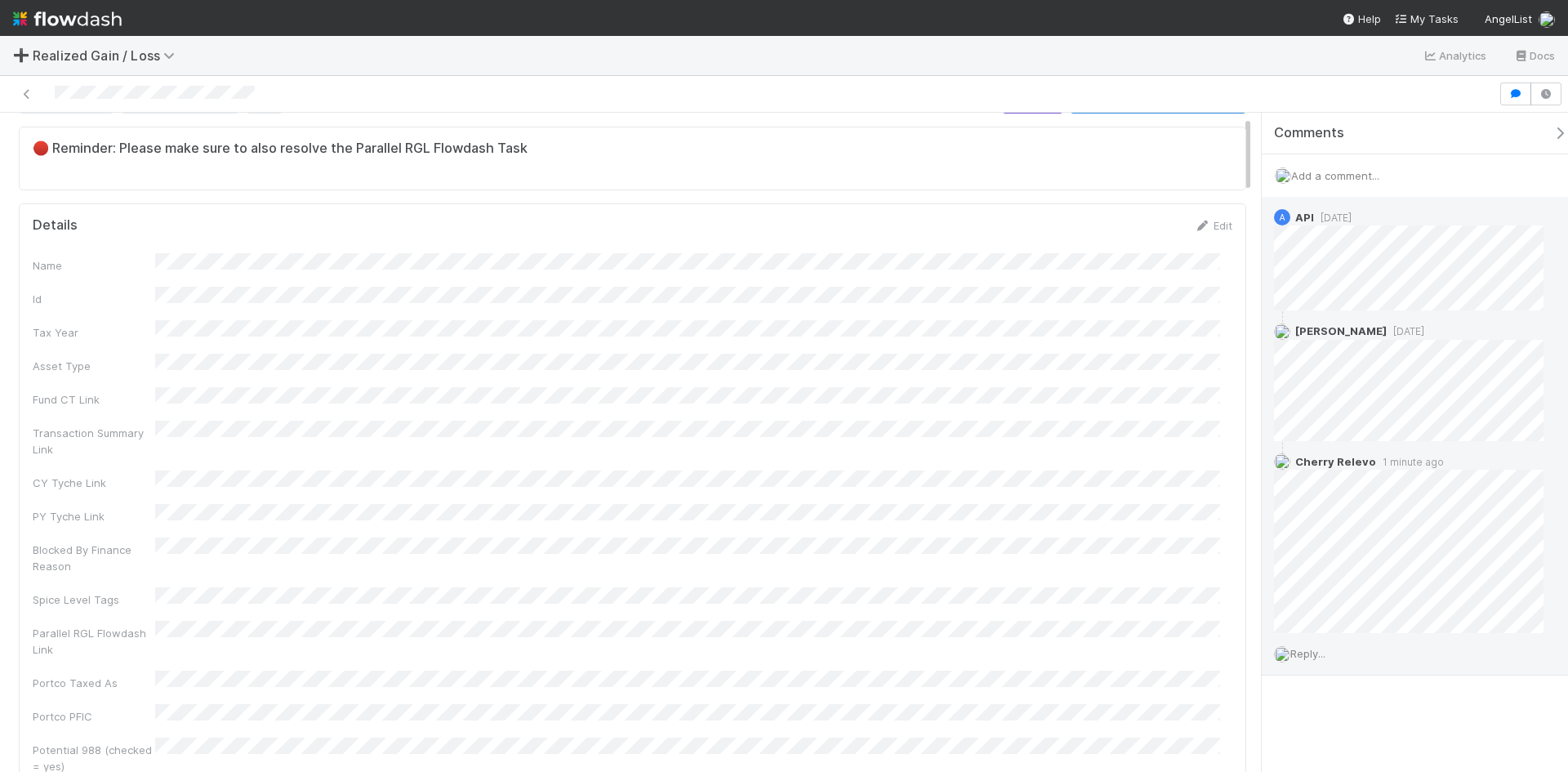 scroll, scrollTop: 0, scrollLeft: 0, axis: both 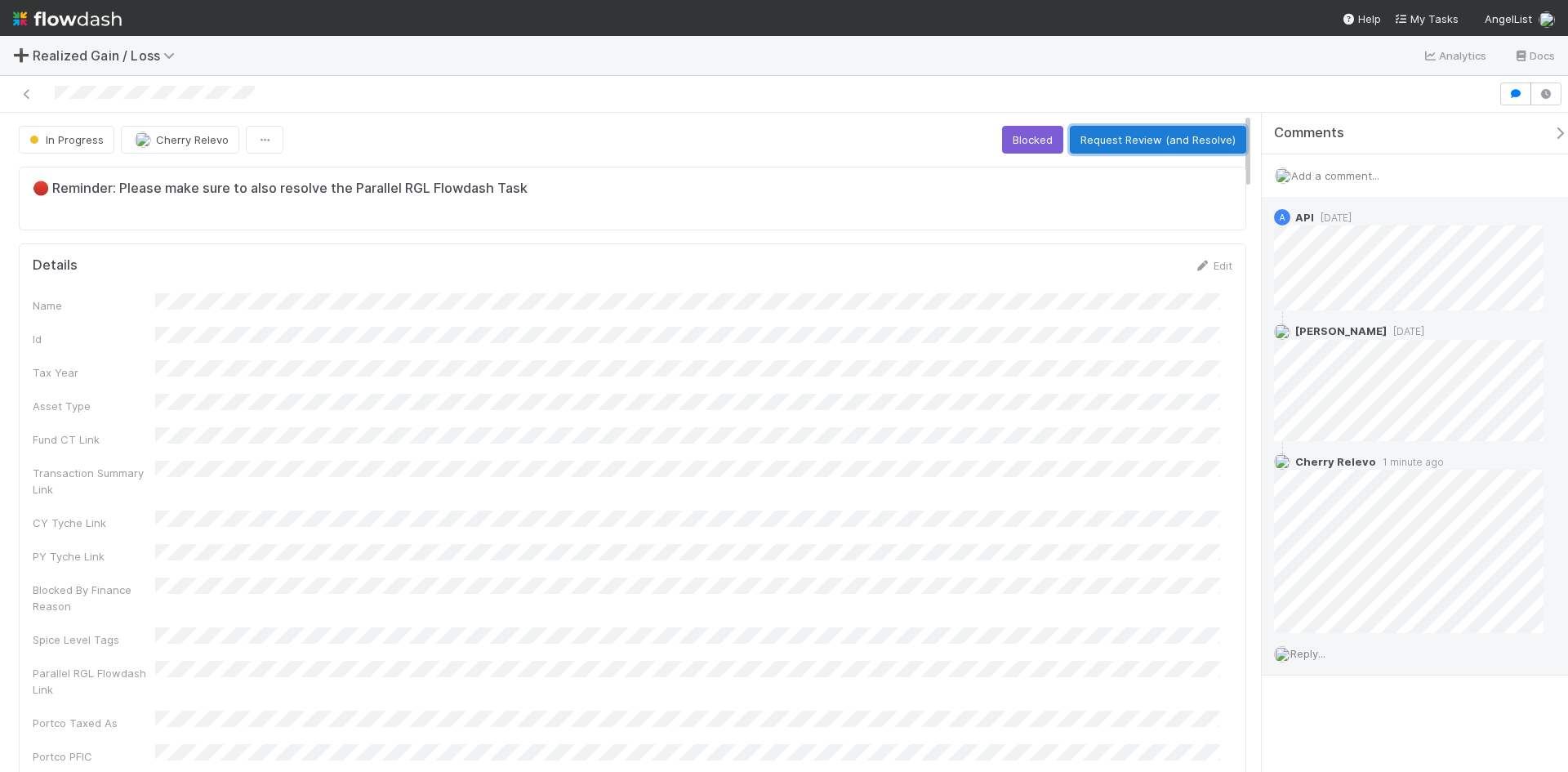 click on "Request Review (and Resolve)" at bounding box center [1158, 140] 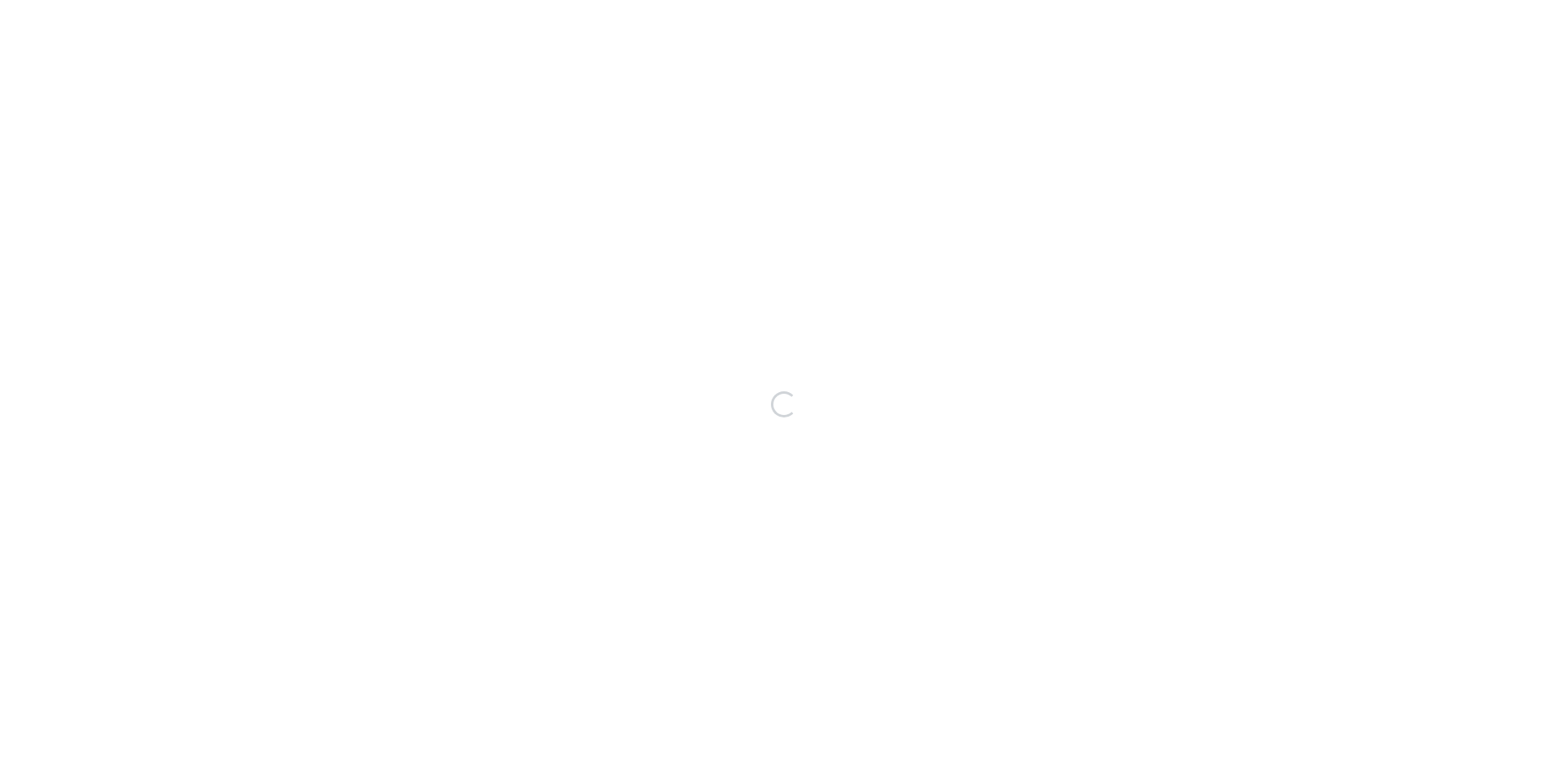 scroll, scrollTop: 0, scrollLeft: 0, axis: both 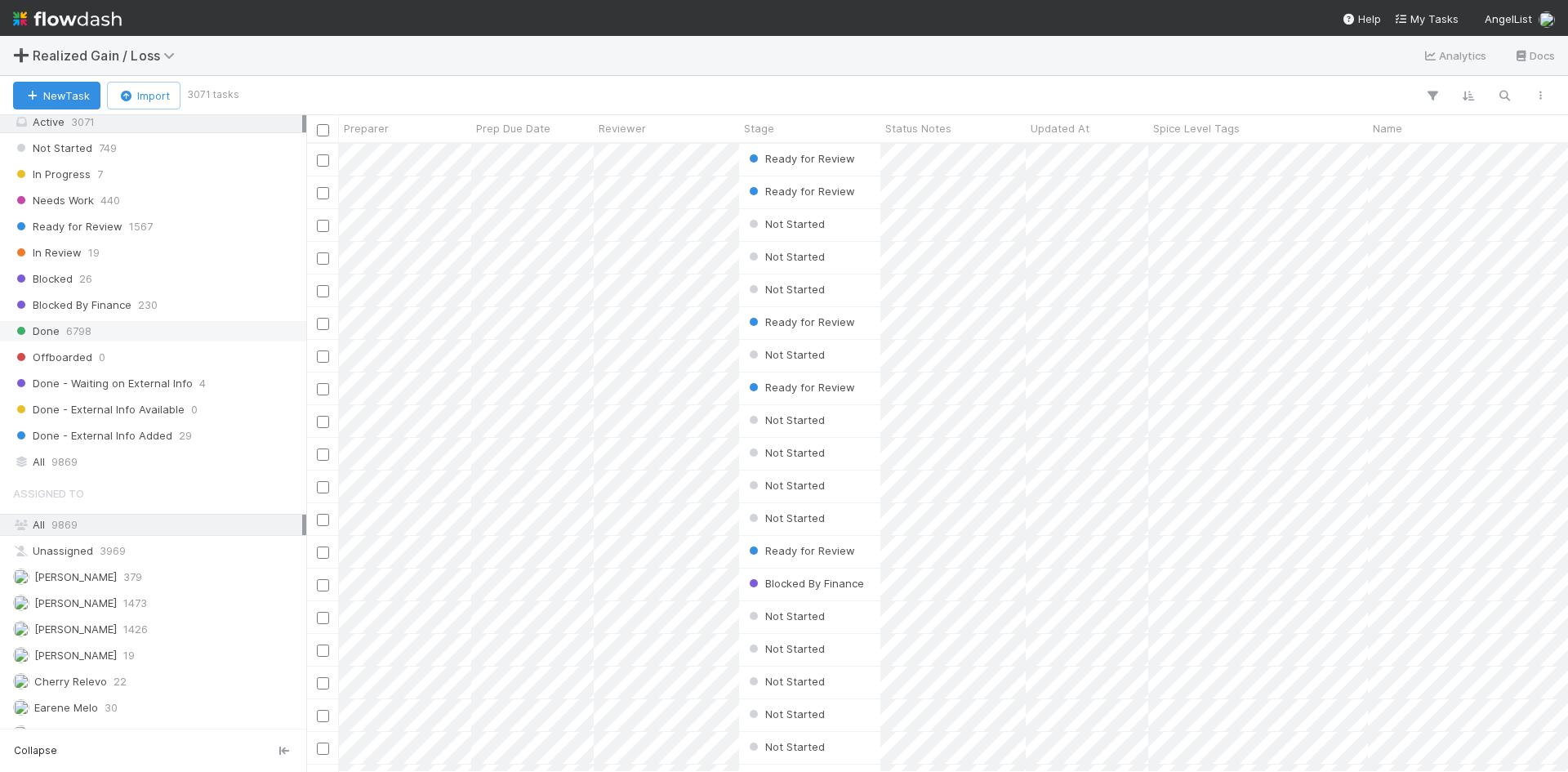 click on "6798" at bounding box center [78, 331] 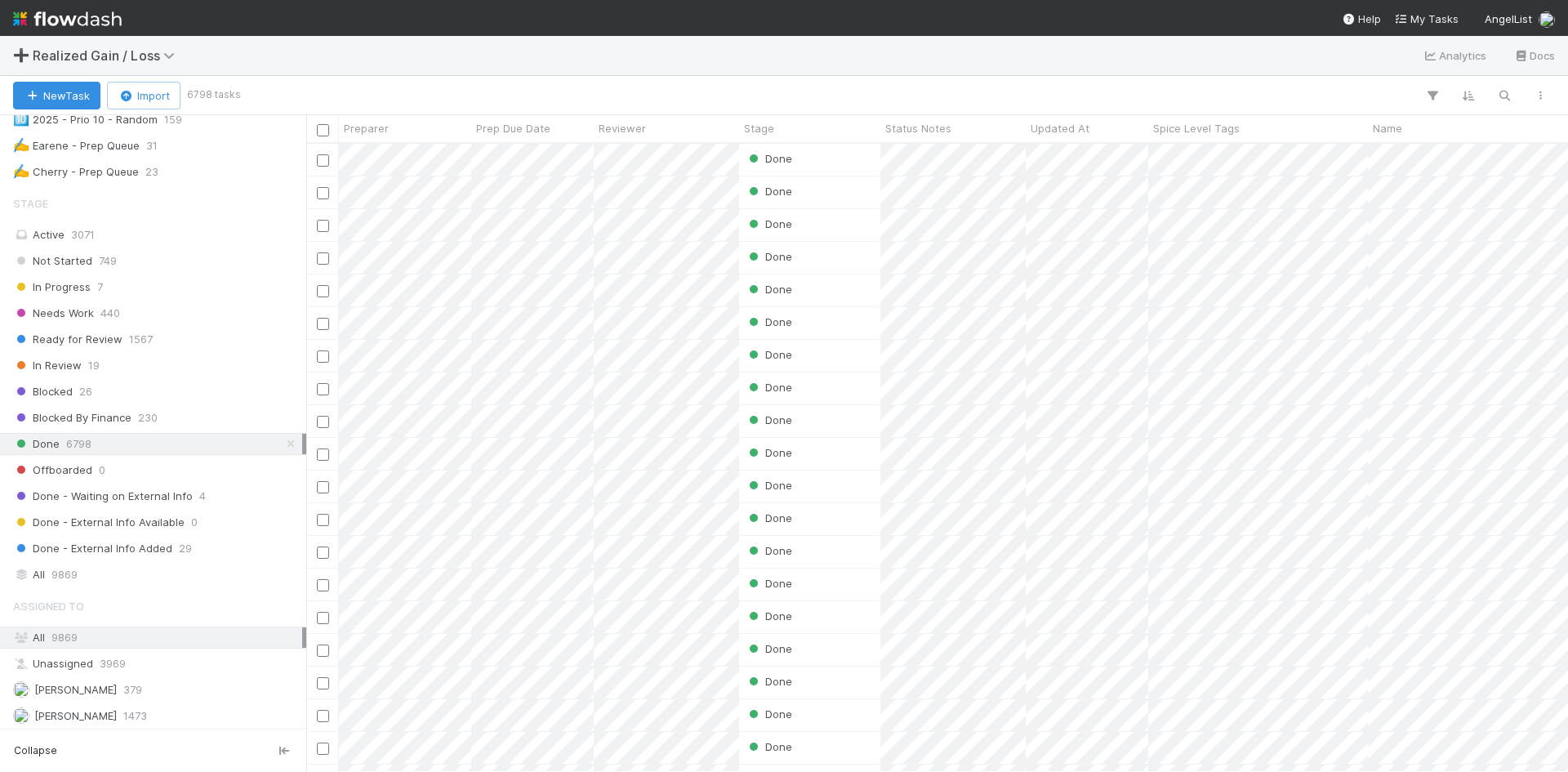 scroll, scrollTop: 1307, scrollLeft: 0, axis: vertical 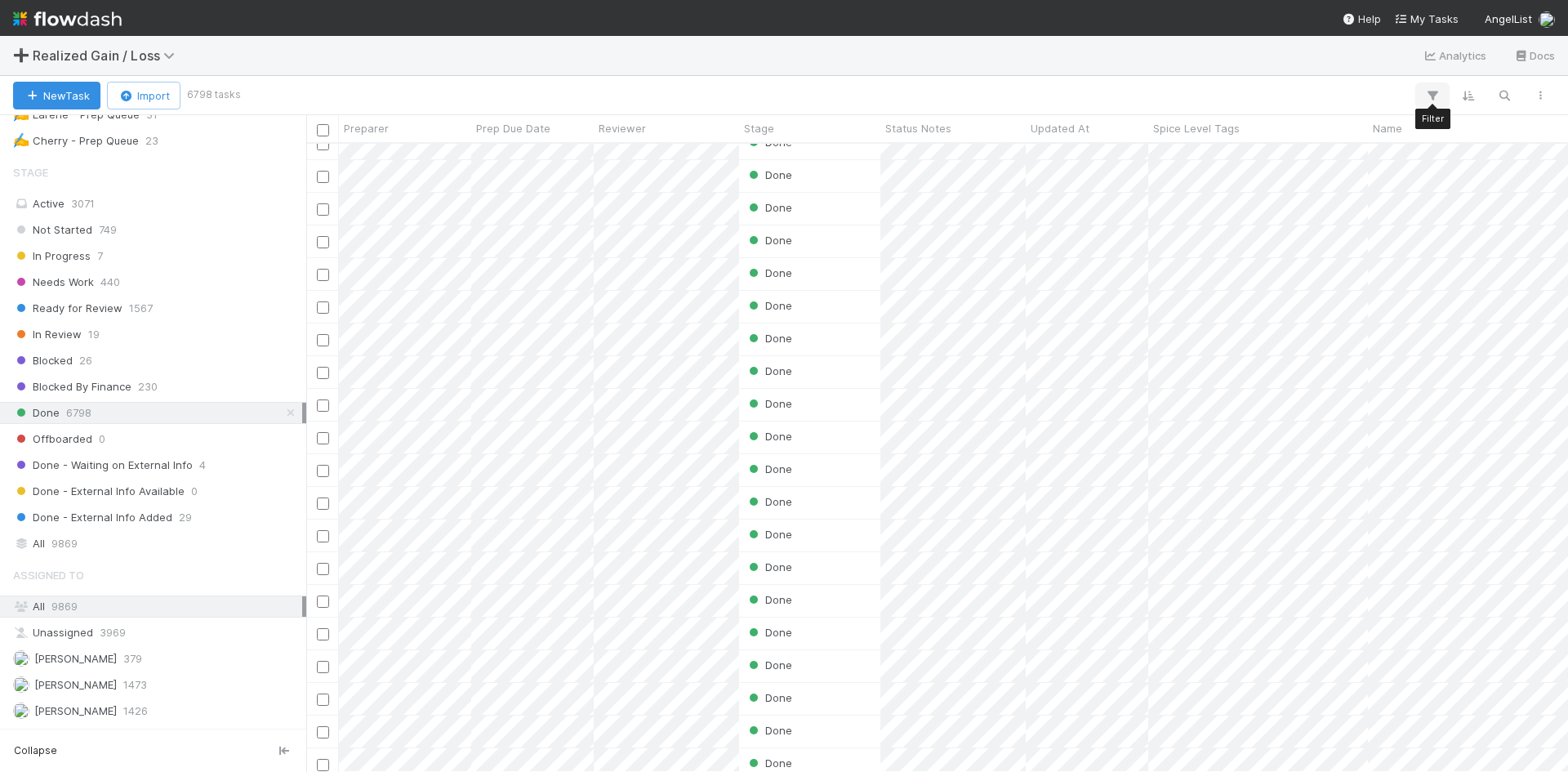 click at bounding box center (1432, 96) 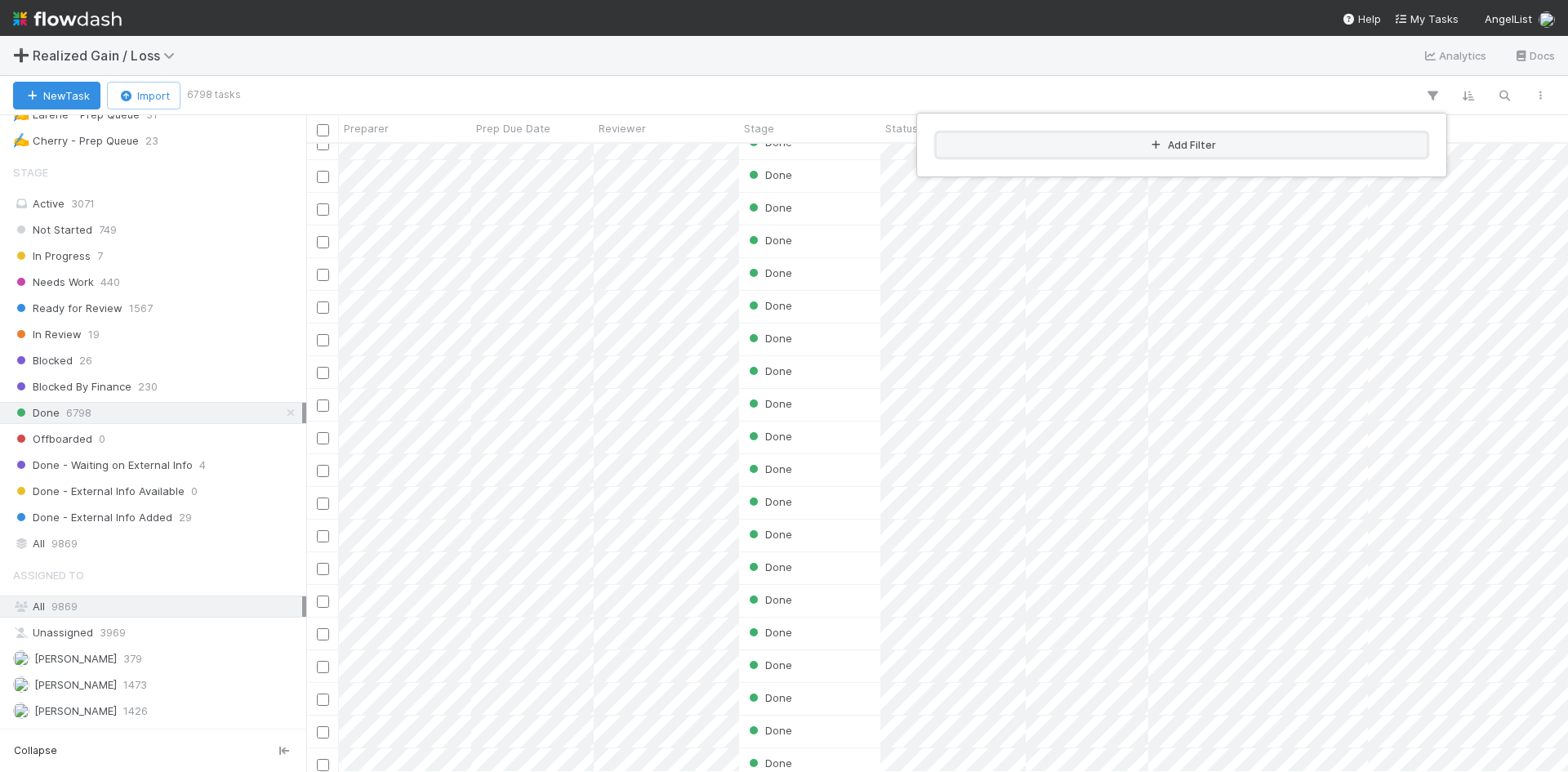 click on "Add Filter" at bounding box center [1182, 145] 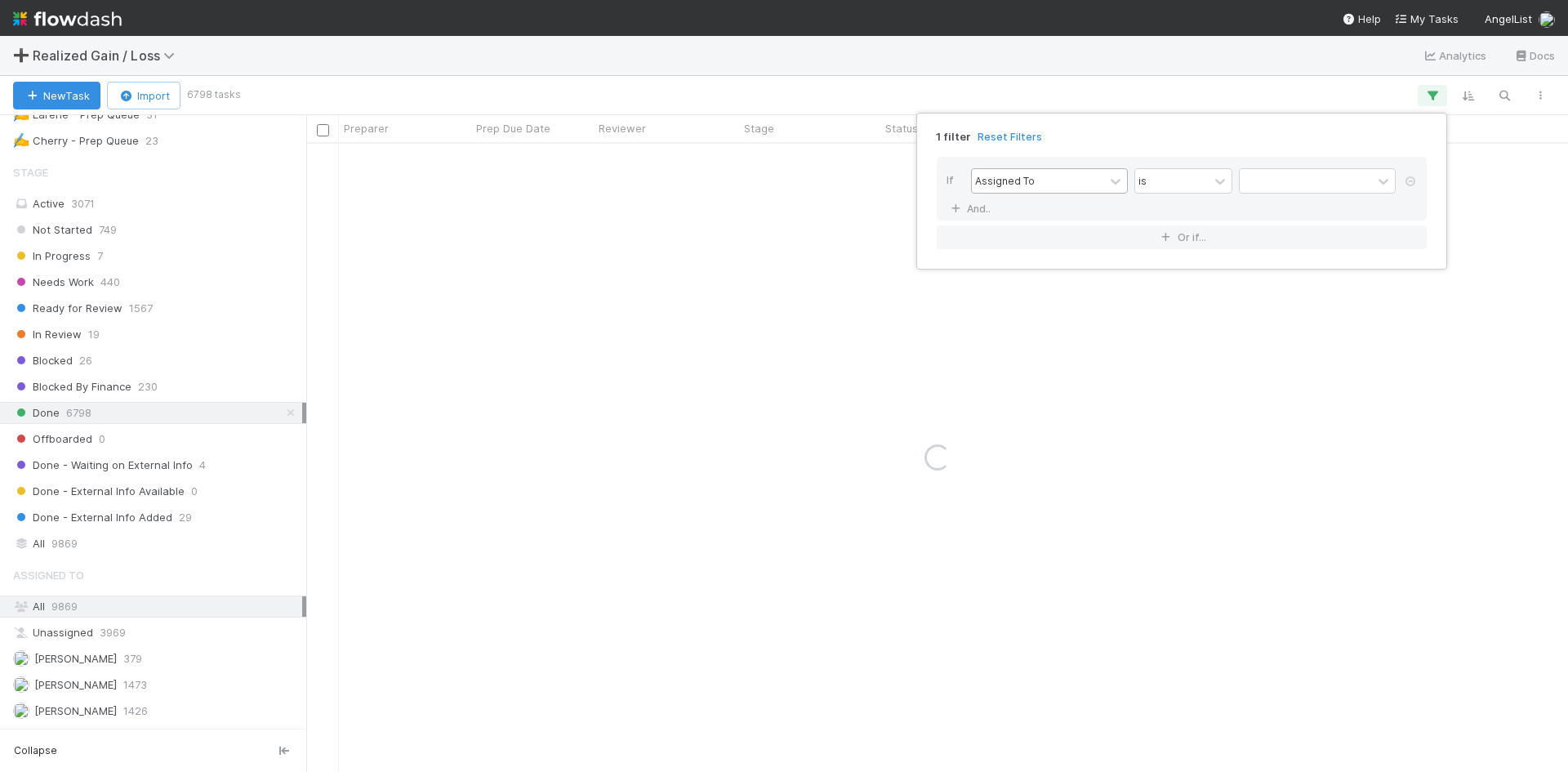 click on "Assigned To" at bounding box center (1038, 181) 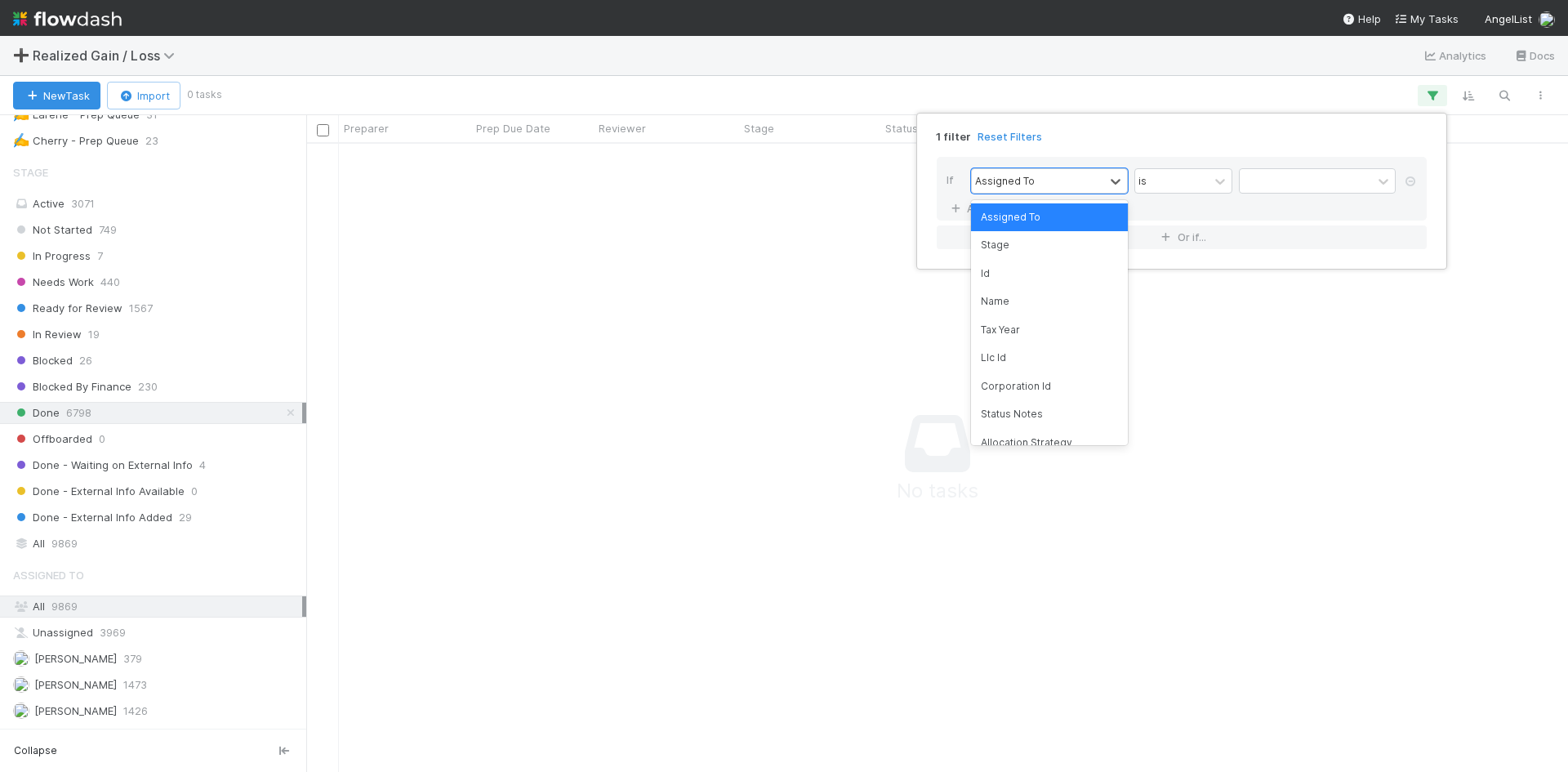 scroll, scrollTop: 13, scrollLeft: 13, axis: both 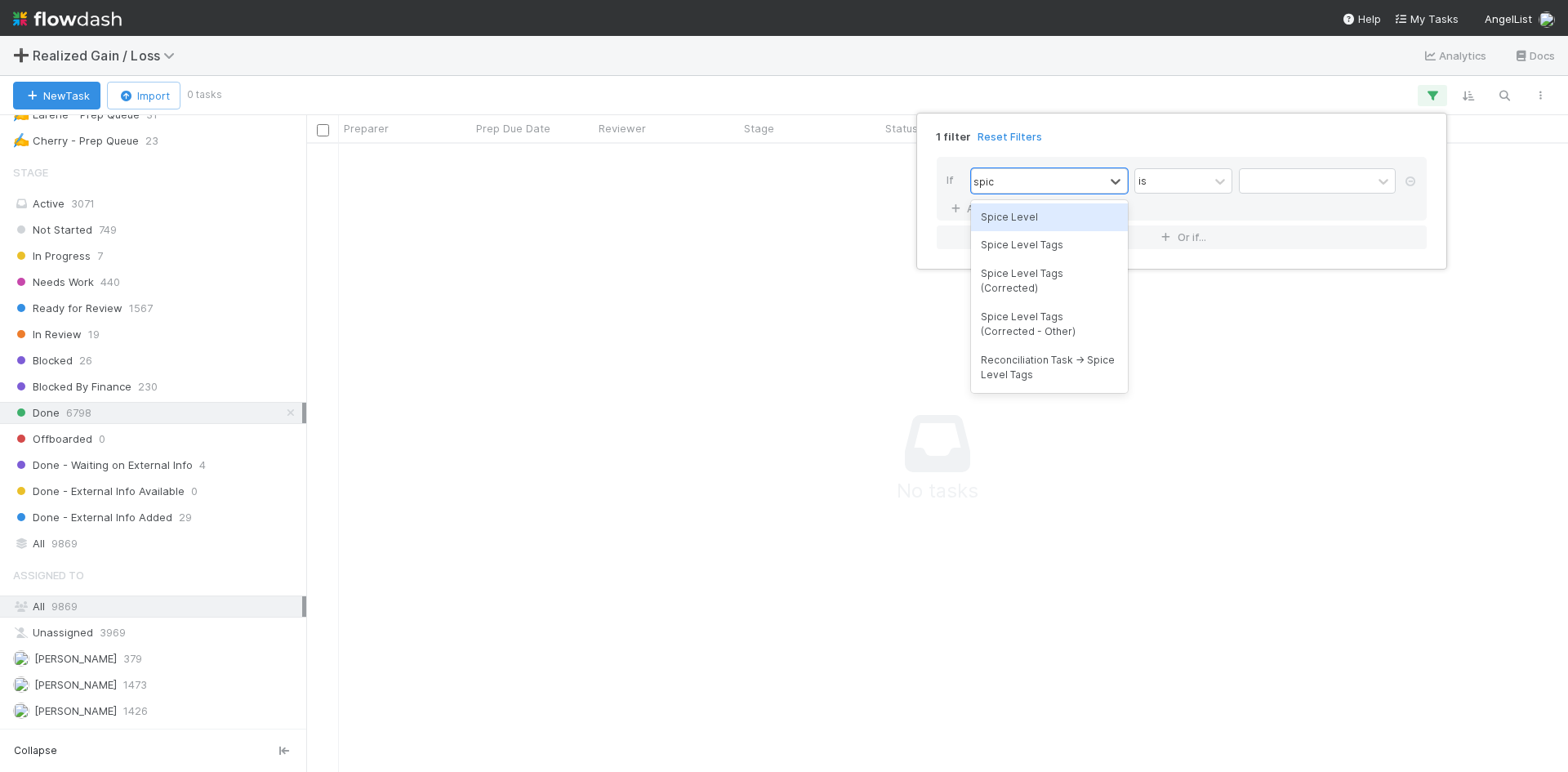 type on "spice" 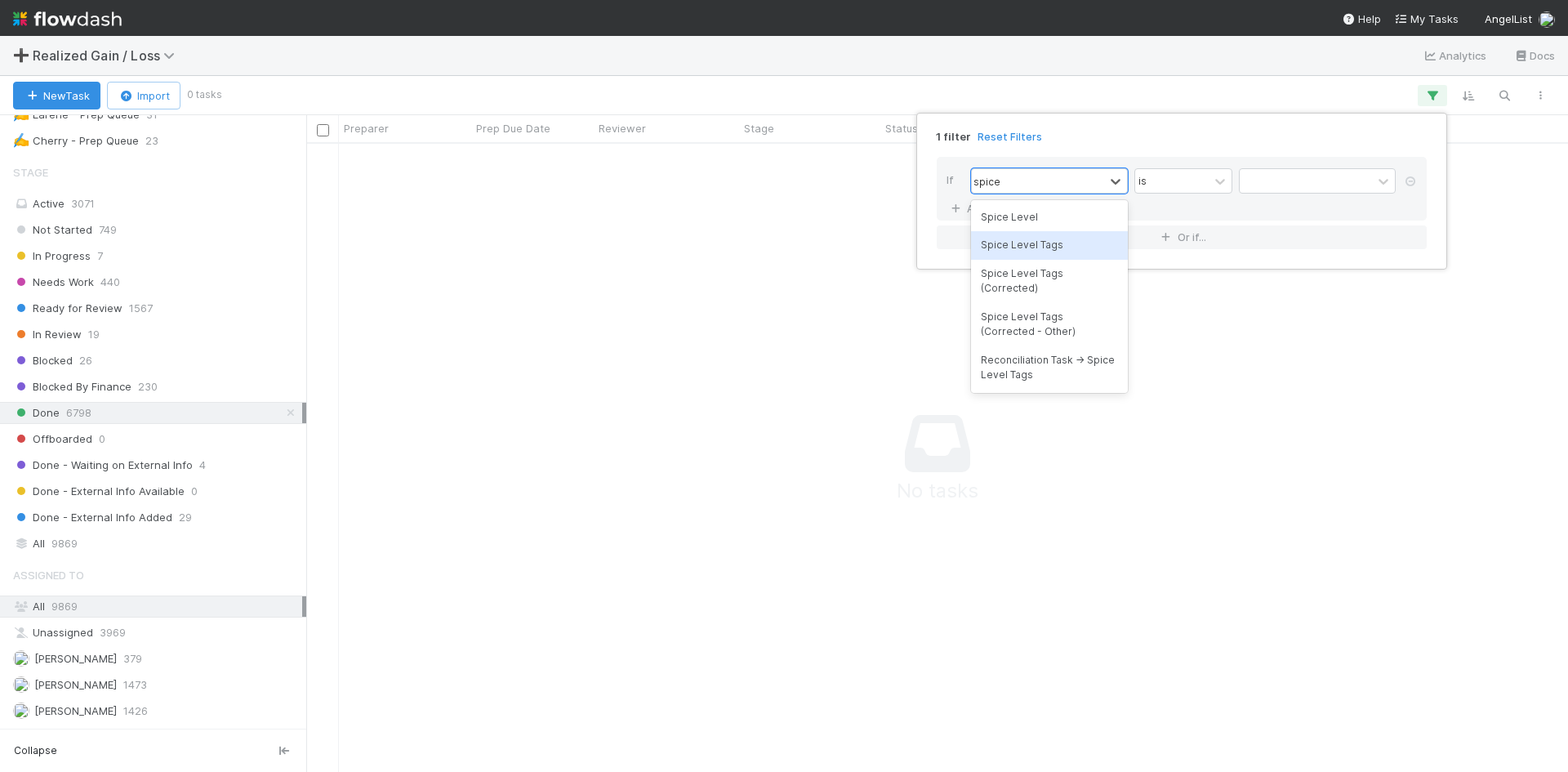 click on "Spice Level Tags" at bounding box center [1049, 245] 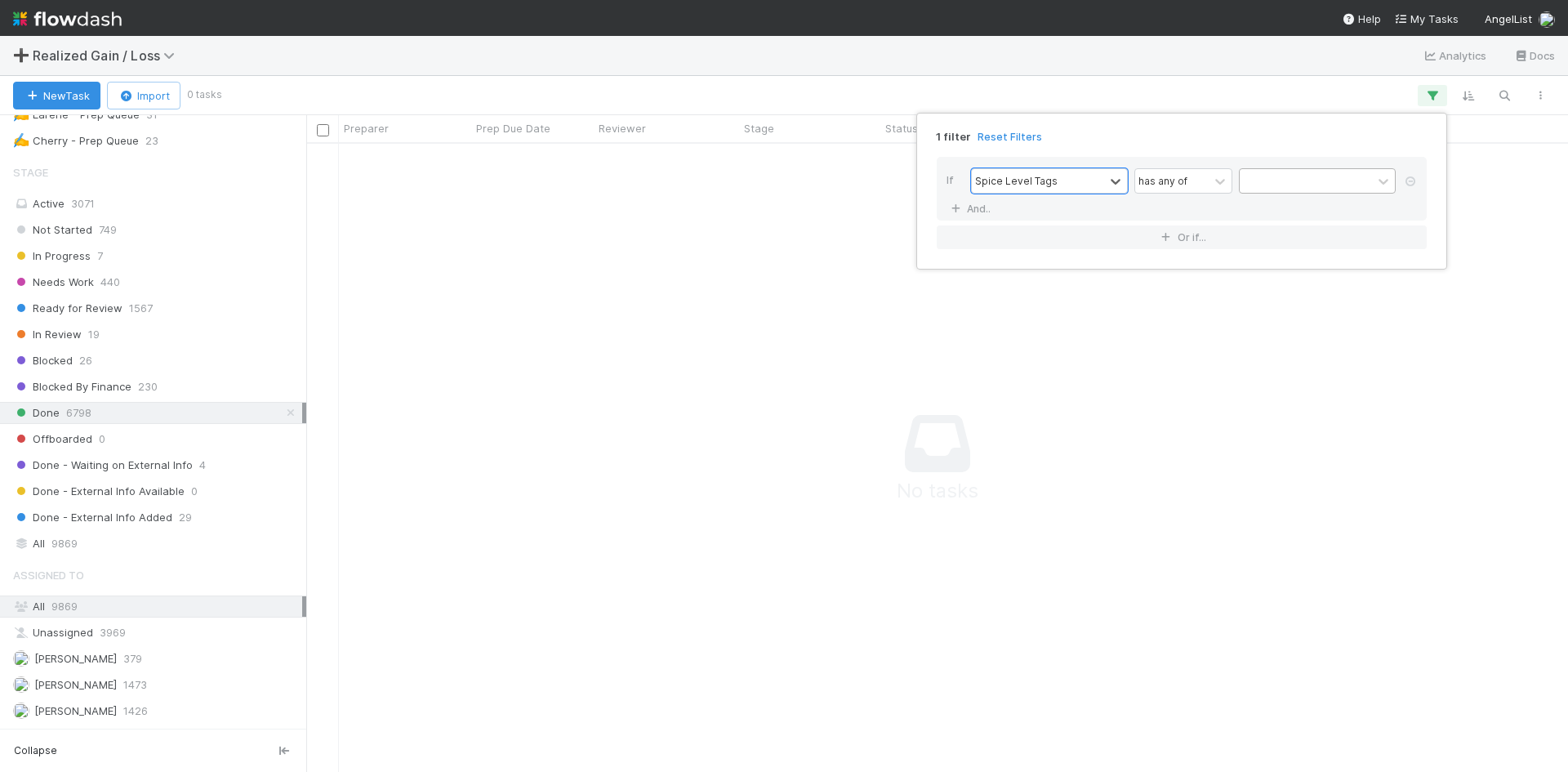 scroll, scrollTop: 13, scrollLeft: 13, axis: both 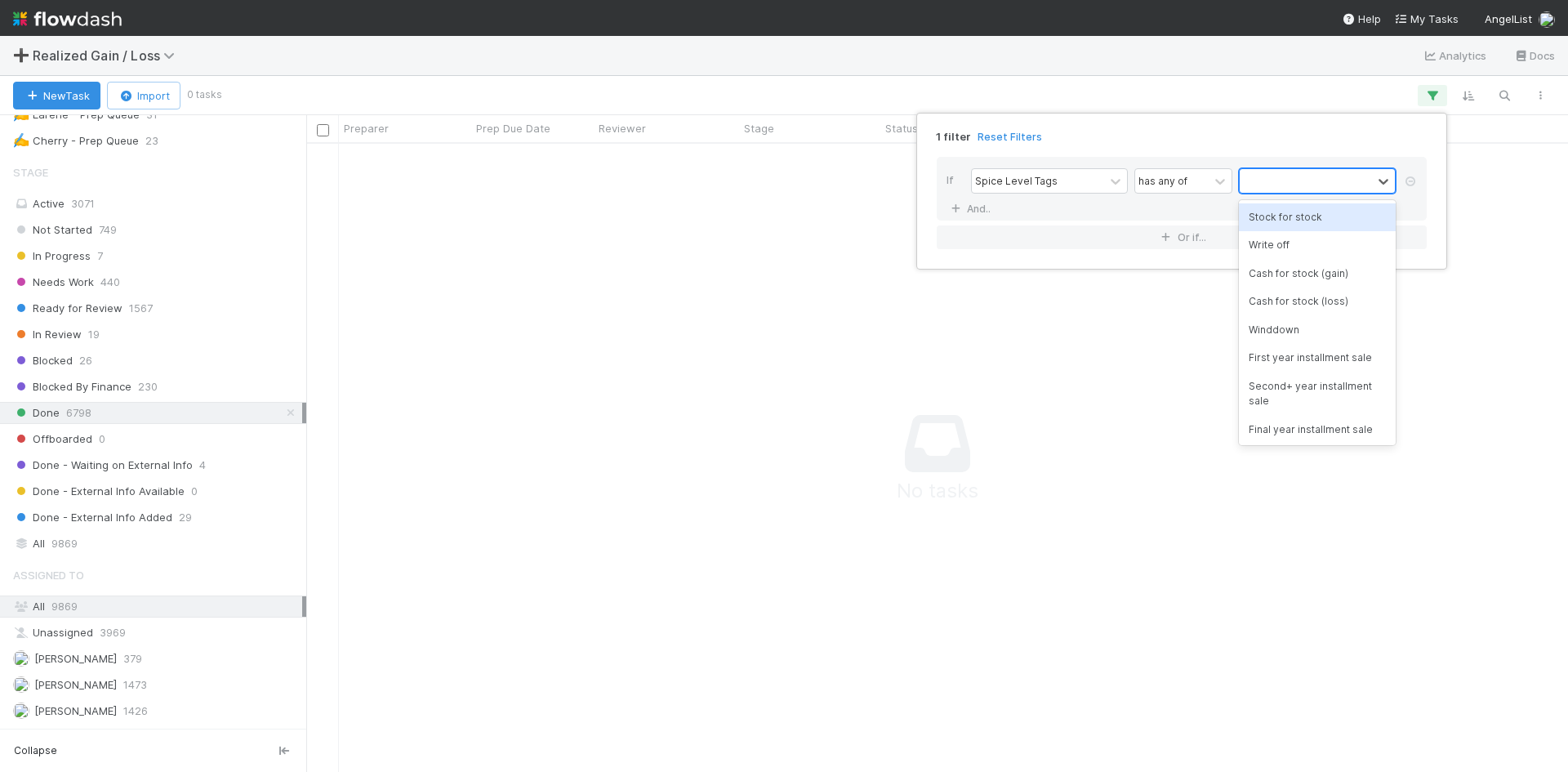 click at bounding box center [1306, 181] 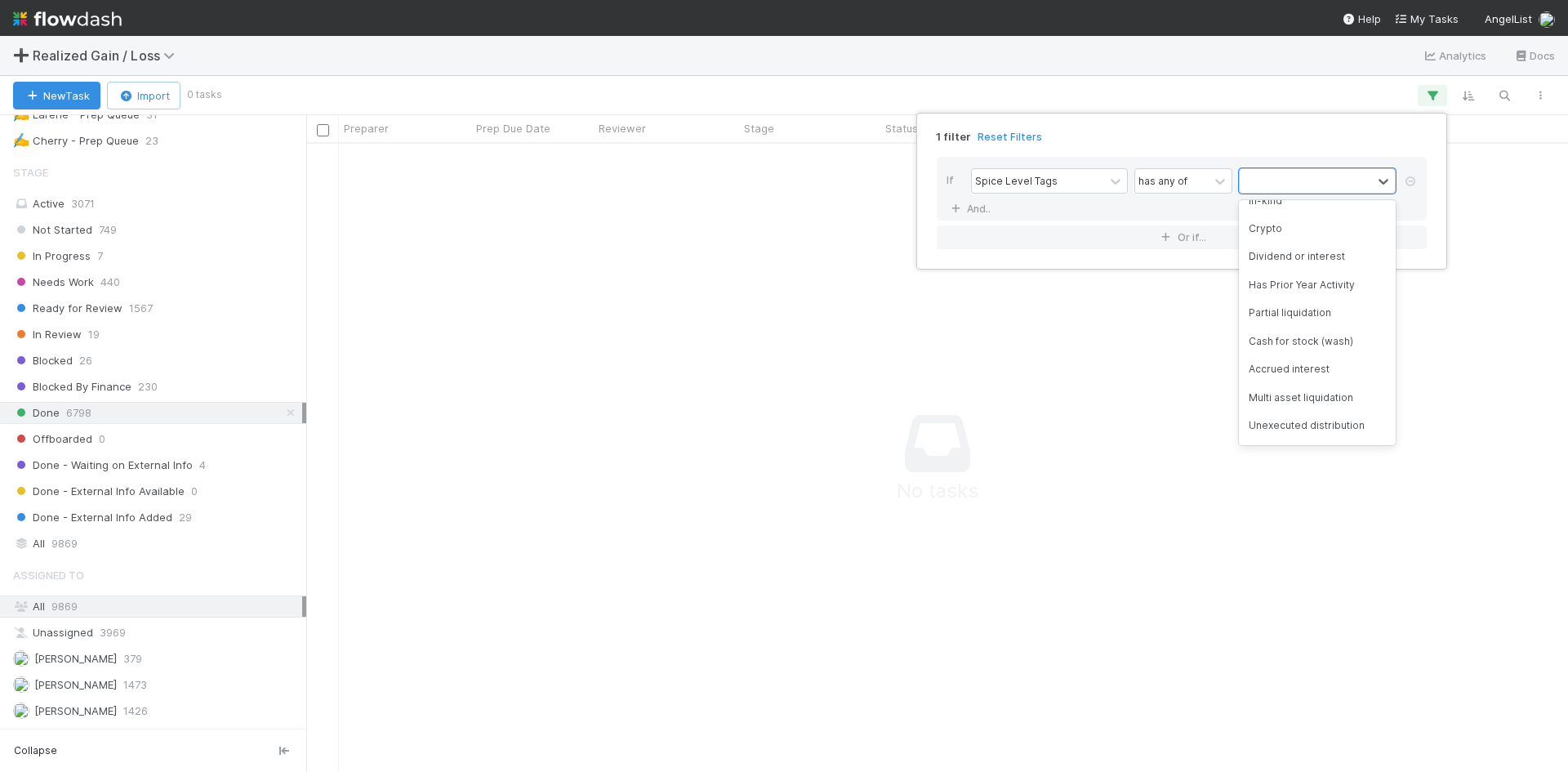 scroll, scrollTop: 327, scrollLeft: 0, axis: vertical 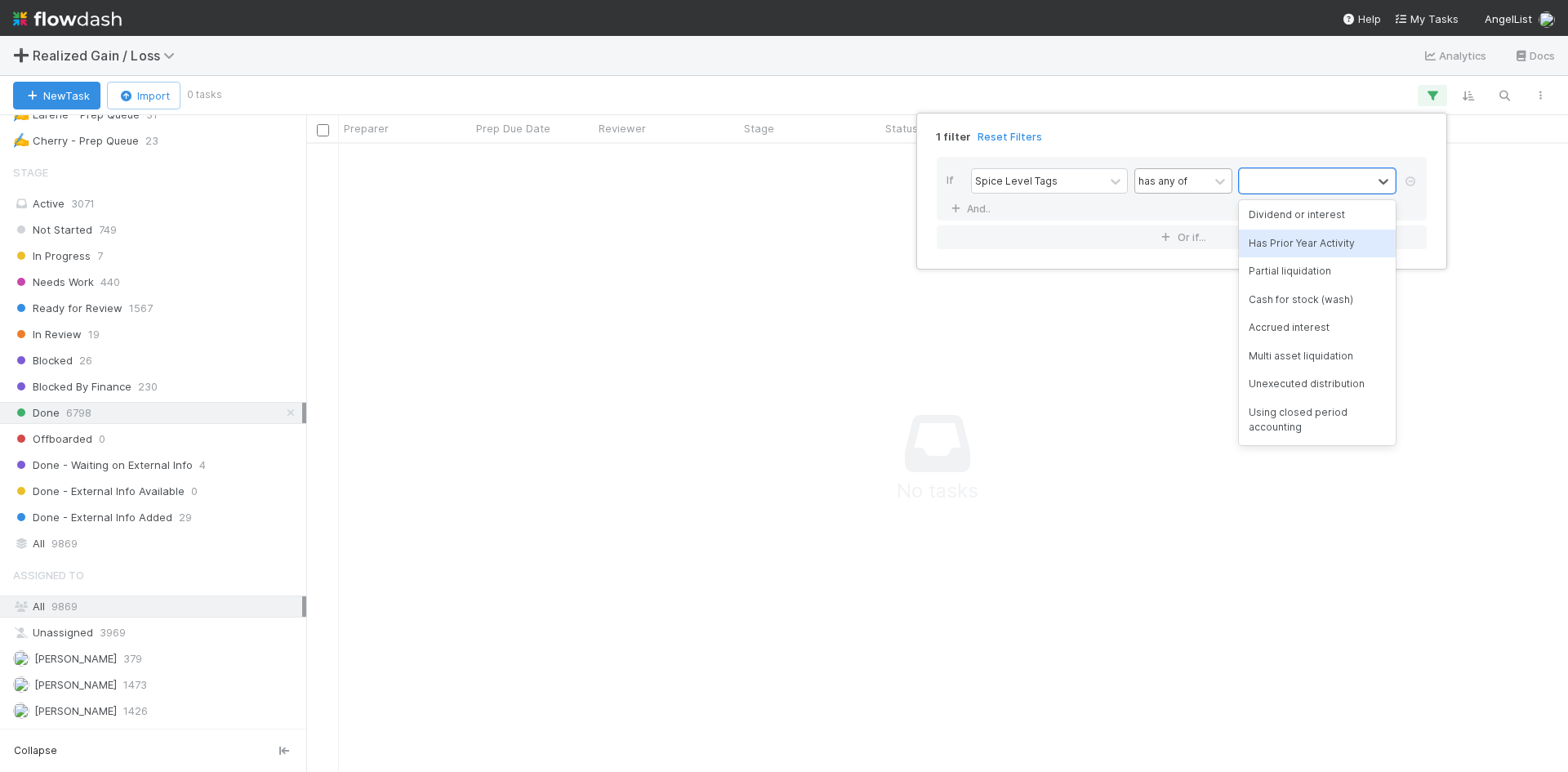 click on "has any of" at bounding box center [1172, 181] 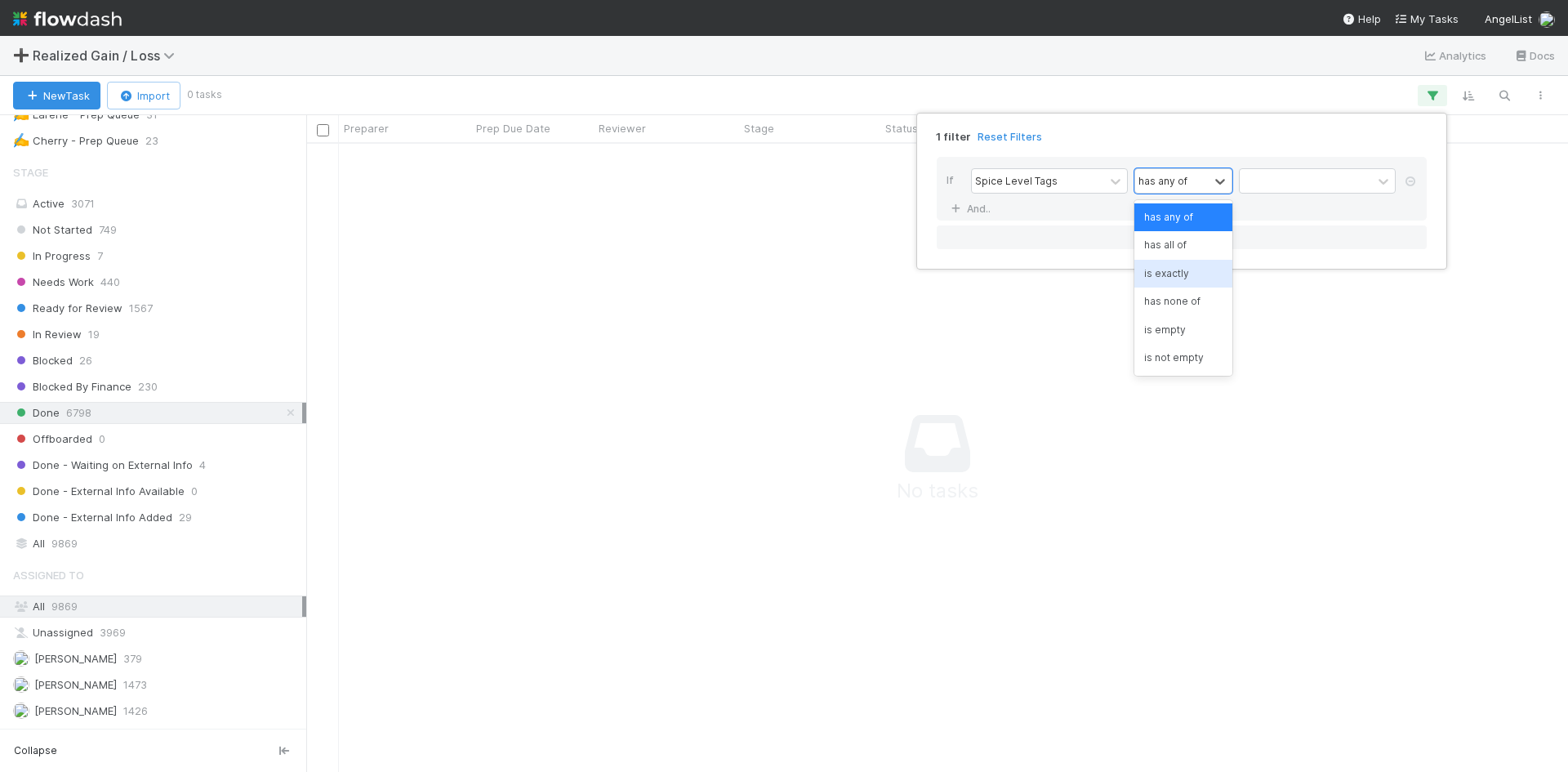 click on "is exactly" at bounding box center [1183, 274] 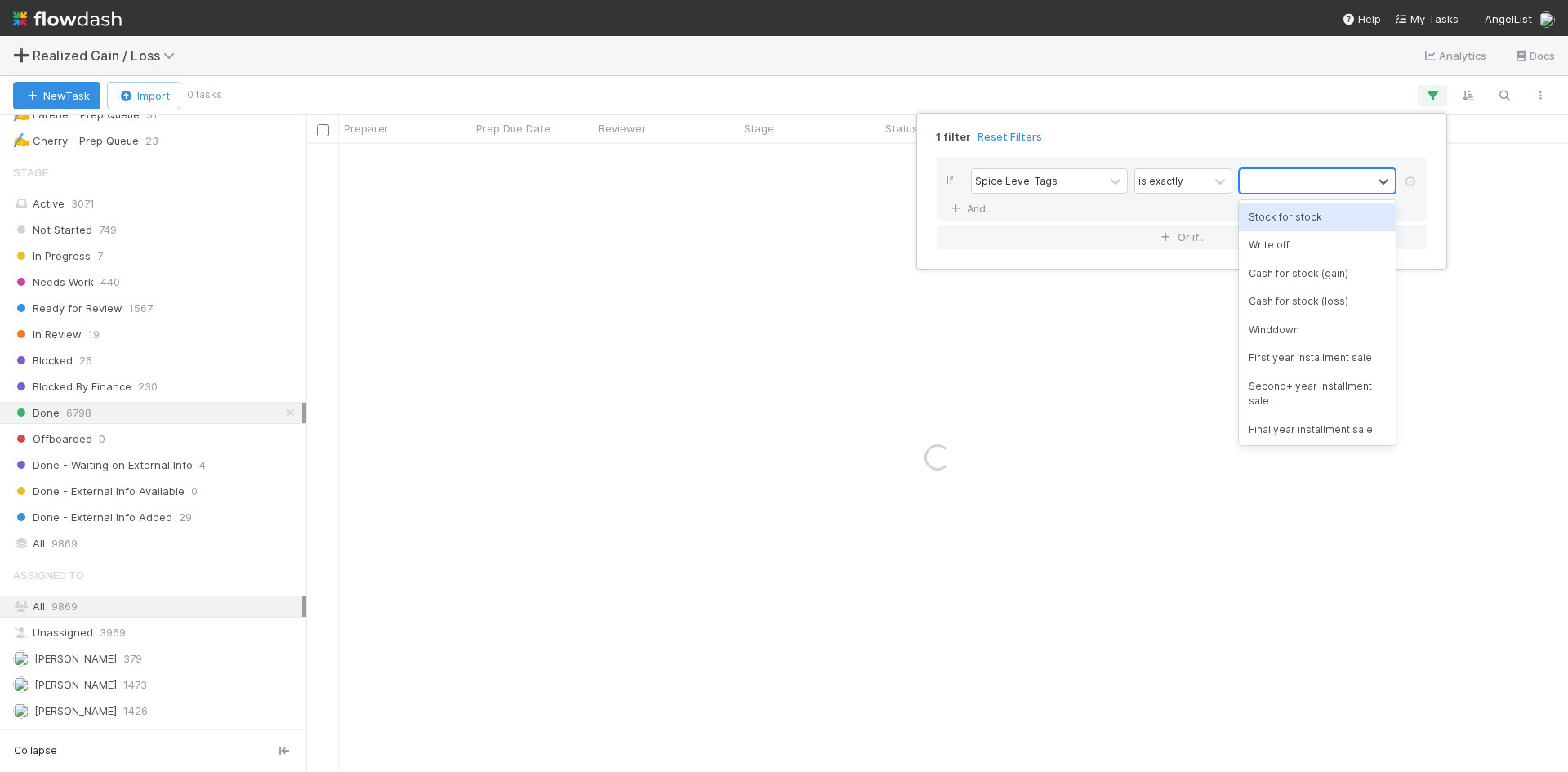 click at bounding box center (1306, 181) 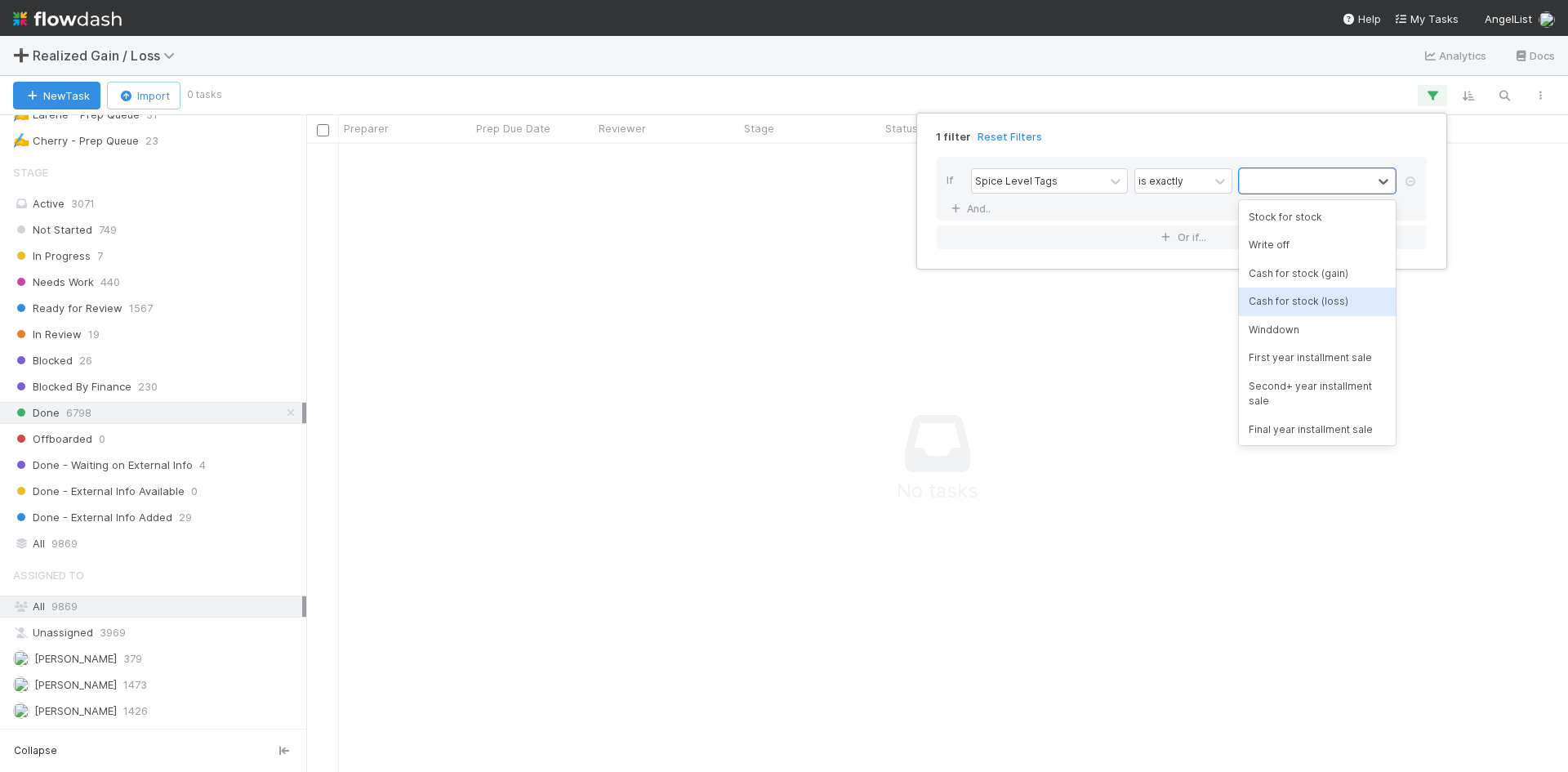scroll, scrollTop: 13, scrollLeft: 13, axis: both 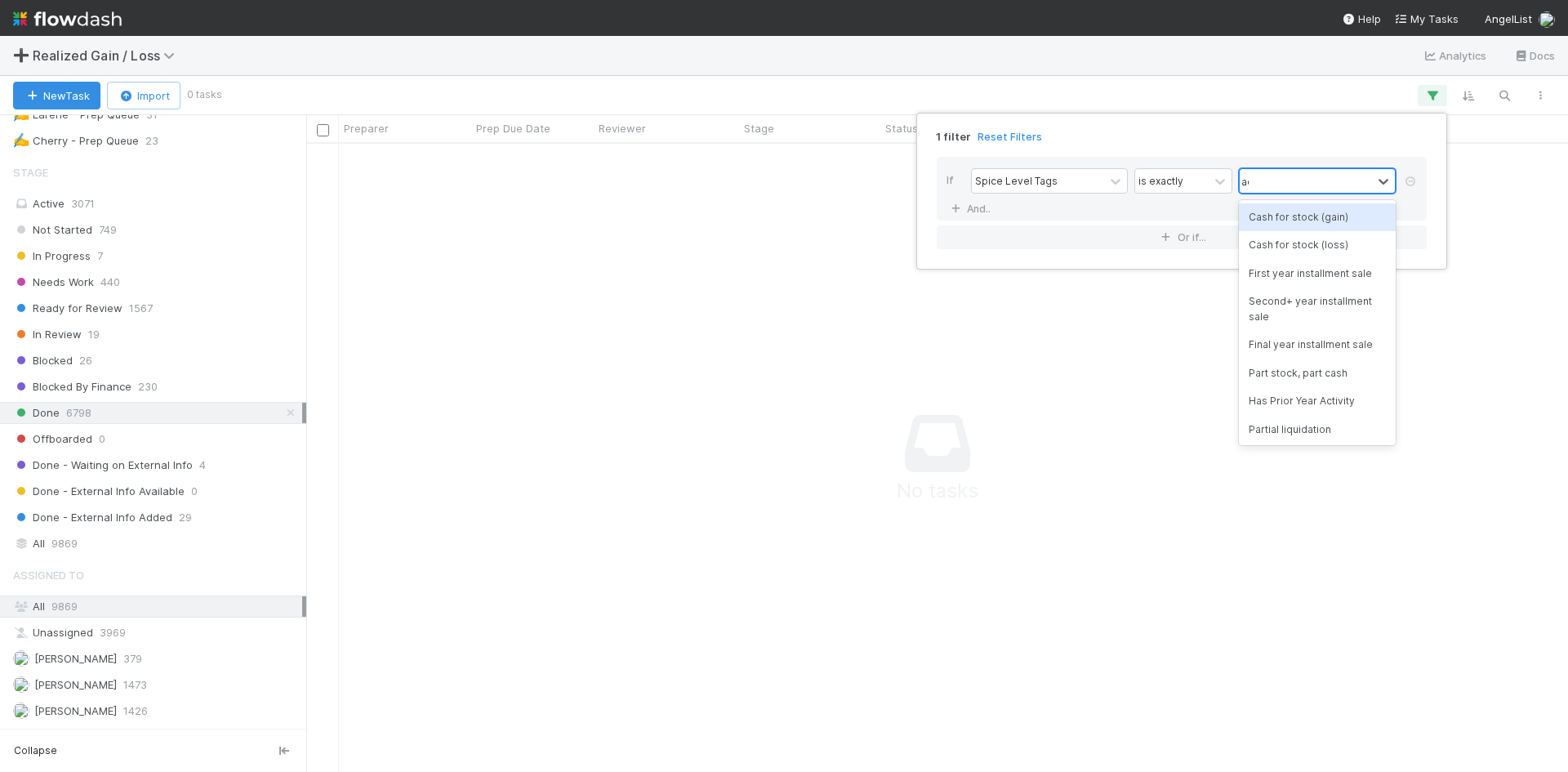 type on "acc" 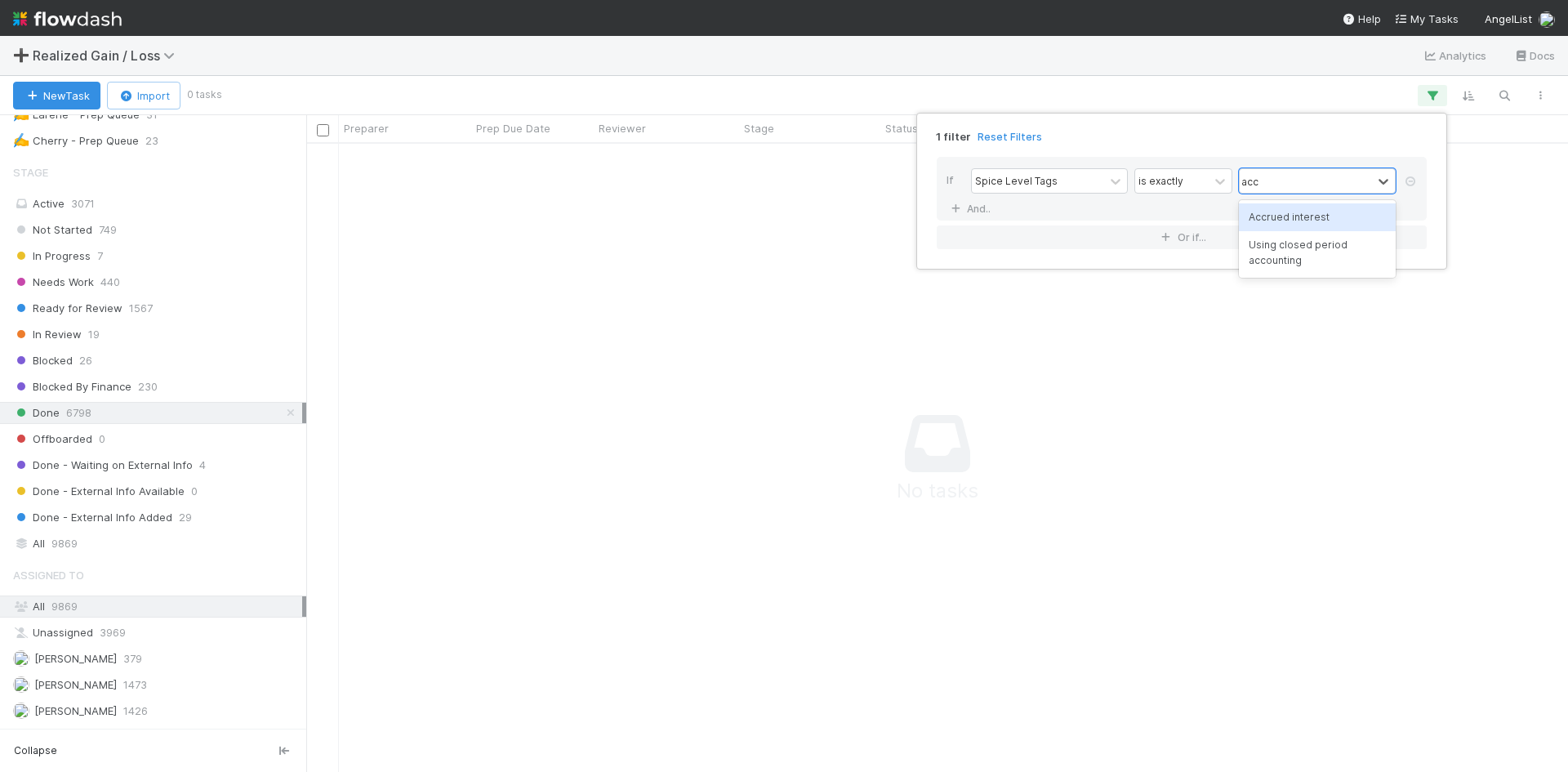 click on "Accrued interest" at bounding box center [1317, 217] 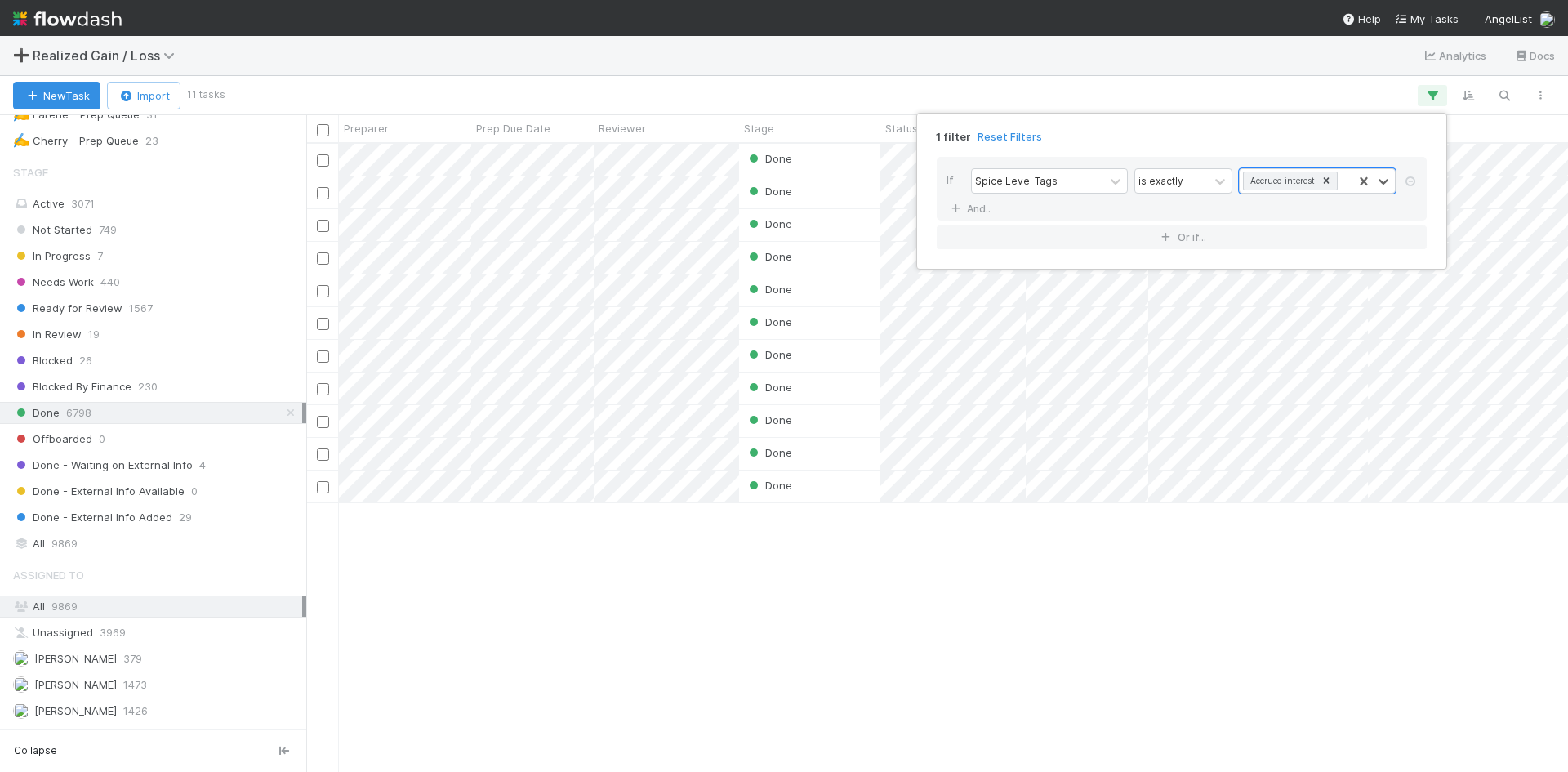 scroll, scrollTop: 13, scrollLeft: 13, axis: both 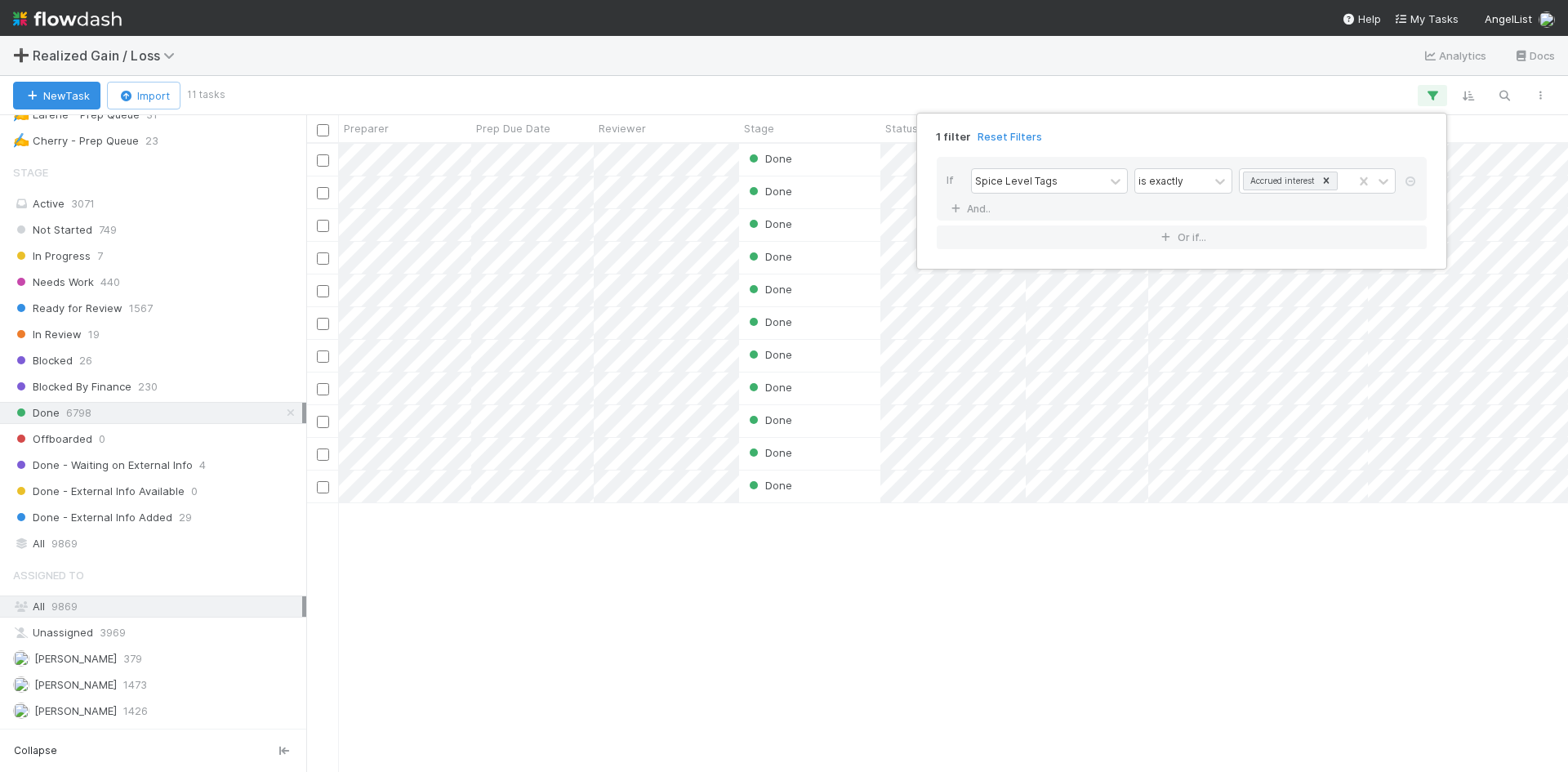 click on "1 filter Reset Filters If Spice Level Tags is exactly Accrued interest And.. Or if..." at bounding box center (784, 386) 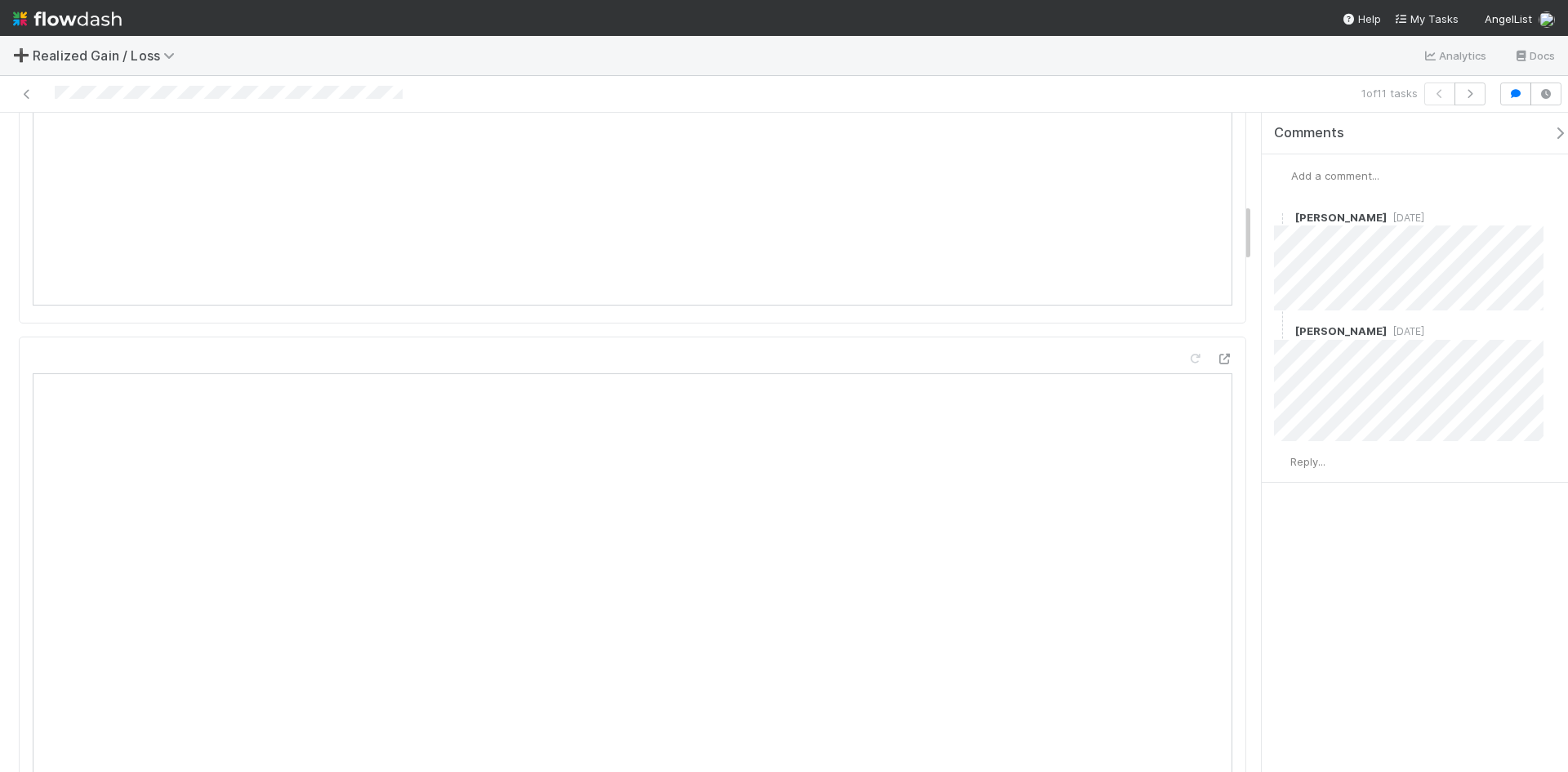 scroll, scrollTop: 1225, scrollLeft: 0, axis: vertical 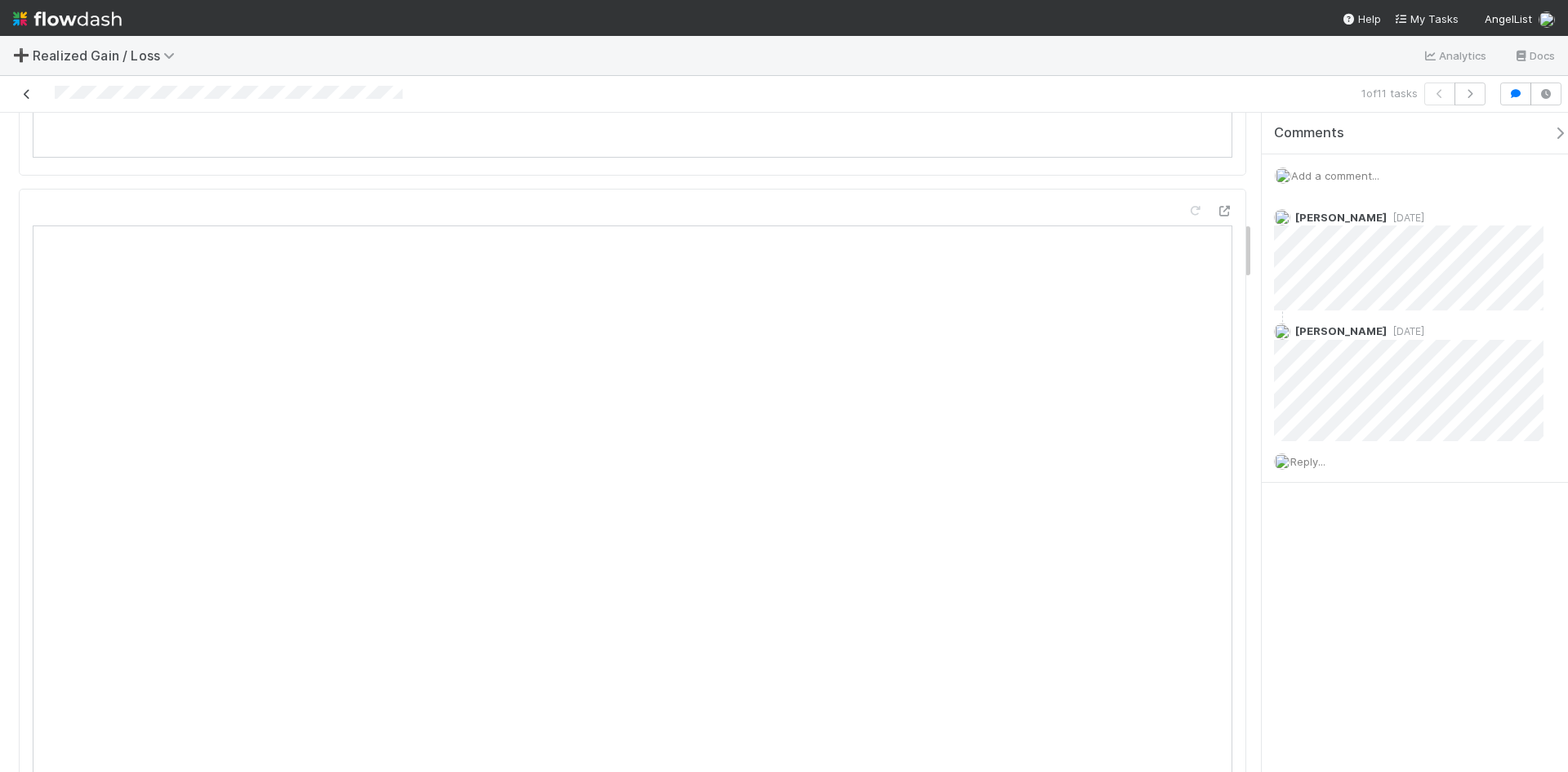 click at bounding box center [27, 94] 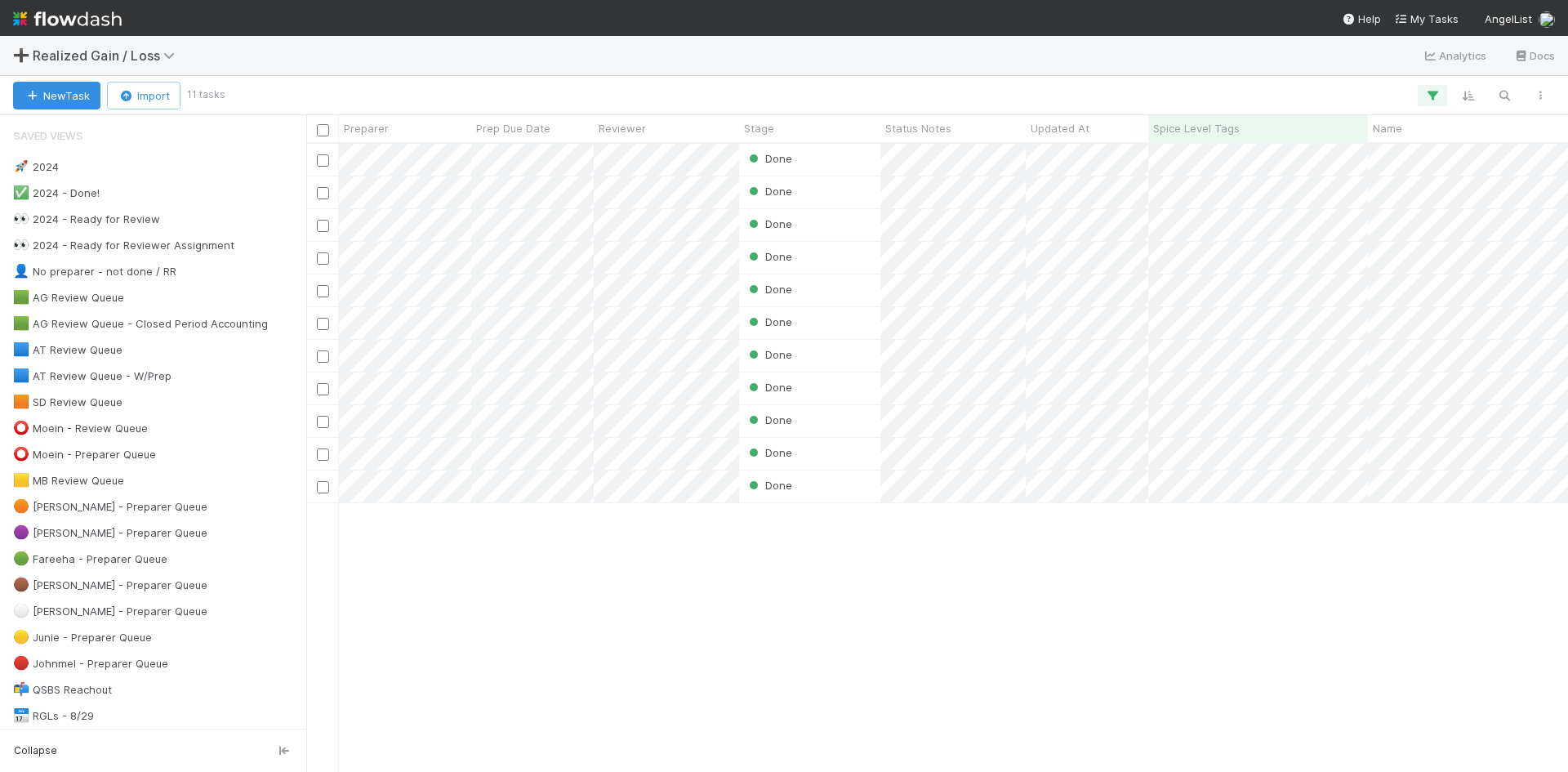 scroll, scrollTop: 13, scrollLeft: 13, axis: both 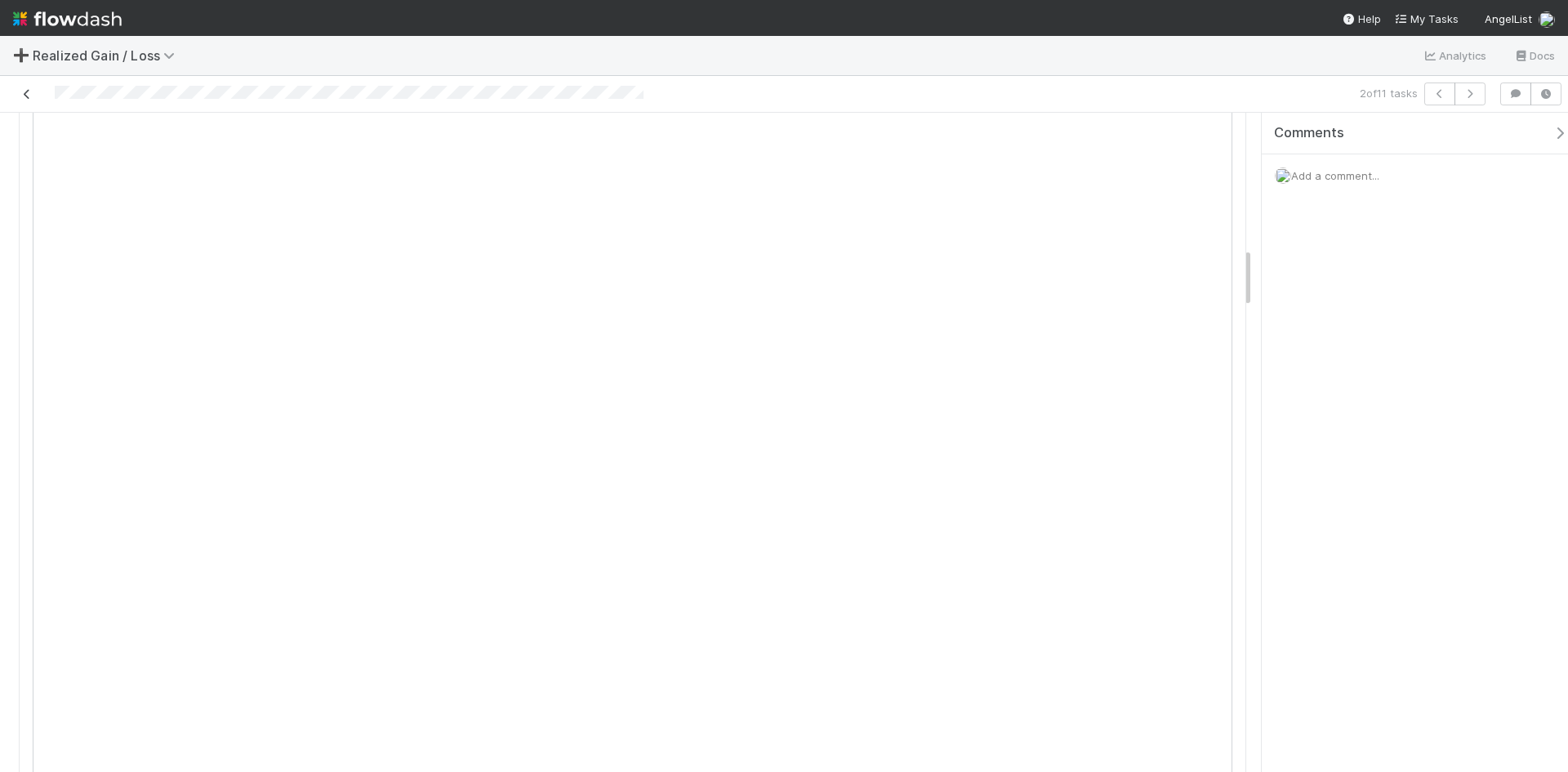 click at bounding box center [27, 94] 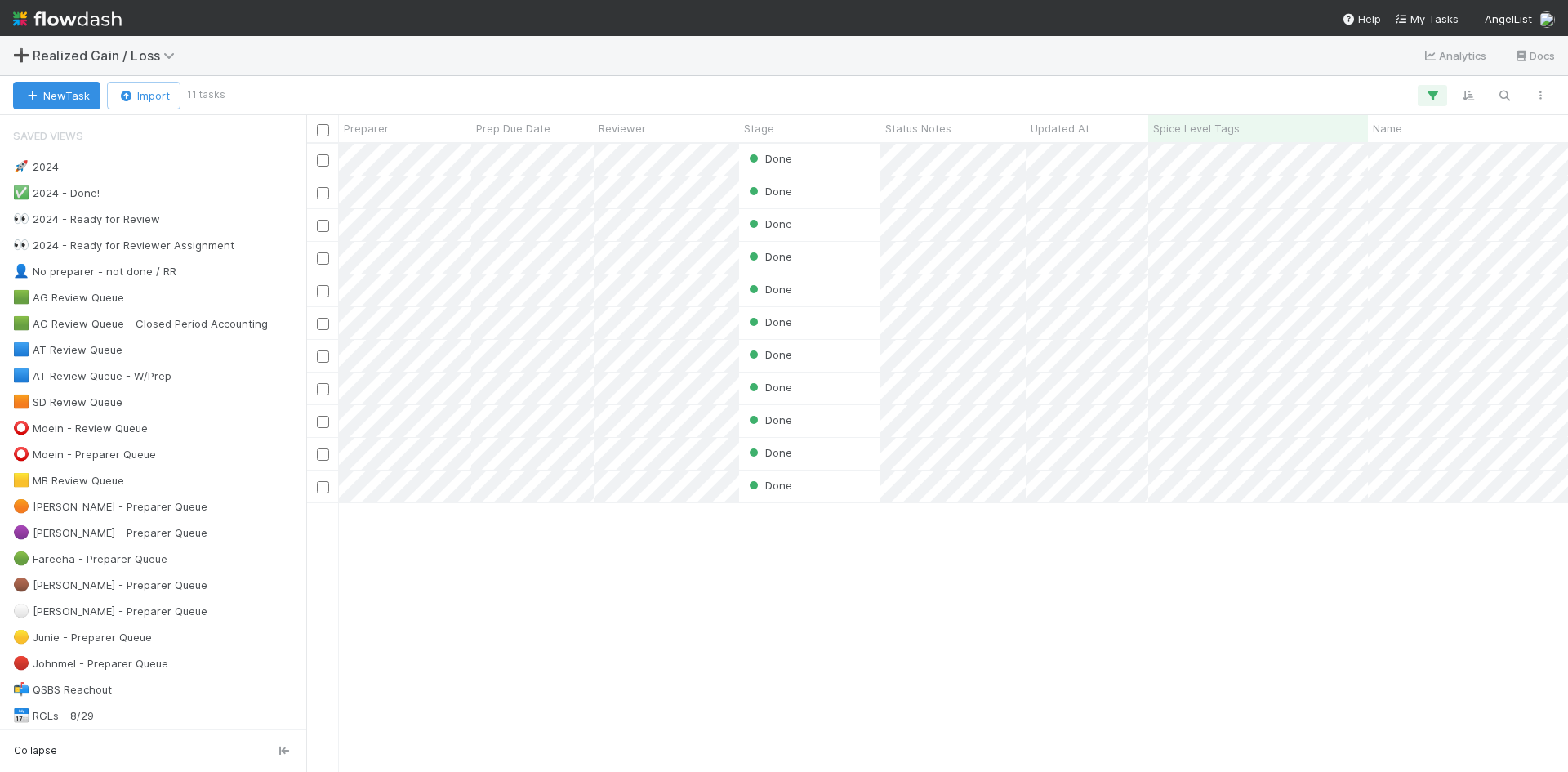 scroll, scrollTop: 13, scrollLeft: 13, axis: both 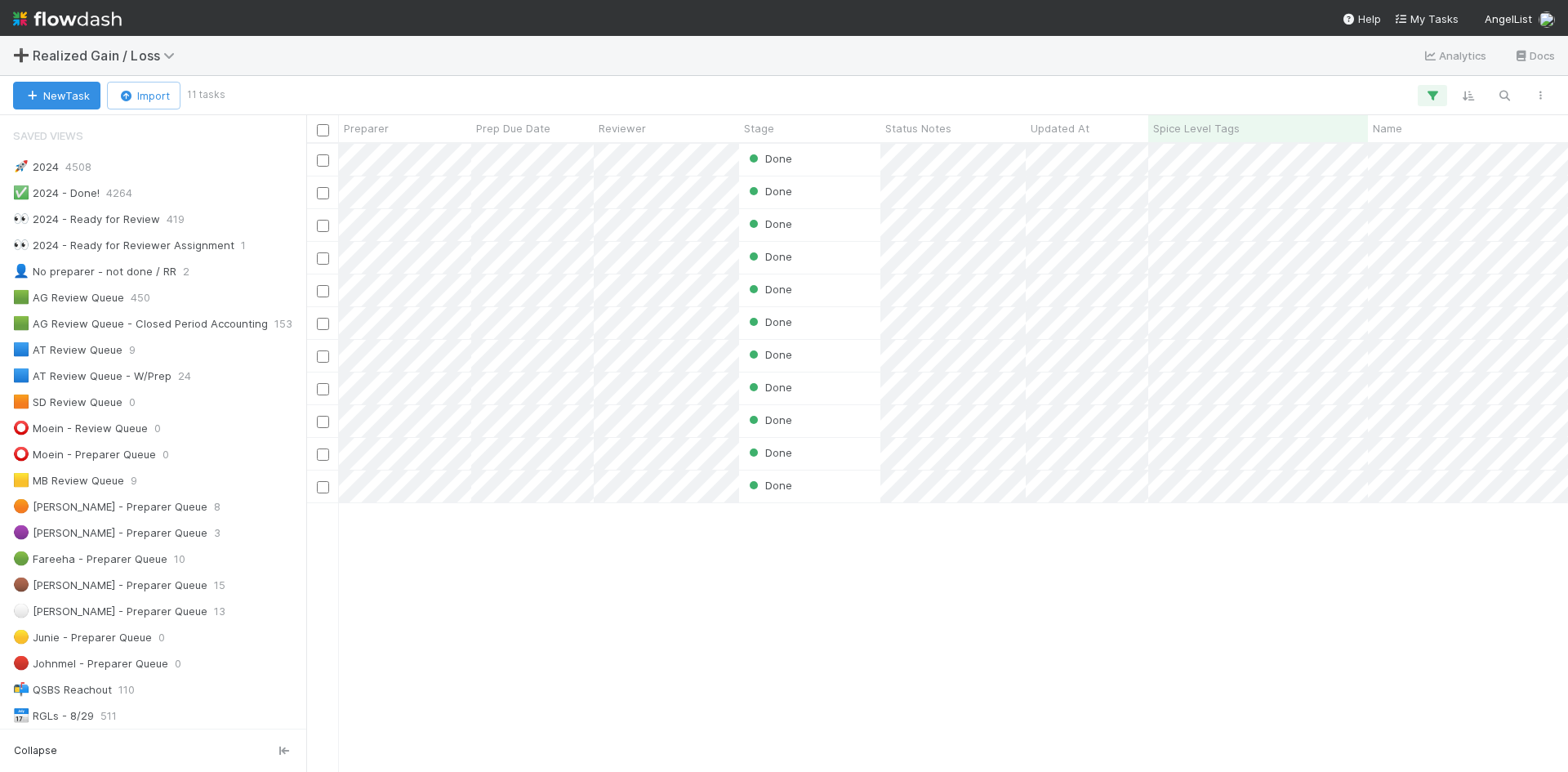 click on "Done Sam Dragul 1 0 0 0 0   Done Andrea Tidrow 1 0 0 0 0   Done Andrea Tidrow 1 0 0 0 0   Done Andrea Tidrow 1 0 0 0 0   Done Andrea Tidrow 1 0 0 0 0   Done Amy Gregorius 1 0 0 0 0   Done Amy Gregorius 1 0 0 0 0   Done Andrea Tidrow 1 0 0 0 0   Done Andrea Tidrow 1 0 0 1 0   Done Andrea Tidrow 1 0 0 1 0   Done Amy Gregorius 1 0 0 0 0" at bounding box center [937, 457] 